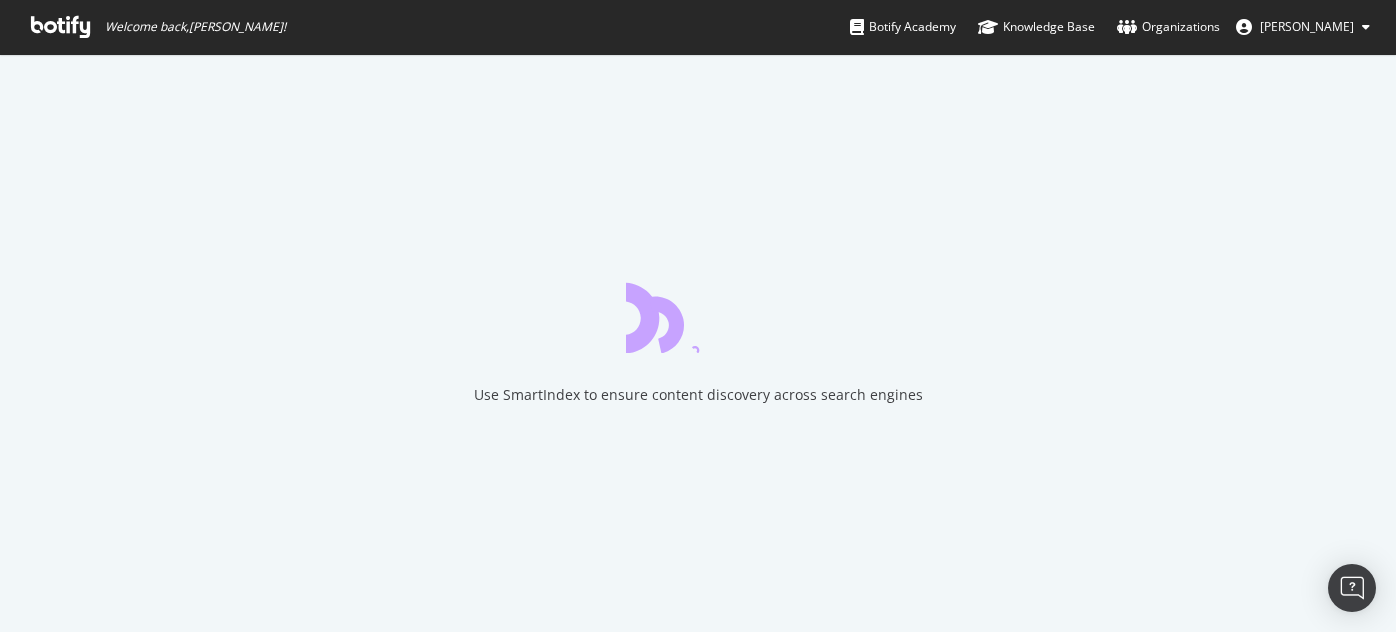 scroll, scrollTop: 0, scrollLeft: 0, axis: both 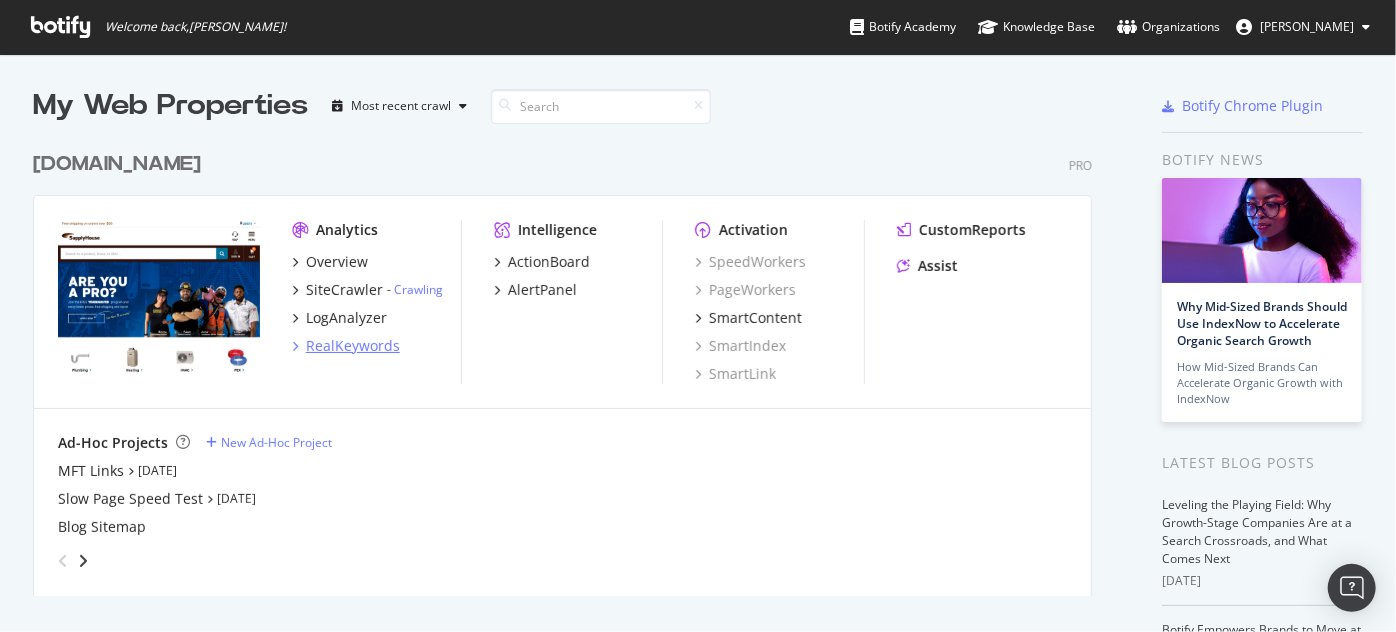 click on "RealKeywords" at bounding box center [353, 346] 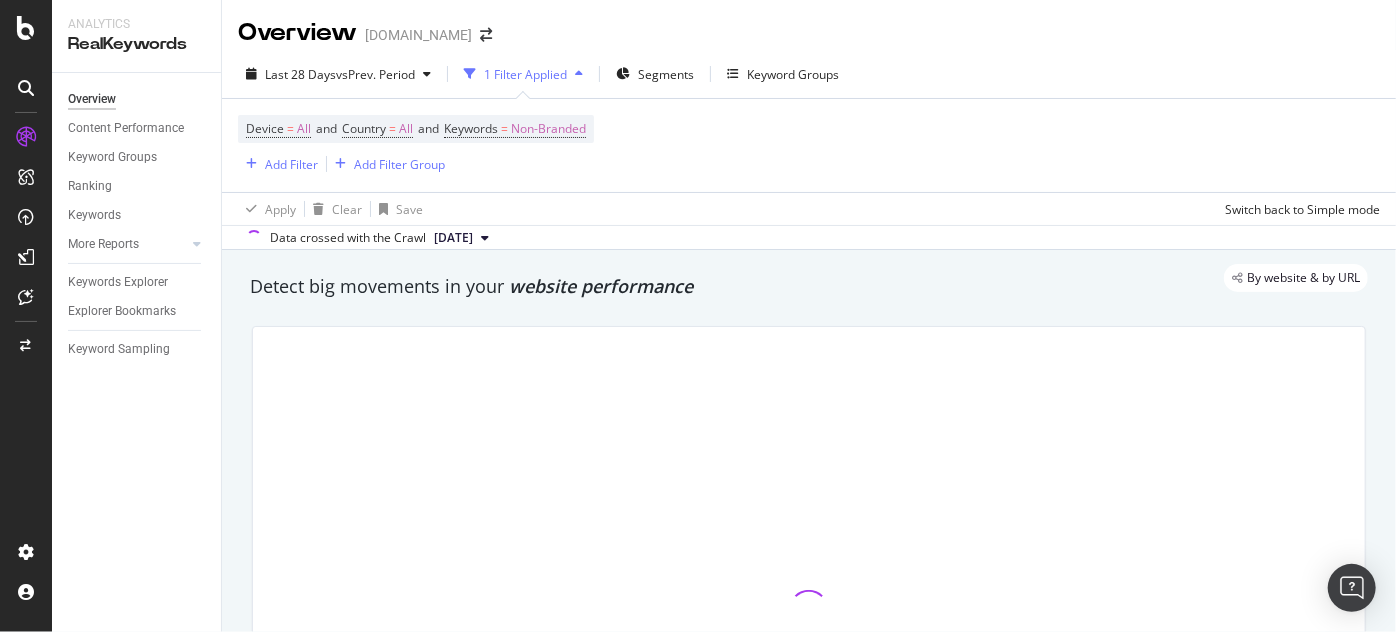 scroll, scrollTop: 177, scrollLeft: 0, axis: vertical 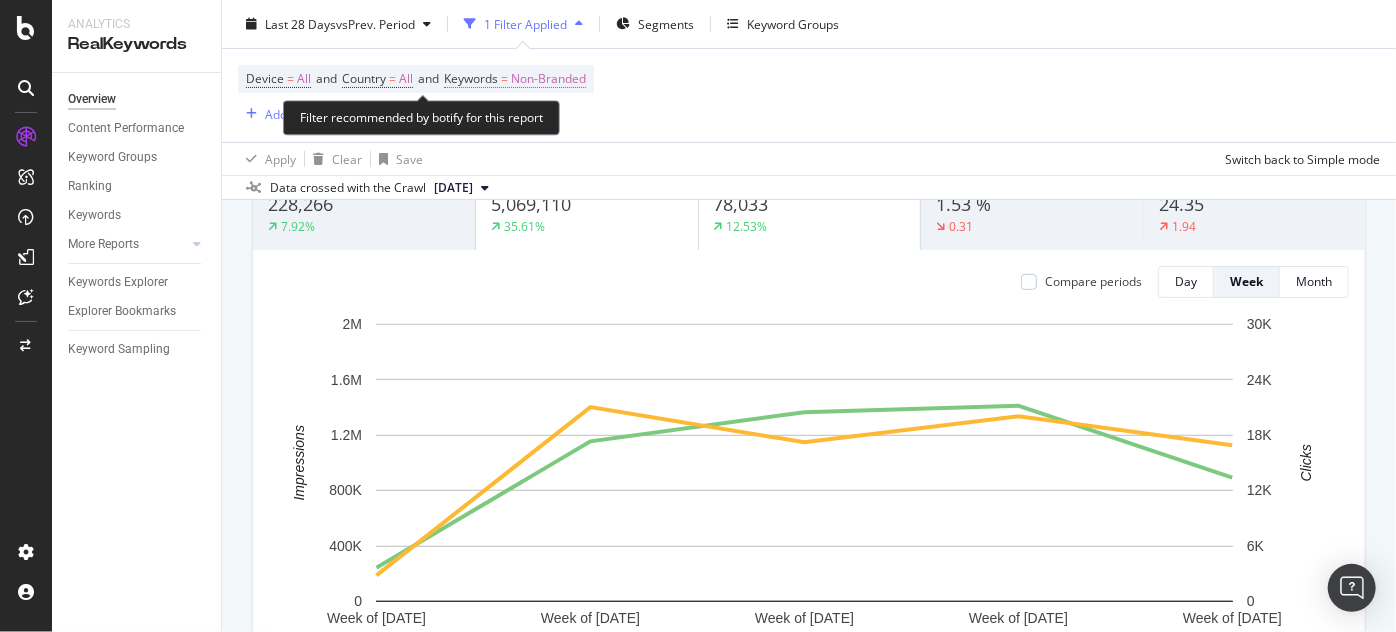 click on "Non-Branded" at bounding box center (548, 79) 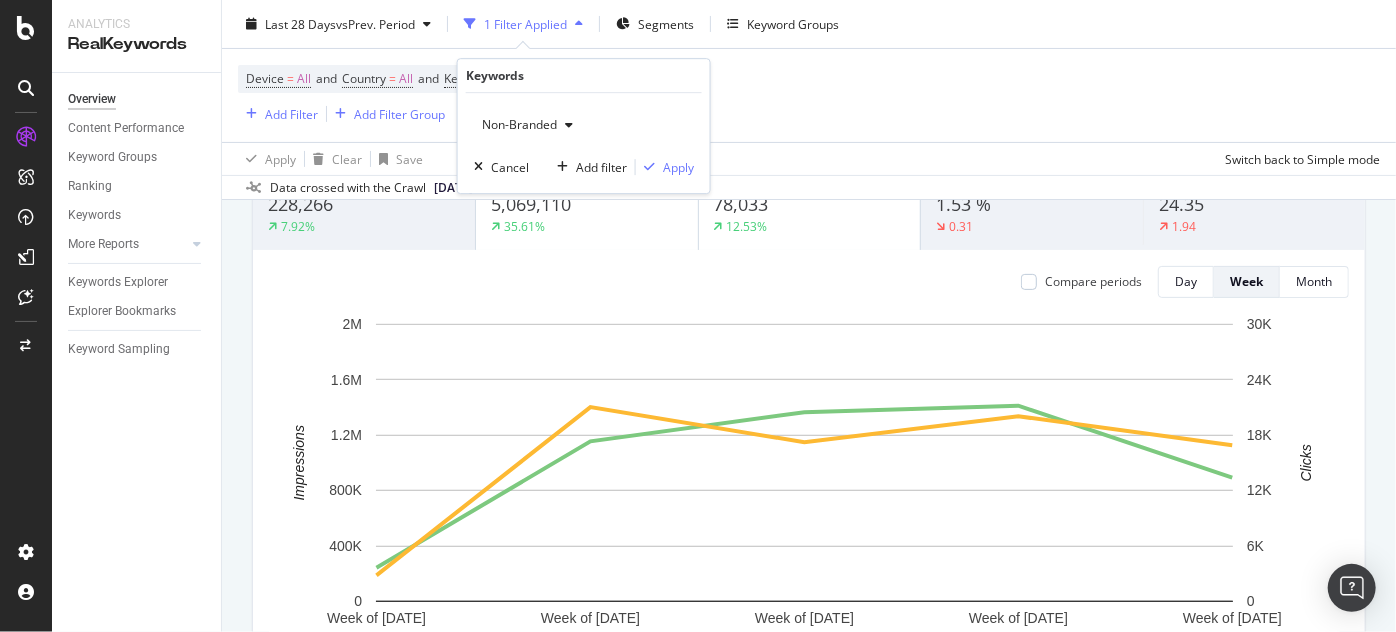 click on "Non-Branded" at bounding box center [527, 125] 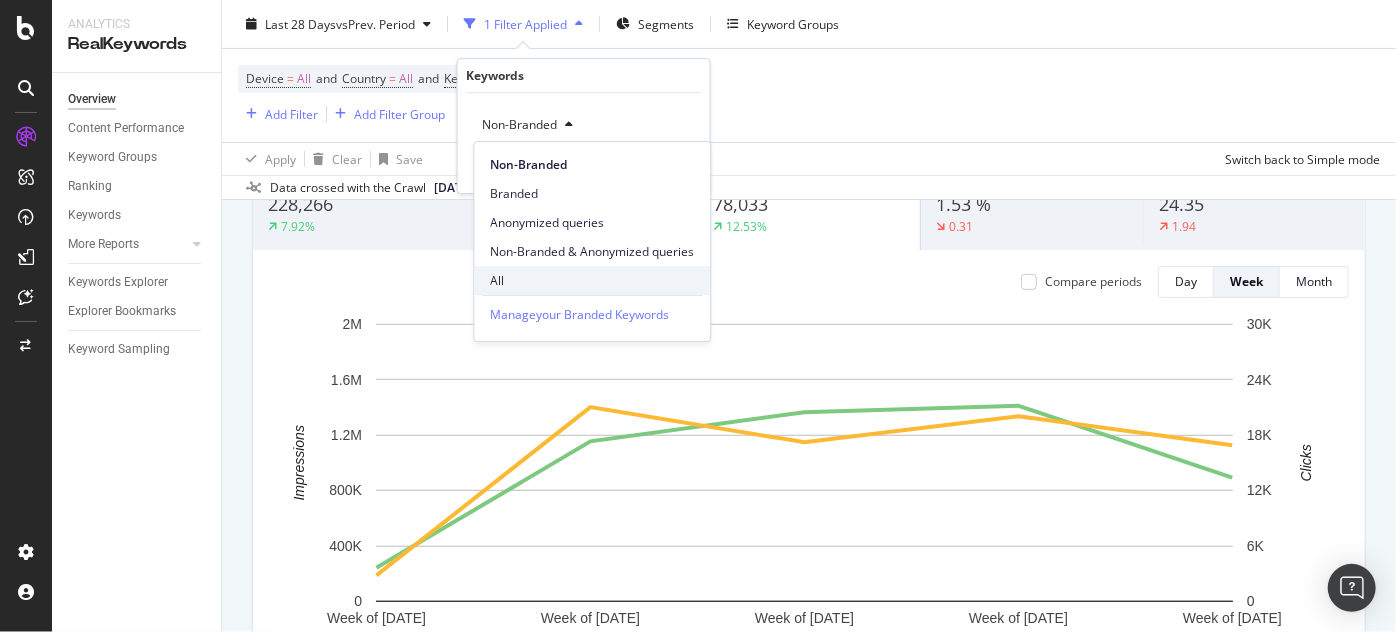 click on "All" at bounding box center (592, 281) 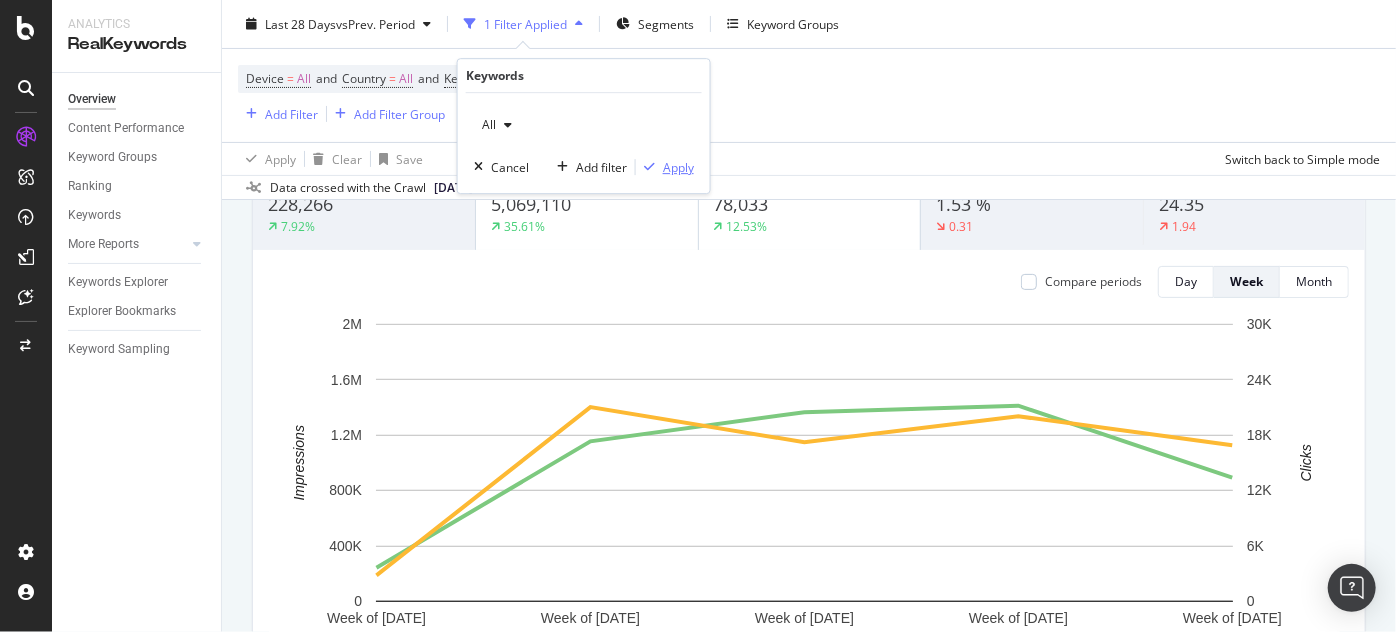 click on "Apply" at bounding box center [678, 167] 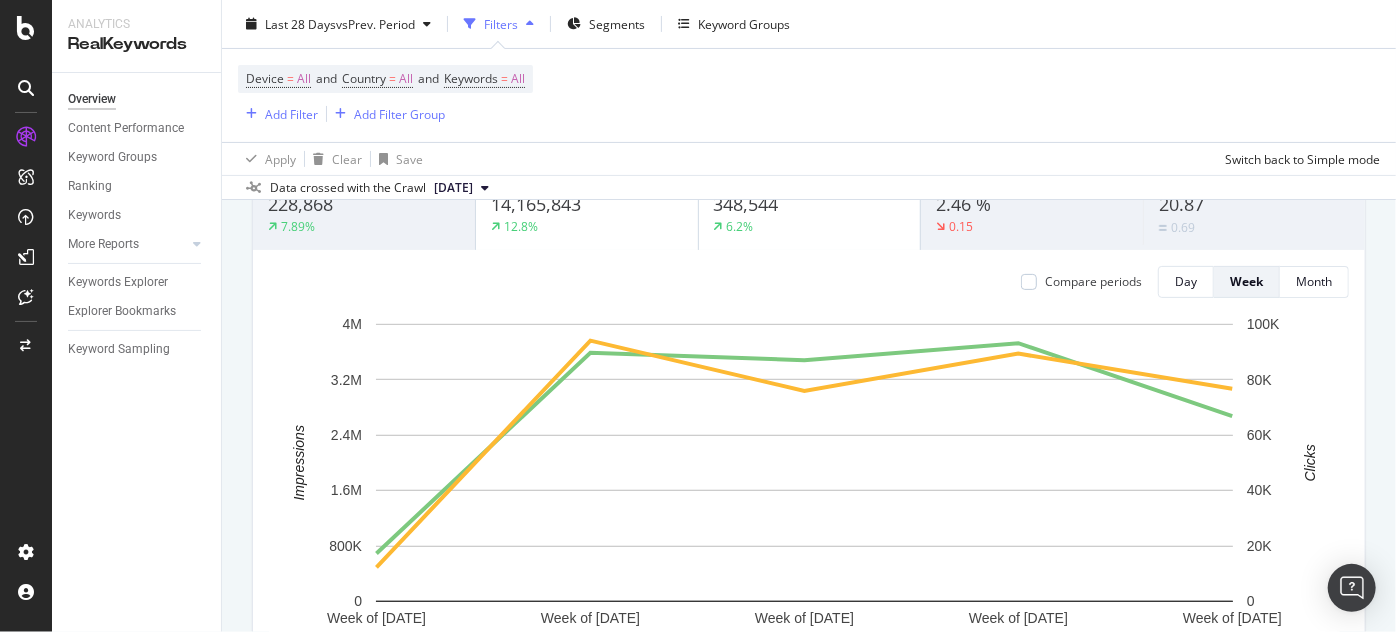 click on "Data crossed with the Crawl [DATE]" at bounding box center (809, 187) 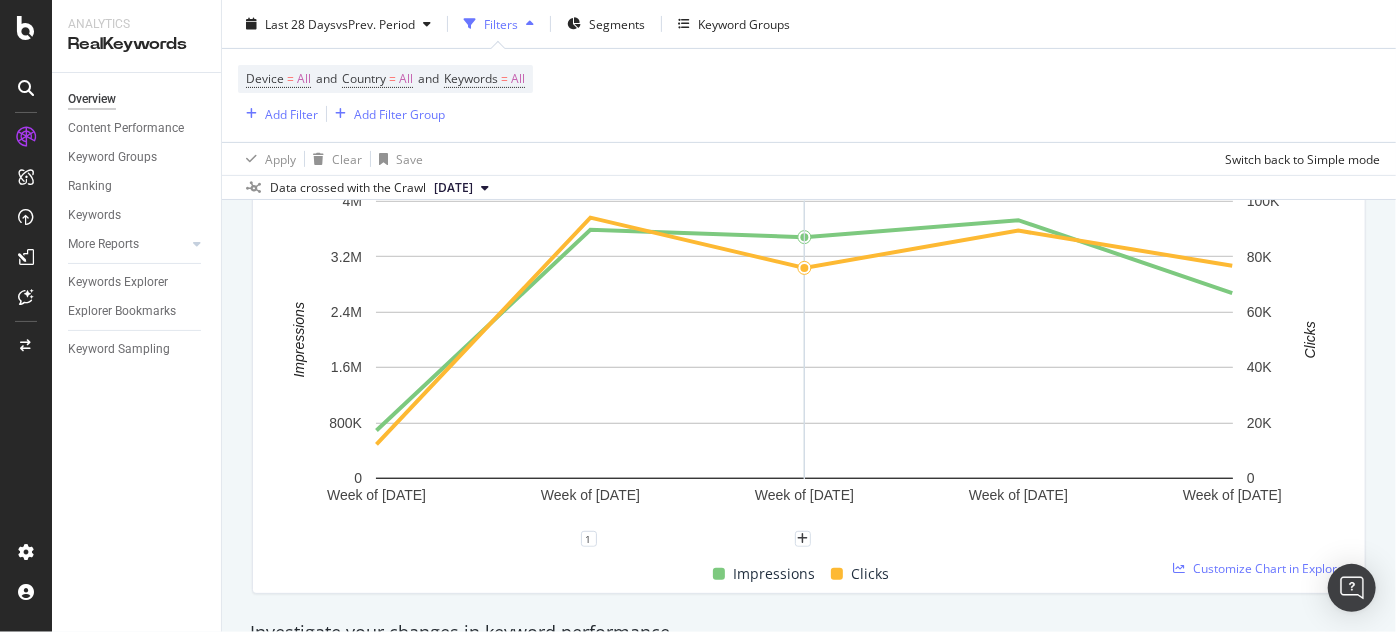scroll, scrollTop: 304, scrollLeft: 0, axis: vertical 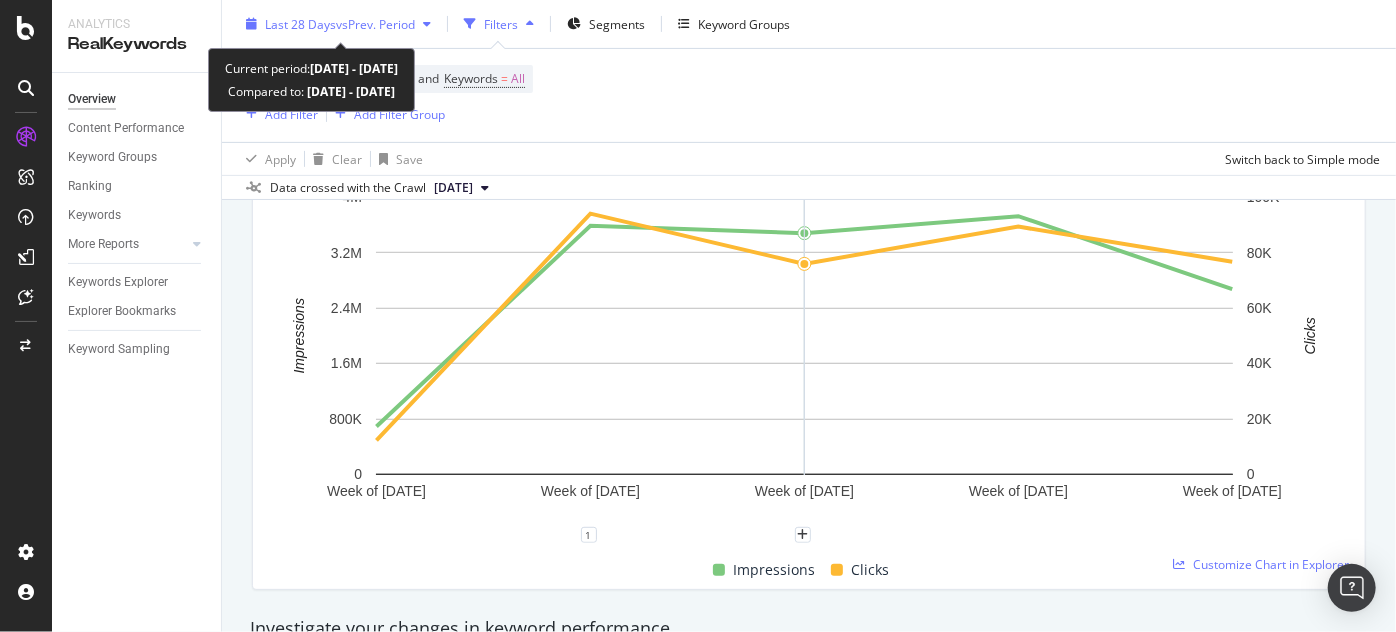 click on "vs  Prev. Period" at bounding box center [375, 23] 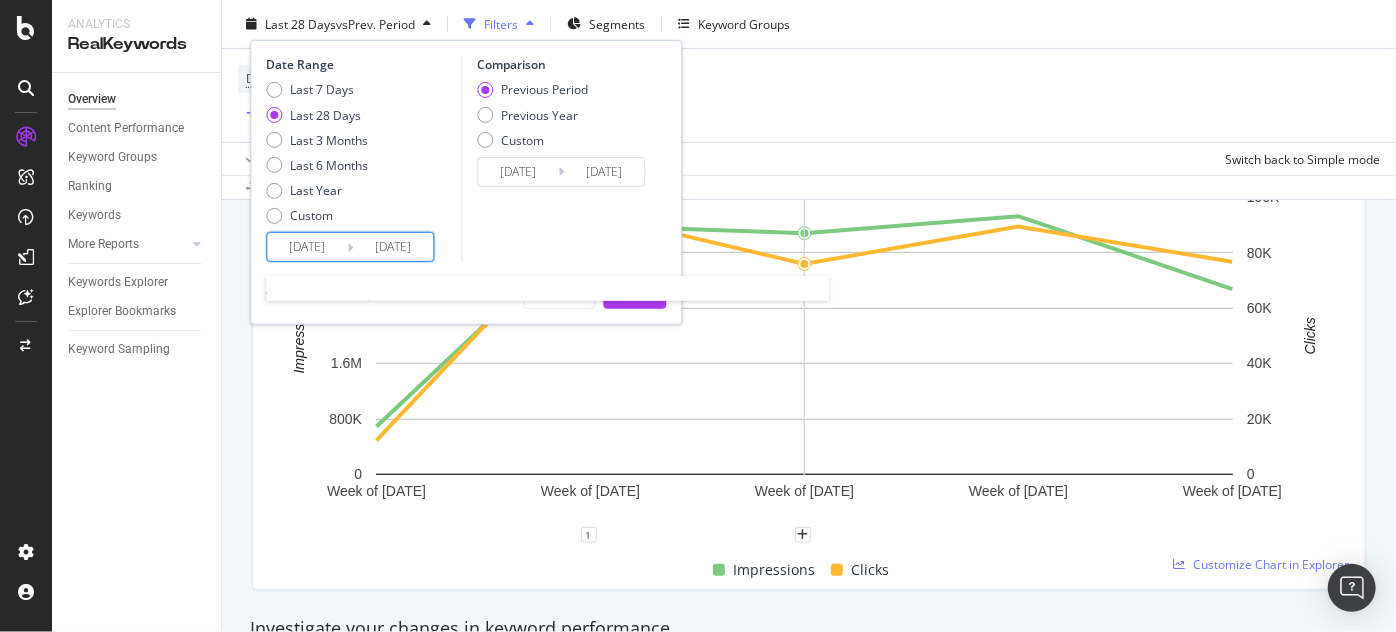 click on "[DATE]" at bounding box center (307, 247) 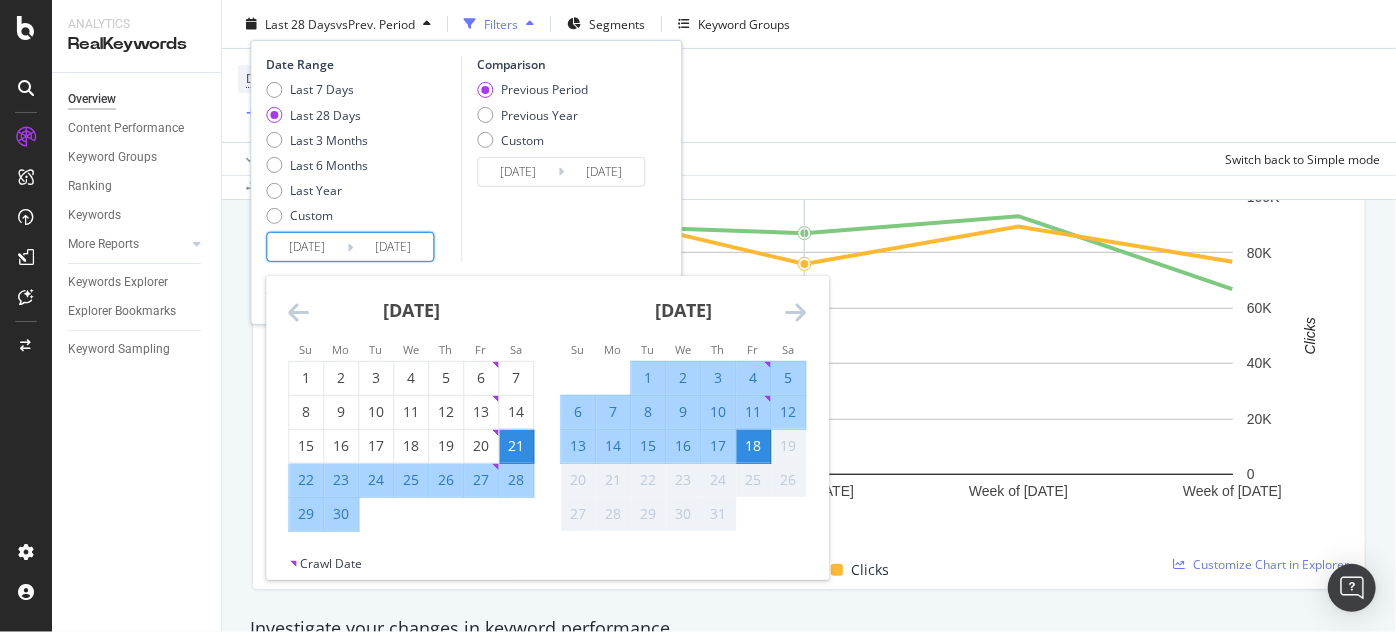 click on "23" at bounding box center (341, 480) 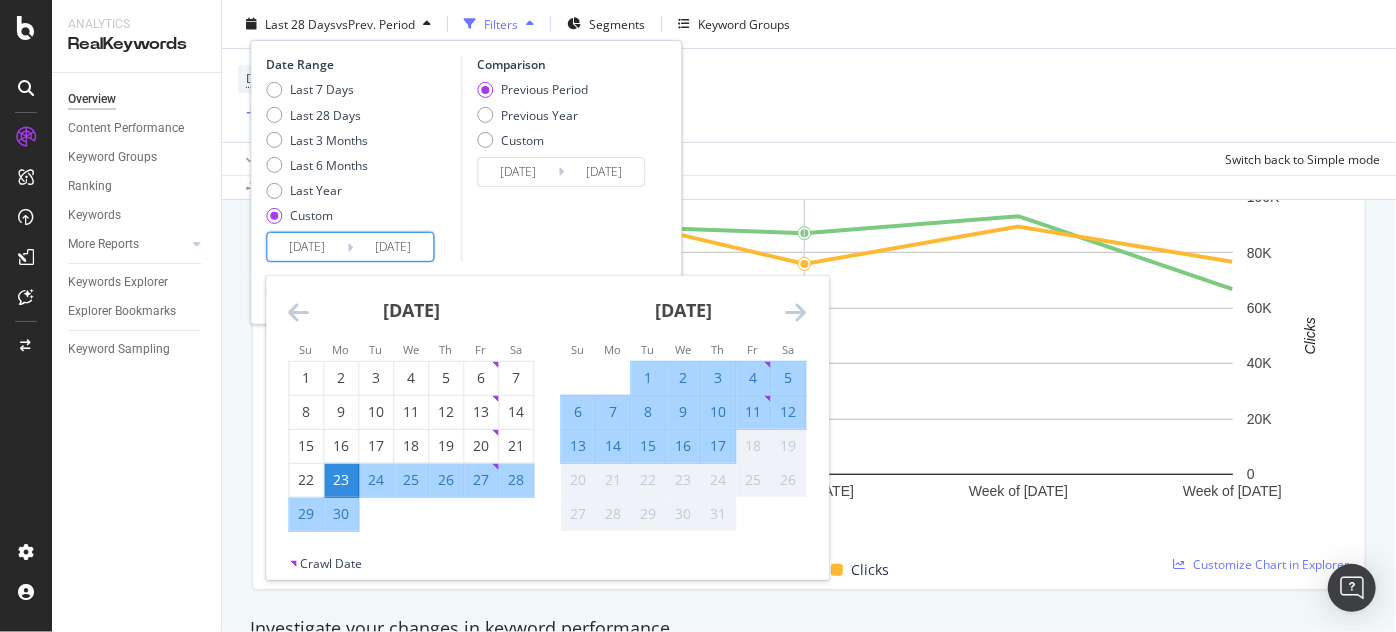 click on "17" at bounding box center [718, 446] 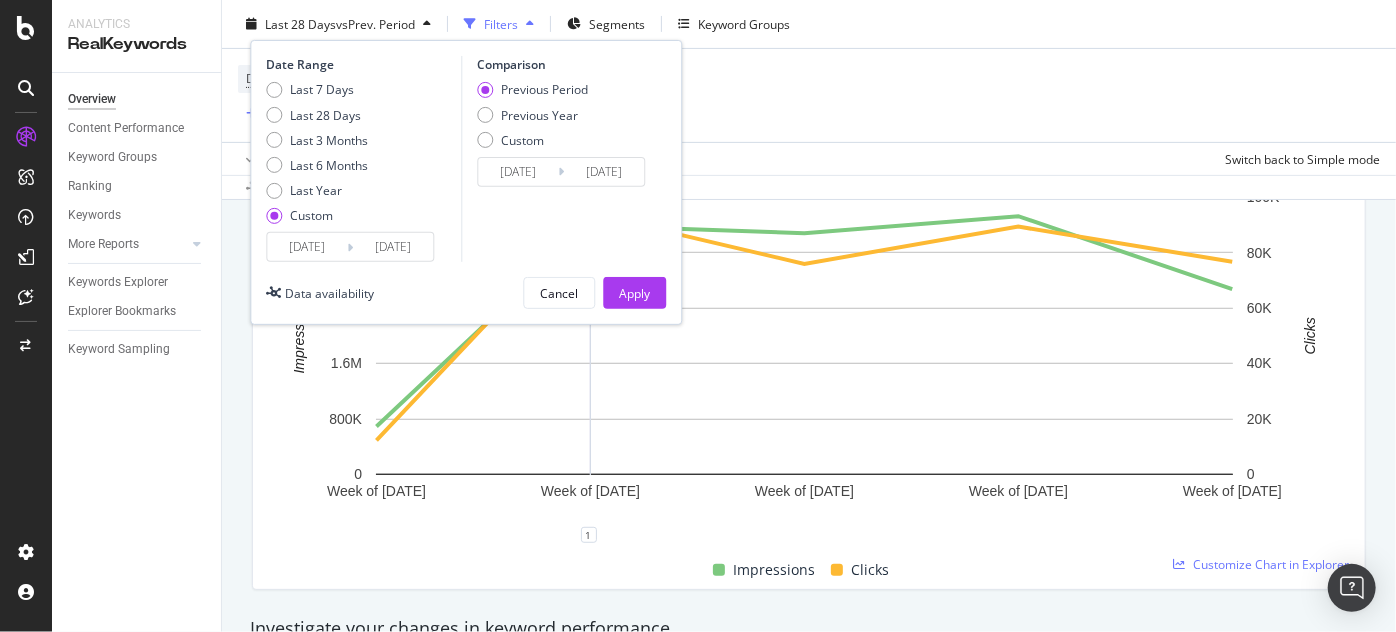 click on "Previous Period Previous Year Custom" at bounding box center (532, 118) 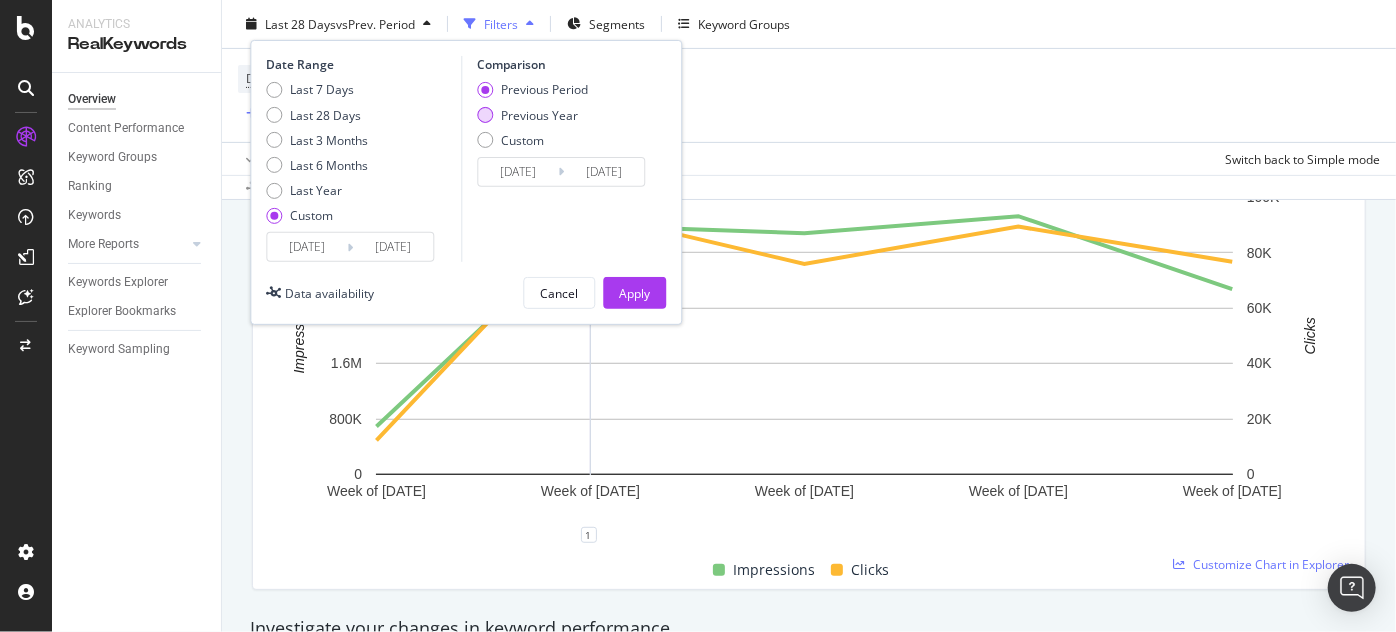 click on "Previous Year" at bounding box center [539, 114] 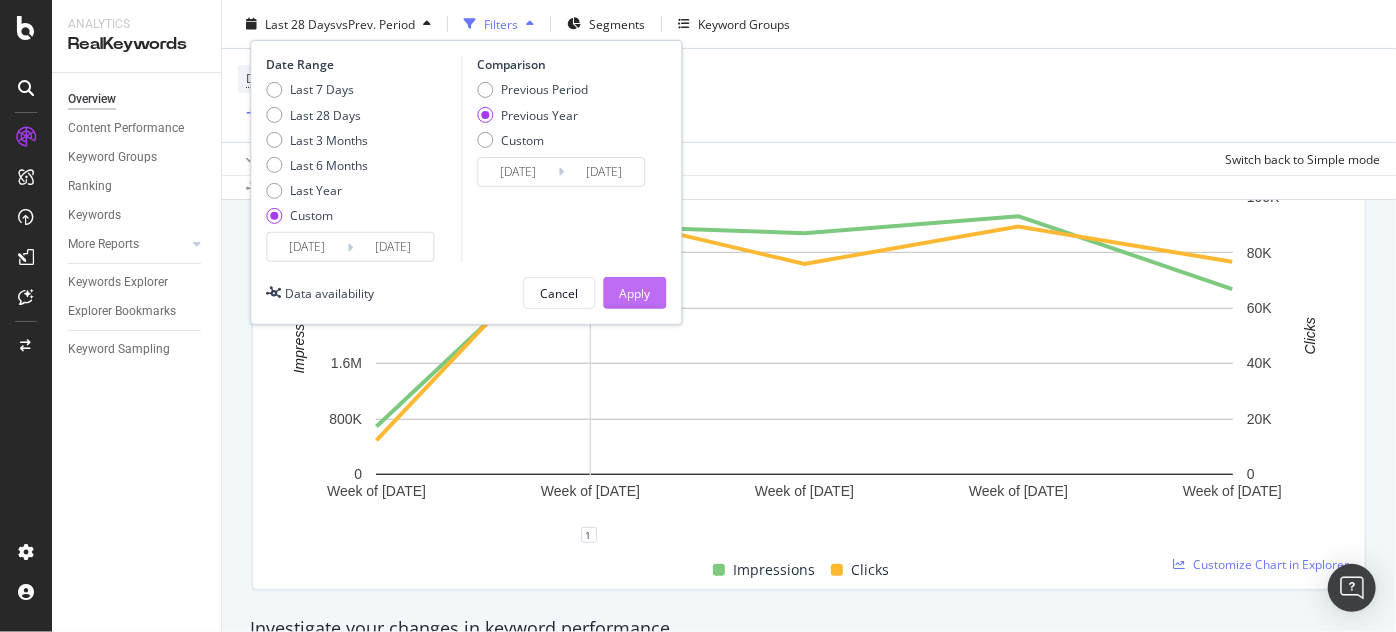 click on "Apply" at bounding box center (634, 292) 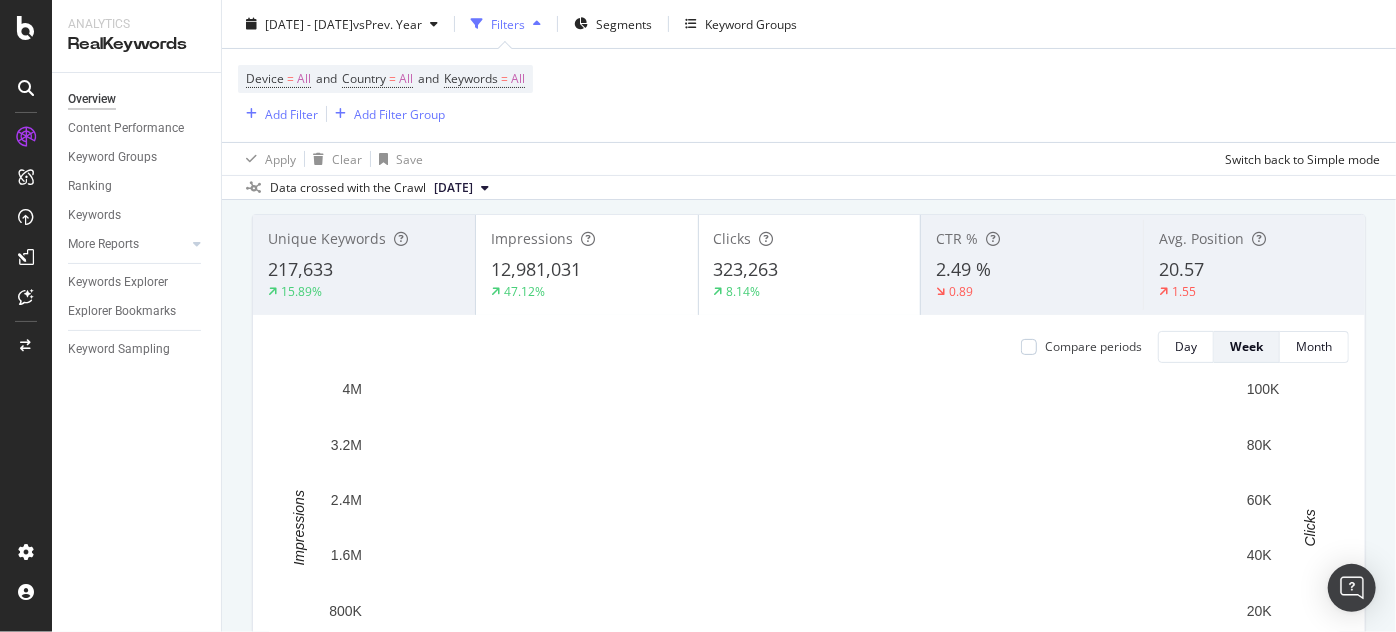 scroll, scrollTop: 0, scrollLeft: 0, axis: both 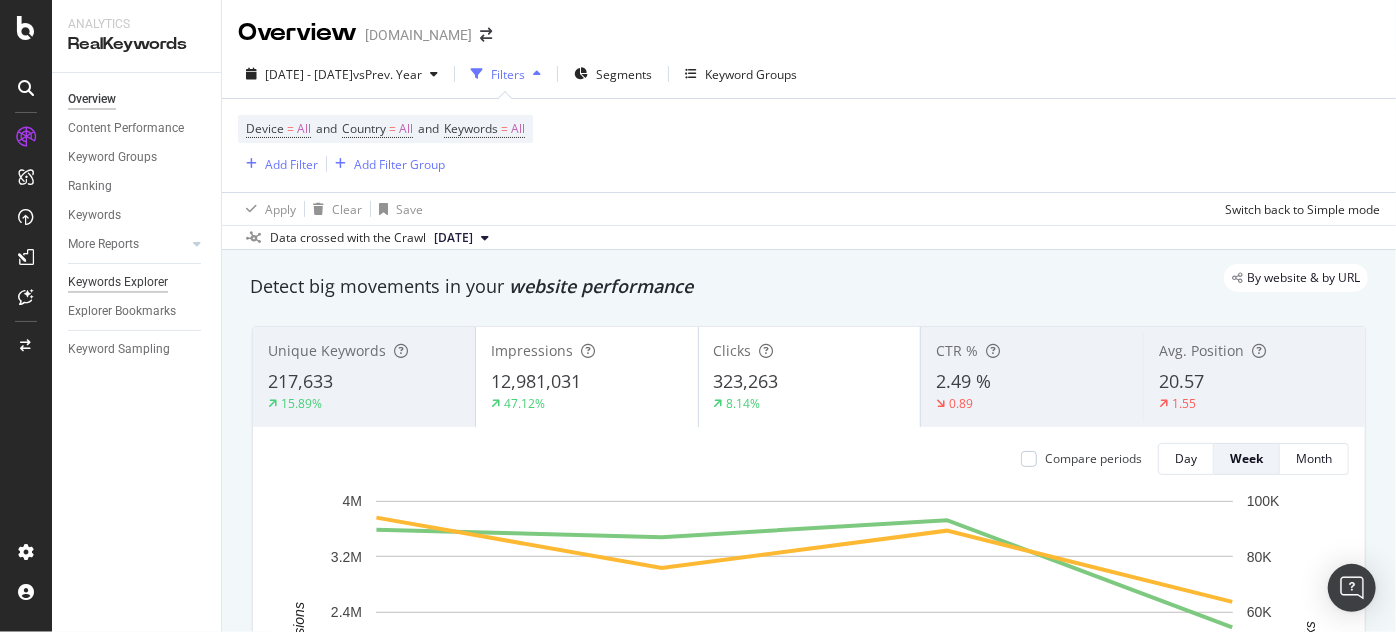 click on "Keywords Explorer" at bounding box center [118, 282] 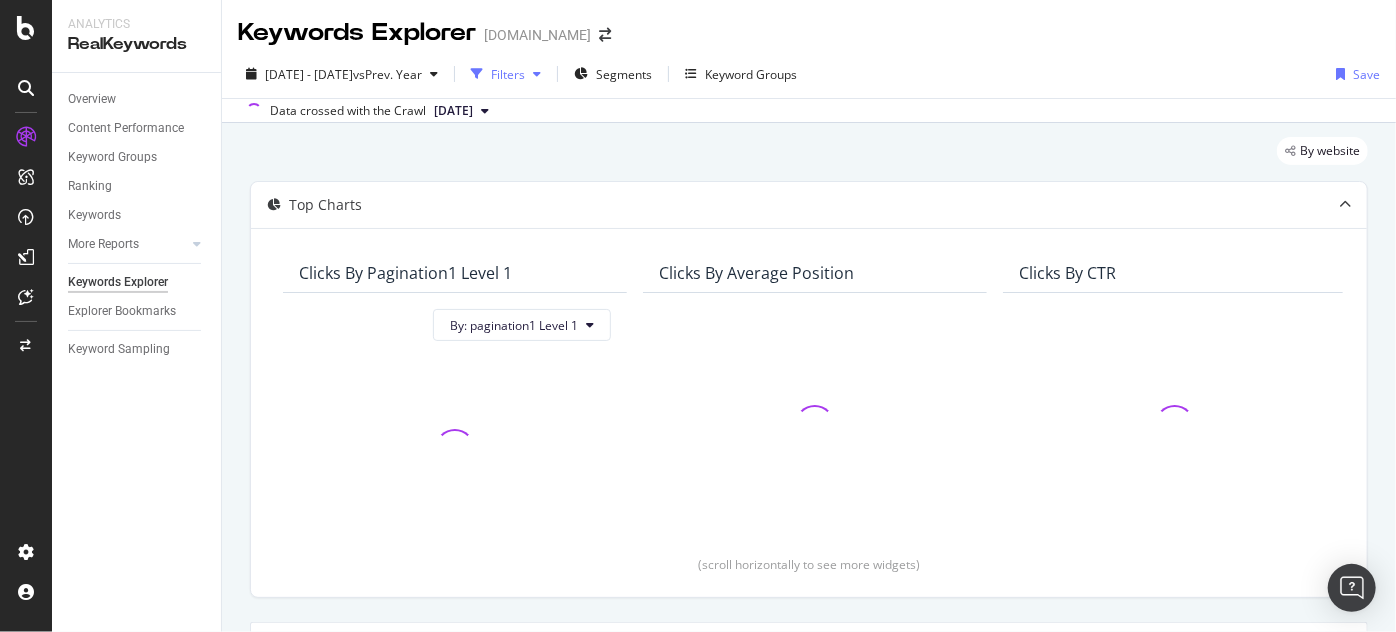 click on "Filters" at bounding box center [508, 74] 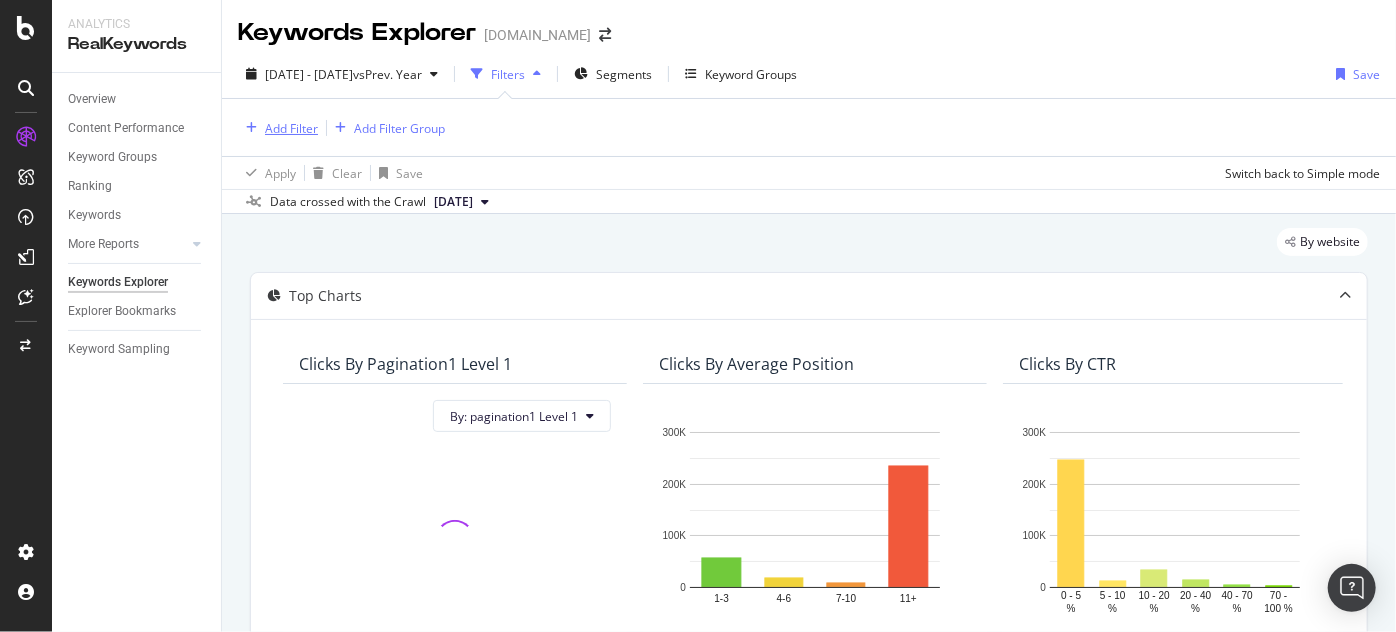 click on "Add Filter" at bounding box center [291, 128] 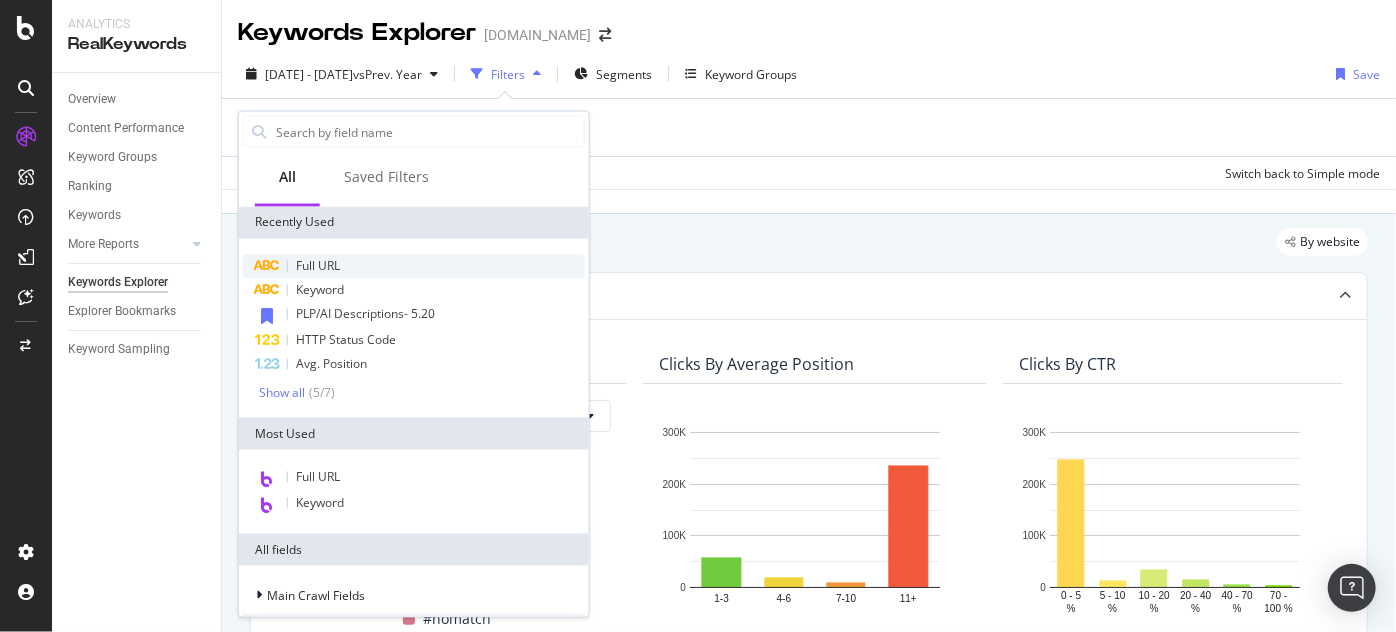 click on "Full URL" at bounding box center (318, 266) 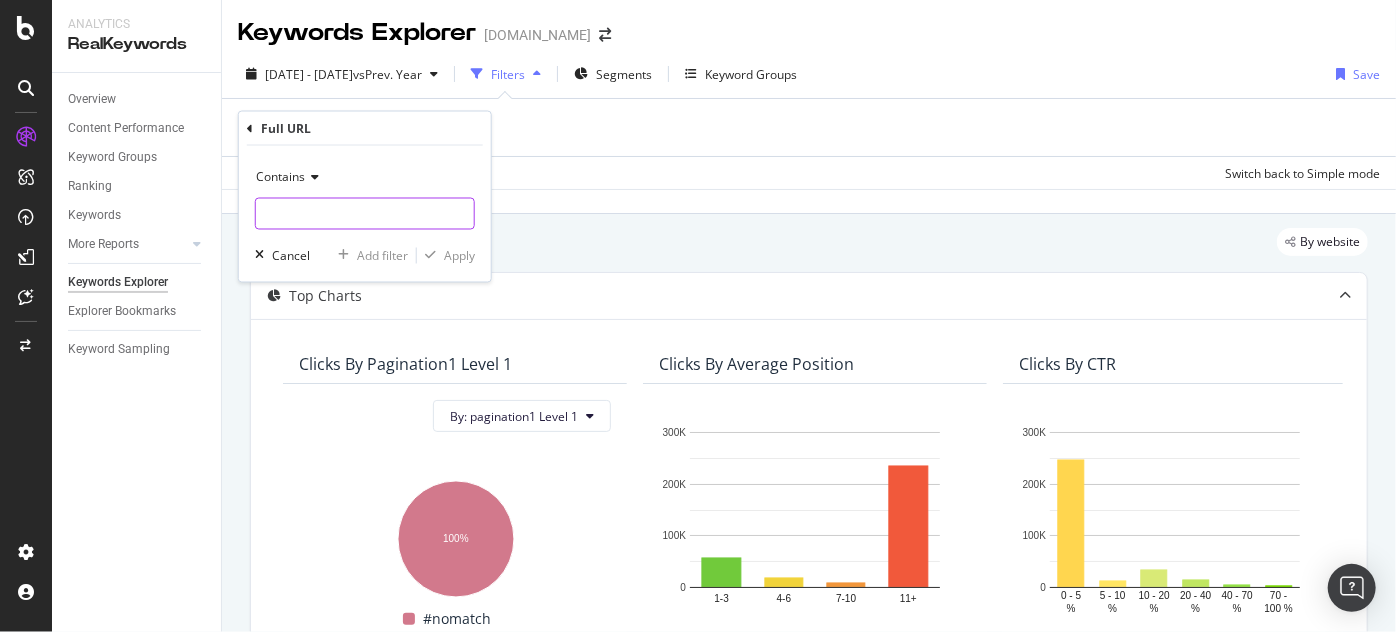 click at bounding box center [365, 214] 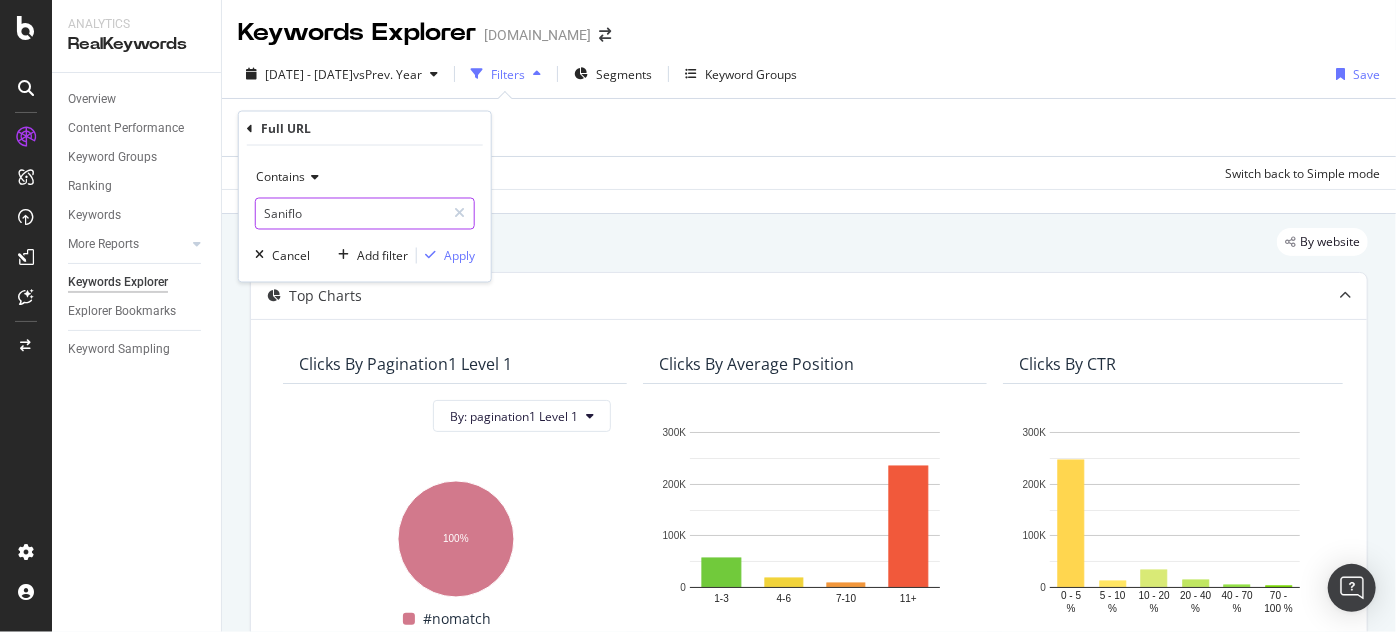 type on "Saniflo" 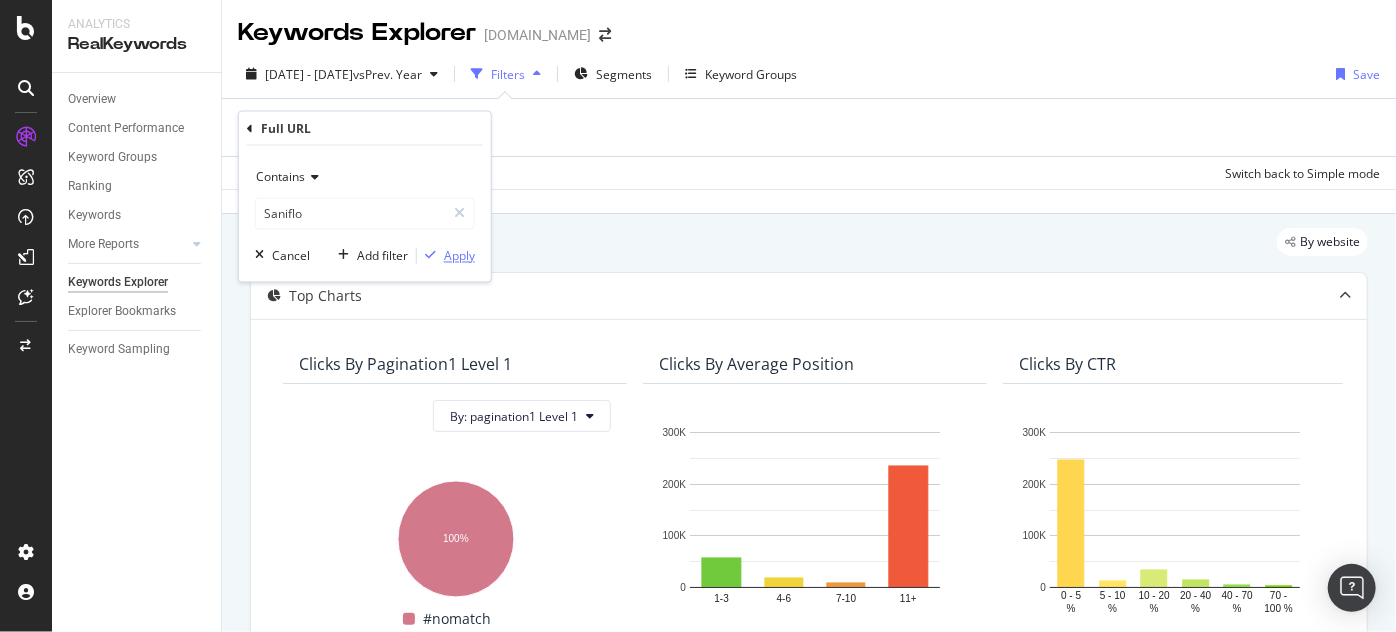 click on "Apply" at bounding box center [459, 255] 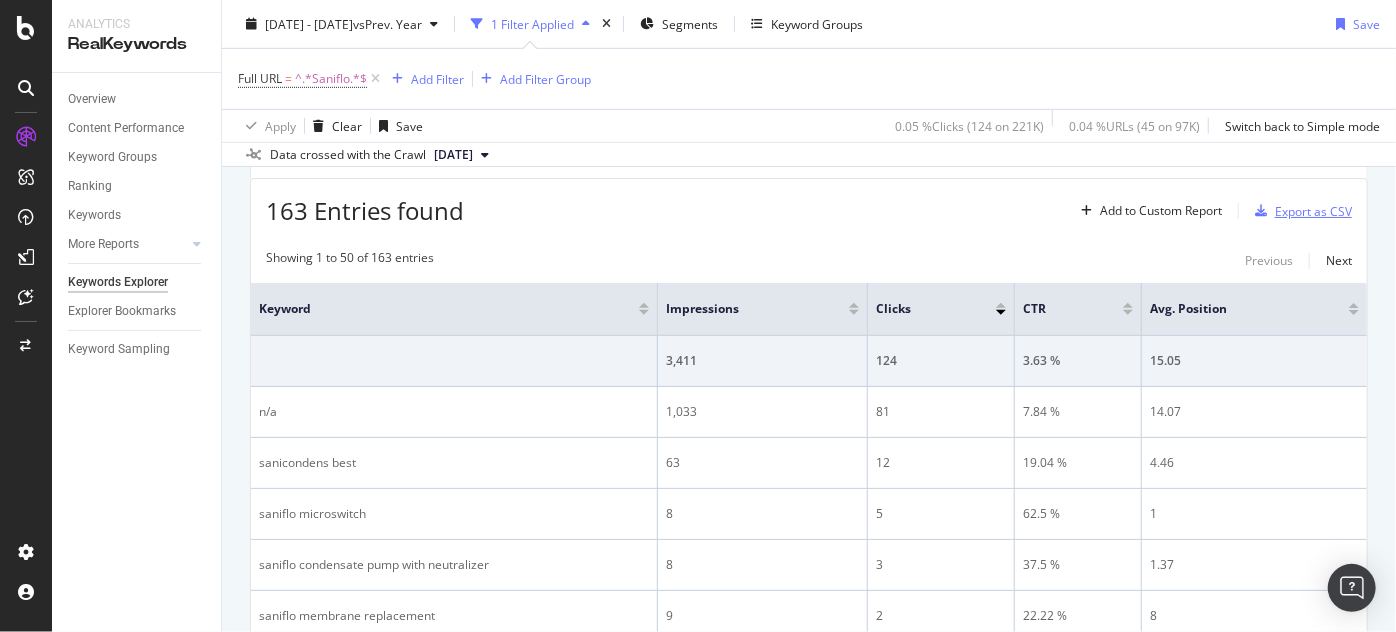 scroll, scrollTop: 488, scrollLeft: 0, axis: vertical 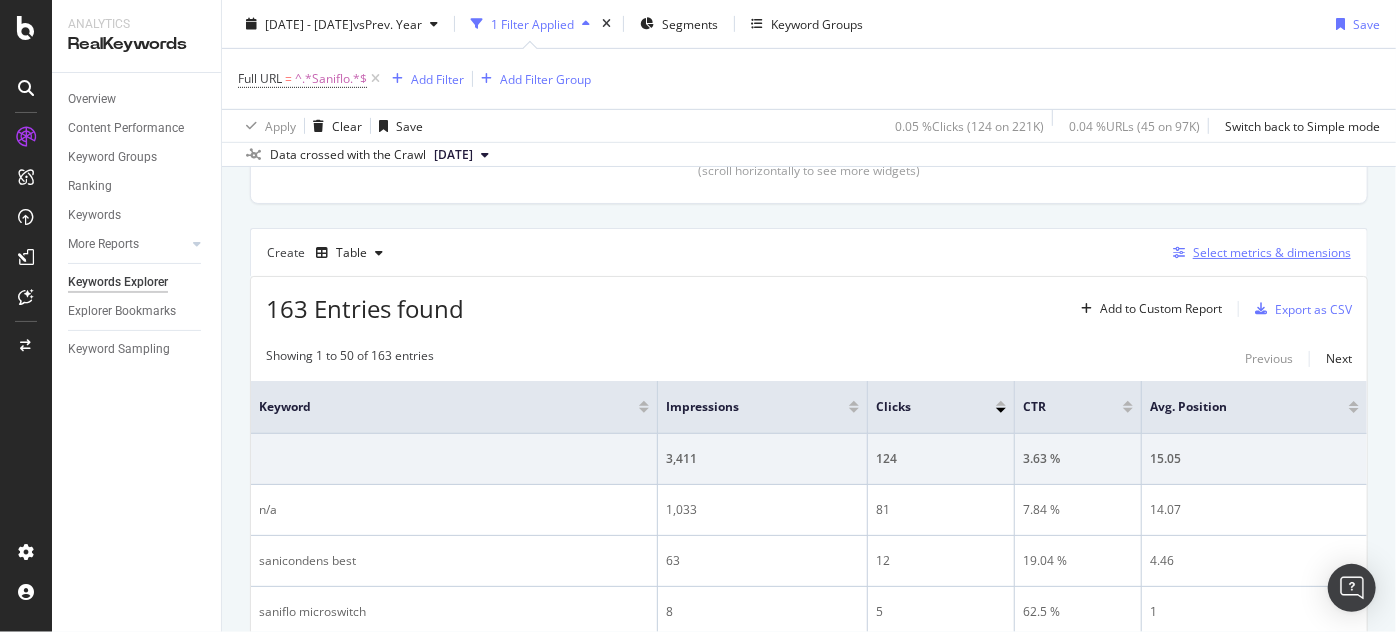 click on "Select metrics & dimensions" at bounding box center (1272, 252) 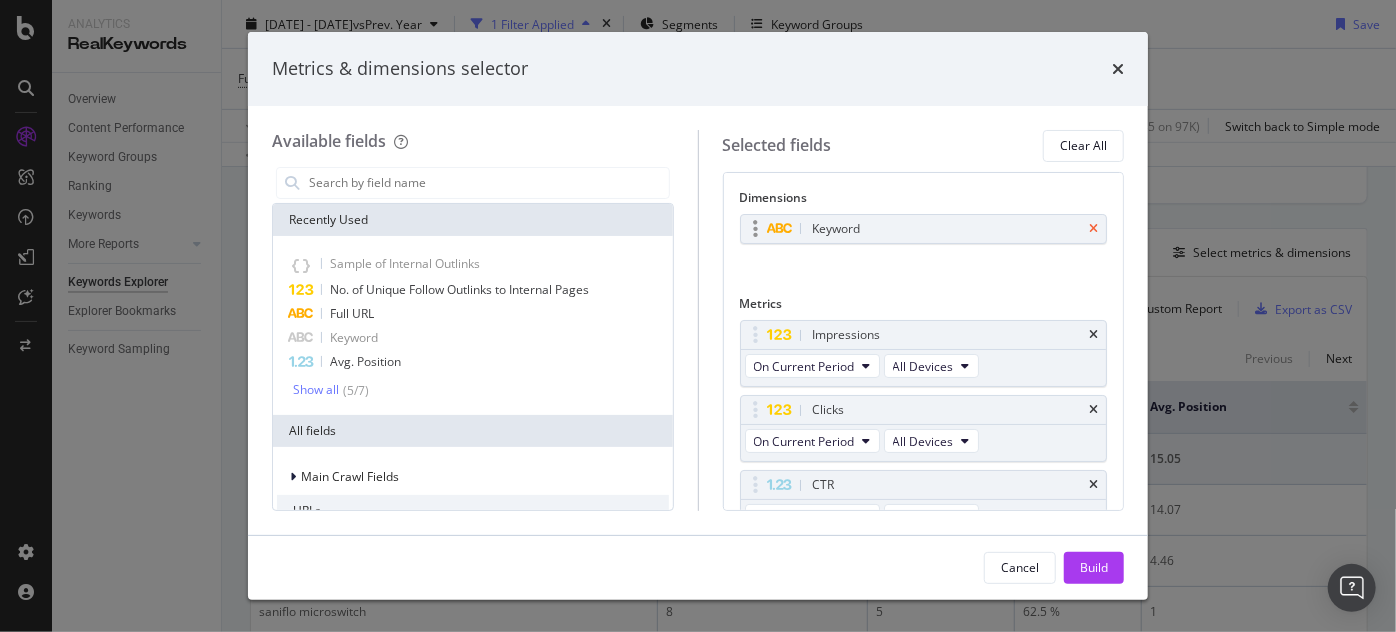 click at bounding box center [1093, 229] 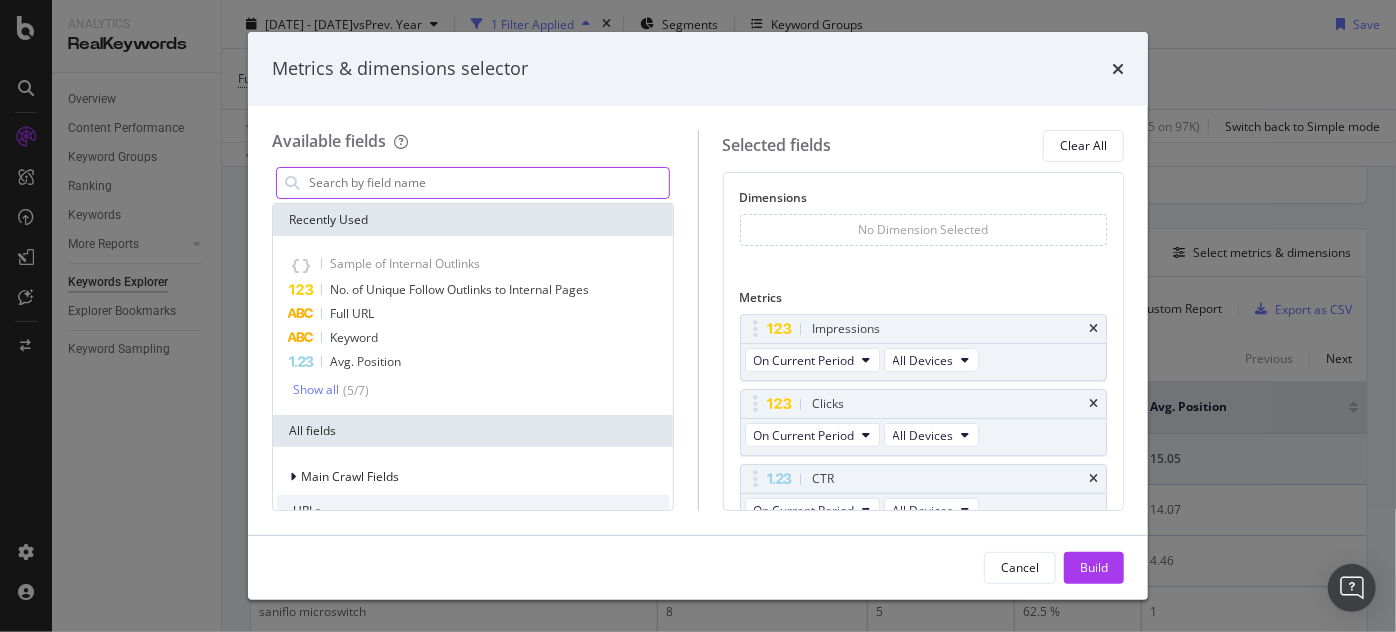 click at bounding box center [488, 183] 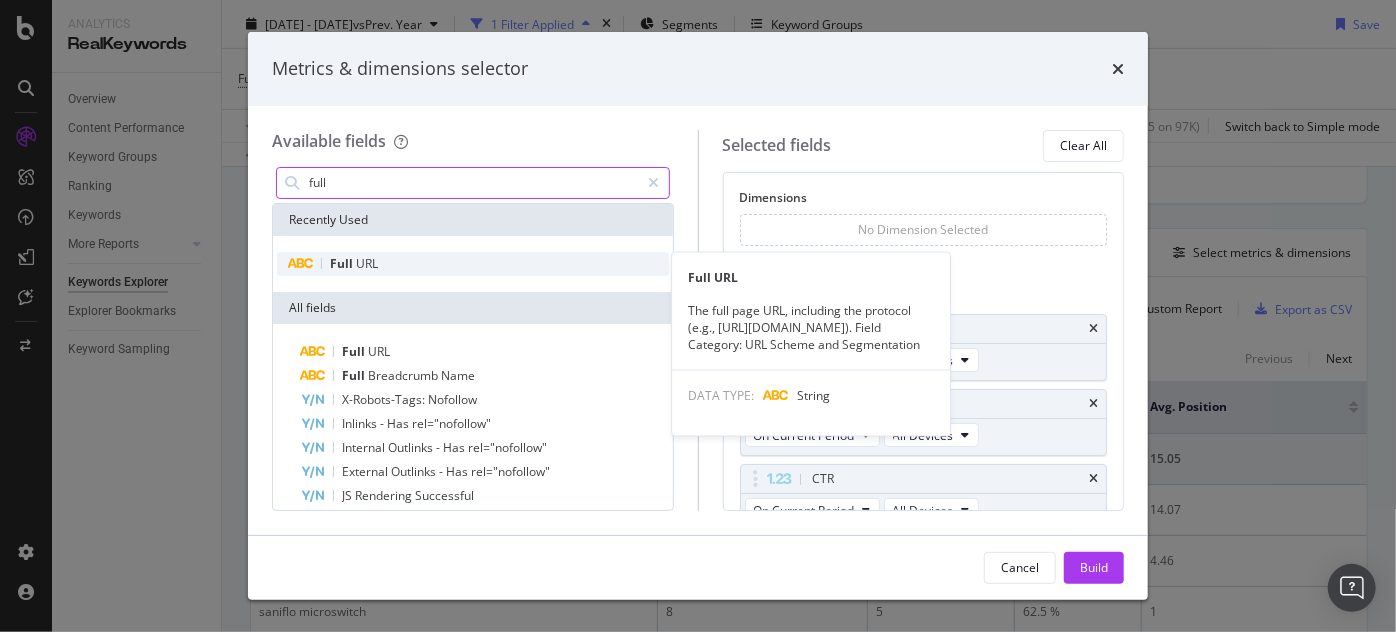 type on "full" 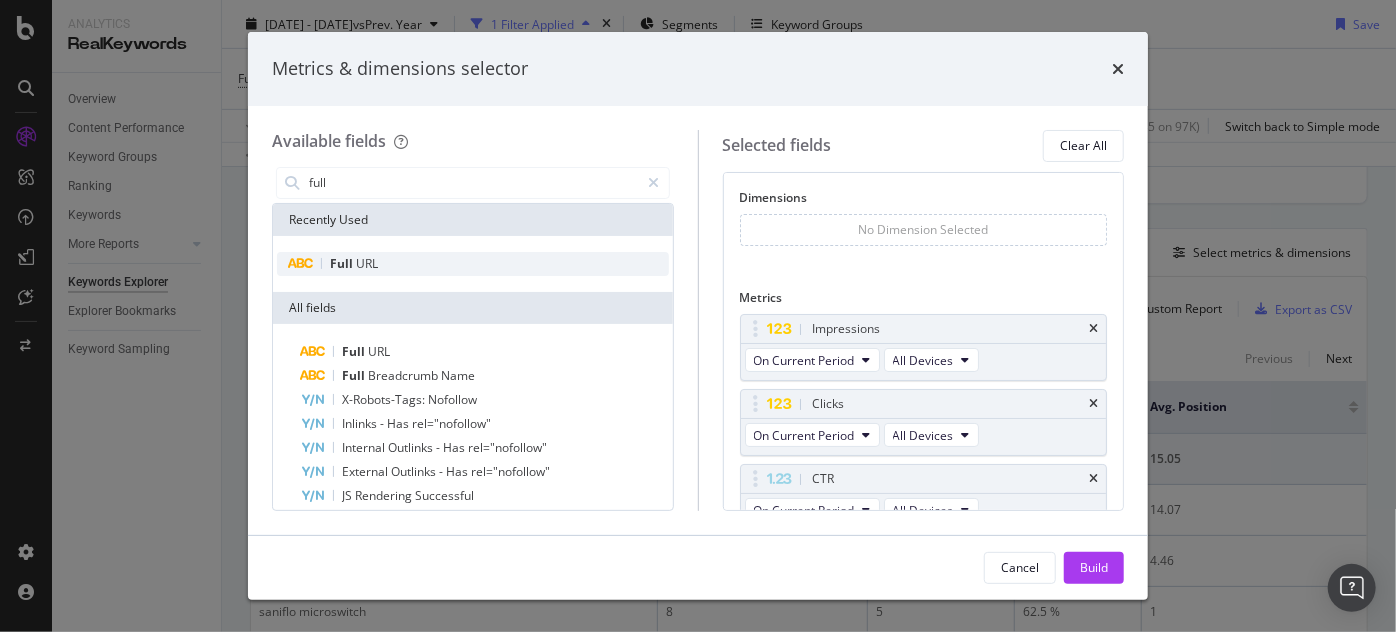 click on "Full   URL" at bounding box center (473, 264) 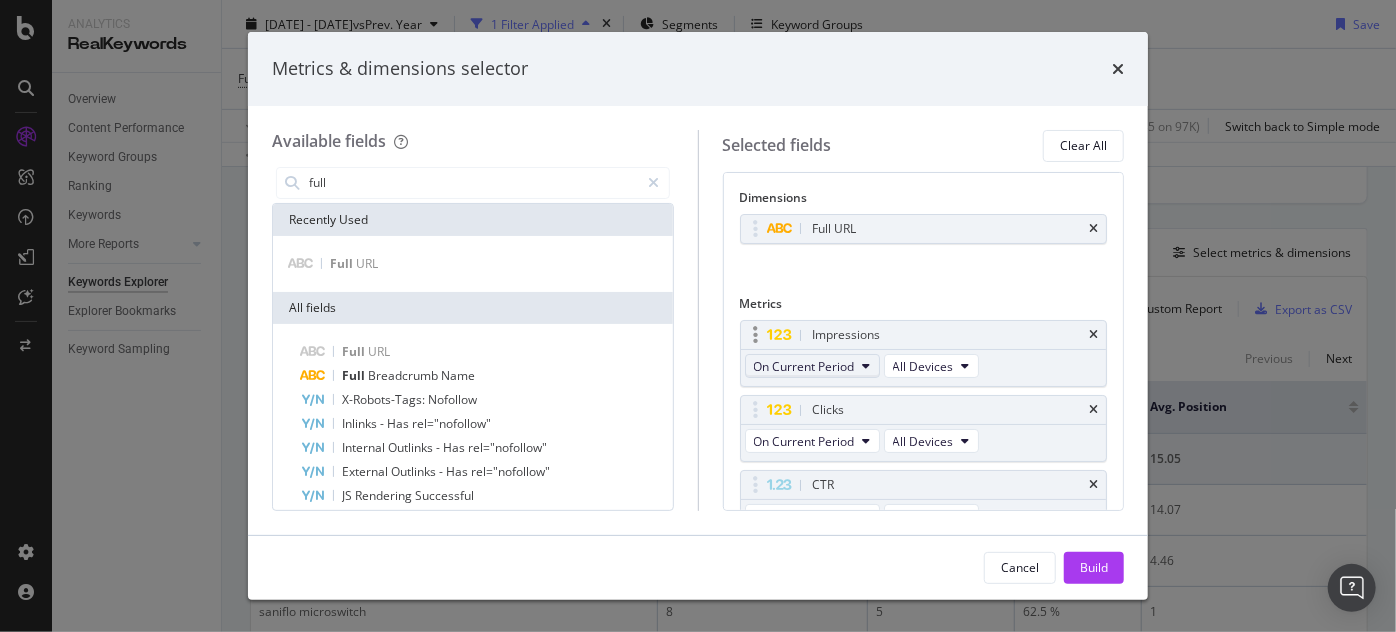 click on "On Current Period" at bounding box center [804, 366] 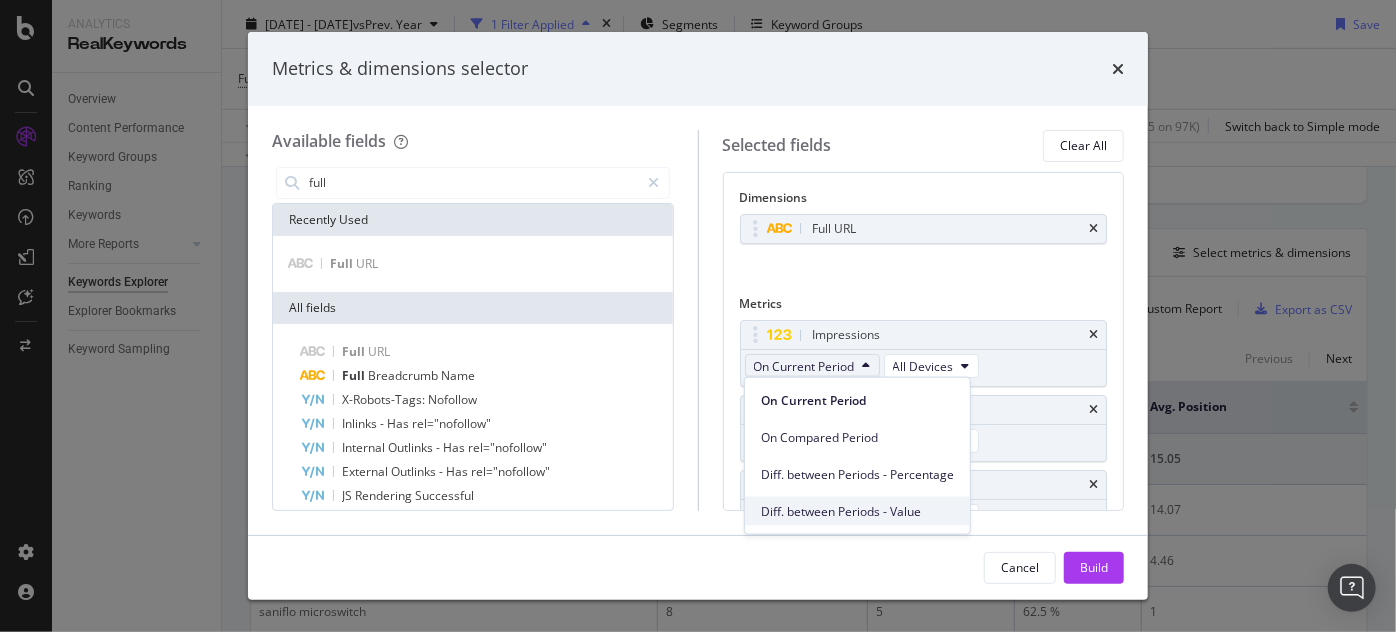 click on "Diff. between Periods - Value" at bounding box center (857, 511) 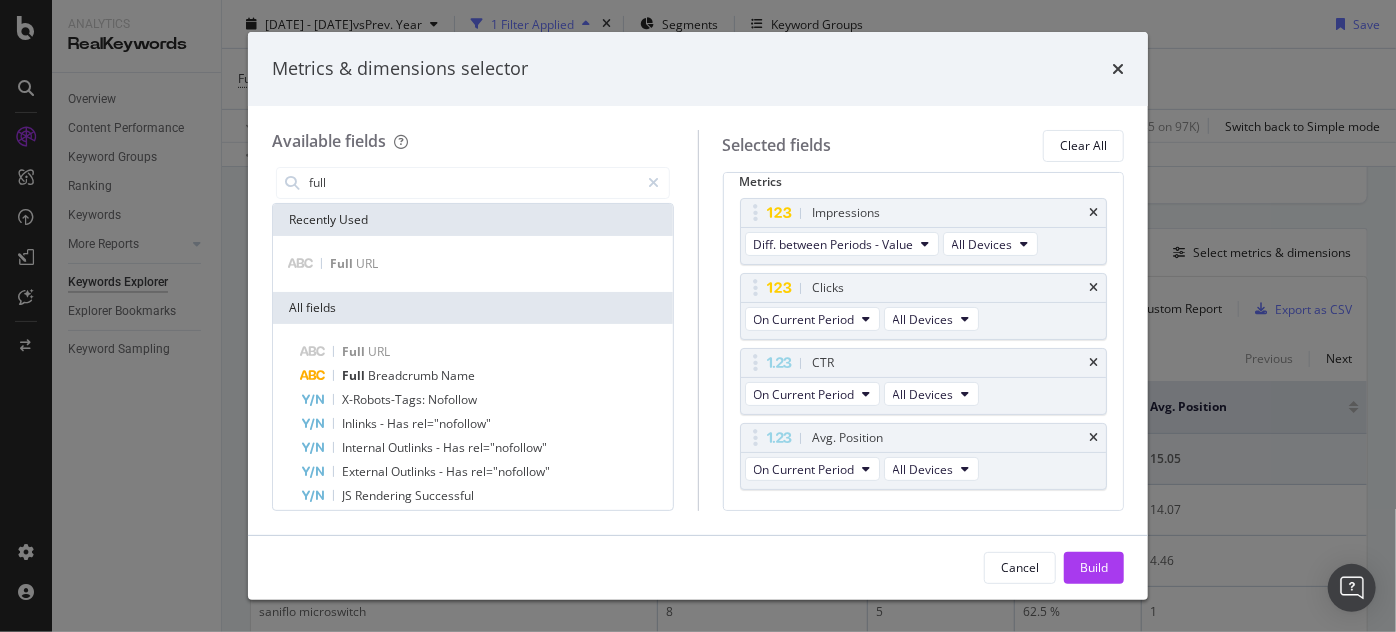 scroll, scrollTop: 130, scrollLeft: 0, axis: vertical 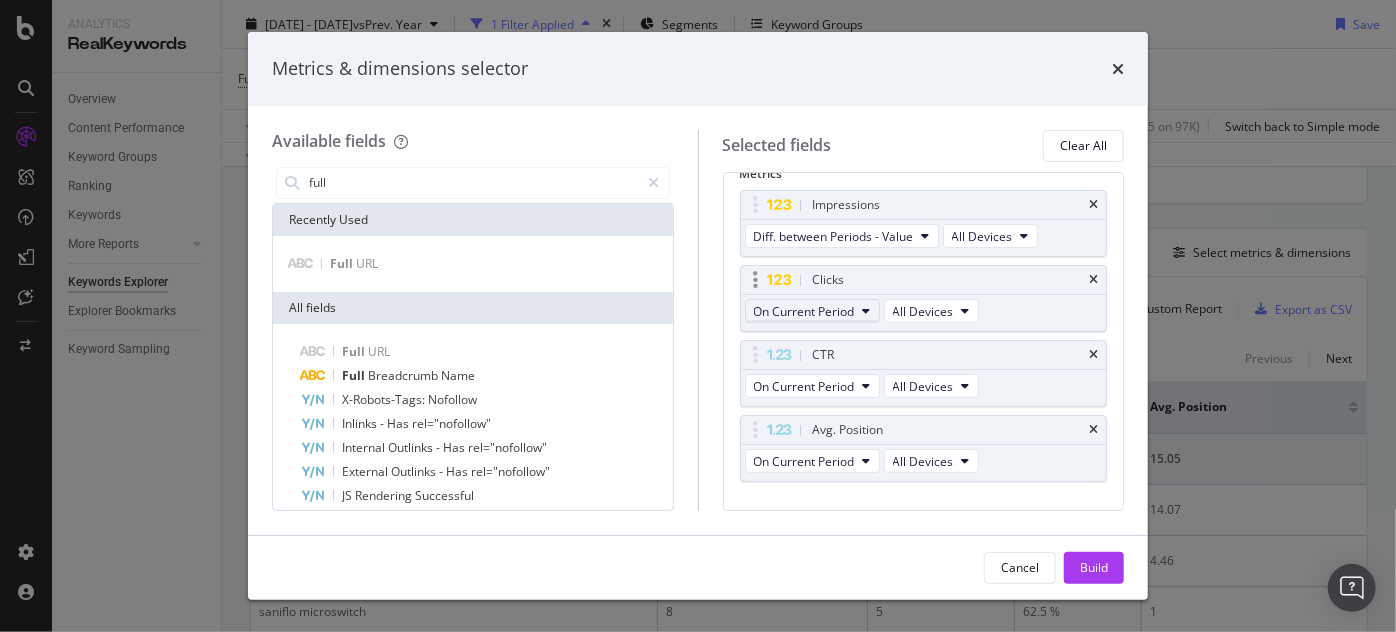 click on "On Current Period" at bounding box center (812, 311) 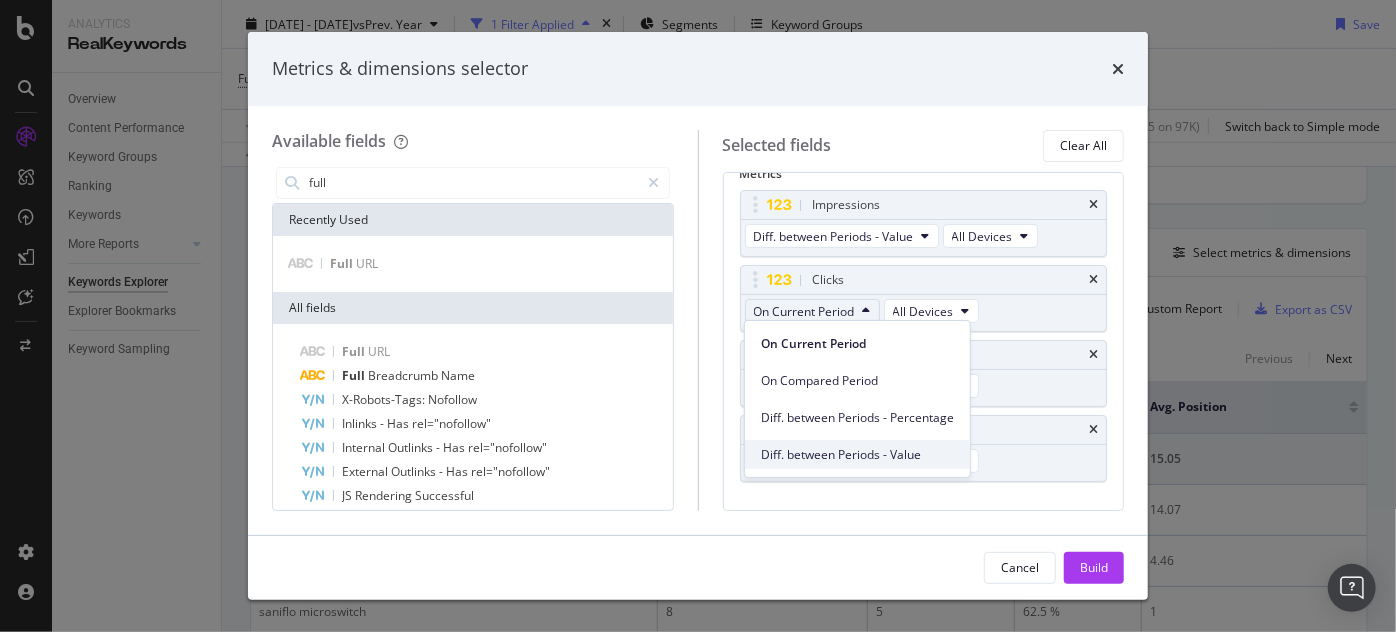 click on "Diff. between Periods - Value" at bounding box center (857, 455) 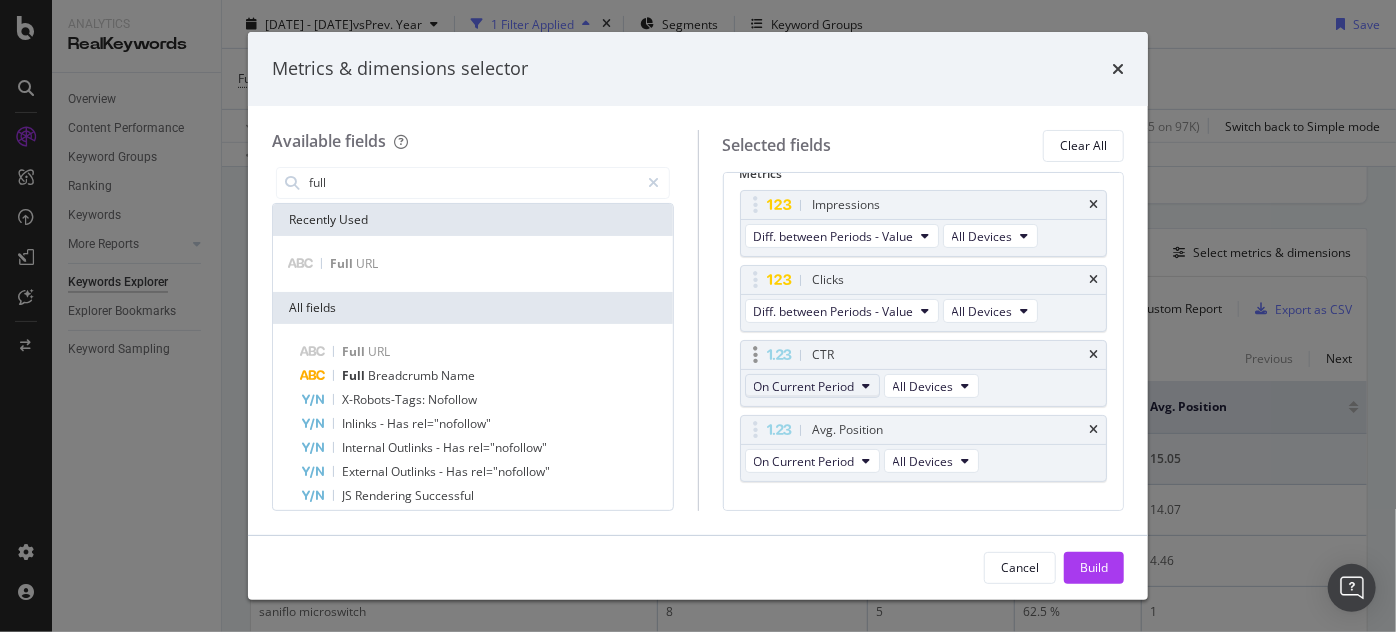 click on "On Current Period" at bounding box center [812, 386] 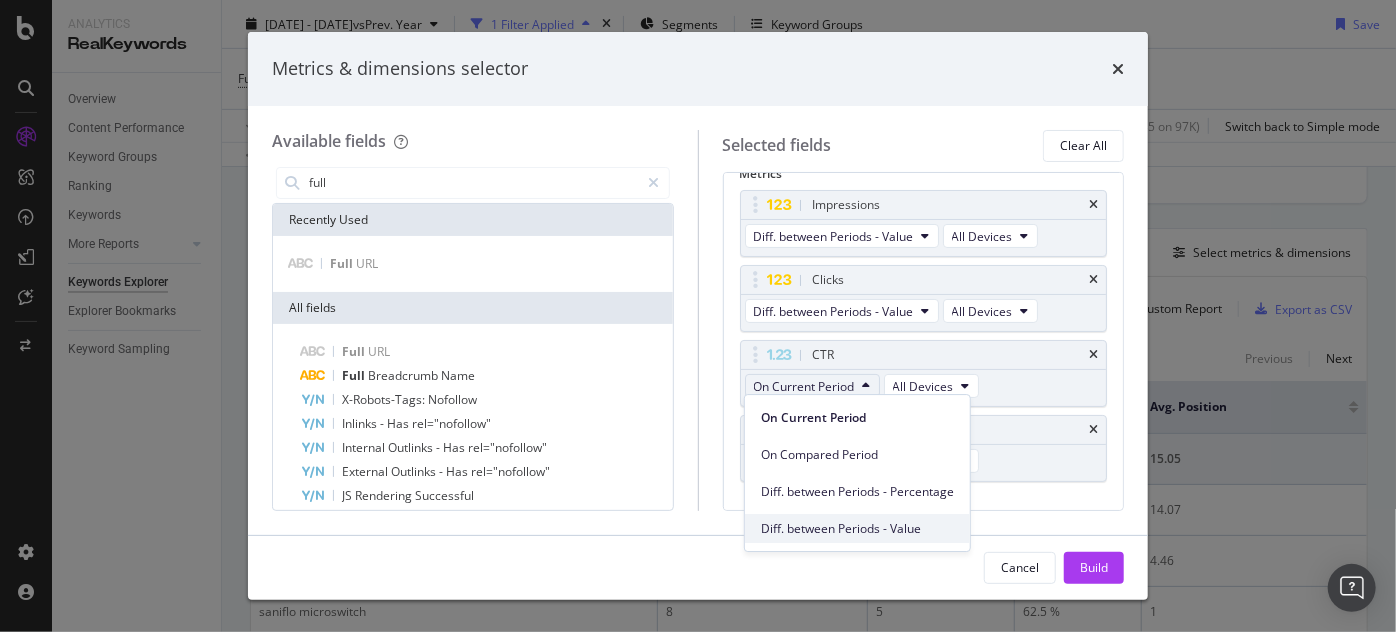 click on "Diff. between Periods - Value" at bounding box center [857, 529] 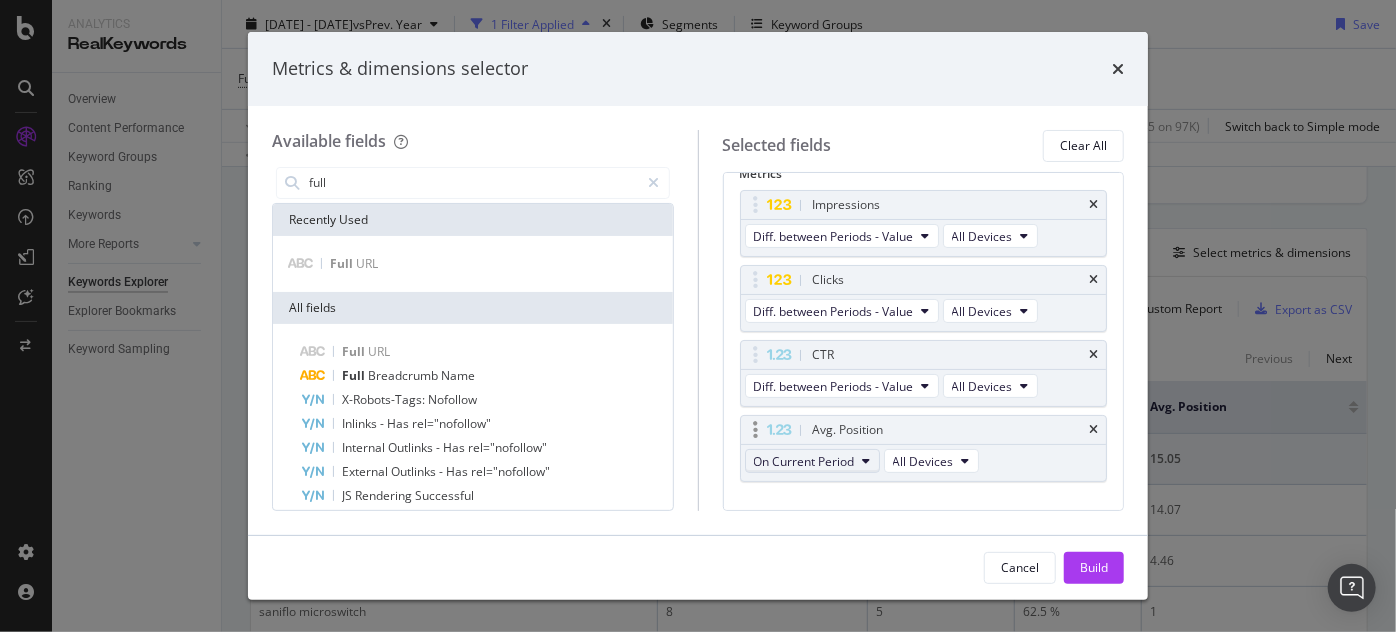click on "On Current Period" at bounding box center [804, 461] 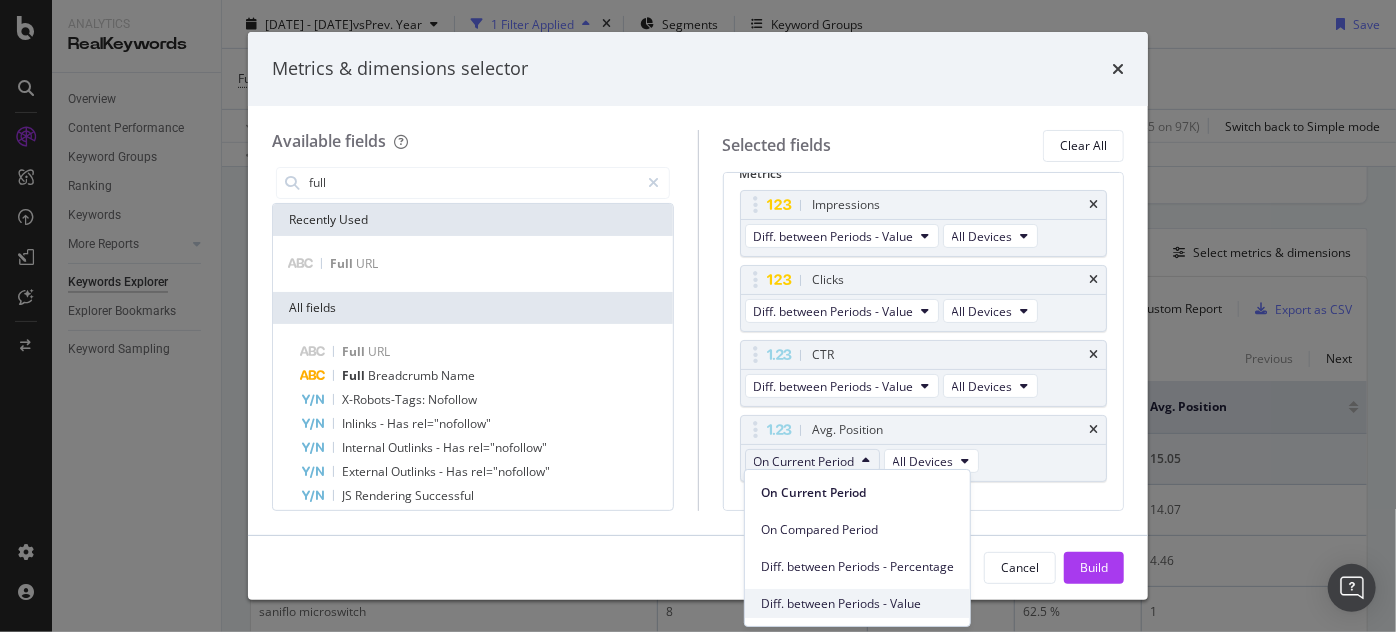 click on "Diff. between Periods - Value" at bounding box center (857, 604) 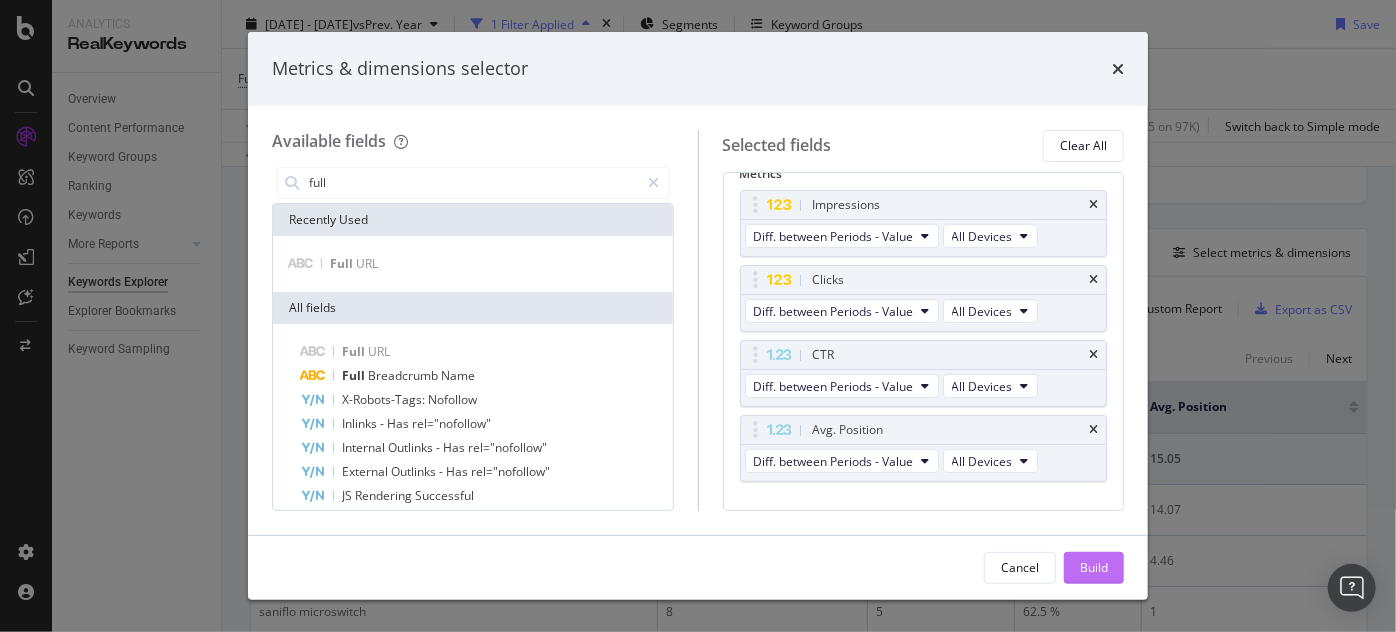 click on "Build" at bounding box center [1094, 568] 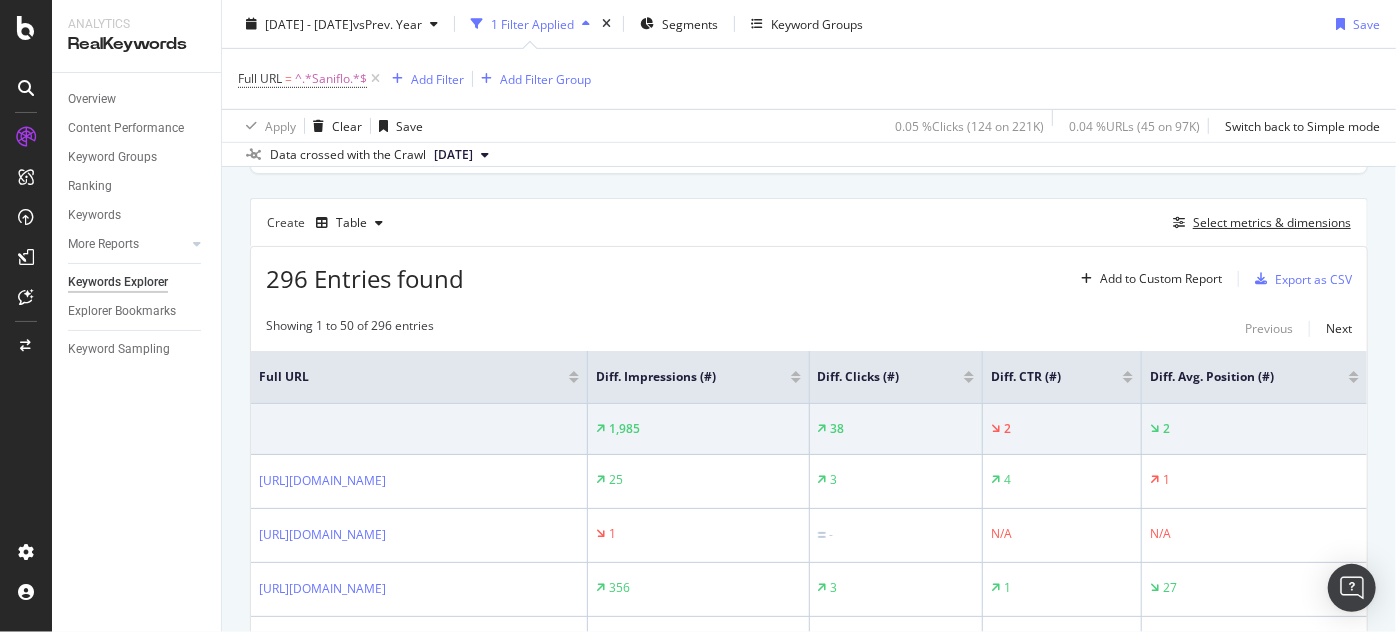 scroll, scrollTop: 522, scrollLeft: 0, axis: vertical 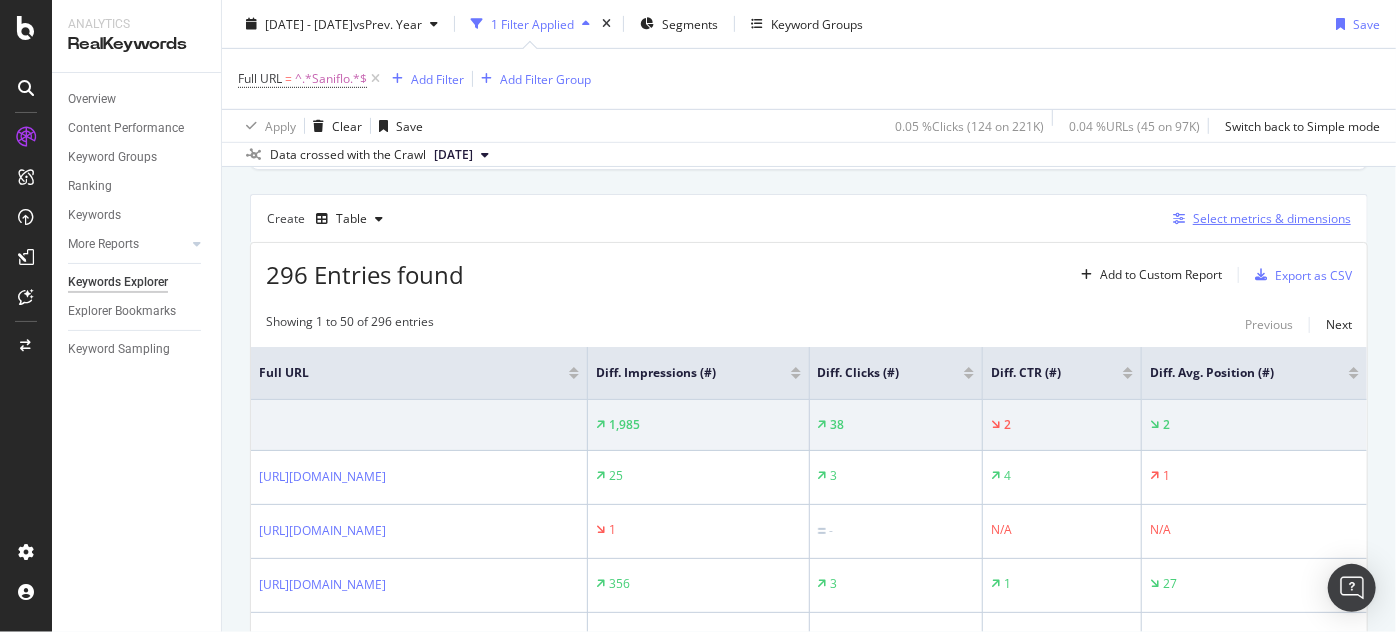click at bounding box center [1179, 219] 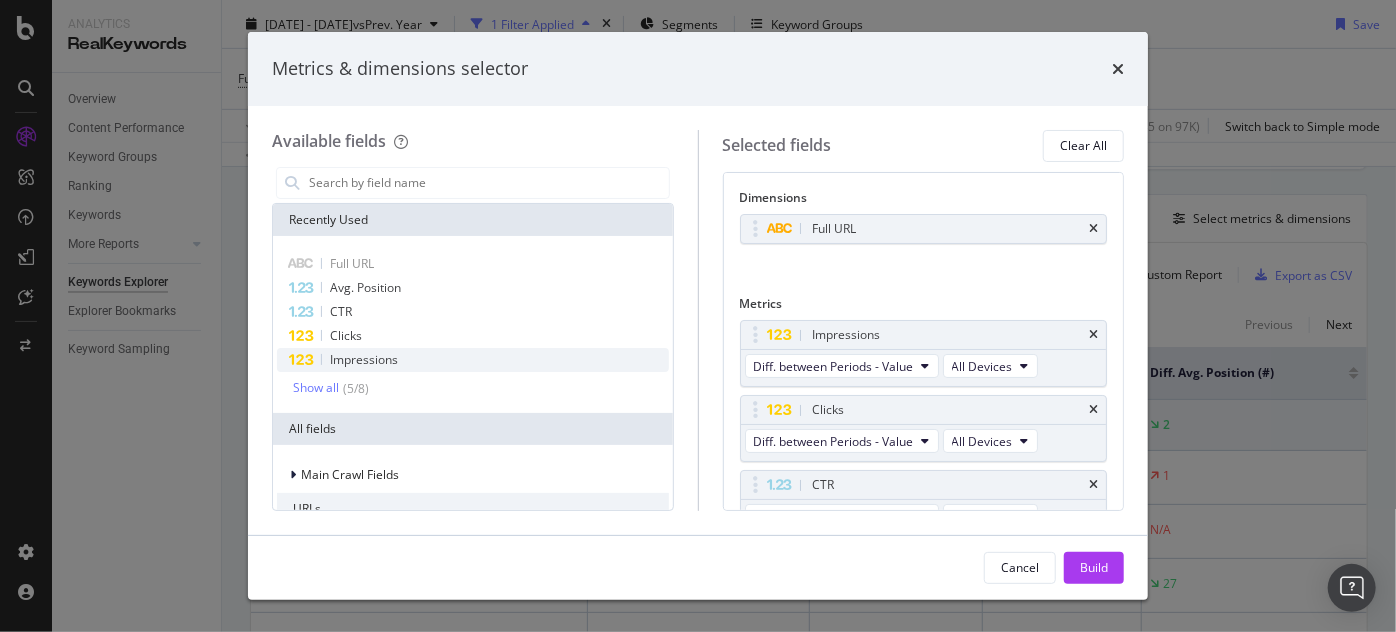 click on "Impressions" at bounding box center [473, 360] 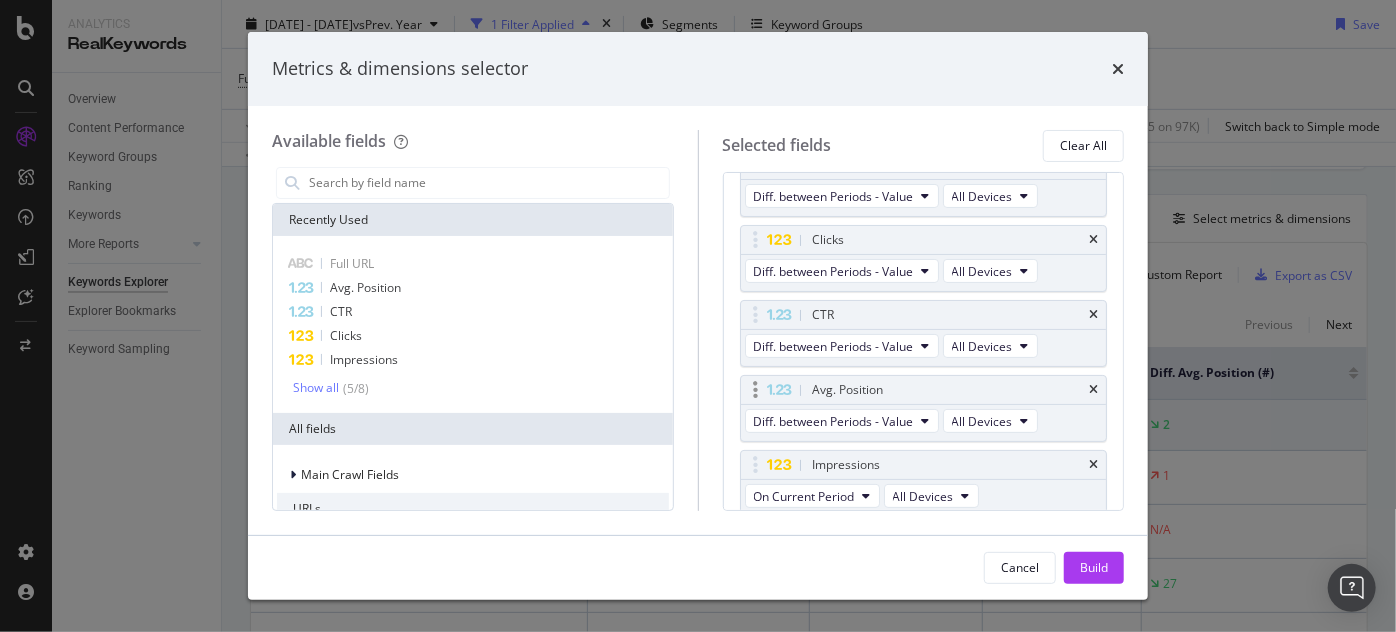 scroll, scrollTop: 173, scrollLeft: 0, axis: vertical 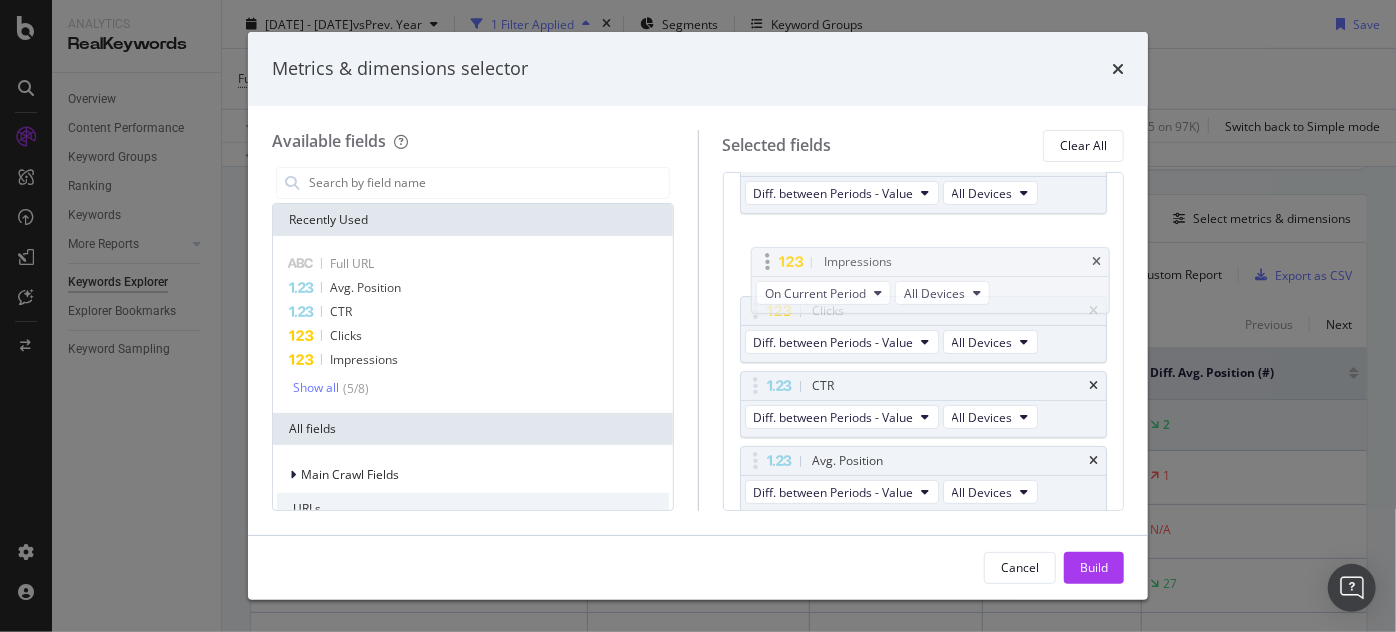 drag, startPoint x: 752, startPoint y: 457, endPoint x: 763, endPoint y: 261, distance: 196.30843 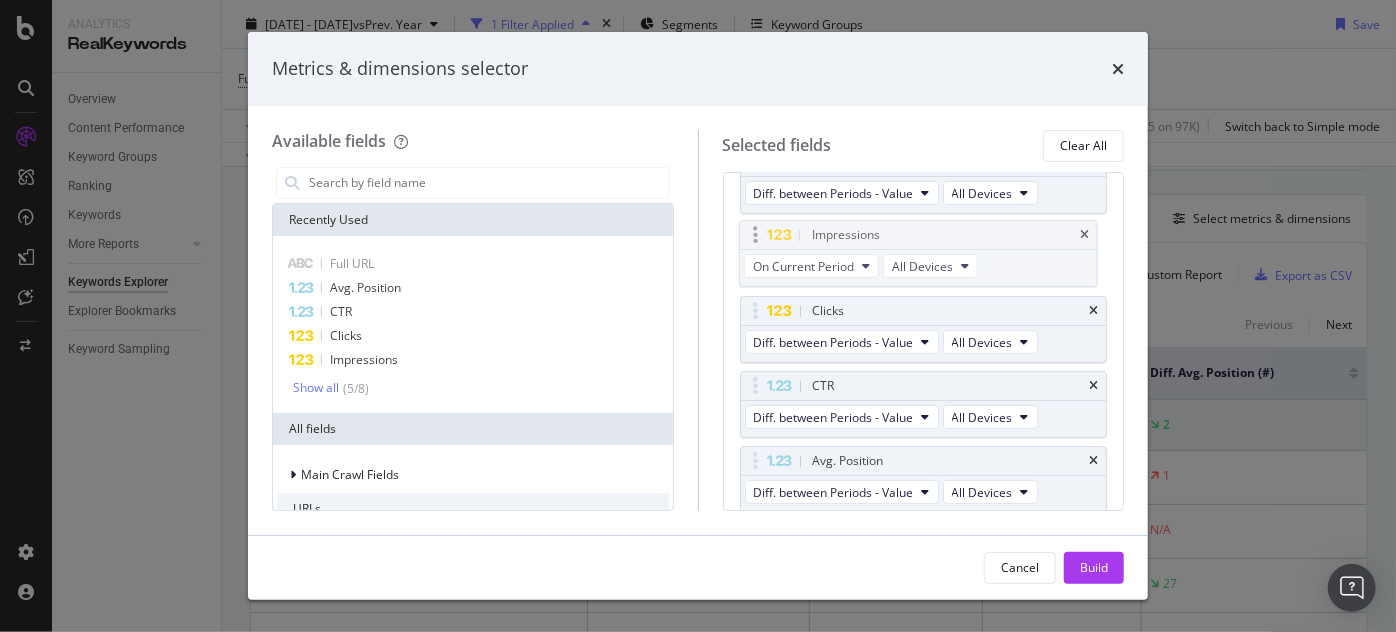 click on "Analytics RealKeywords Overview Content Performance Keyword Groups Ranking Keywords More Reports Countries Devices Content Structure Keywords Explorer Explorer Bookmarks Keyword Sampling Keywords Explorer [DOMAIN_NAME] [DATE] - [DATE]  vs  Prev. Year 1 Filter Applied Segments Keyword Groups Save Full URL   =     ^.*Saniflo.*$ Add Filter Add Filter Group Apply Clear Save 0.05 %  Clicks ( 124 on 221K ) 0.04 %  URLs ( 45 on 97K ) Switch back to Simple mode Data crossed with the Crawl [DATE] By URL Top Charts Clicks By pagination1 Level 1 By: pagination1 Level 1 Hold CTRL while clicking to filter the report. 100% pagination1 Level 1 Clicks #nomatch 124 100% #nomatch Clicks By Average Position Hold CTRL while clicking to filter the report. 1-3 4-6 7-10 11+ 0 20 40 60 Avg. Position Clicks 1-3 22 4-6 19 7-10 55 11+ 28 60 Clicks By CTR Hold CTRL while clicking to filter the report. 0 - 5 % 5 - 10 % 10 - 20 % 20 - 40 % 40 - 70 % 70 - 100 % 0 10 20 30 40 CTR Clicks 0 - 5 % 15 5 - 10 % 35 39 18" at bounding box center (698, 316) 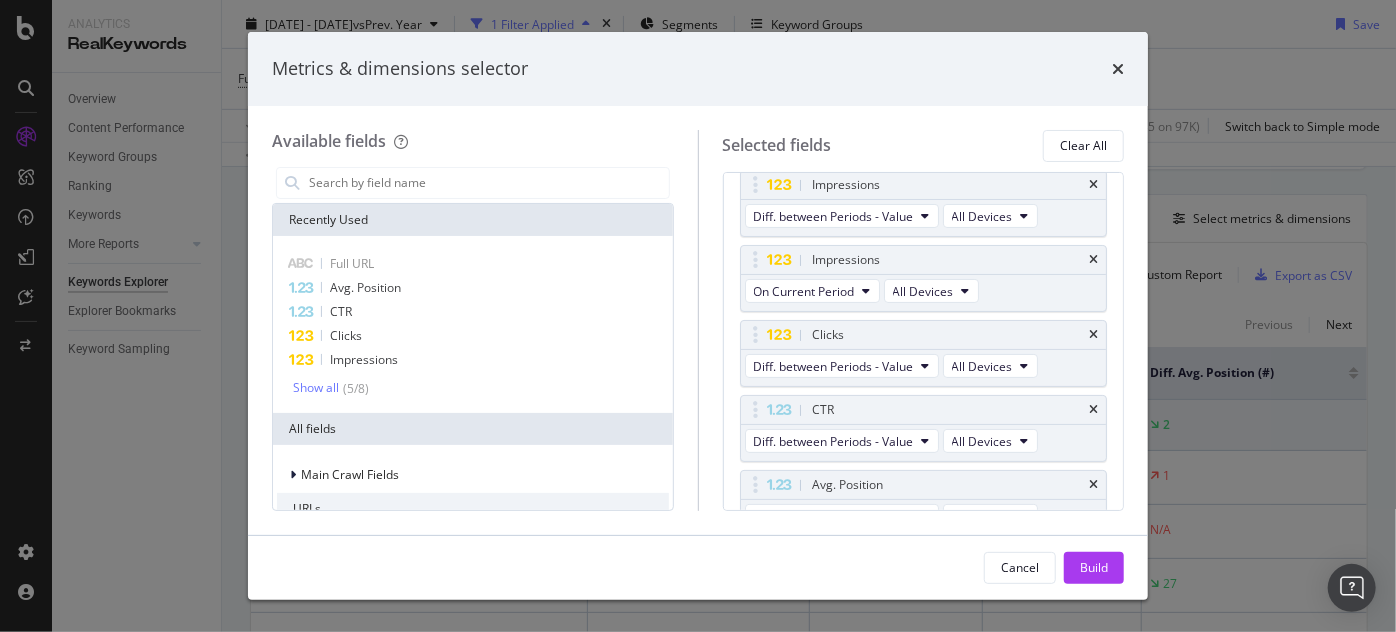 scroll, scrollTop: 140, scrollLeft: 0, axis: vertical 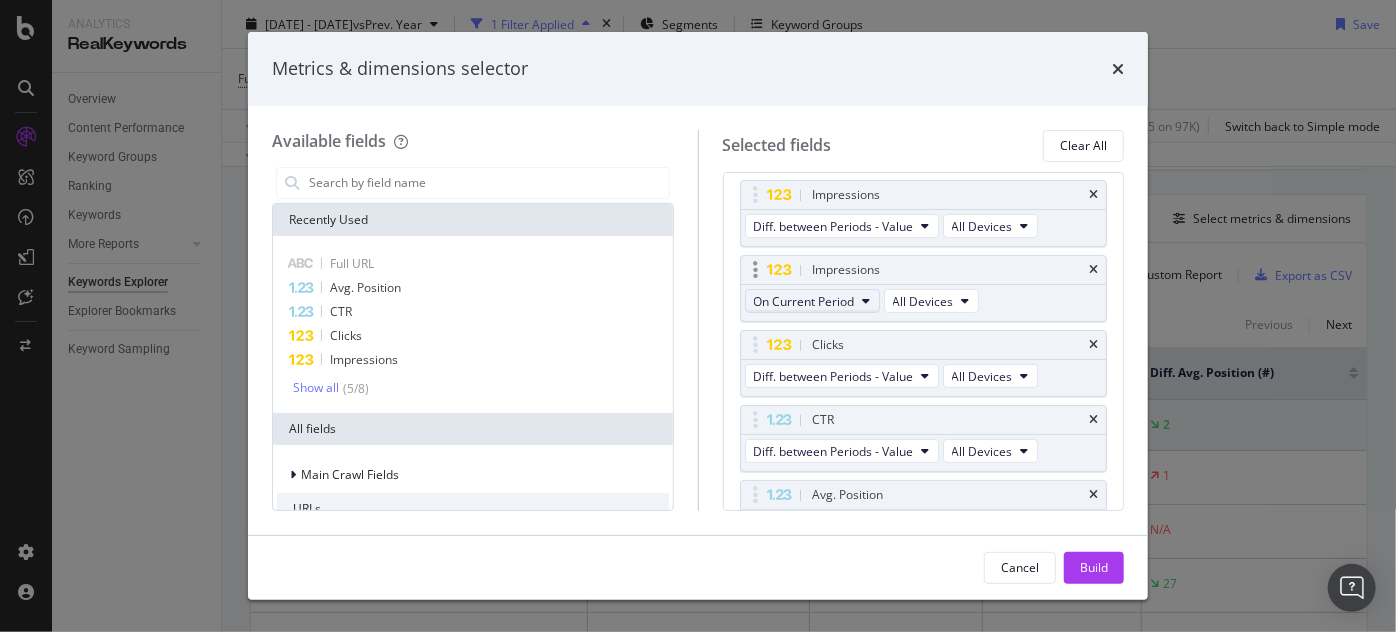 click on "On Current Period" at bounding box center (804, 301) 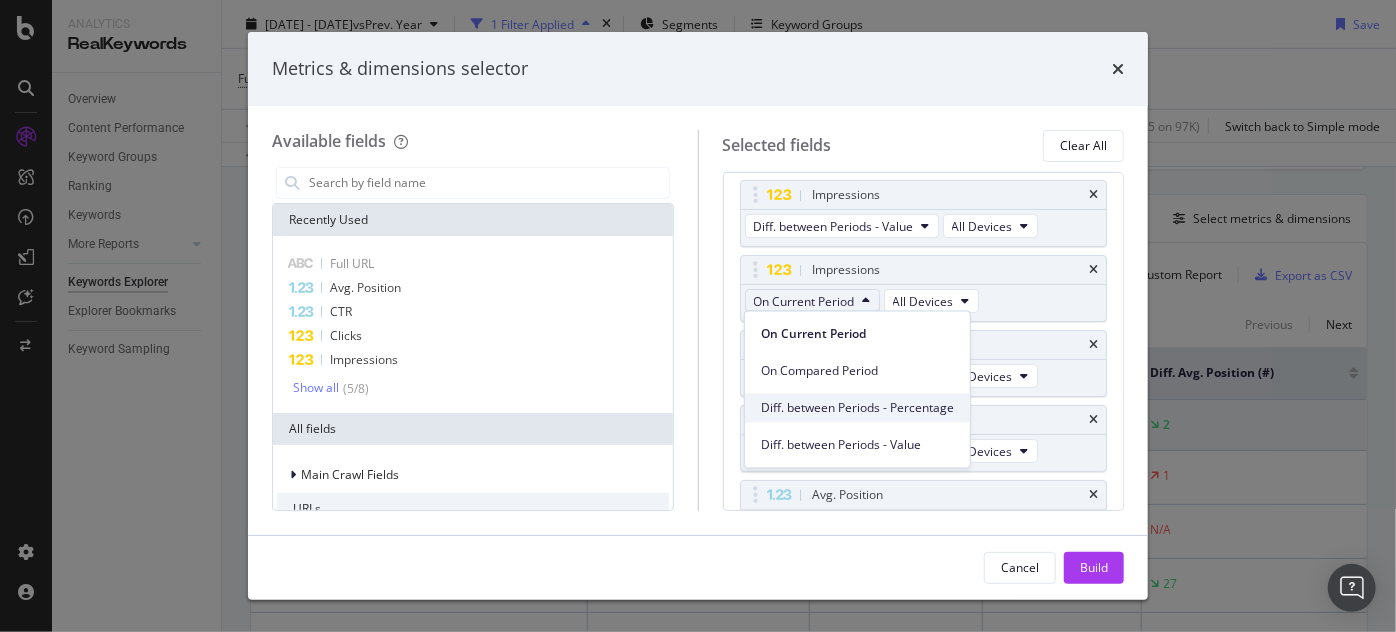 click on "Diff. between Periods - Percentage" at bounding box center (857, 408) 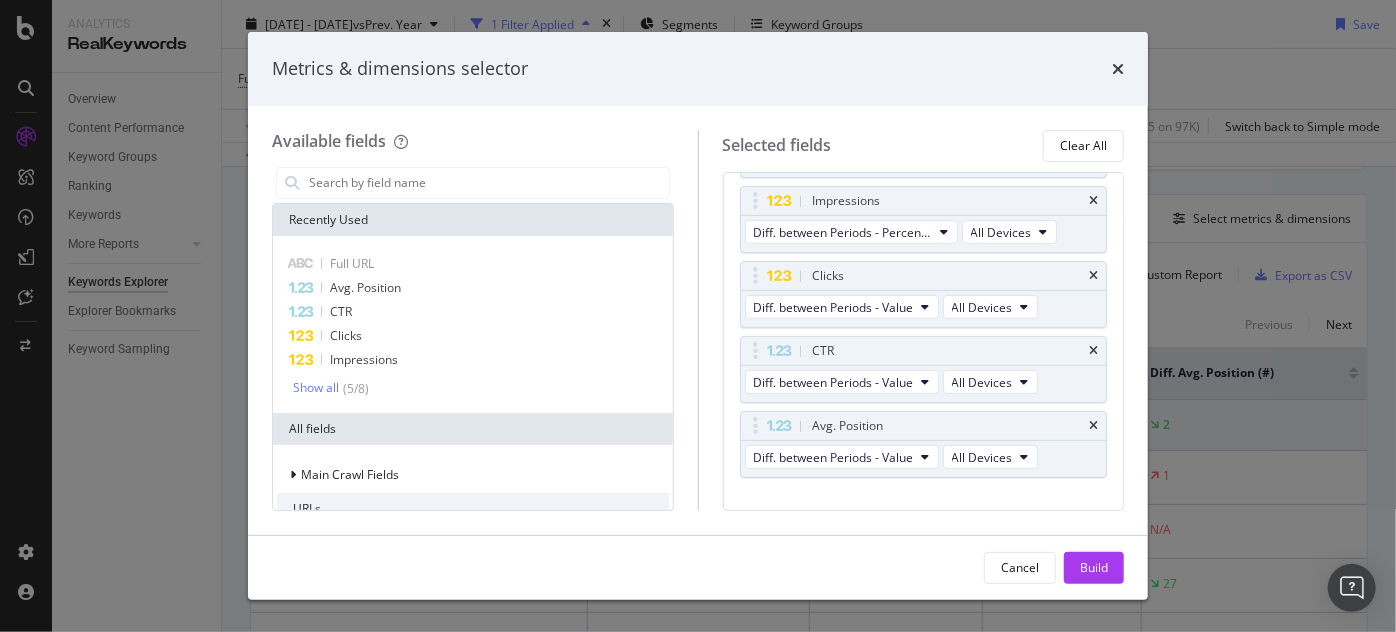 scroll, scrollTop: 211, scrollLeft: 0, axis: vertical 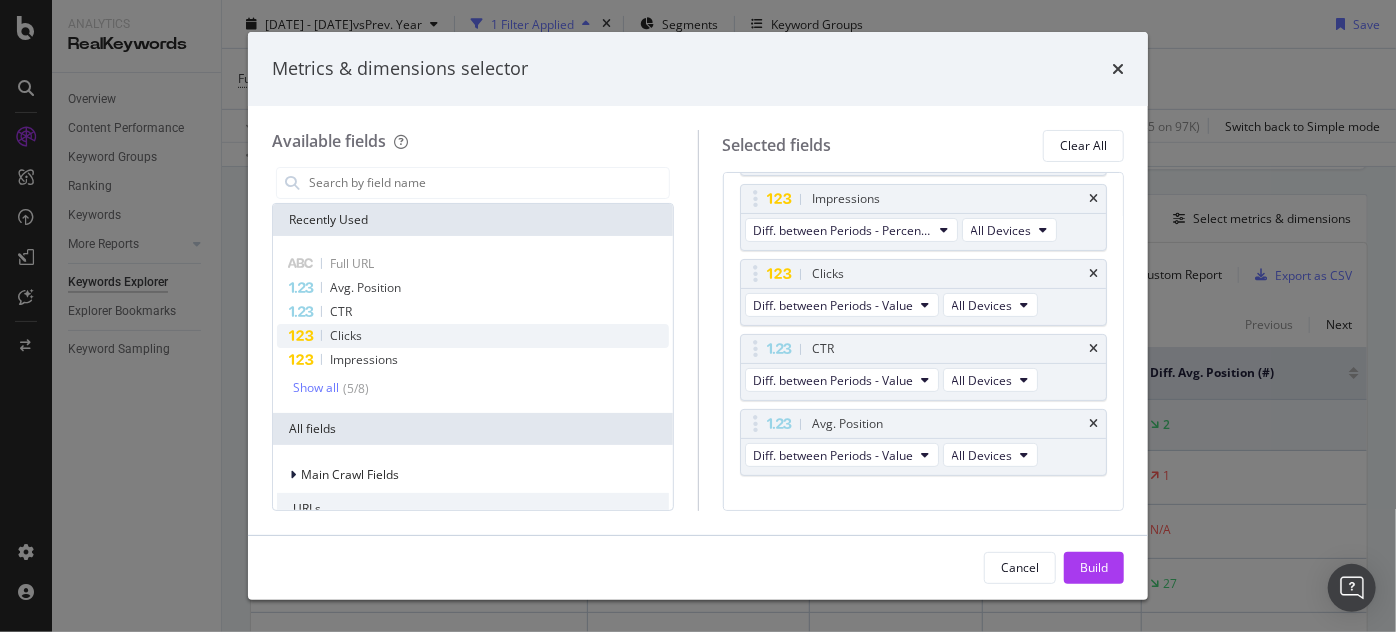 click on "Clicks" at bounding box center (473, 336) 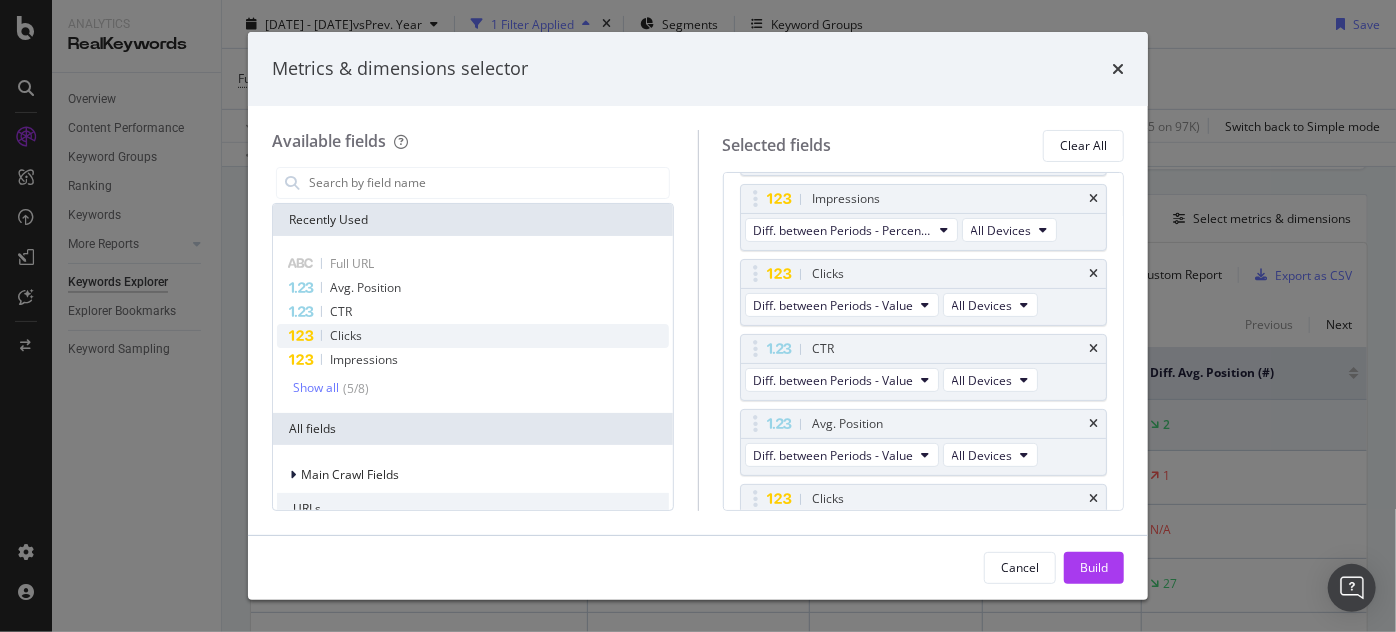 scroll, scrollTop: 247, scrollLeft: 0, axis: vertical 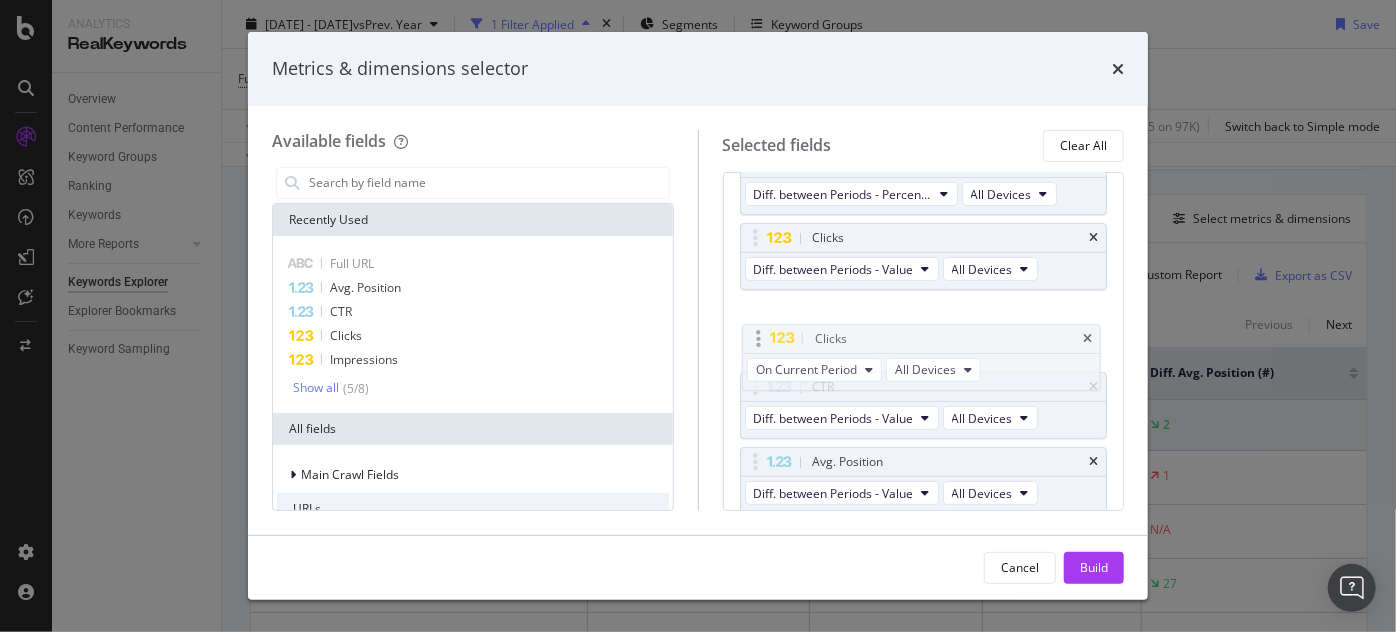 drag, startPoint x: 754, startPoint y: 458, endPoint x: 757, endPoint y: 335, distance: 123.03658 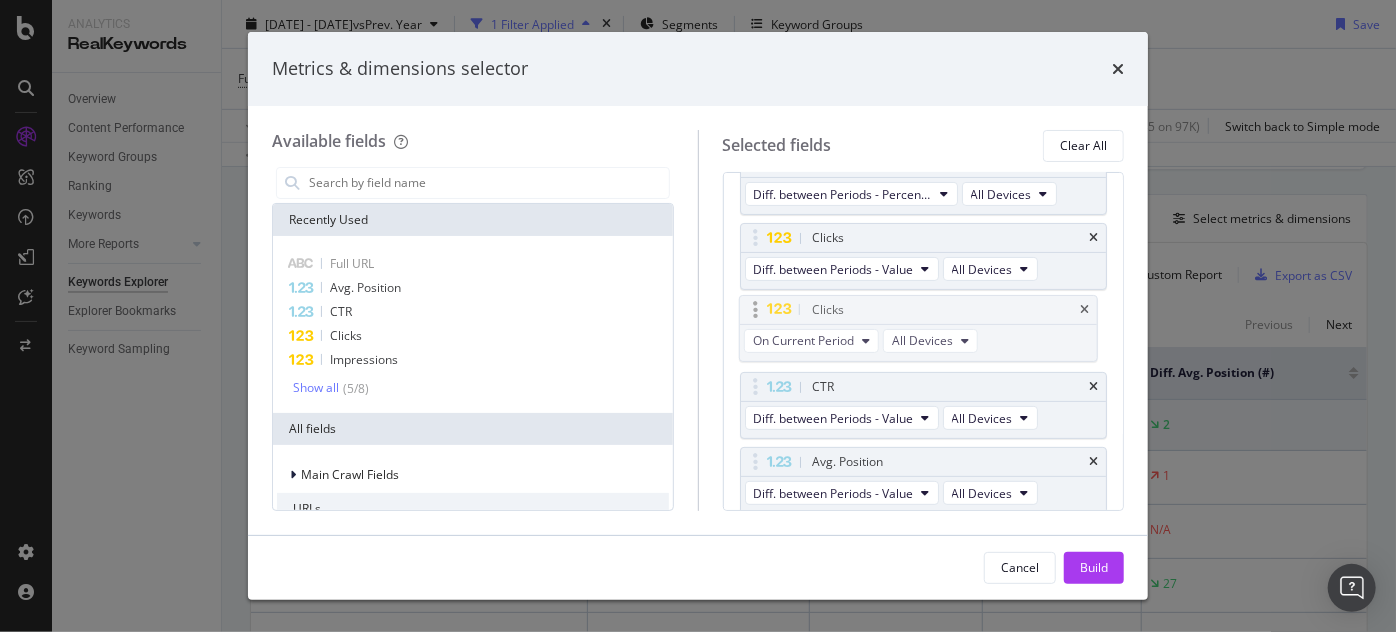 click on "Analytics RealKeywords Overview Content Performance Keyword Groups Ranking Keywords More Reports Countries Devices Content Structure Keywords Explorer Explorer Bookmarks Keyword Sampling Keywords Explorer [DOMAIN_NAME] [DATE] - [DATE]  vs  Prev. Year 1 Filter Applied Segments Keyword Groups Save Full URL   =     ^.*Saniflo.*$ Add Filter Add Filter Group Apply Clear Save 0.05 %  Clicks ( 124 on 221K ) 0.04 %  URLs ( 45 on 97K ) Switch back to Simple mode Data crossed with the Crawl [DATE] By URL Top Charts Clicks By pagination1 Level 1 By: pagination1 Level 1 Hold CTRL while clicking to filter the report. 100% pagination1 Level 1 Clicks #nomatch 124 100% #nomatch Clicks By Average Position Hold CTRL while clicking to filter the report. 1-3 4-6 7-10 11+ 0 20 40 60 Avg. Position Clicks 1-3 22 4-6 19 7-10 55 11+ 28 60 Clicks By CTR Hold CTRL while clicking to filter the report. 0 - 5 % 5 - 10 % 10 - 20 % 20 - 40 % 40 - 70 % 70 - 100 % 0 10 20 30 40 CTR Clicks 0 - 5 % 15 5 - 10 % 35 39 18" at bounding box center (698, 316) 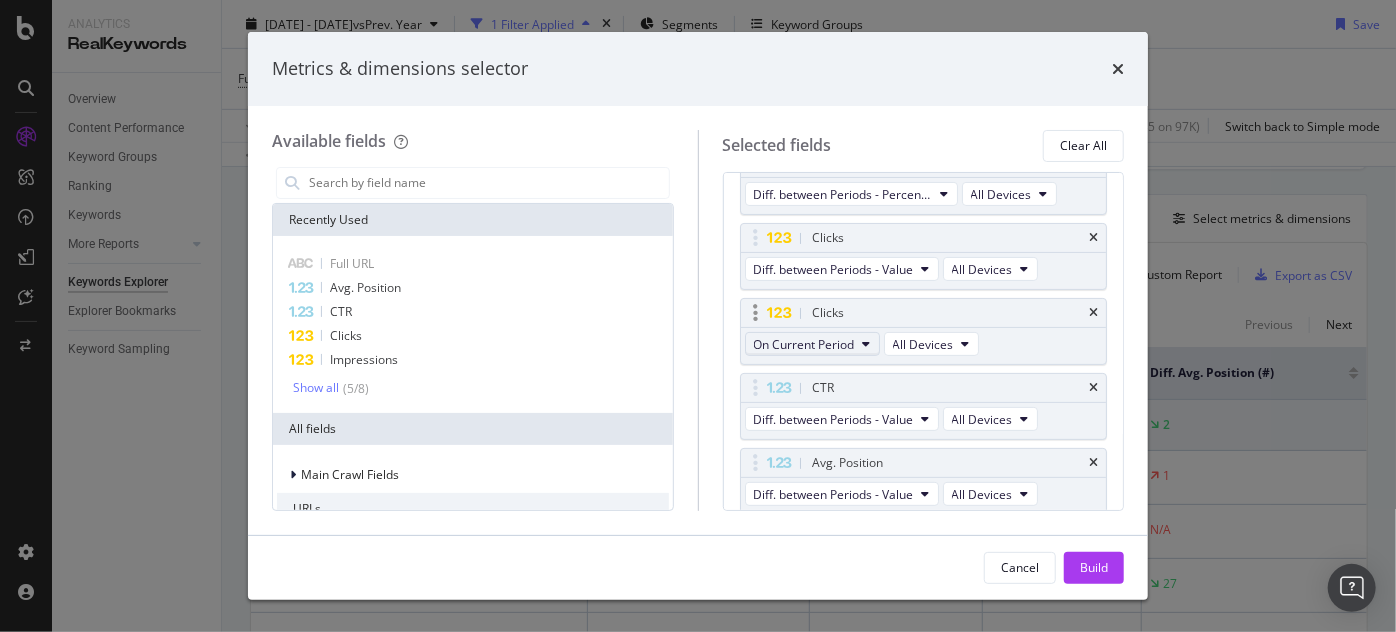 click on "On Current Period" at bounding box center (804, 344) 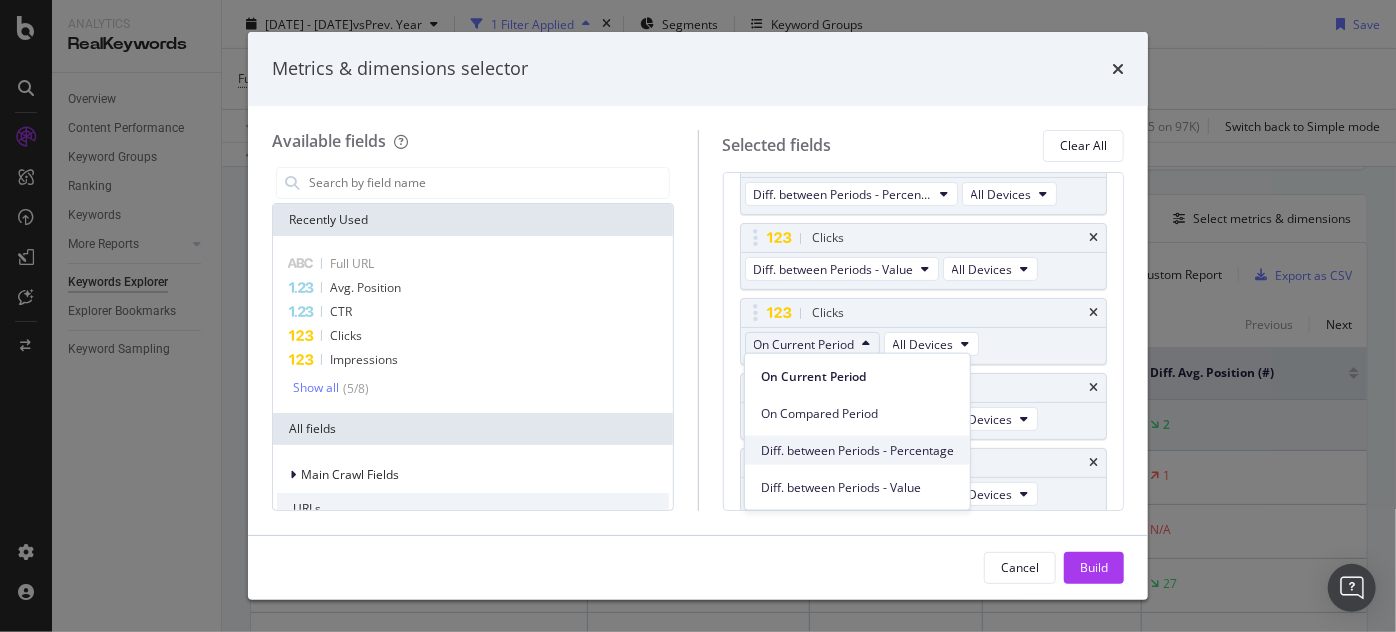 click on "Diff. between Periods - Percentage" at bounding box center [857, 450] 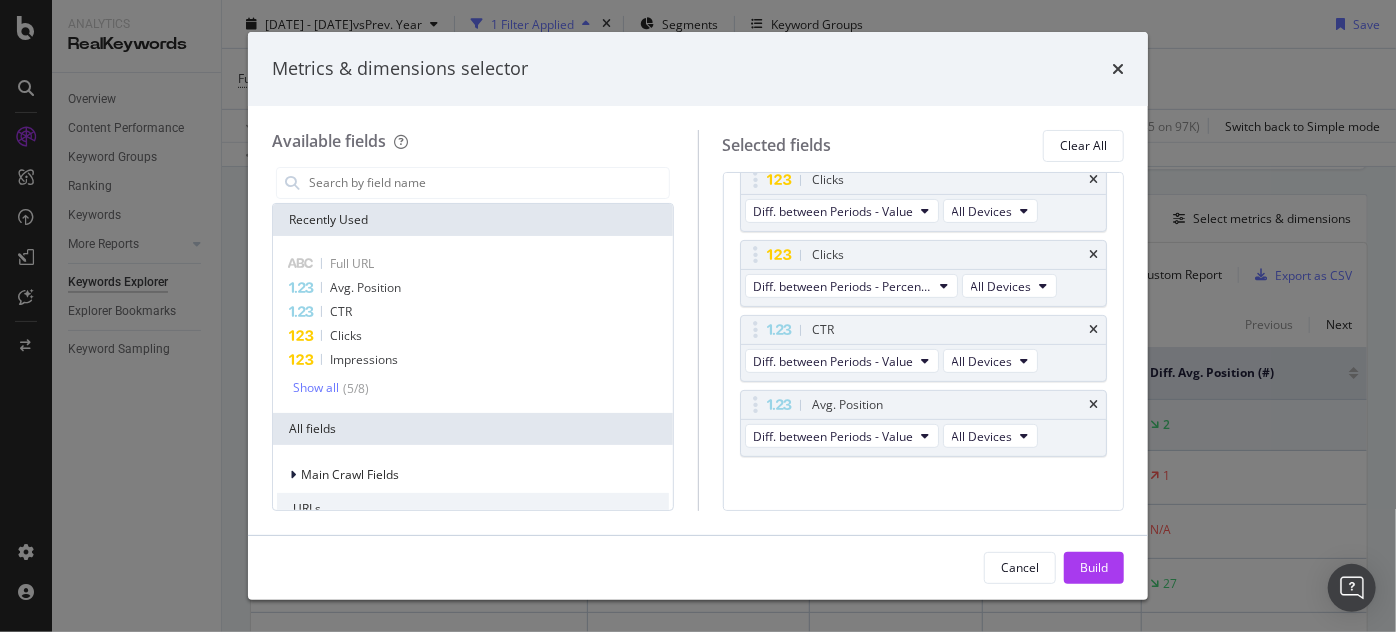 scroll, scrollTop: 313, scrollLeft: 0, axis: vertical 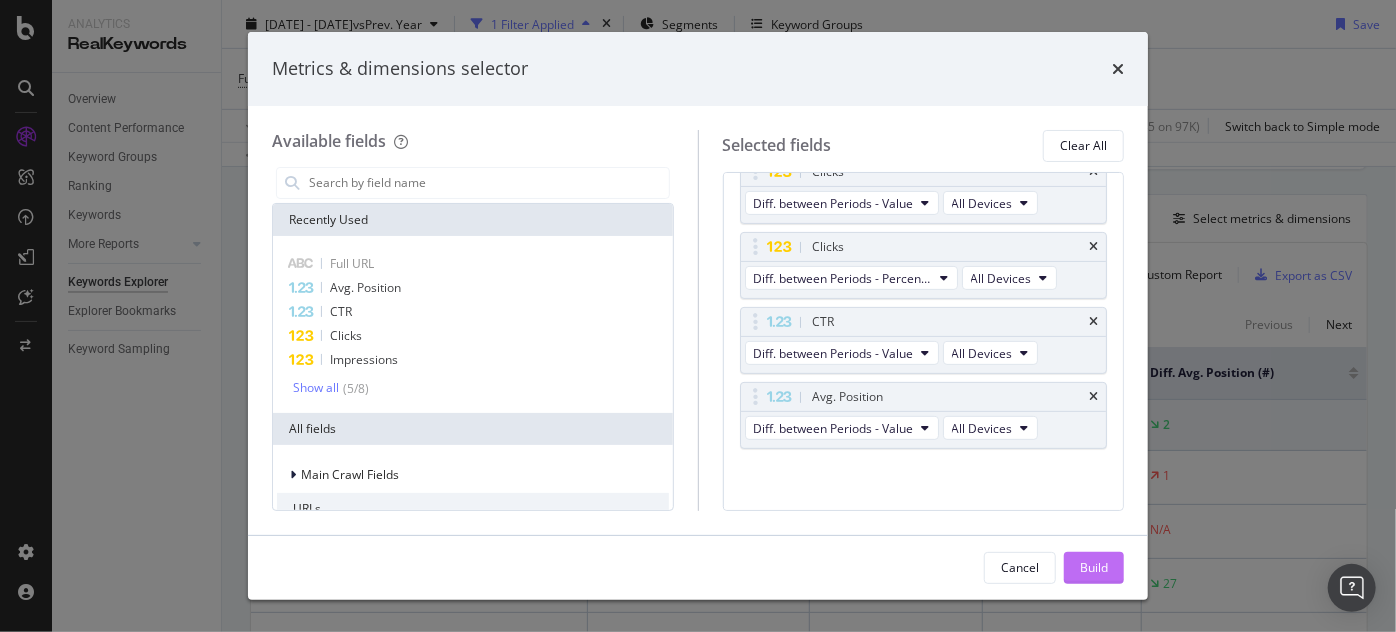 click on "Build" at bounding box center [1094, 567] 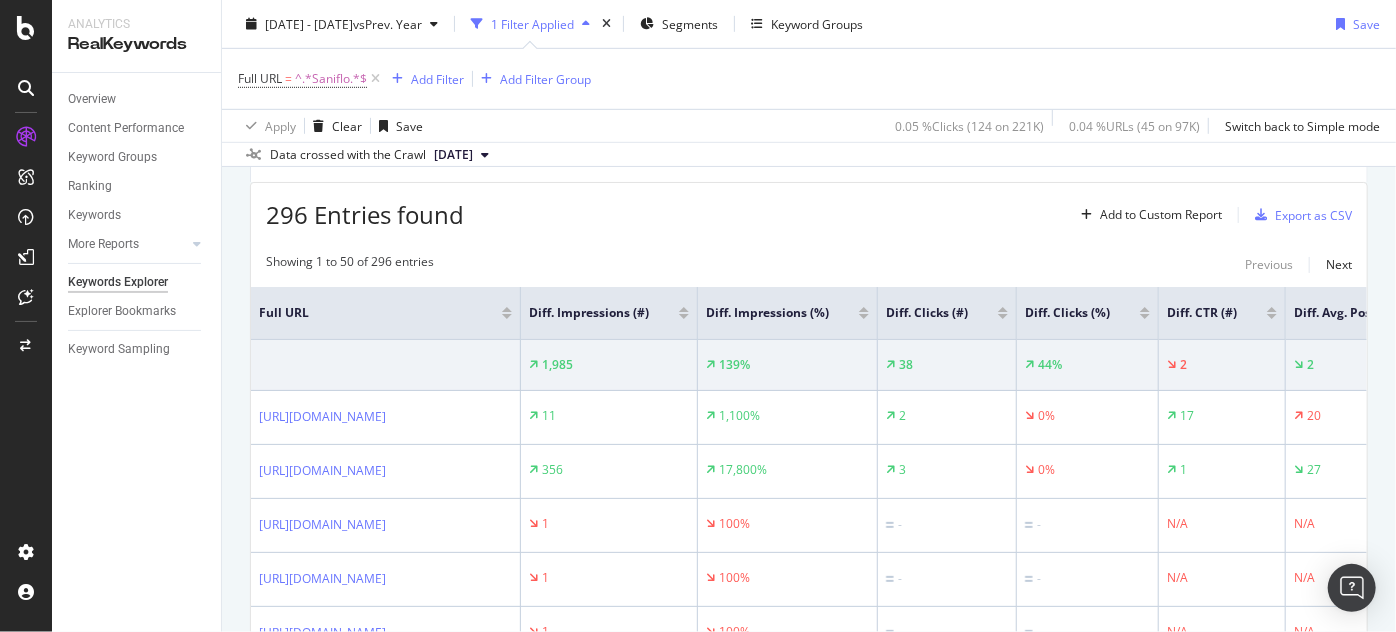 scroll, scrollTop: 588, scrollLeft: 0, axis: vertical 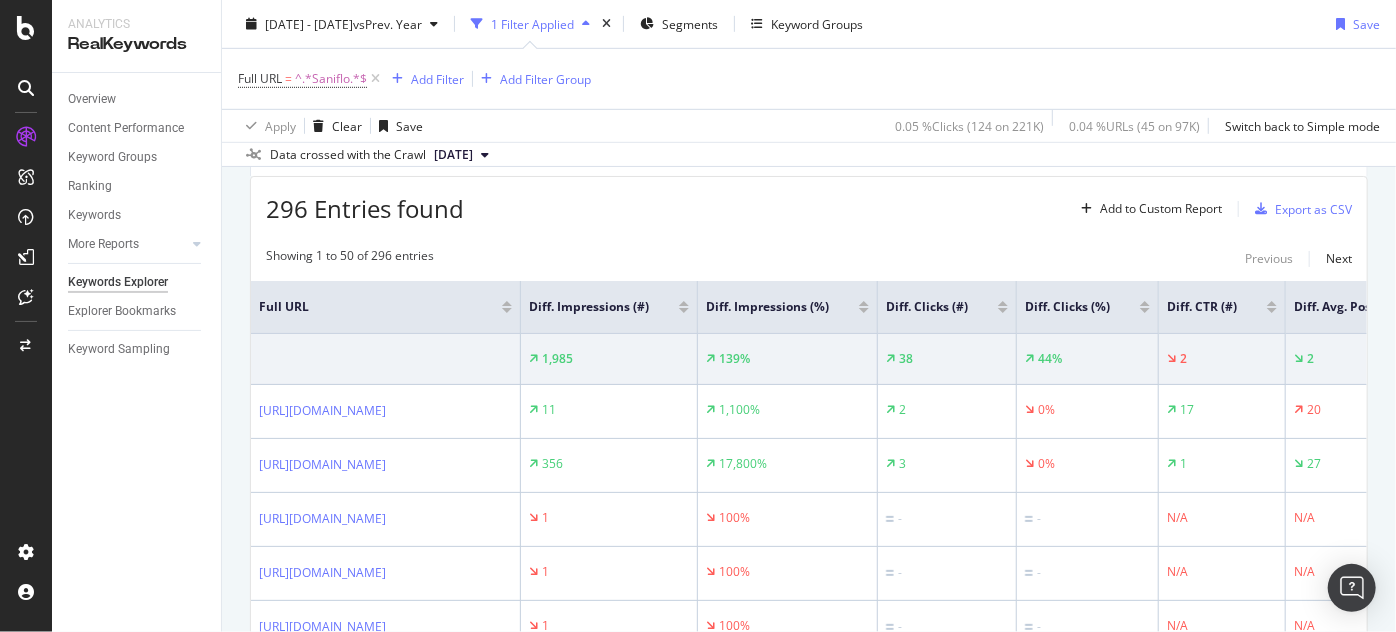 click on "Full URL   =     ^.*Saniflo.*$" at bounding box center (311, 79) 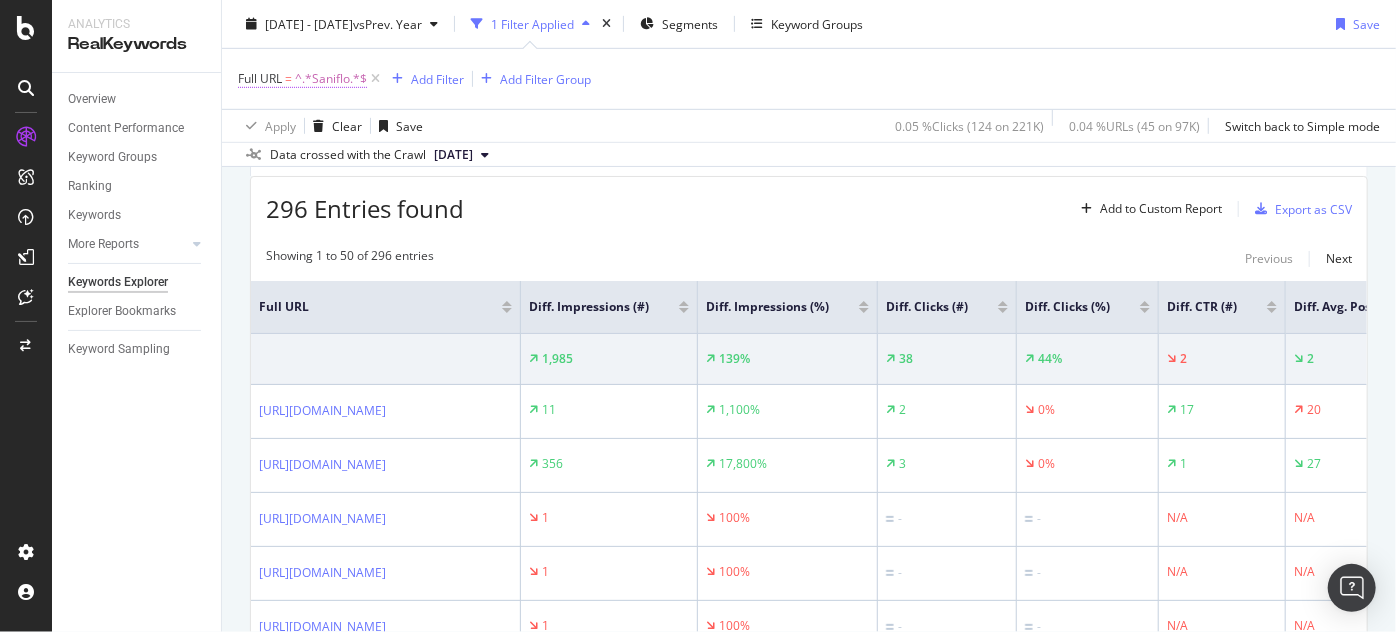click on "Full URL" at bounding box center (260, 78) 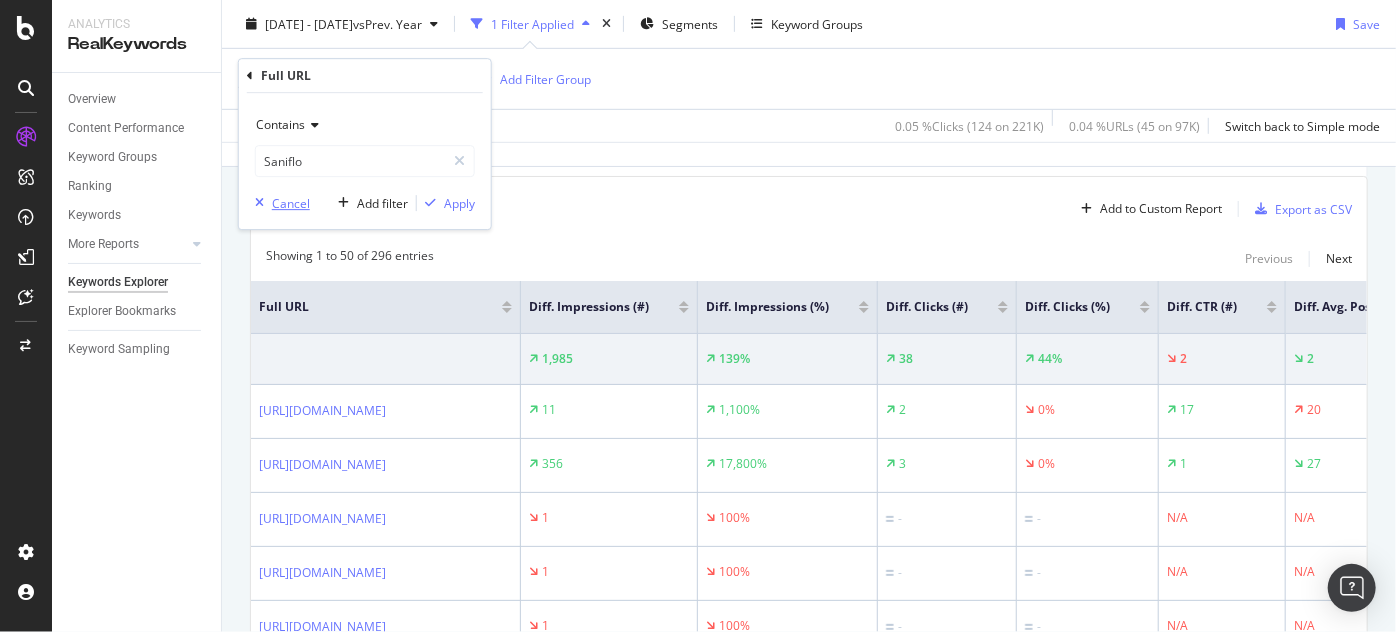 click on "Cancel" at bounding box center [291, 203] 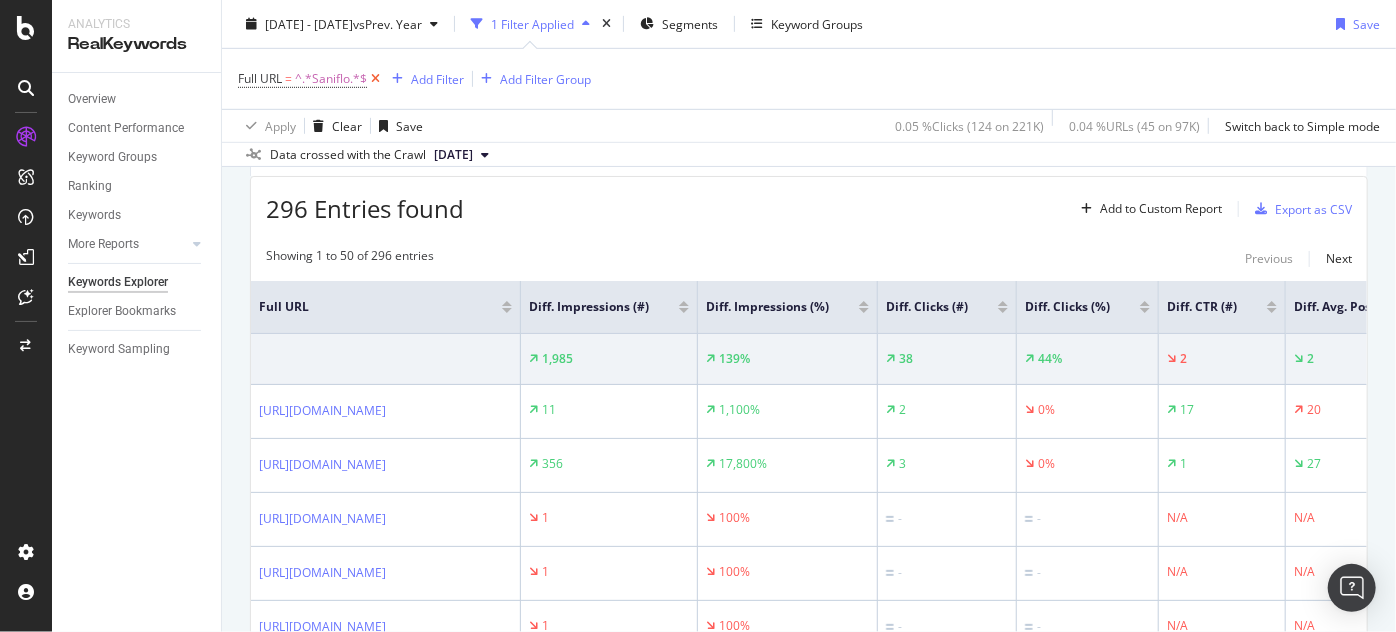 click at bounding box center (375, 79) 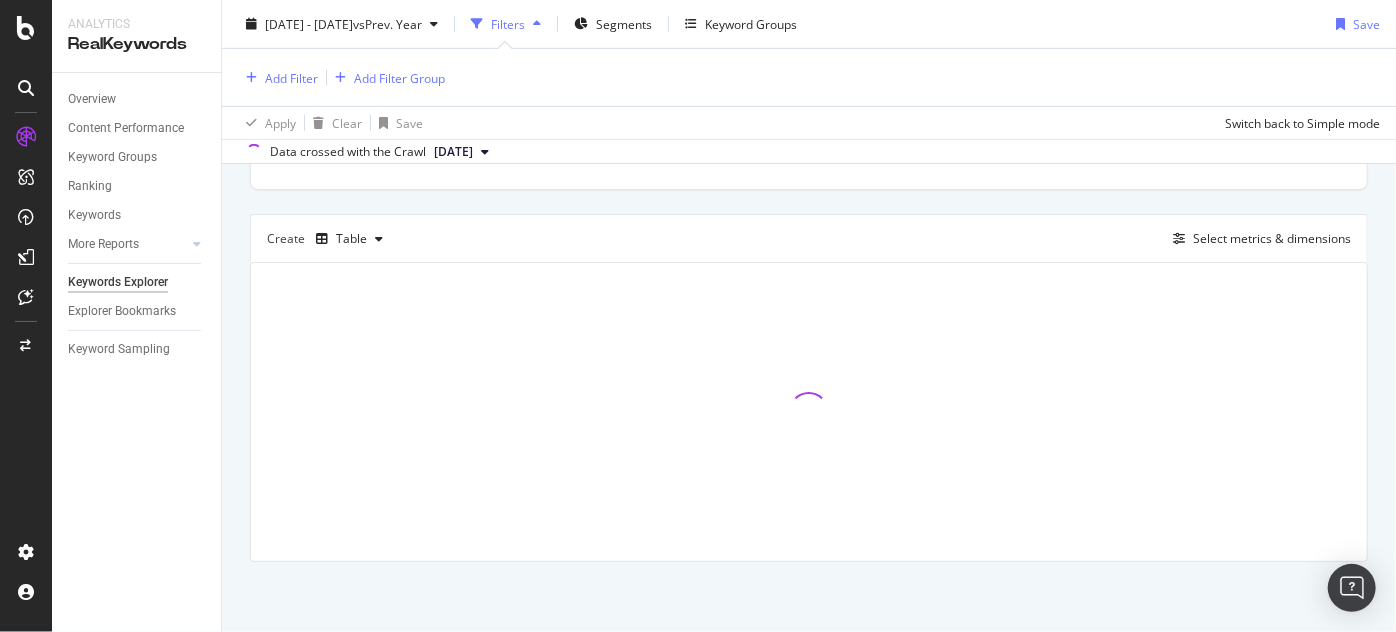 scroll, scrollTop: 497, scrollLeft: 0, axis: vertical 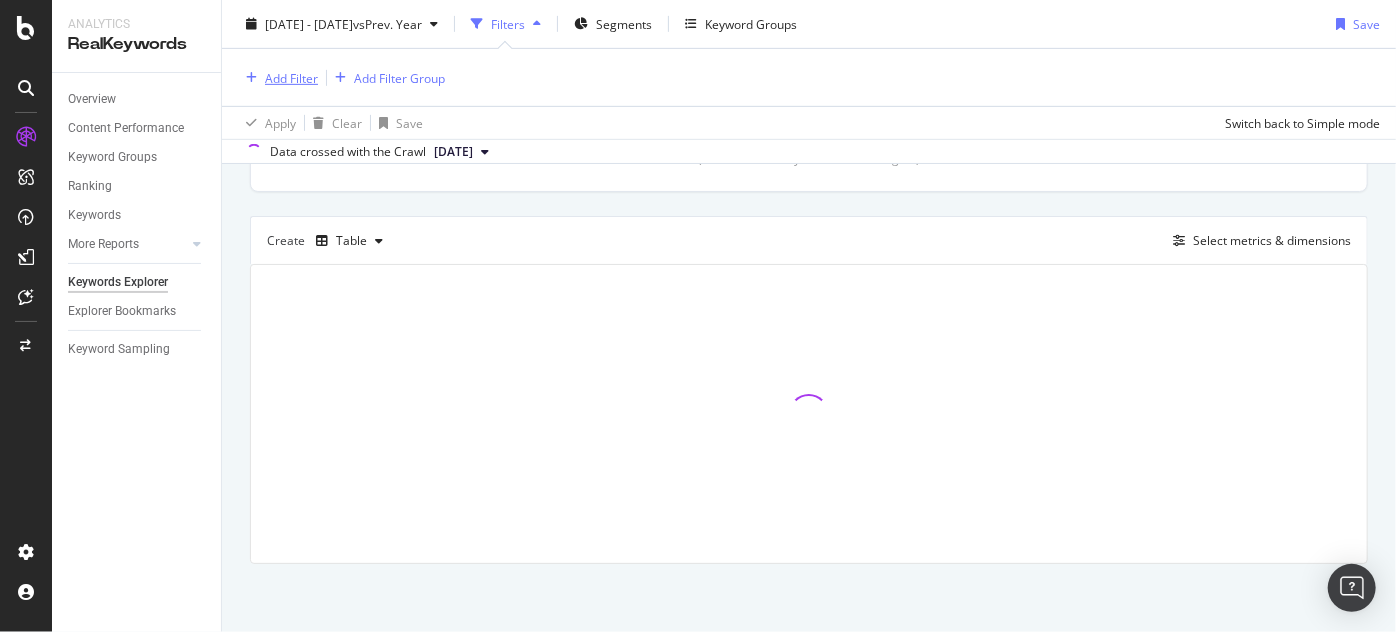 click on "Add Filter" at bounding box center [291, 77] 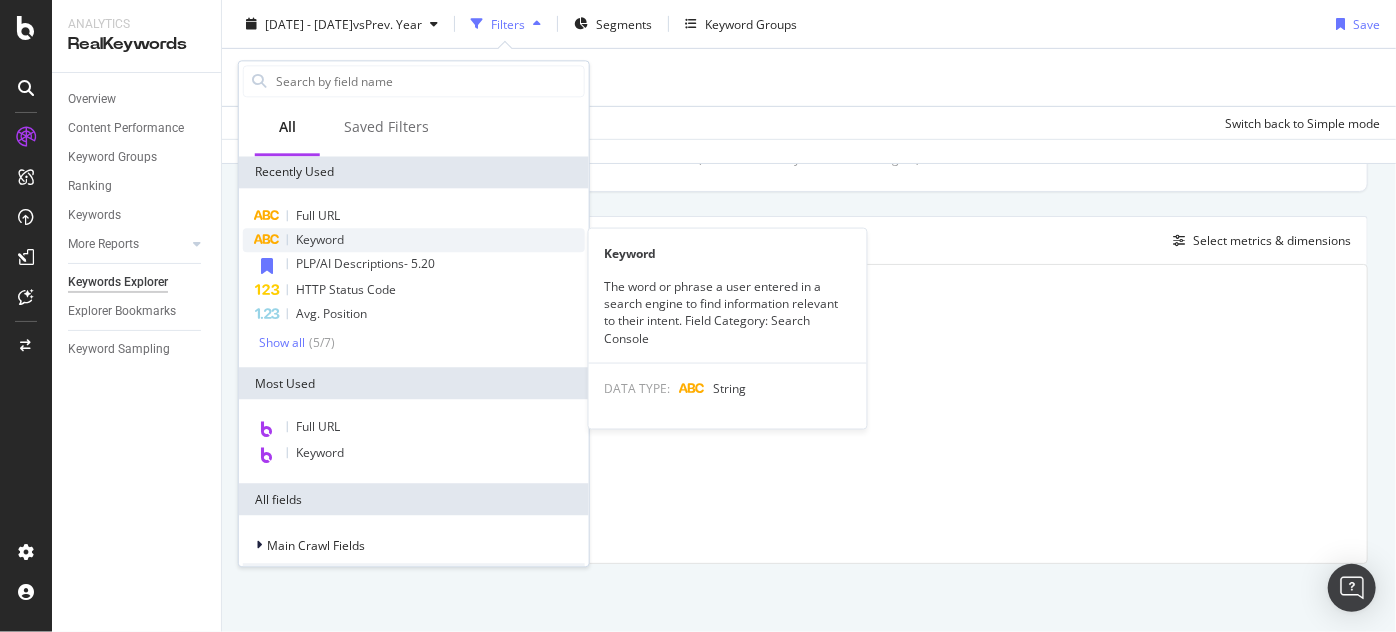 click on "Keyword" at bounding box center [320, 239] 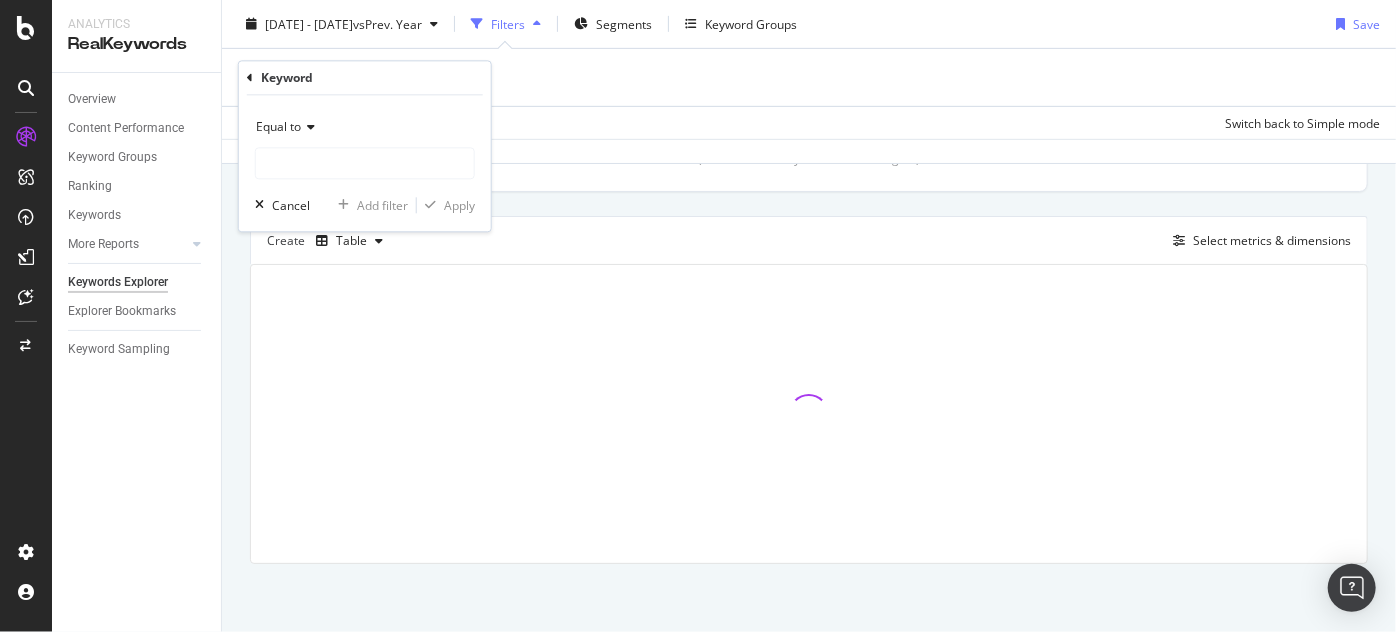 click at bounding box center (308, 128) 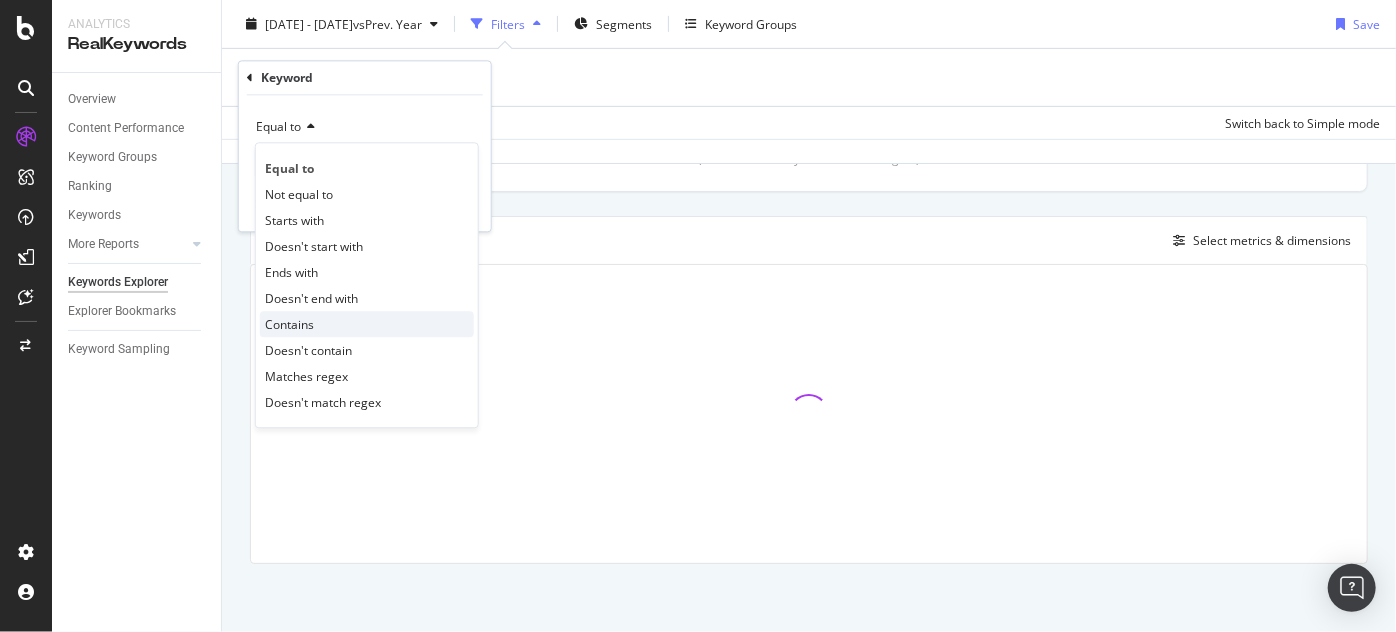 click on "Contains" at bounding box center (289, 324) 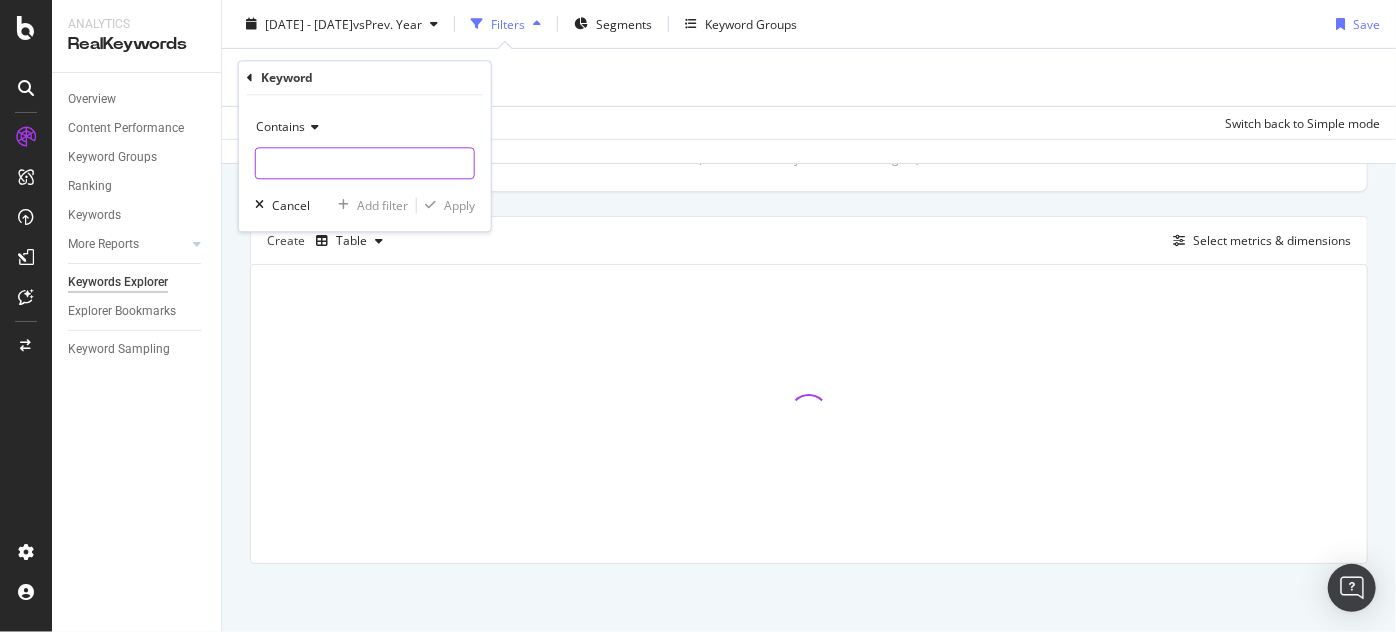 click at bounding box center [365, 164] 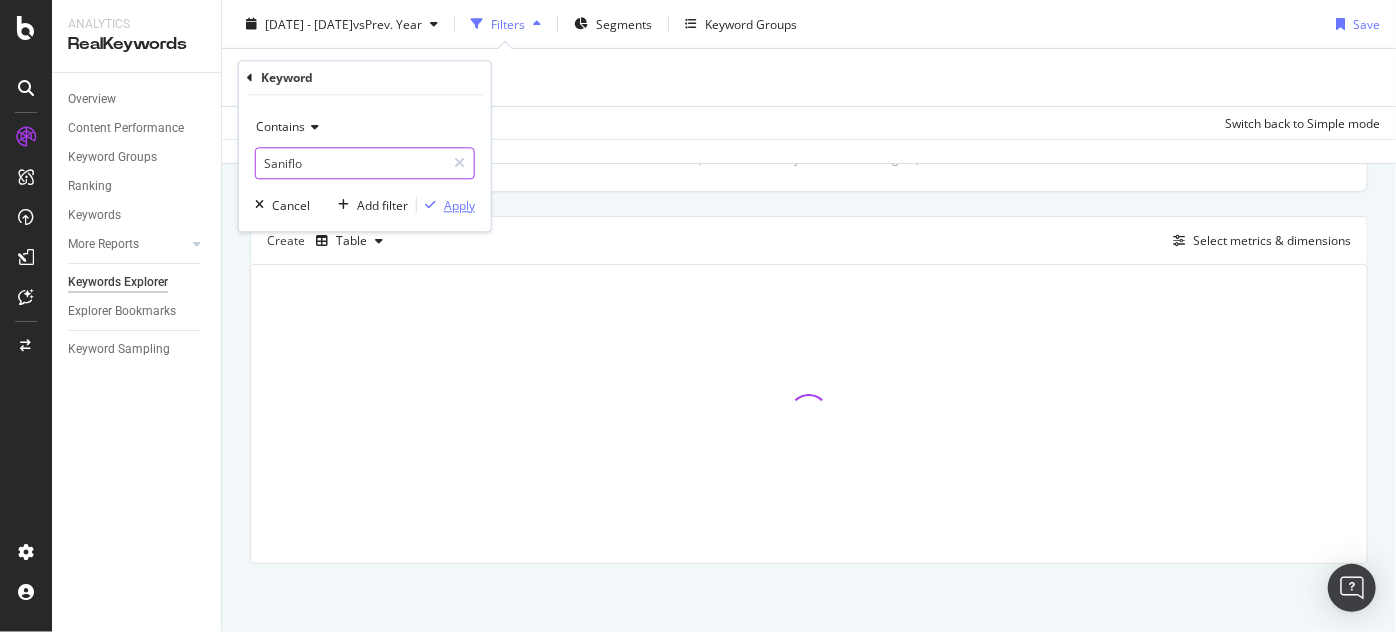 type on "Saniflo" 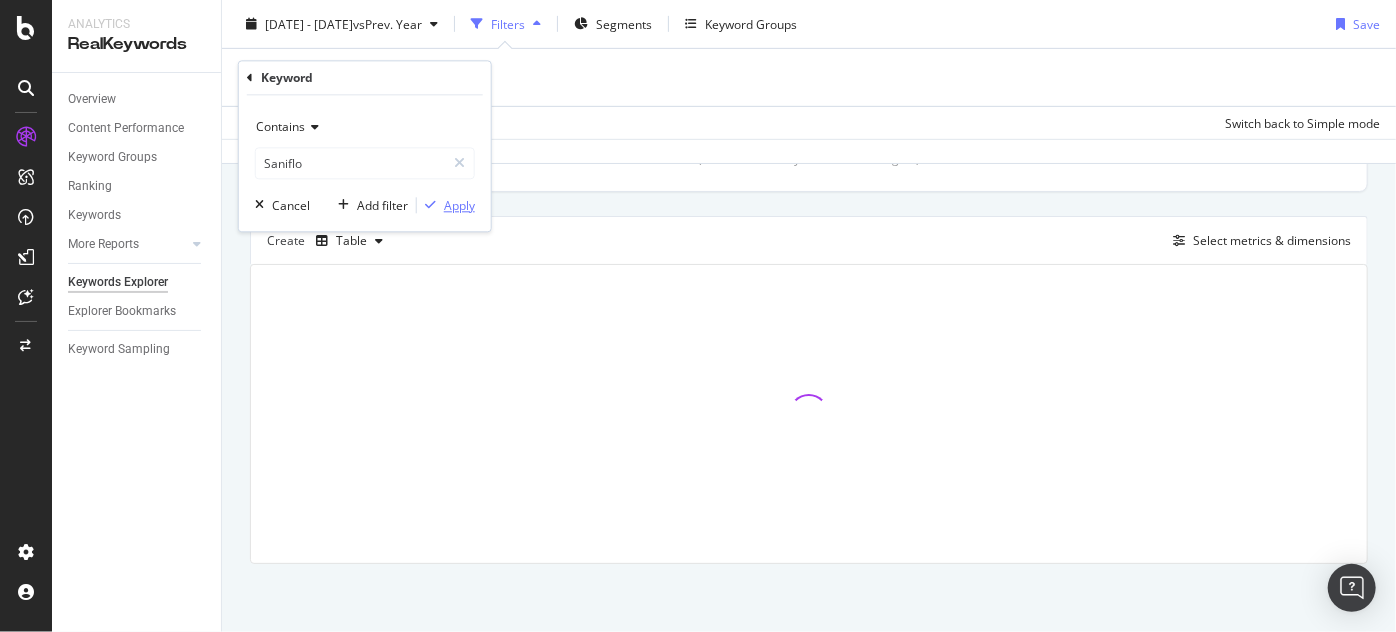 click on "Apply" at bounding box center [446, 206] 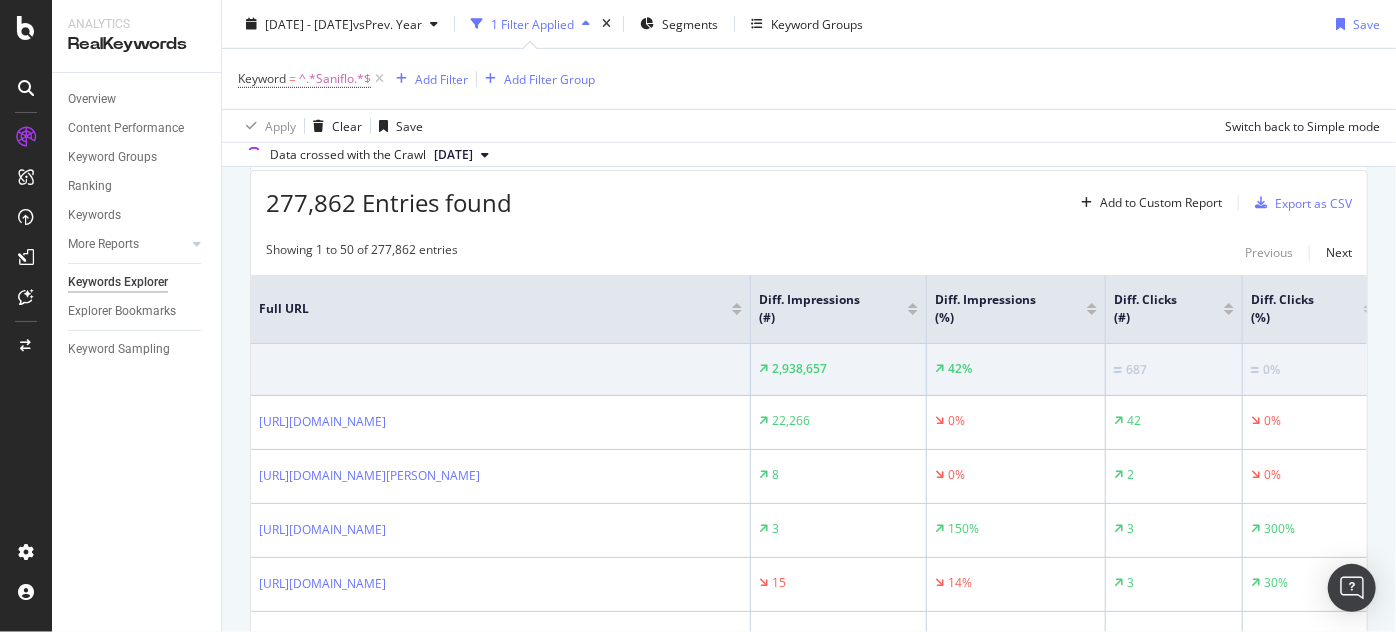 scroll, scrollTop: 596, scrollLeft: 0, axis: vertical 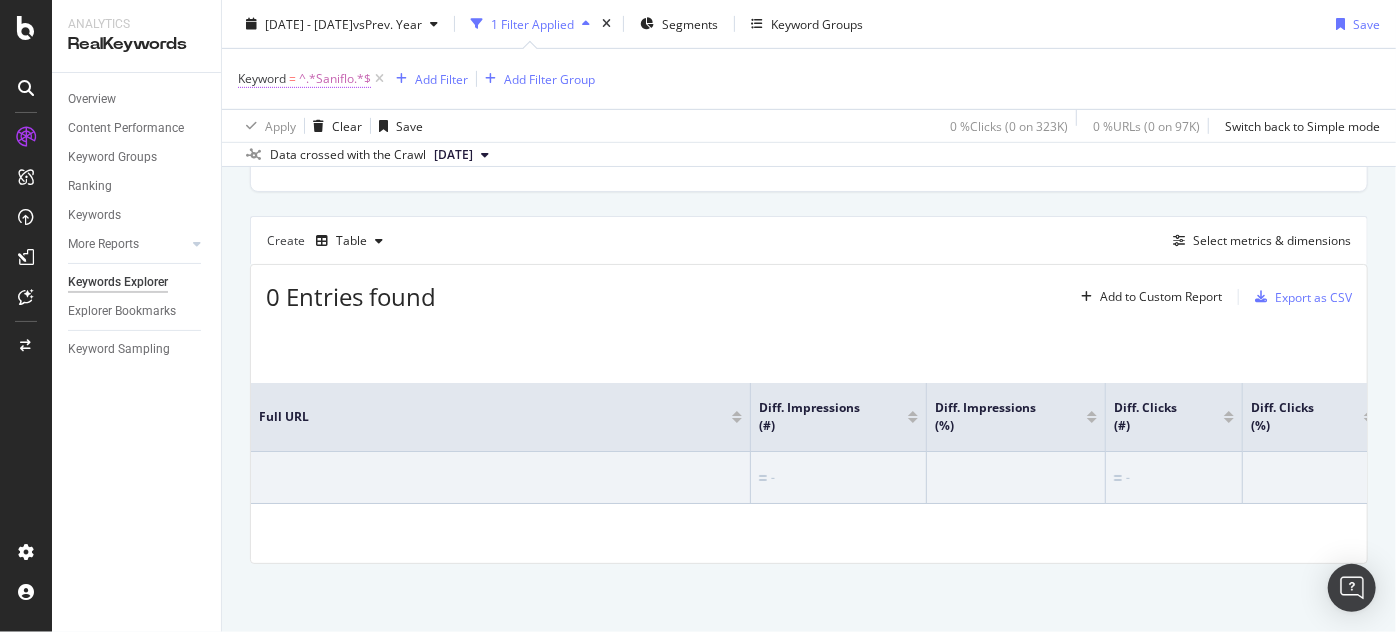 click on "^.*Saniflo.*$" at bounding box center [335, 79] 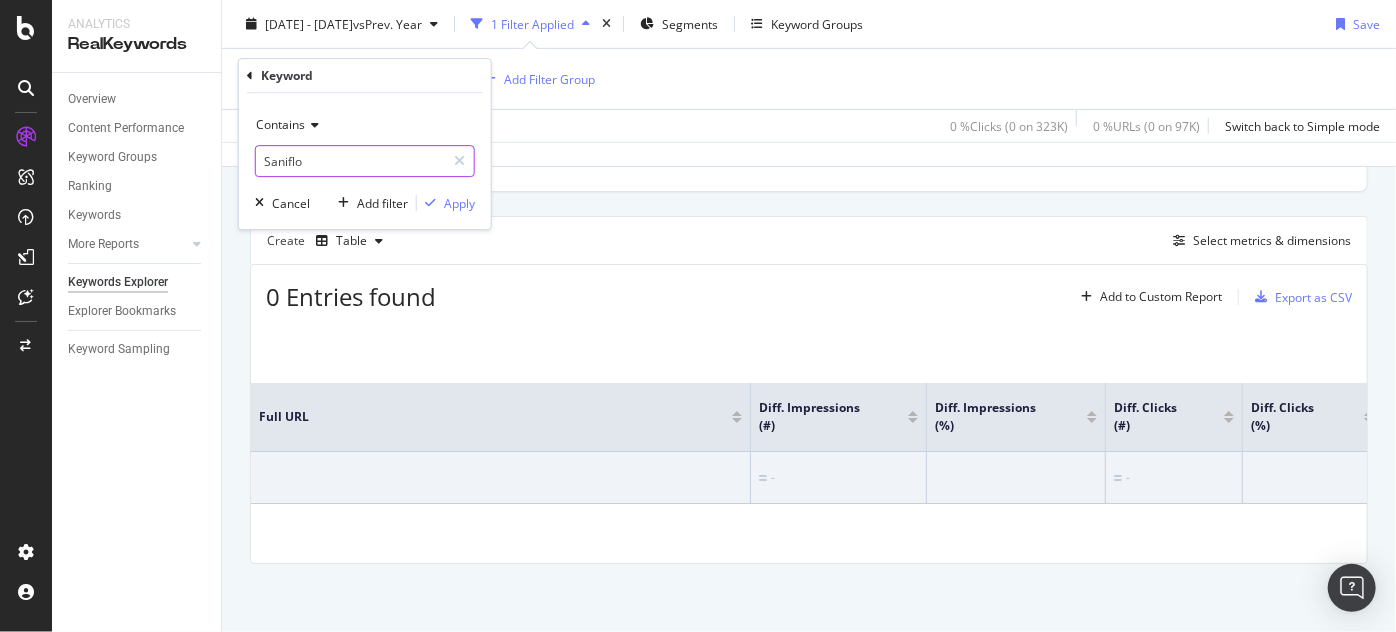 click on "Saniflo" at bounding box center [350, 161] 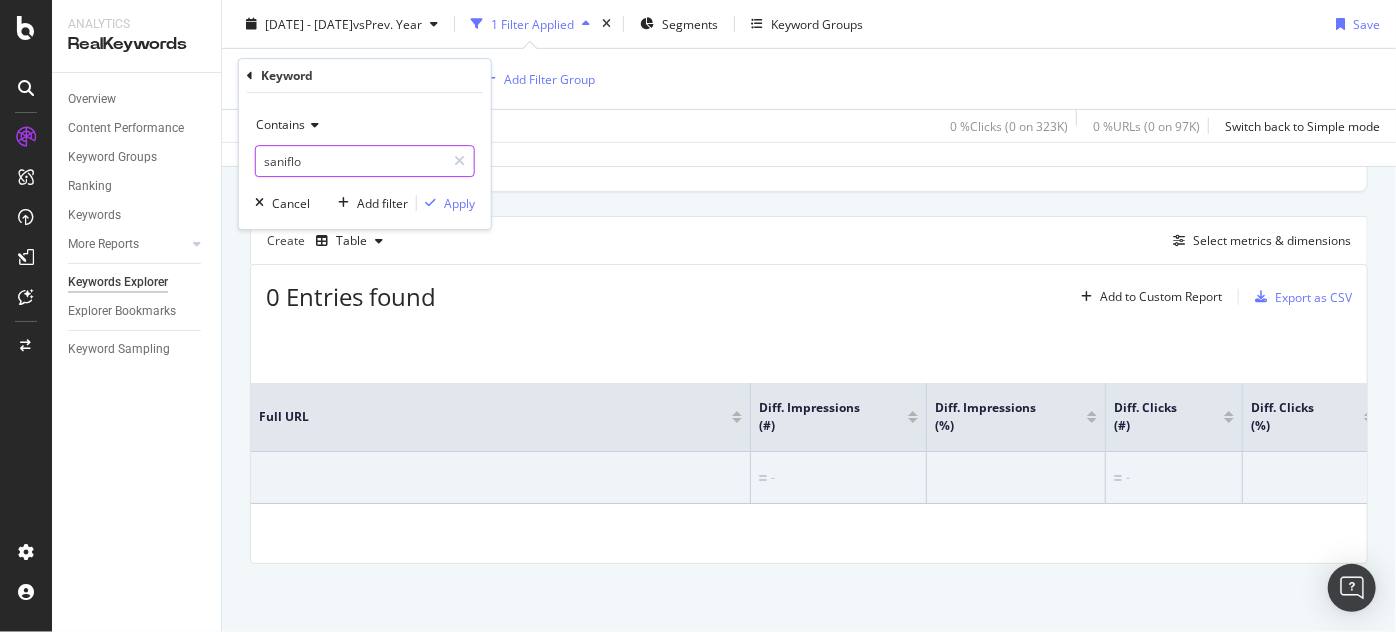 type on "saniflo" 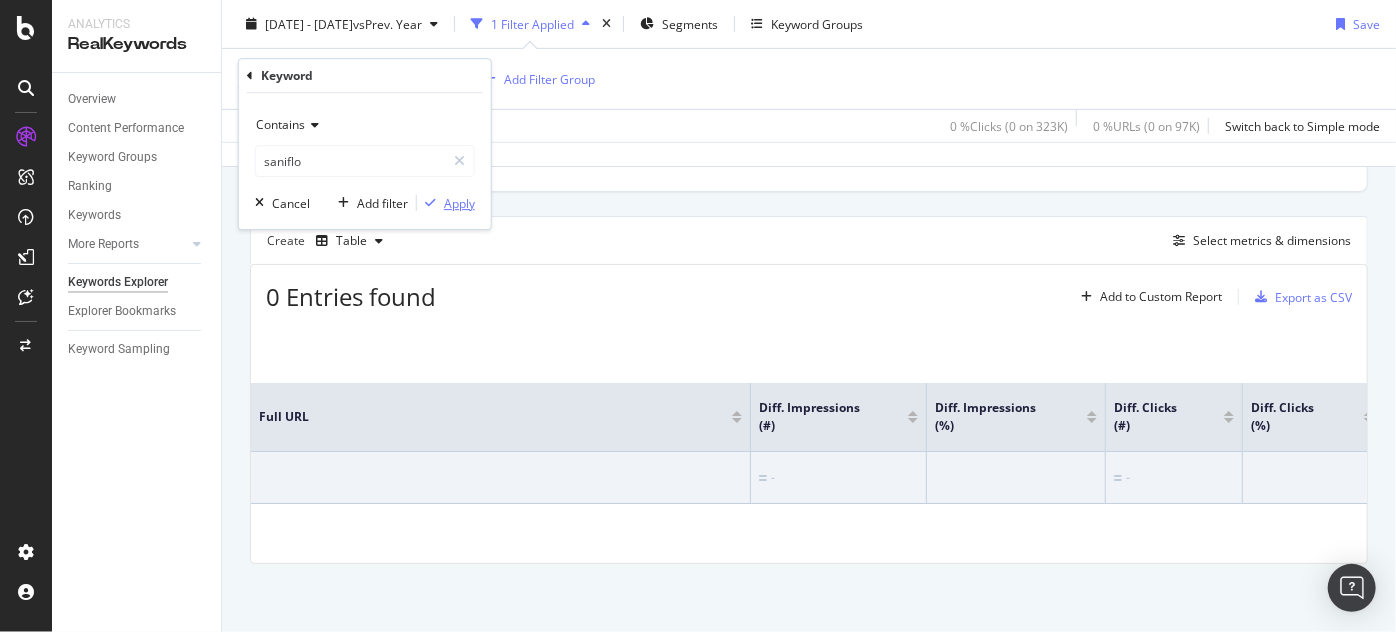 click on "Apply" at bounding box center (459, 203) 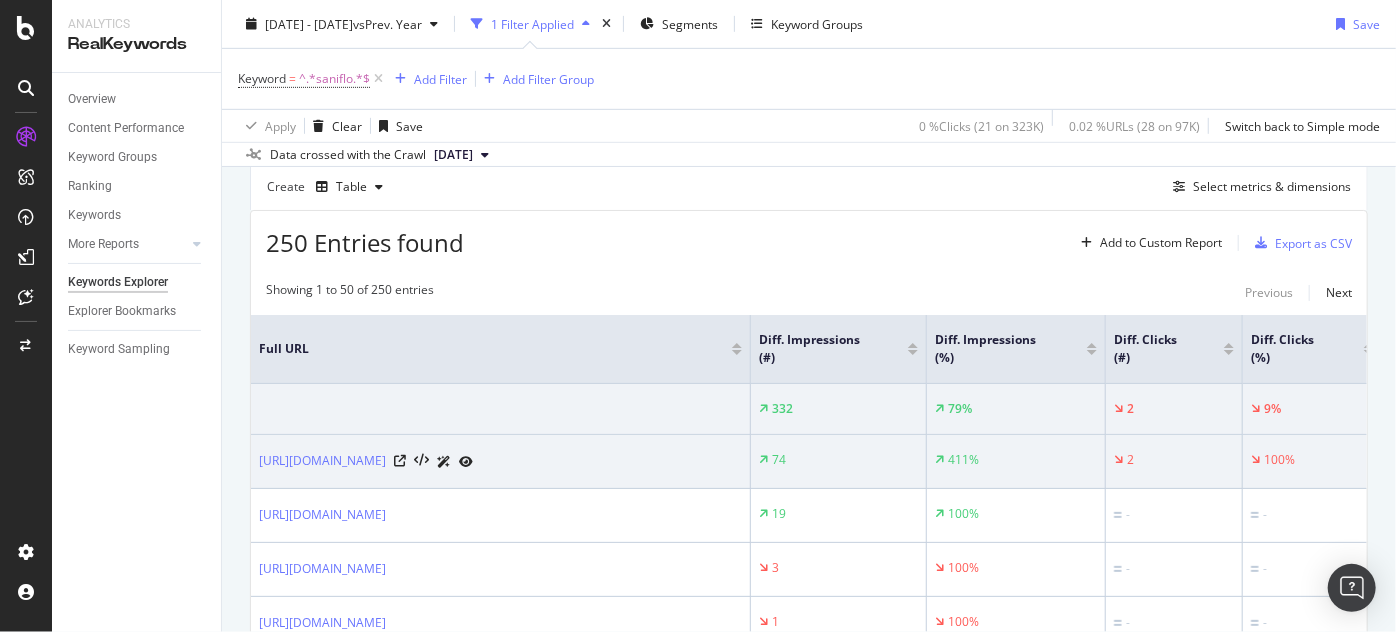 scroll, scrollTop: 554, scrollLeft: 0, axis: vertical 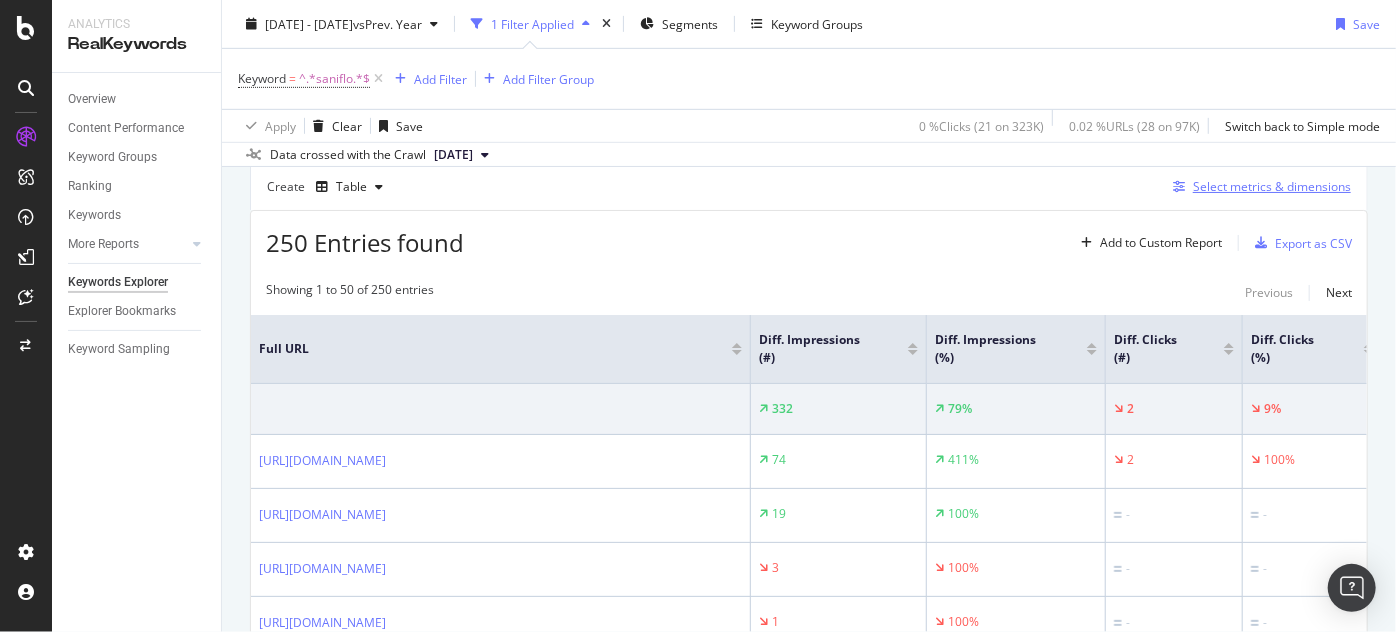 click on "Select metrics & dimensions" at bounding box center (1258, 187) 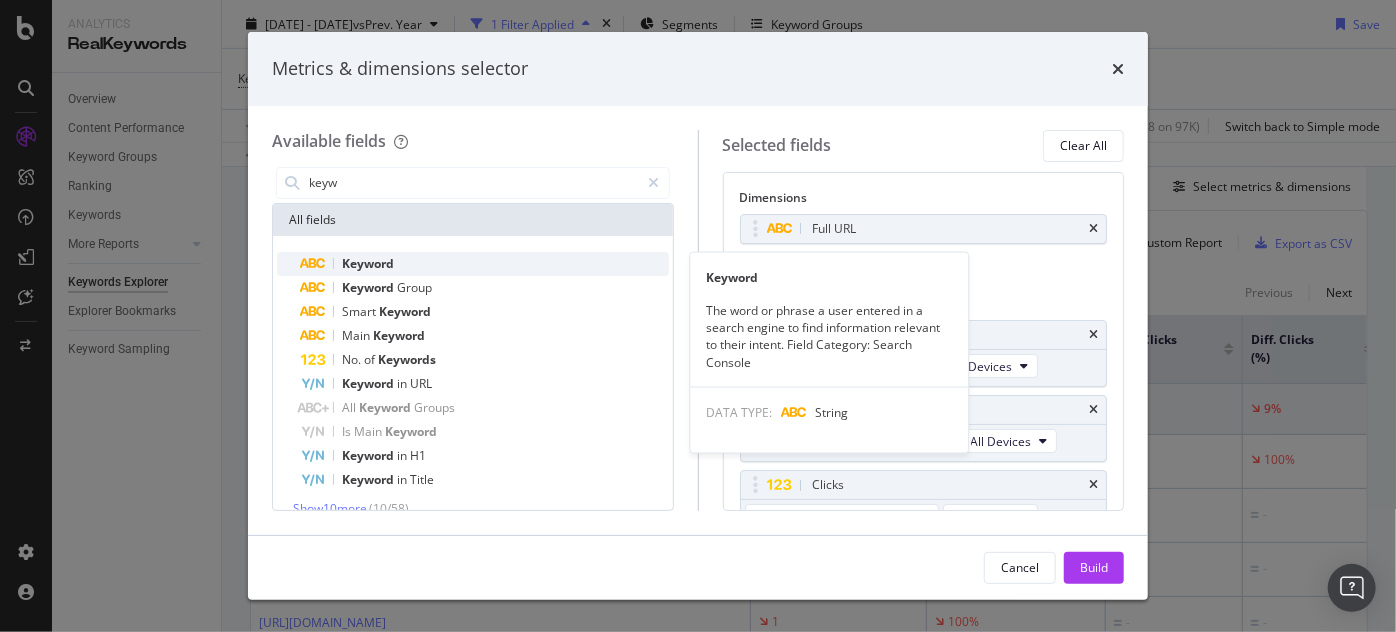 type on "keyw" 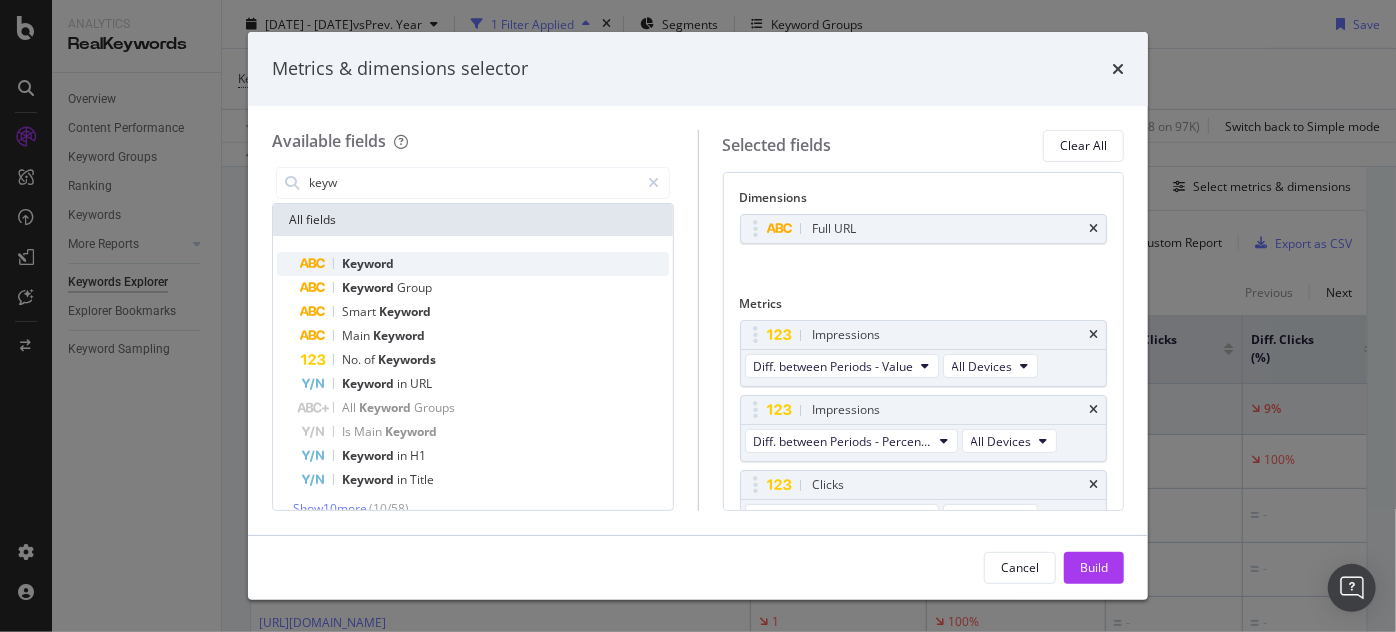 click on "Keyword" at bounding box center [485, 264] 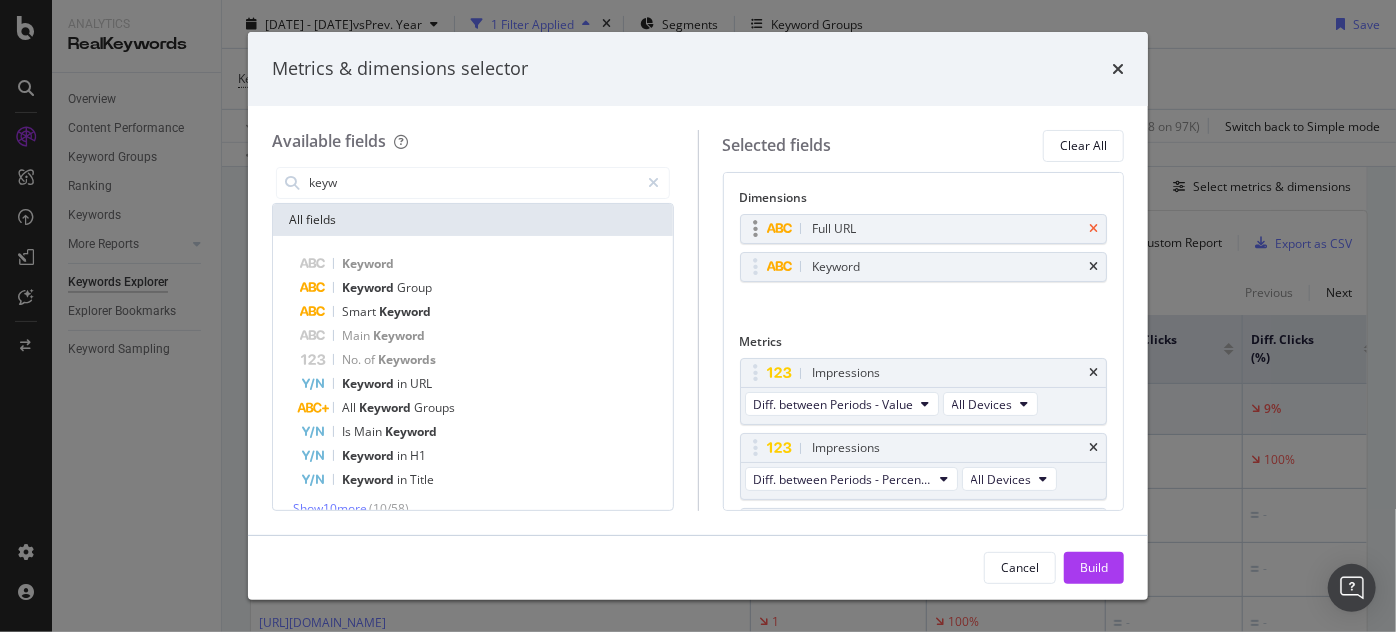 click at bounding box center [1093, 229] 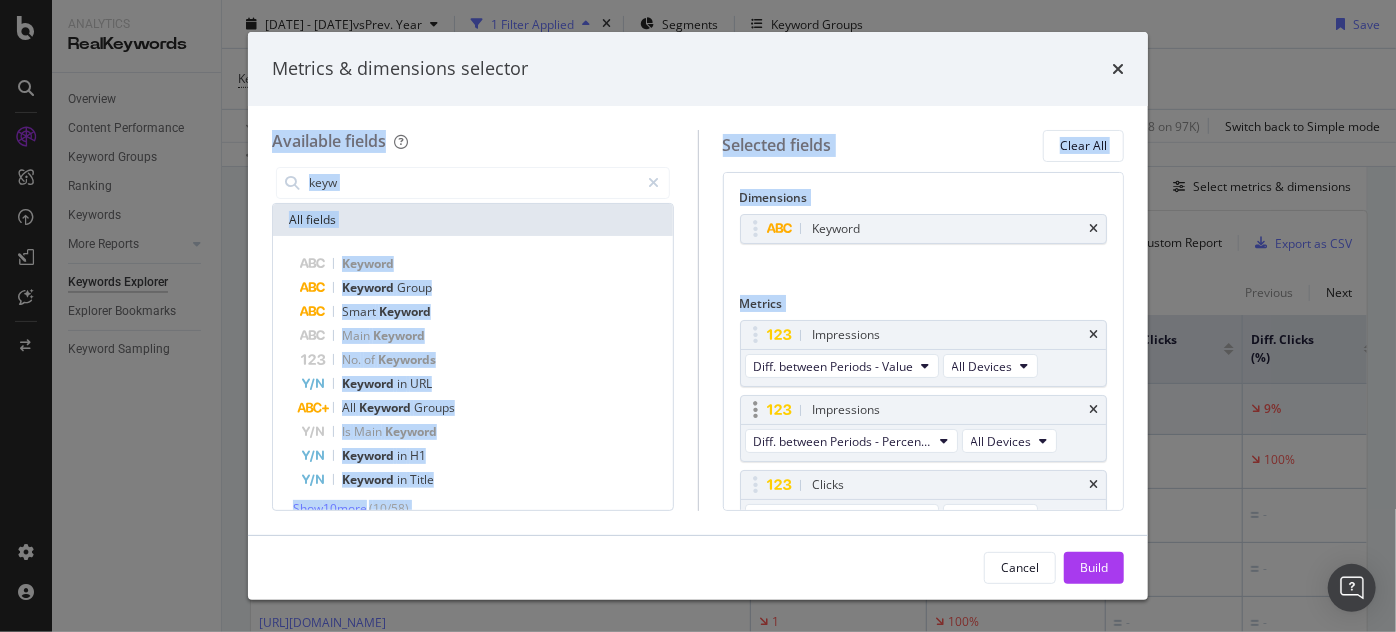 drag, startPoint x: 1009, startPoint y: 66, endPoint x: 1055, endPoint y: 434, distance: 370.86386 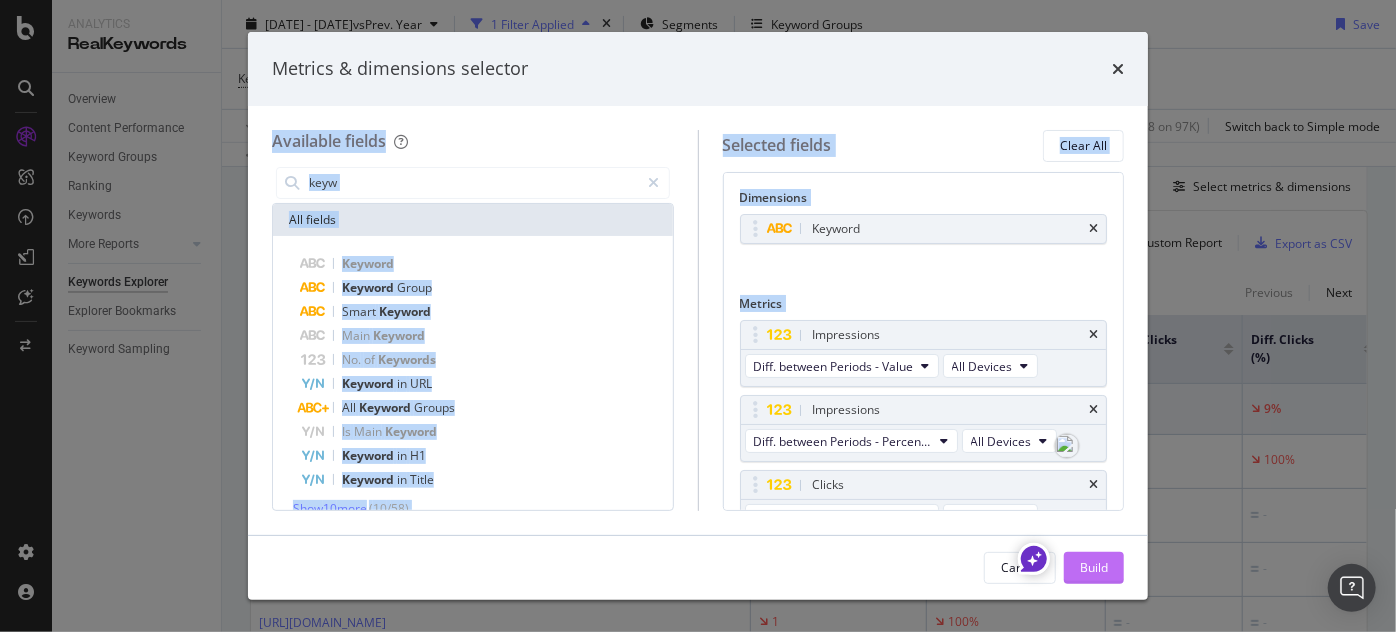 click on "Build" at bounding box center [1094, 567] 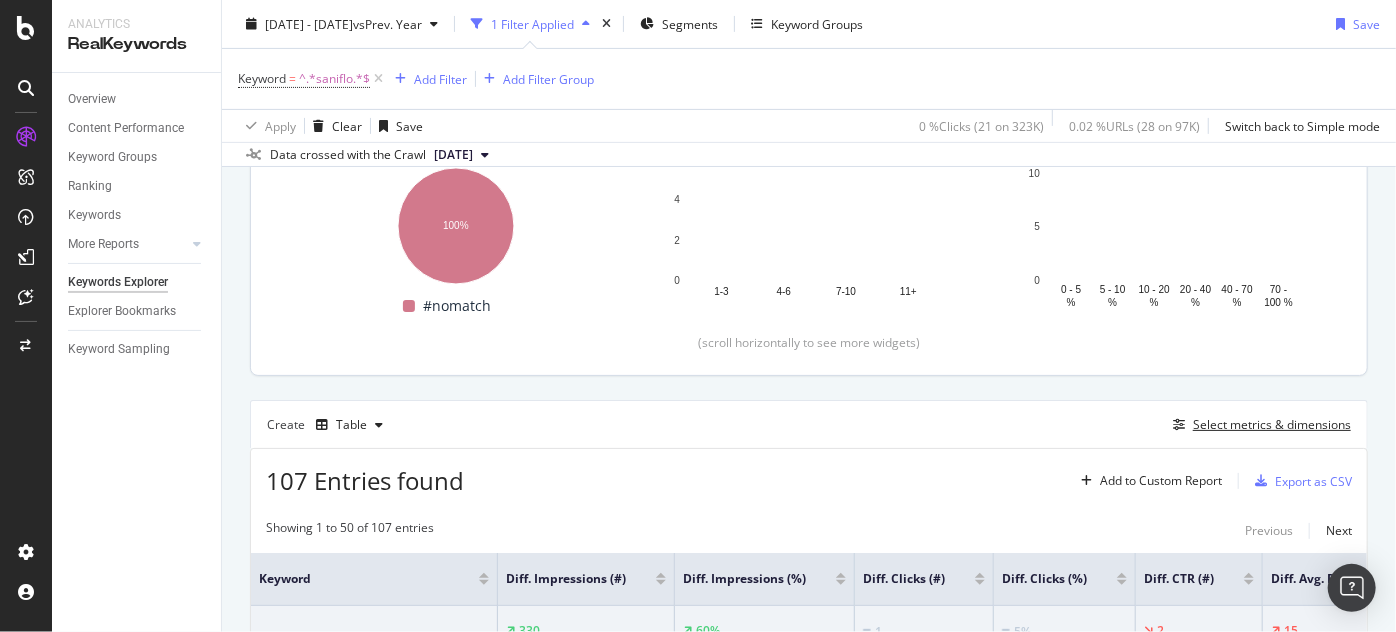 scroll, scrollTop: 352, scrollLeft: 0, axis: vertical 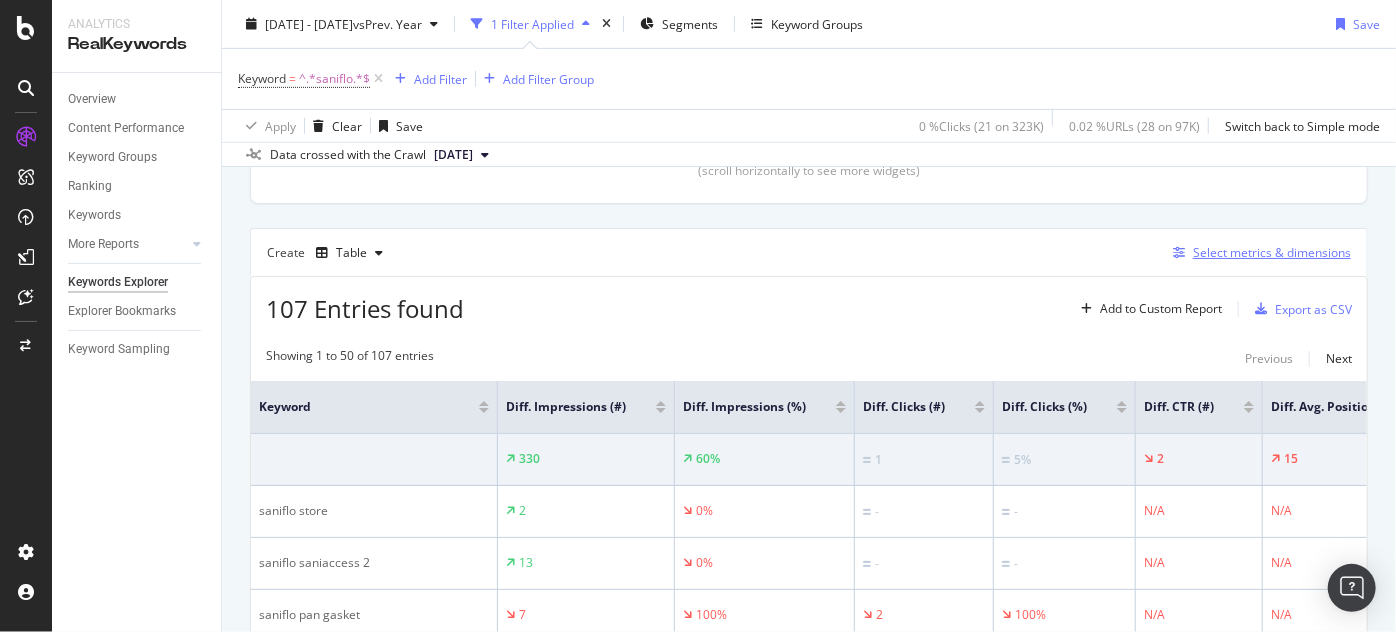 click at bounding box center [1179, 253] 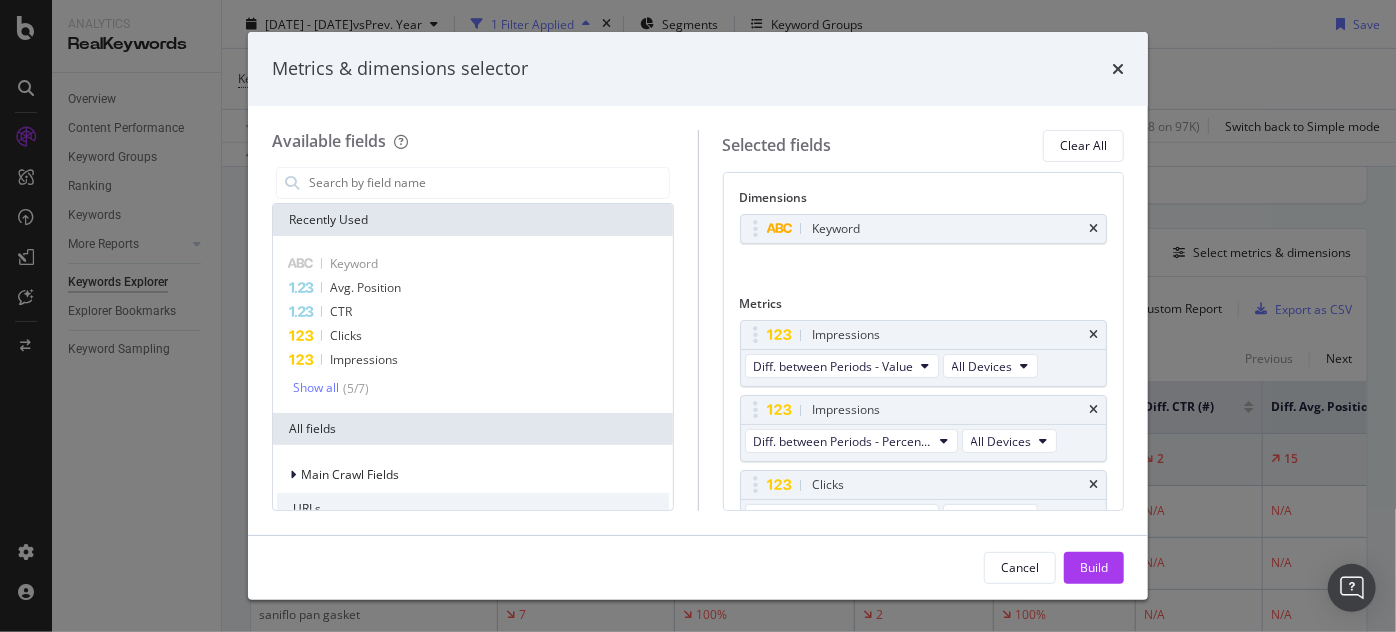 type on "r" 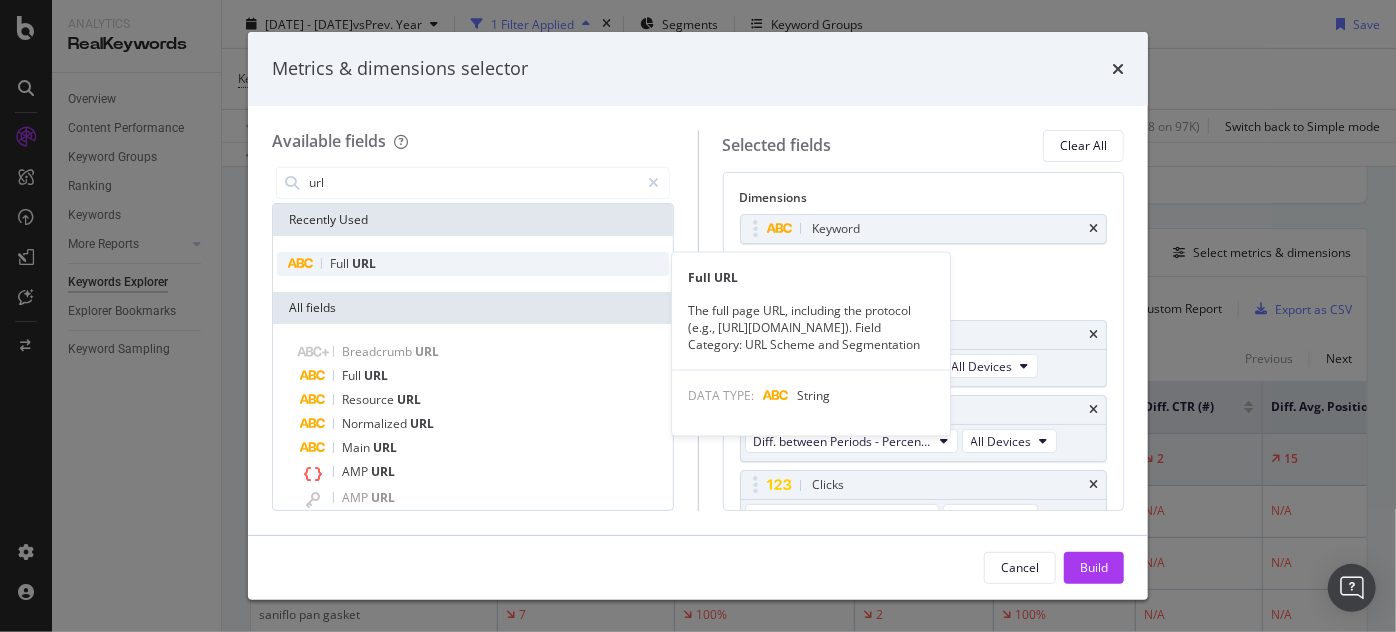type on "url" 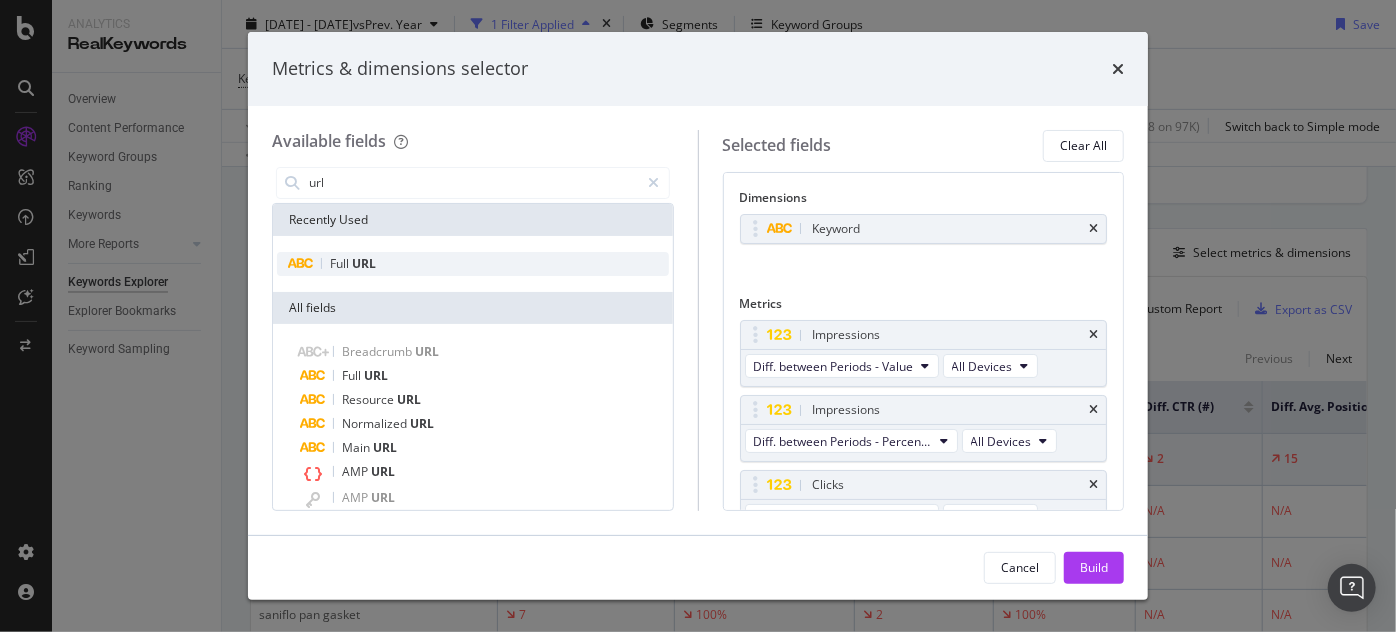 click on "Full   URL" at bounding box center [473, 264] 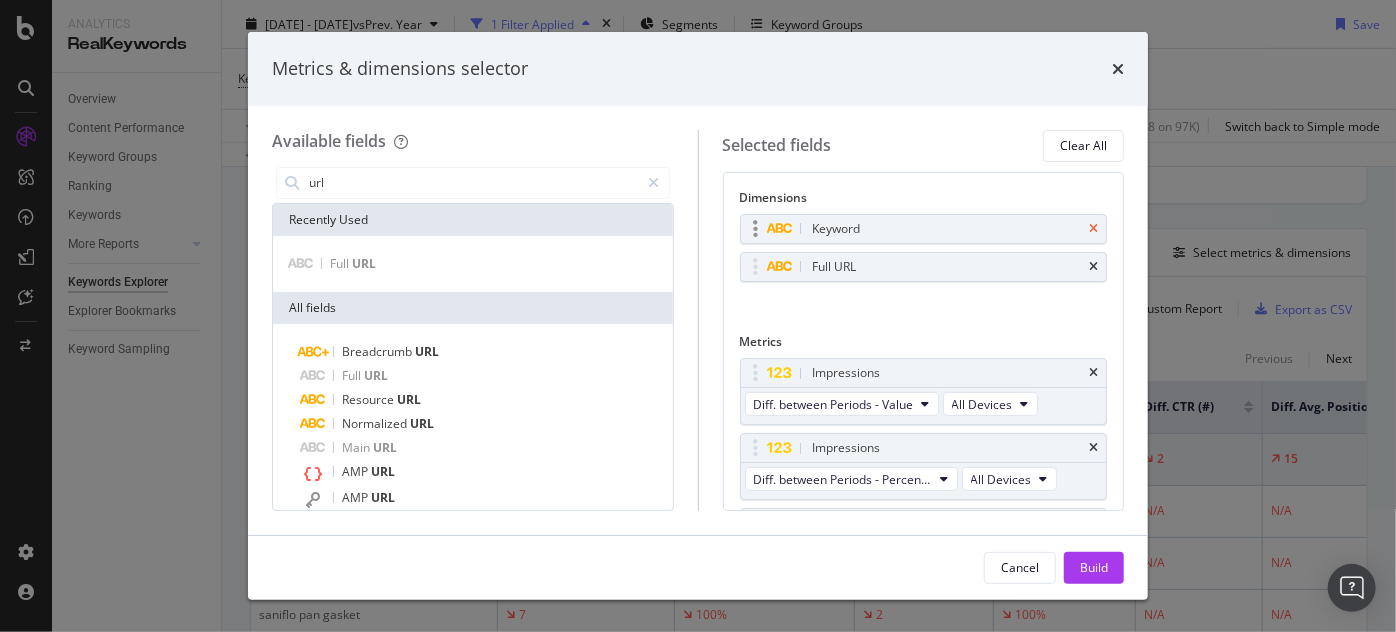 click at bounding box center [1093, 229] 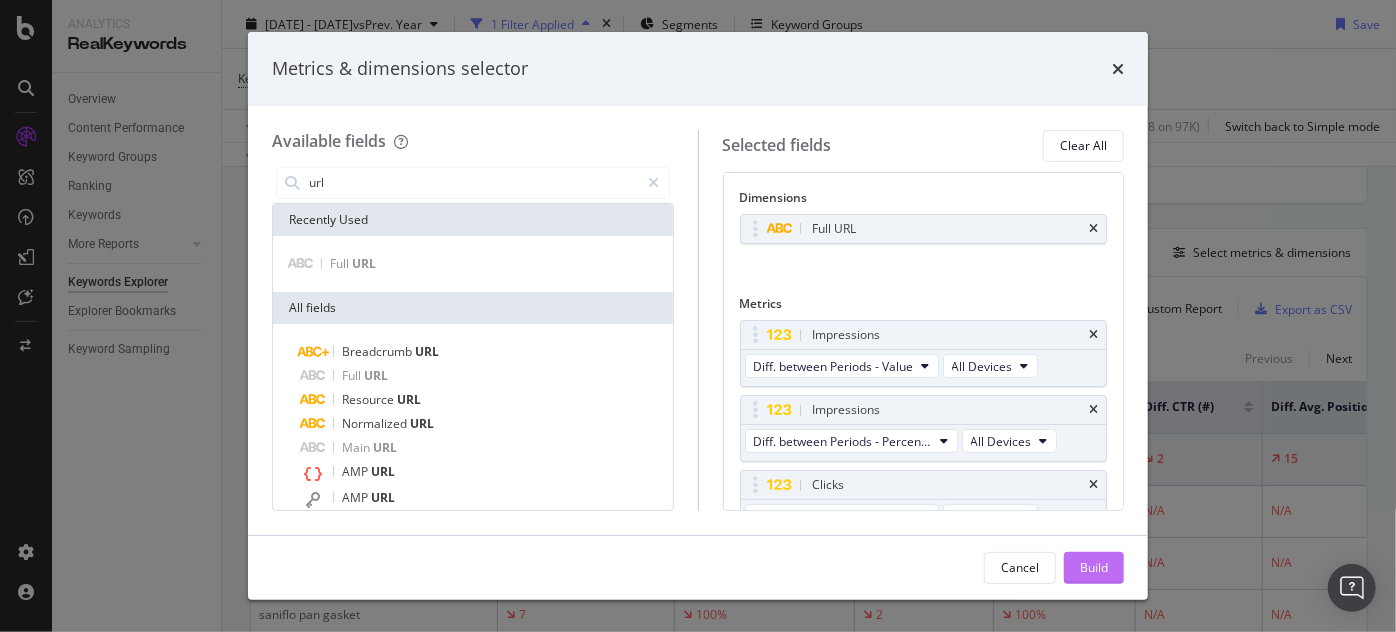 click on "Build" at bounding box center [1094, 567] 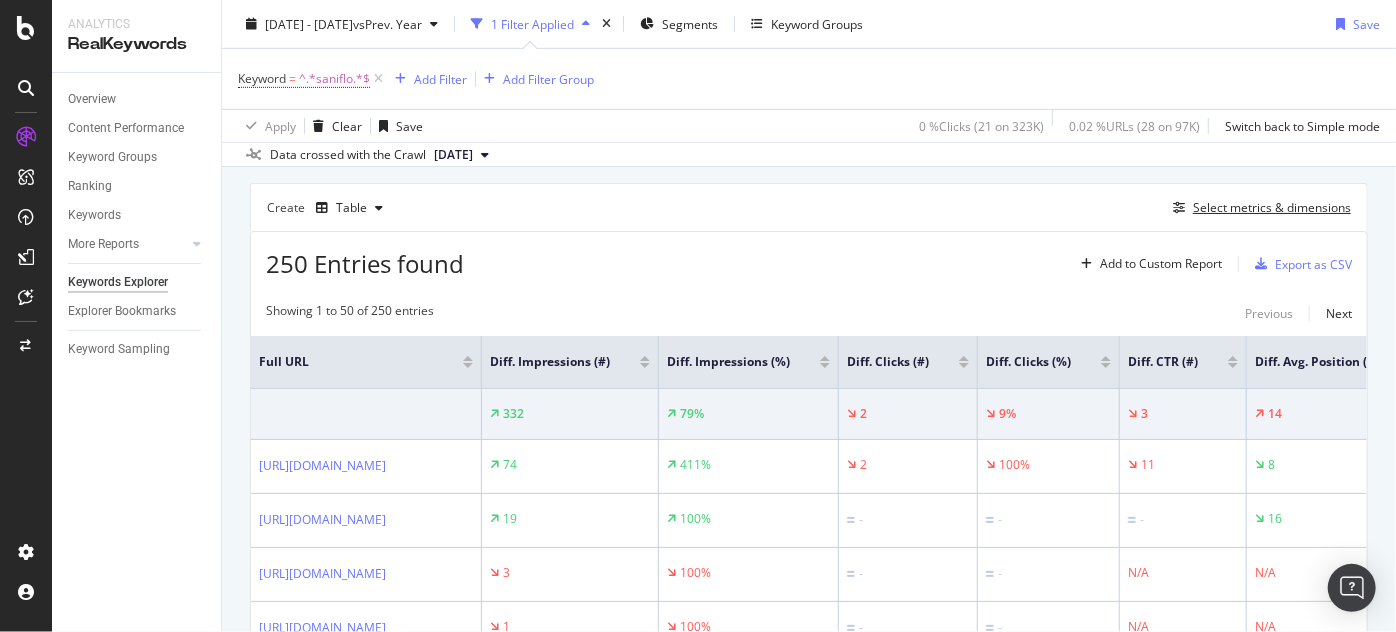 scroll, scrollTop: 533, scrollLeft: 0, axis: vertical 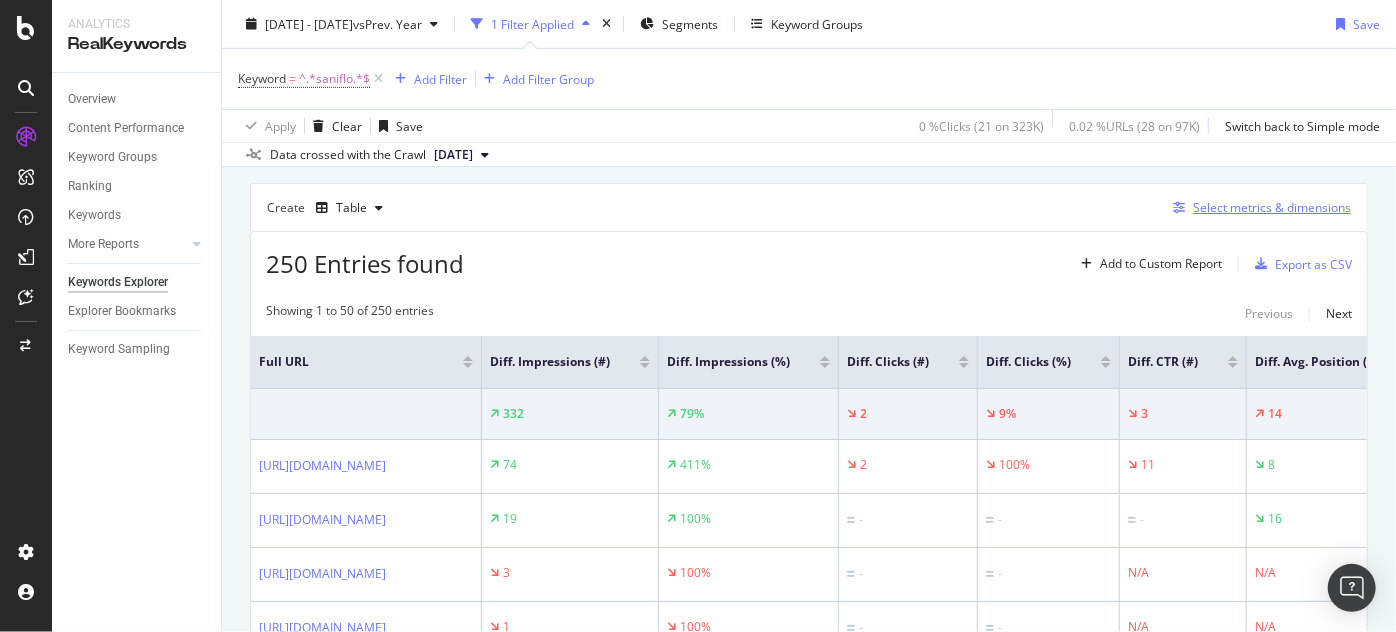 click at bounding box center [1179, 208] 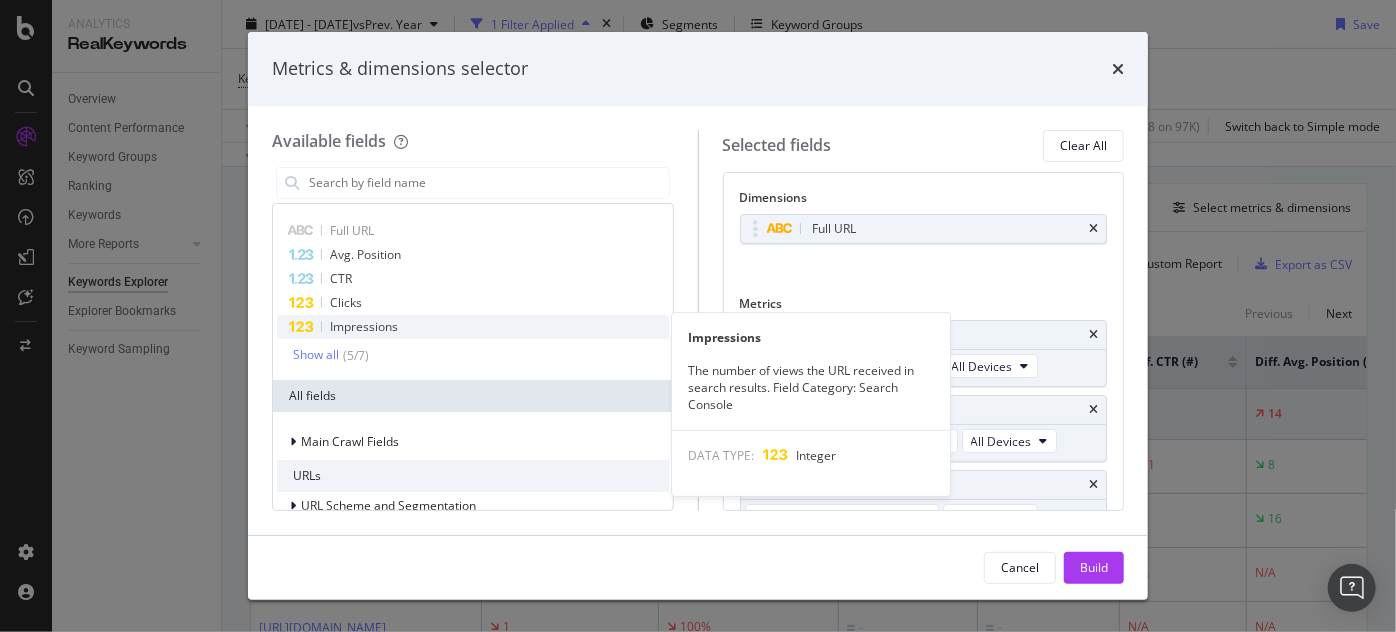 scroll, scrollTop: 34, scrollLeft: 0, axis: vertical 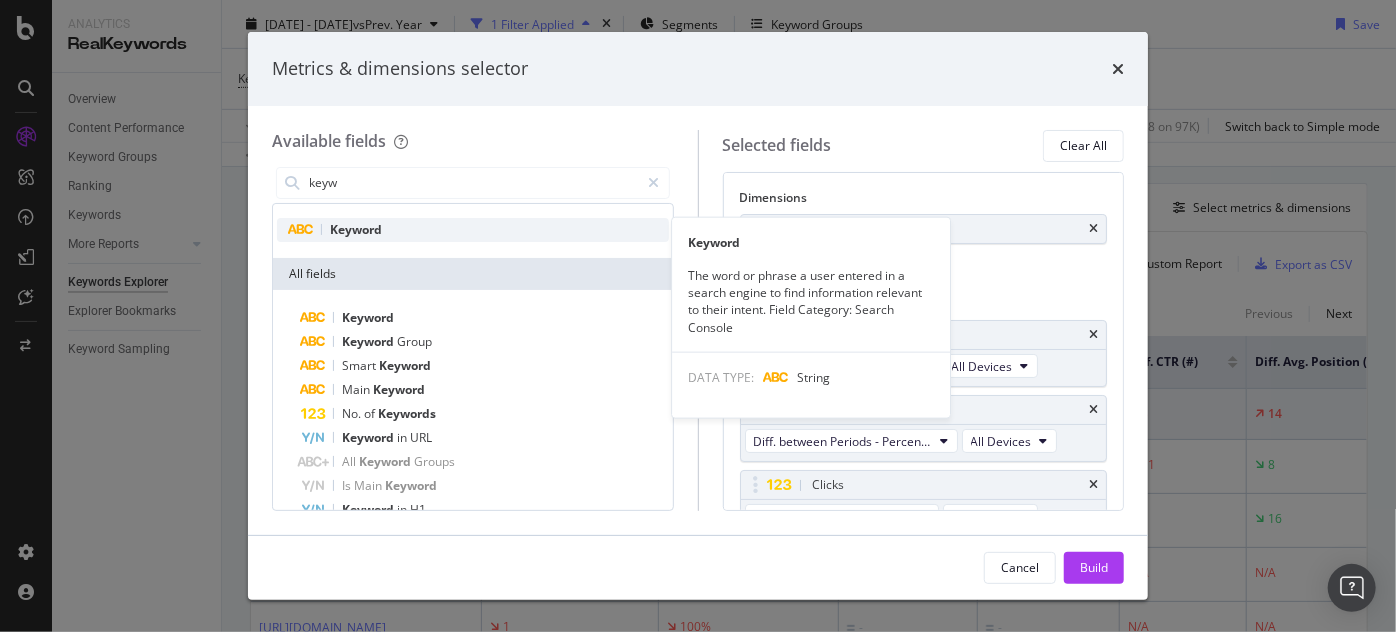 type on "keyw" 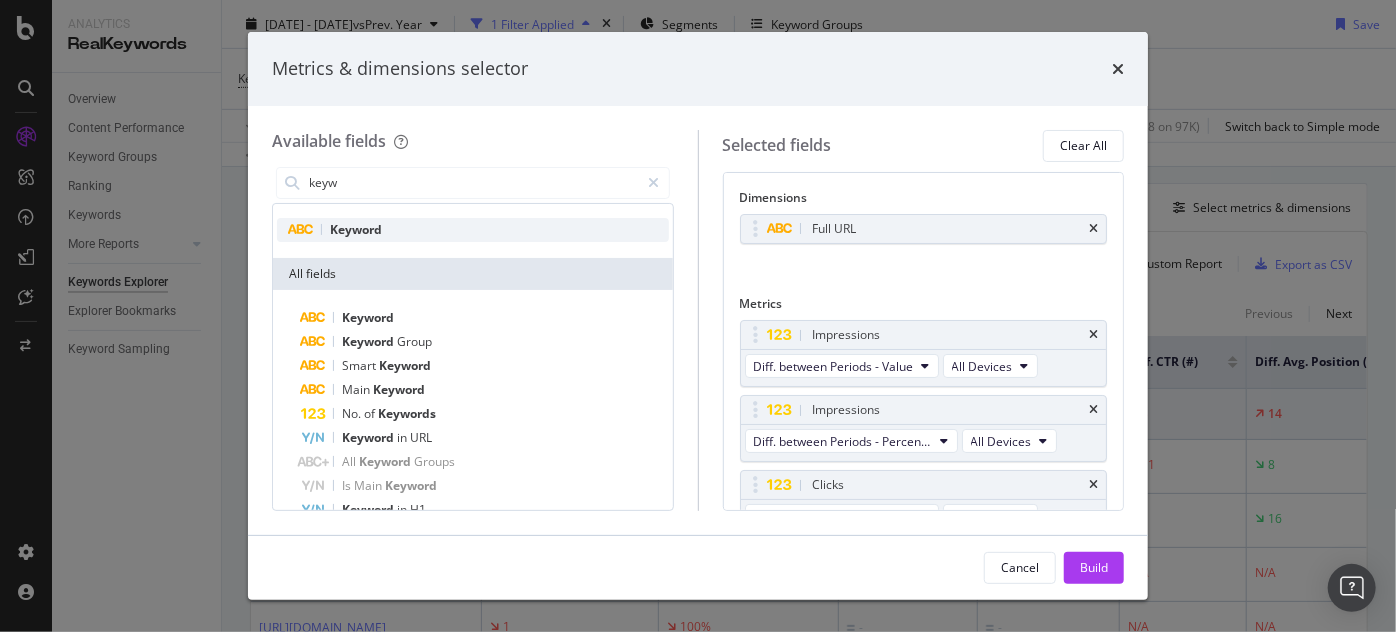 click on "Keyword" at bounding box center (473, 230) 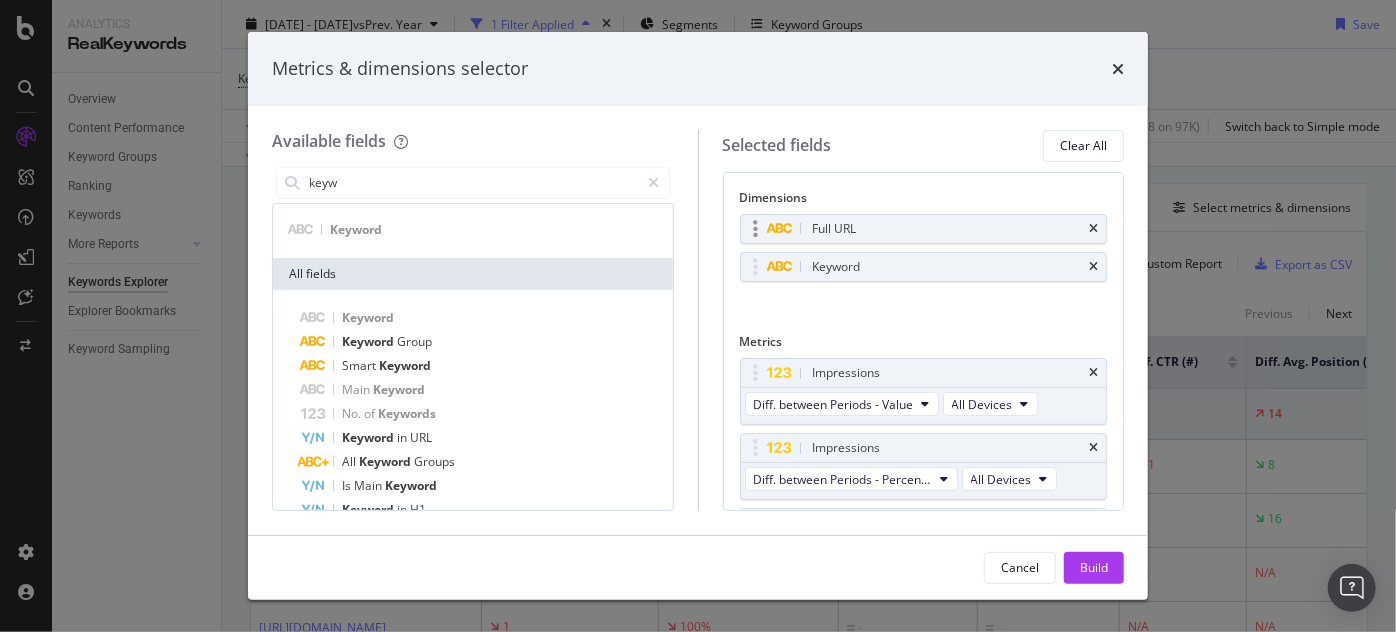 click on "Full URL" at bounding box center [924, 229] 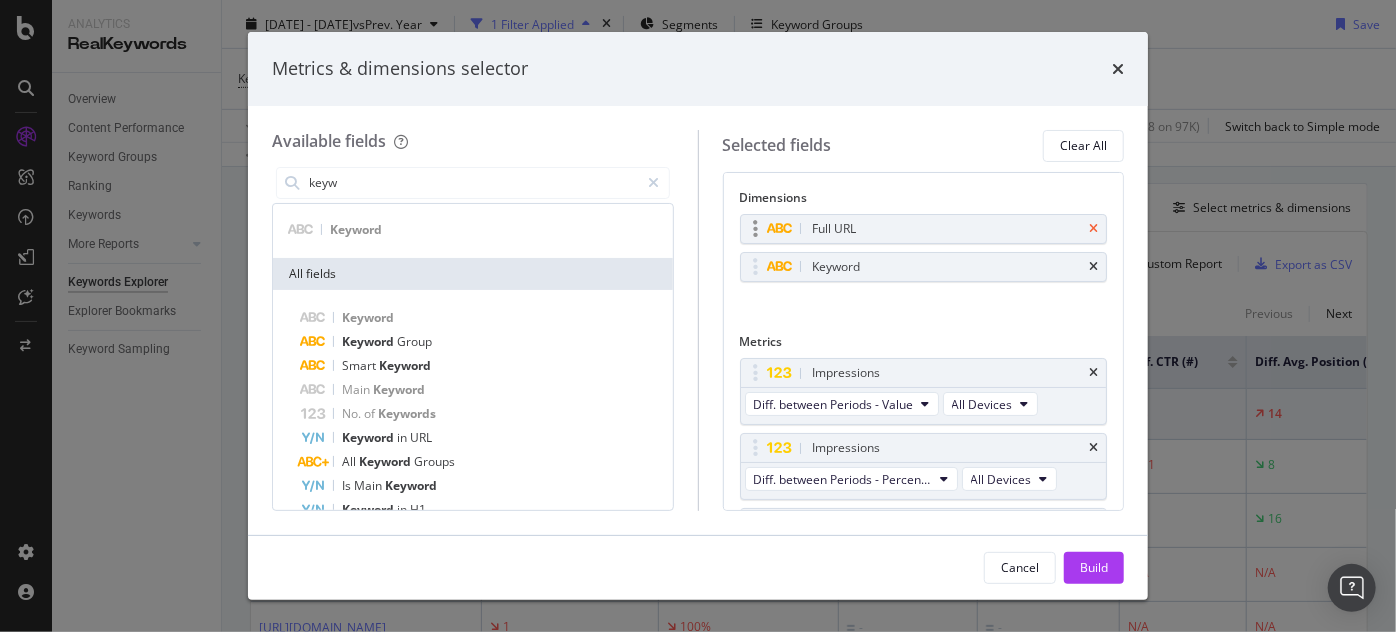 click at bounding box center [1093, 229] 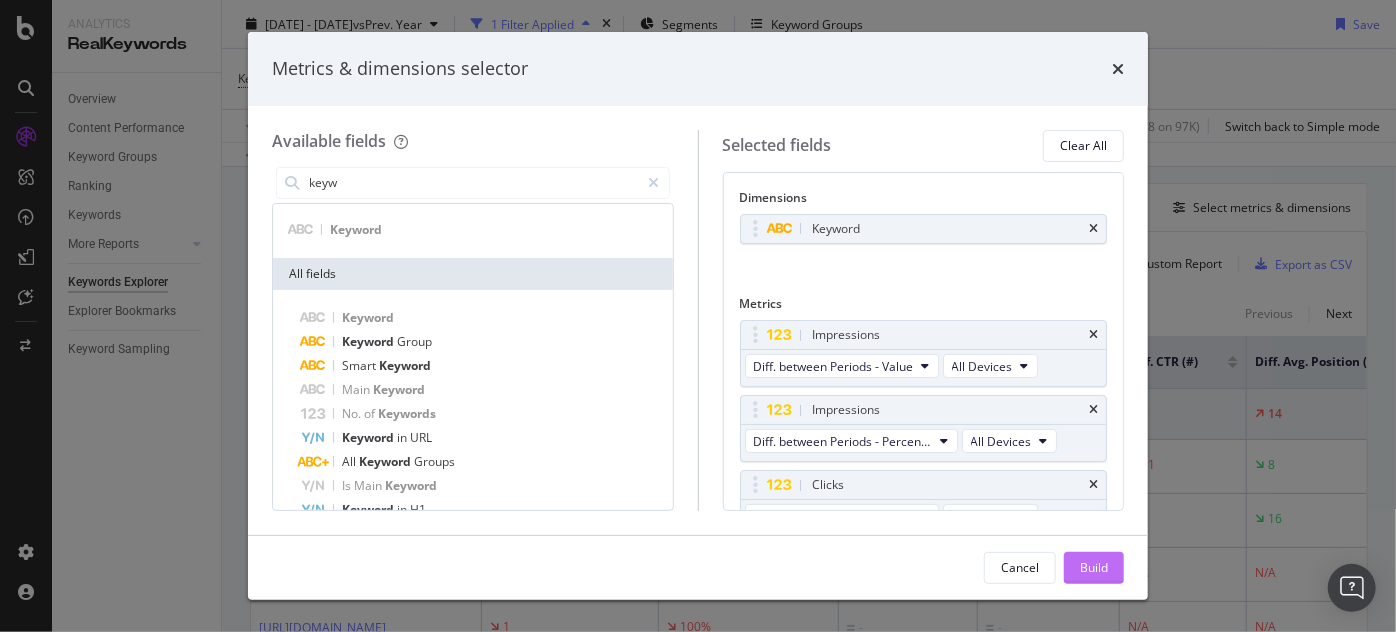 click on "Build" at bounding box center [1094, 567] 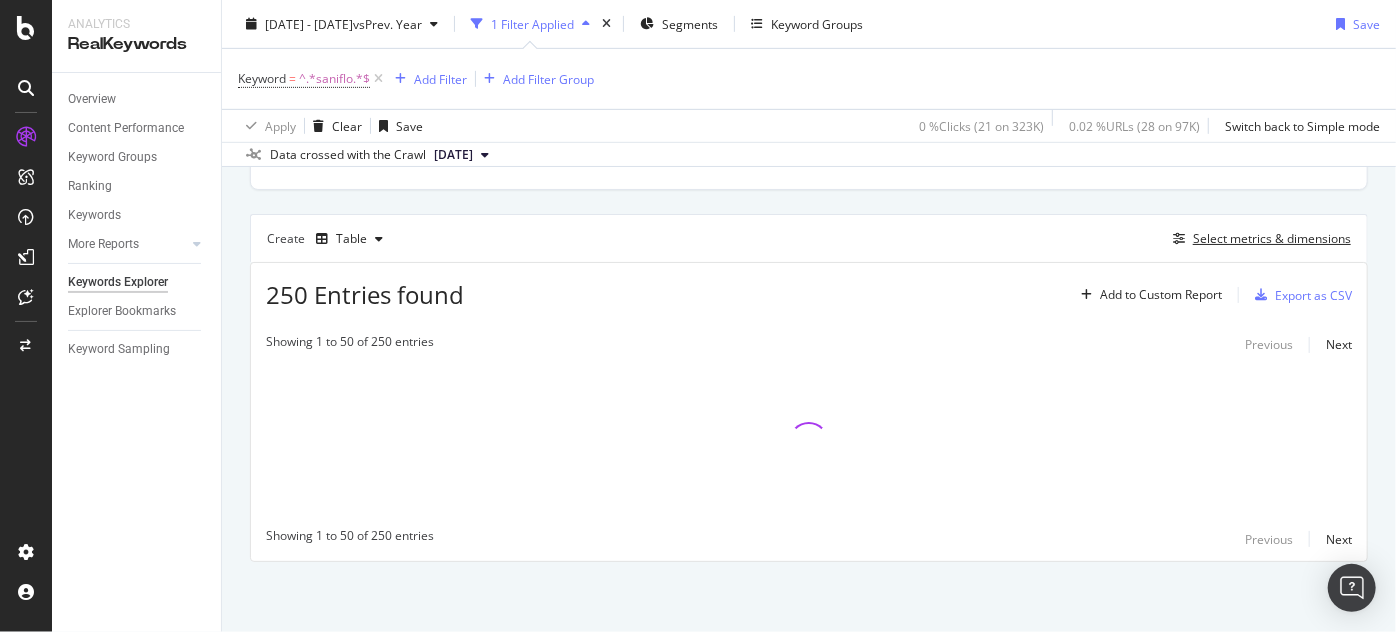 scroll, scrollTop: 500, scrollLeft: 0, axis: vertical 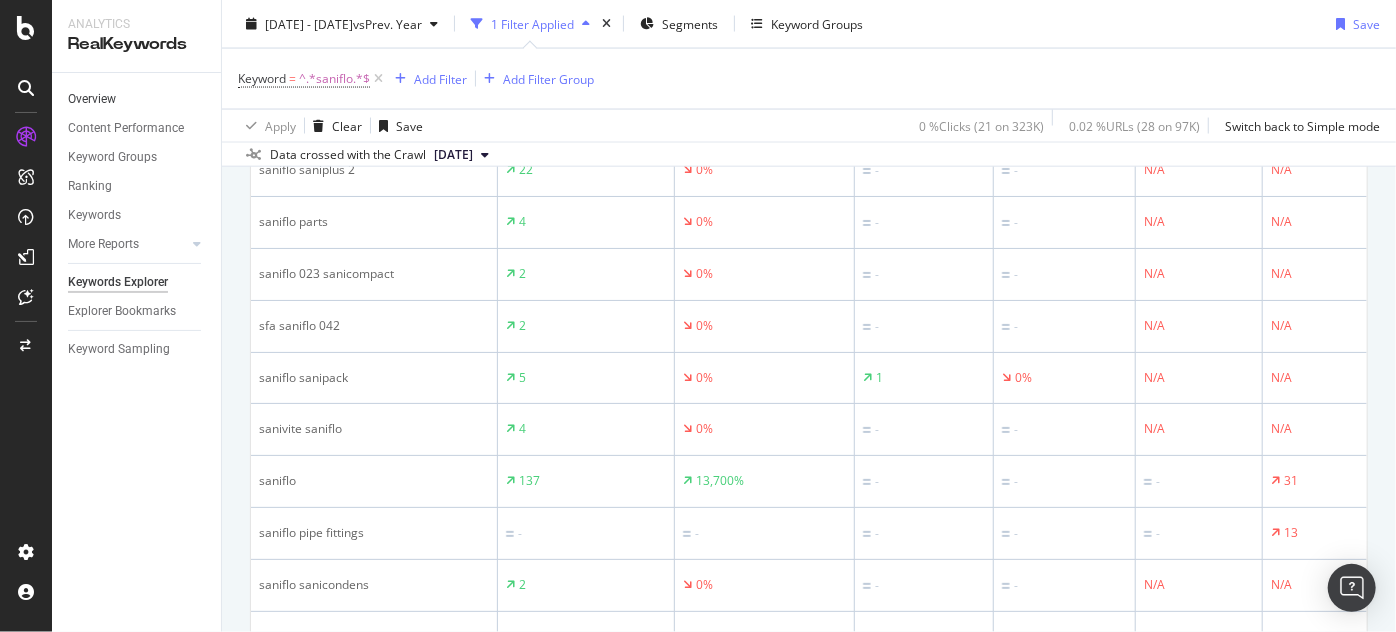 click on "Overview" at bounding box center [137, 99] 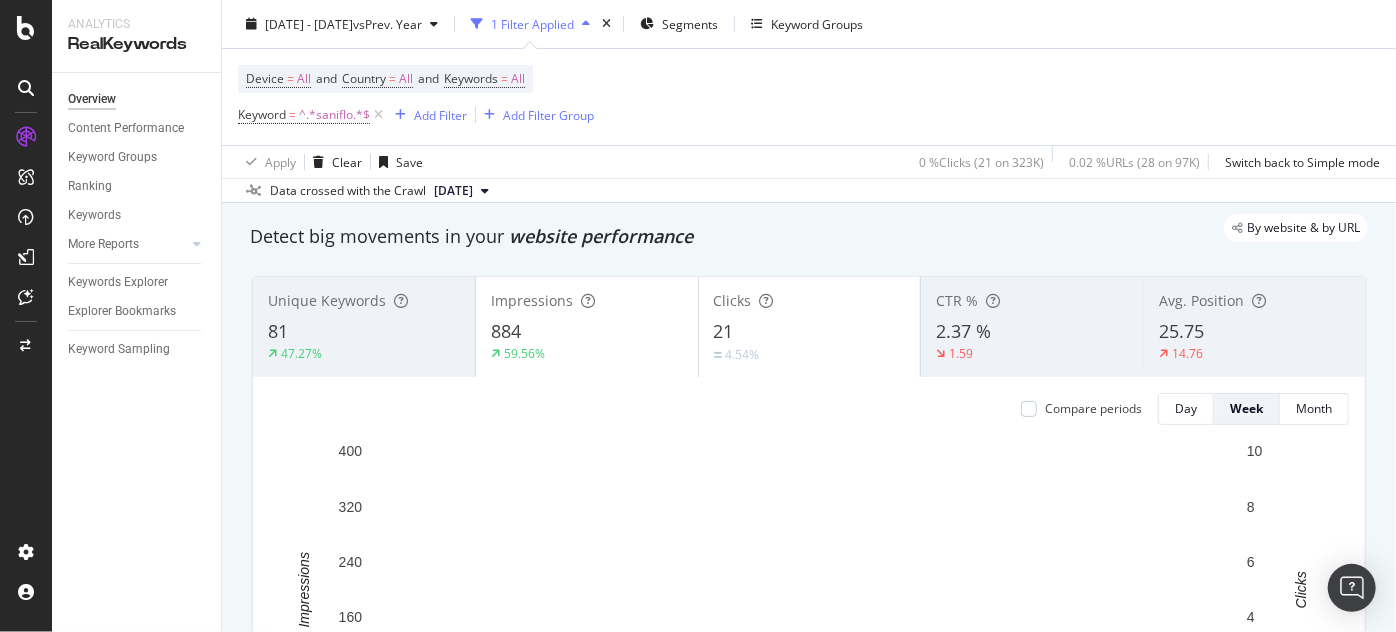 scroll, scrollTop: 54, scrollLeft: 0, axis: vertical 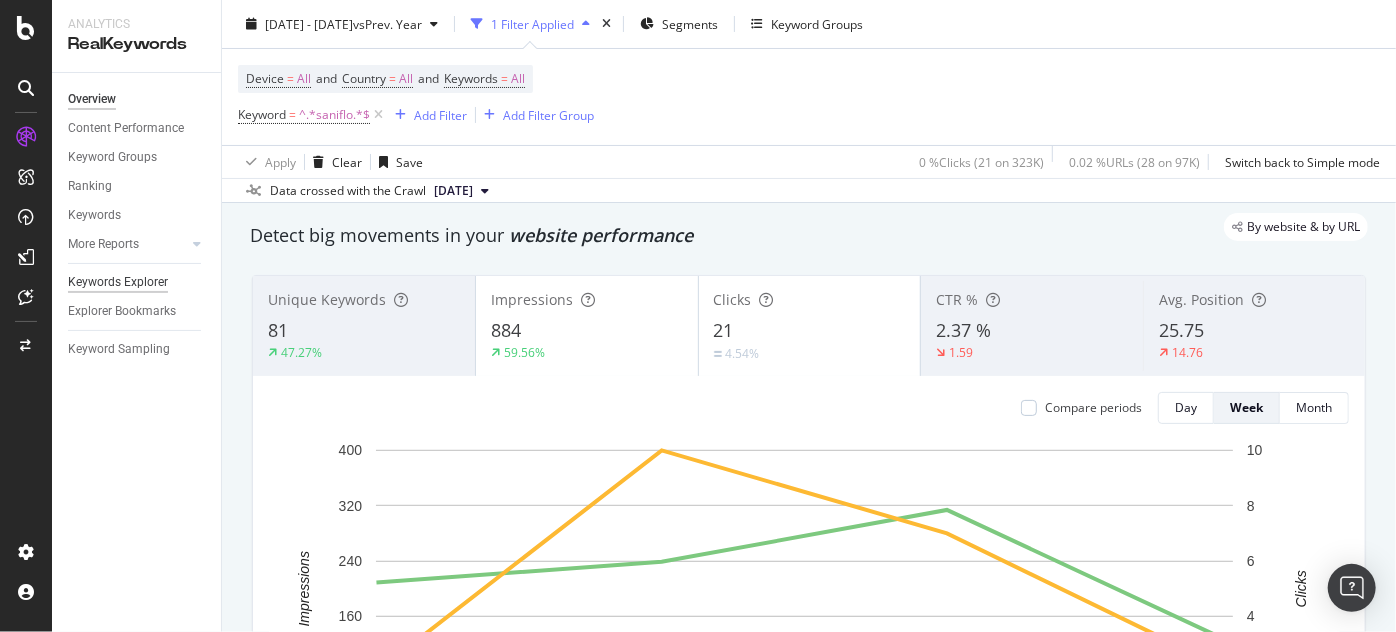 click on "Keywords Explorer" at bounding box center [118, 282] 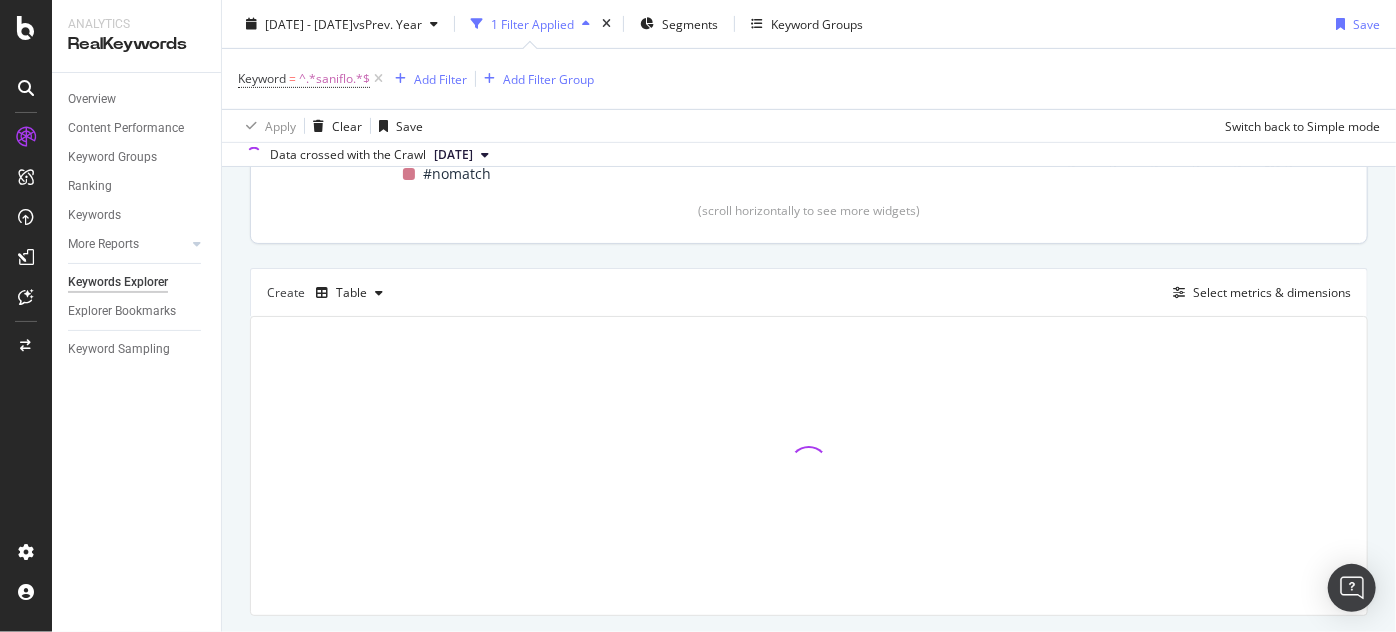 scroll, scrollTop: 449, scrollLeft: 0, axis: vertical 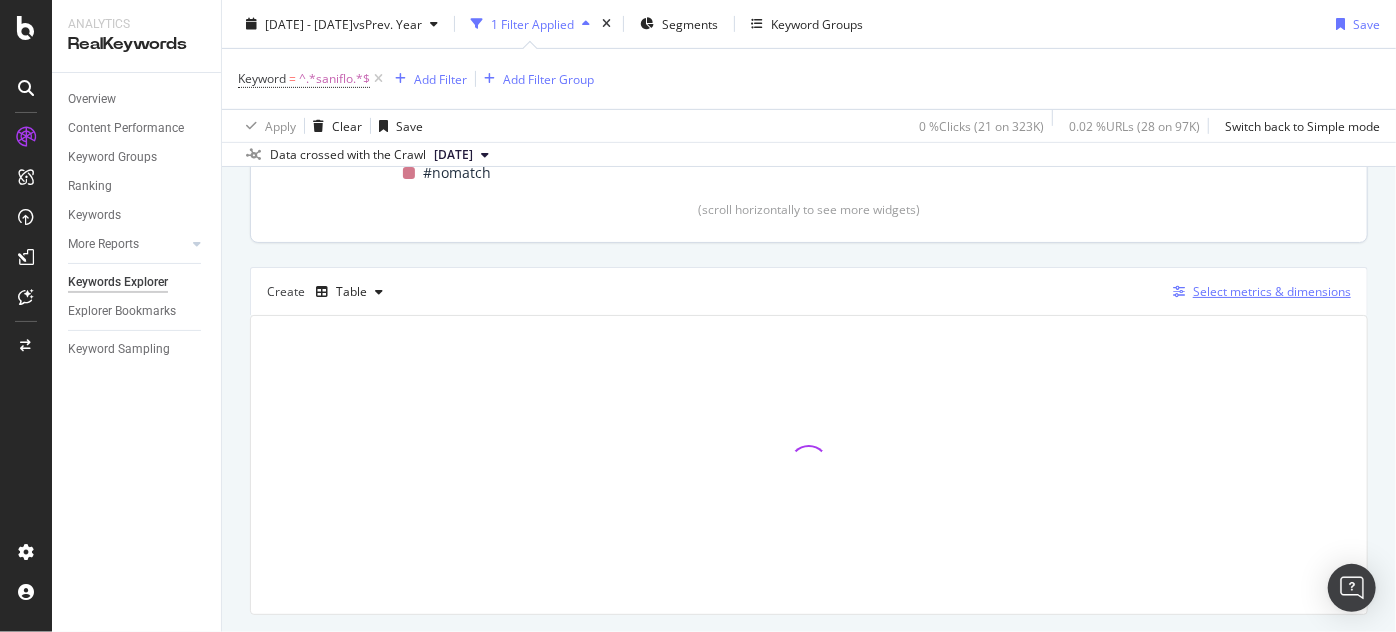 click at bounding box center [1179, 292] 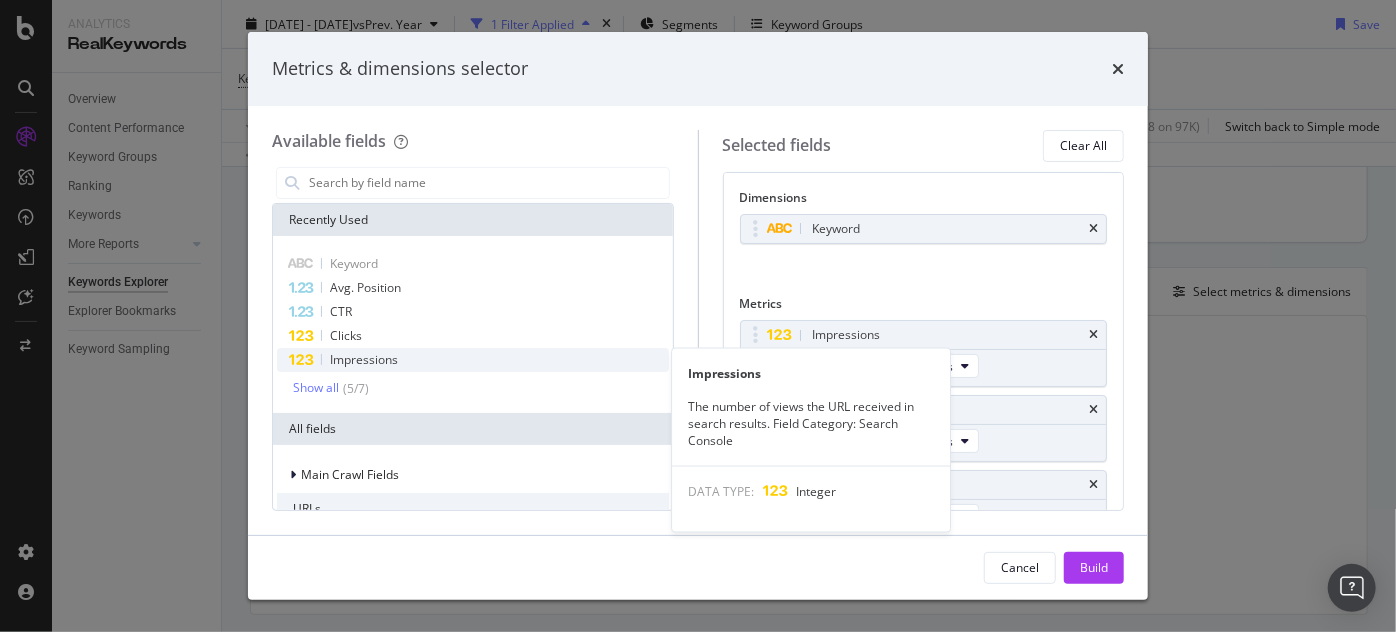 click on "Impressions" at bounding box center (473, 360) 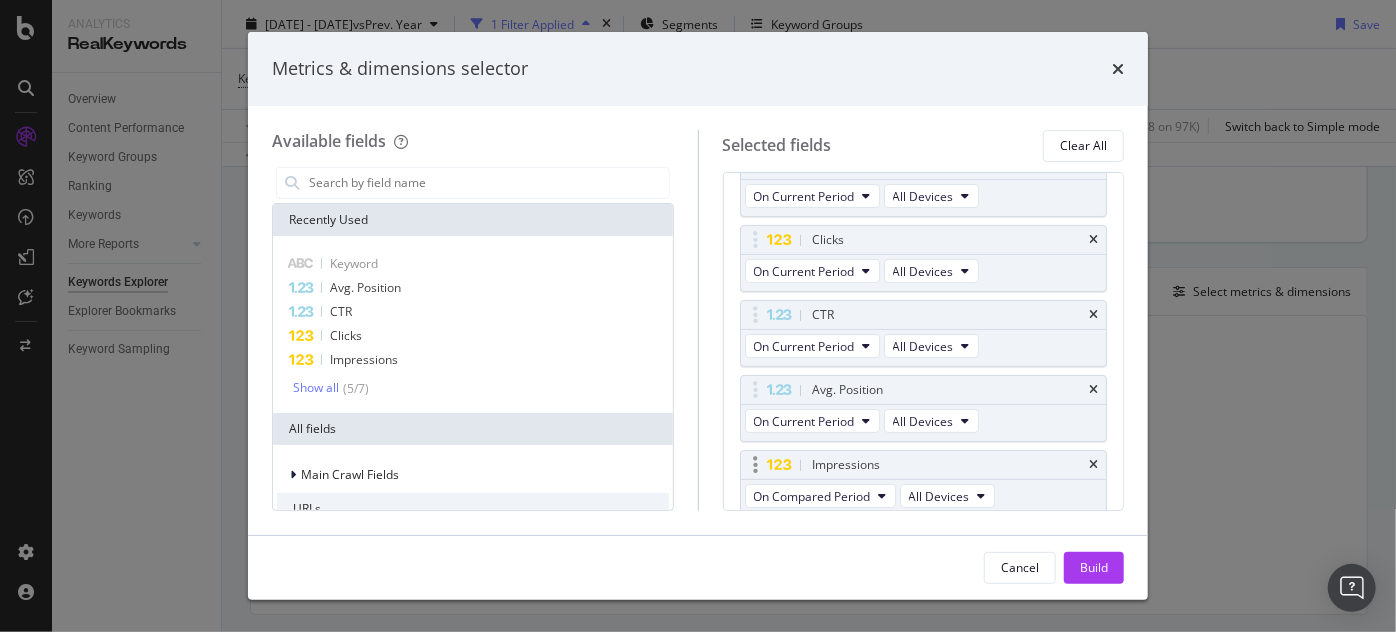 scroll, scrollTop: 173, scrollLeft: 0, axis: vertical 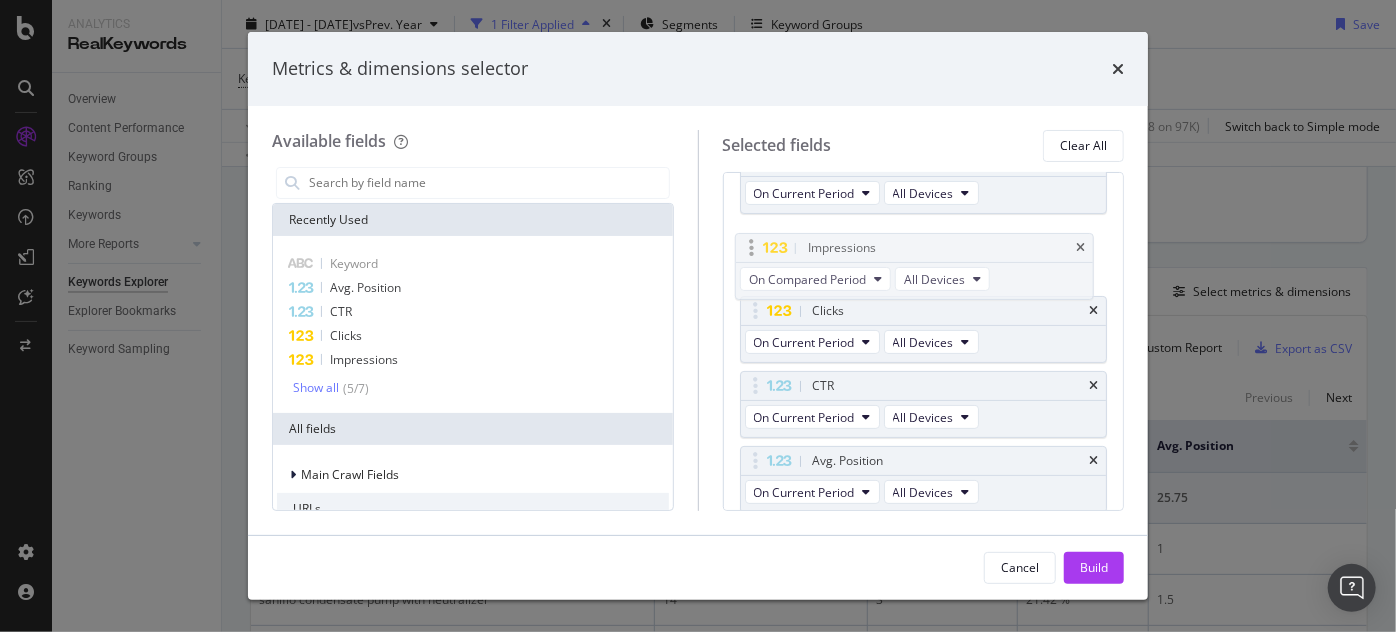 drag, startPoint x: 752, startPoint y: 464, endPoint x: 749, endPoint y: 252, distance: 212.02122 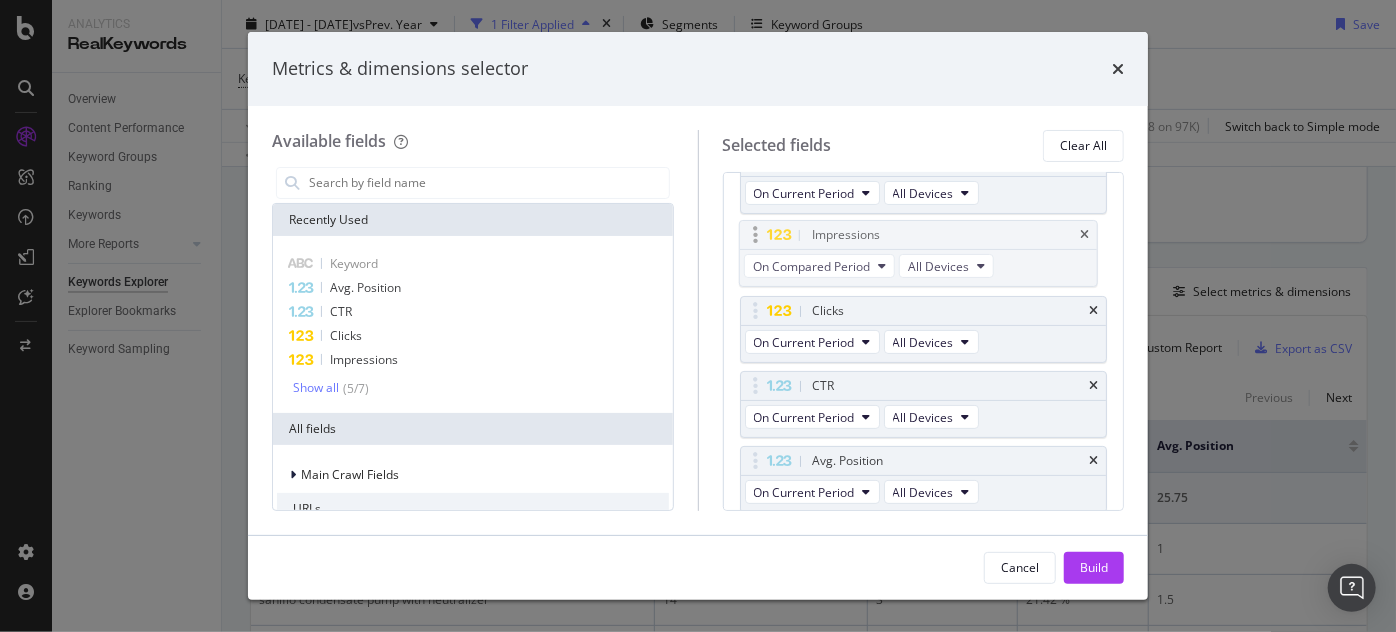 click on "Analytics RealKeywords Overview Content Performance Keyword Groups Ranking Keywords More Reports Countries Devices Content Structure Keywords Explorer Explorer Bookmarks Keyword Sampling Keywords Explorer [DOMAIN_NAME] [DATE] - [DATE]  vs  Prev. Year 1 Filter Applied Segments Keyword Groups Save Keyword   =     ^.*saniflo.*$ Add Filter Add Filter Group Apply Clear Save 0 %  Clicks ( 21 on 323K ) 0.02 %  URLs ( 28 on 97K ) Switch back to Simple mode Data crossed with the Crawl [DATE] By website Top Charts Clicks By pagination1 Level 1 By: pagination1 Level 1 Hold CTRL while clicking to filter the report. 100% pagination1 Level 1 Clicks #nomatch 21 100% #nomatch Clicks By Average Position Hold CTRL while clicking to filter the report. 1-3 4-6 7-10 11+ 0 5 10 Avg. Position Clicks 1-3 8 4-6 6 7-10 3 11+ 4 10 Clicks By CTR Hold CTRL while clicking to filter the report. 0 - 5 % 5 - 10 % 10 - 20 % 20 - 40 % 40 - 70 % 70 - 100 % 0 5 10 15 CTR Clicks 0 - 5 % 3 5 - 10 % 2 10 - 20 % 20 - 40 % 11" at bounding box center [698, 316] 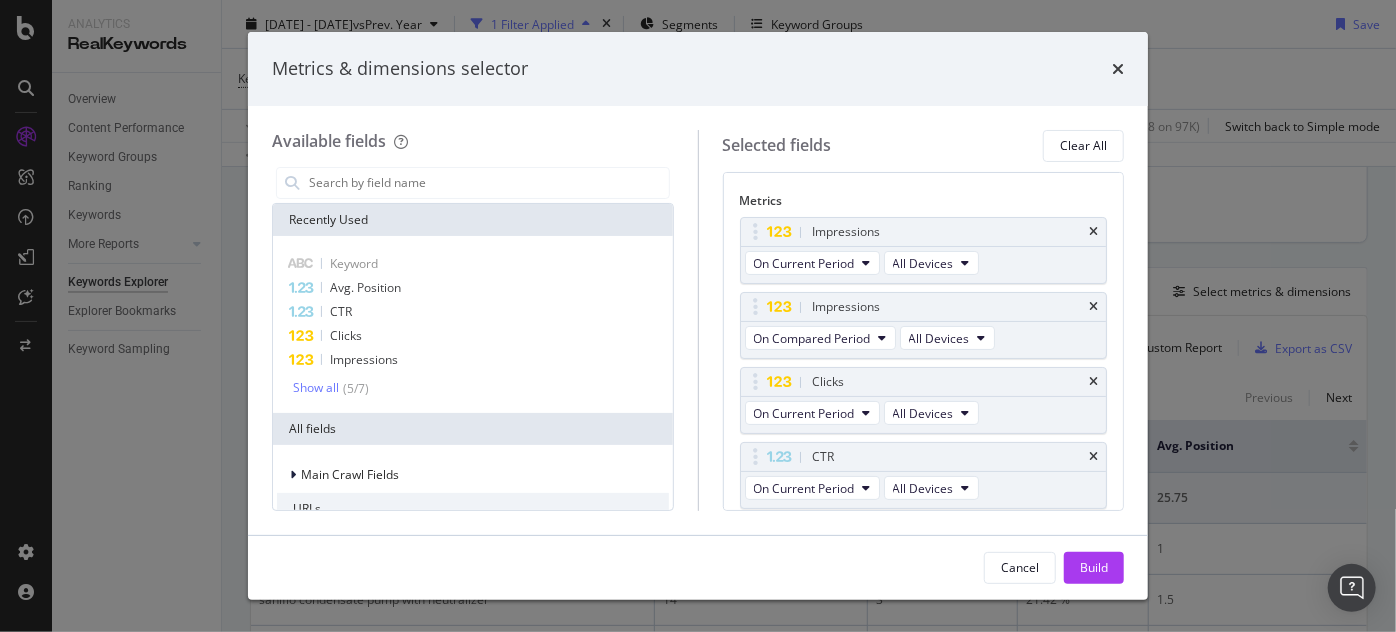 scroll, scrollTop: 102, scrollLeft: 0, axis: vertical 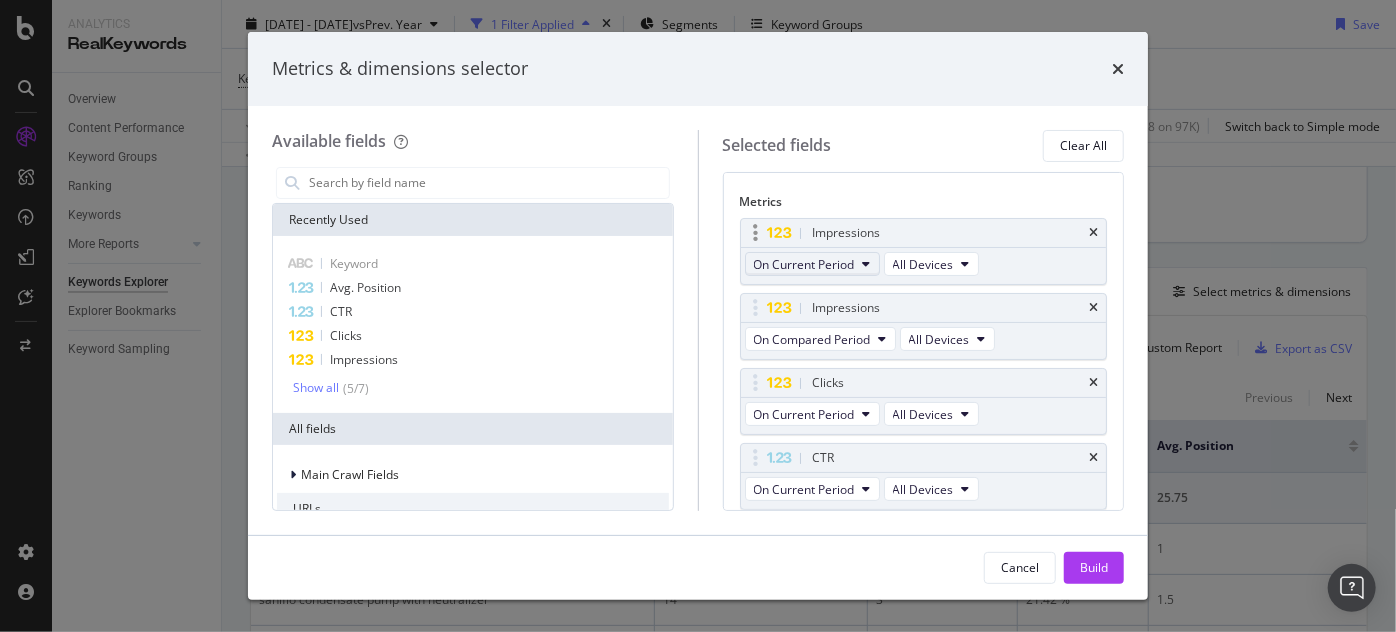 click on "On Current Period" at bounding box center [812, 264] 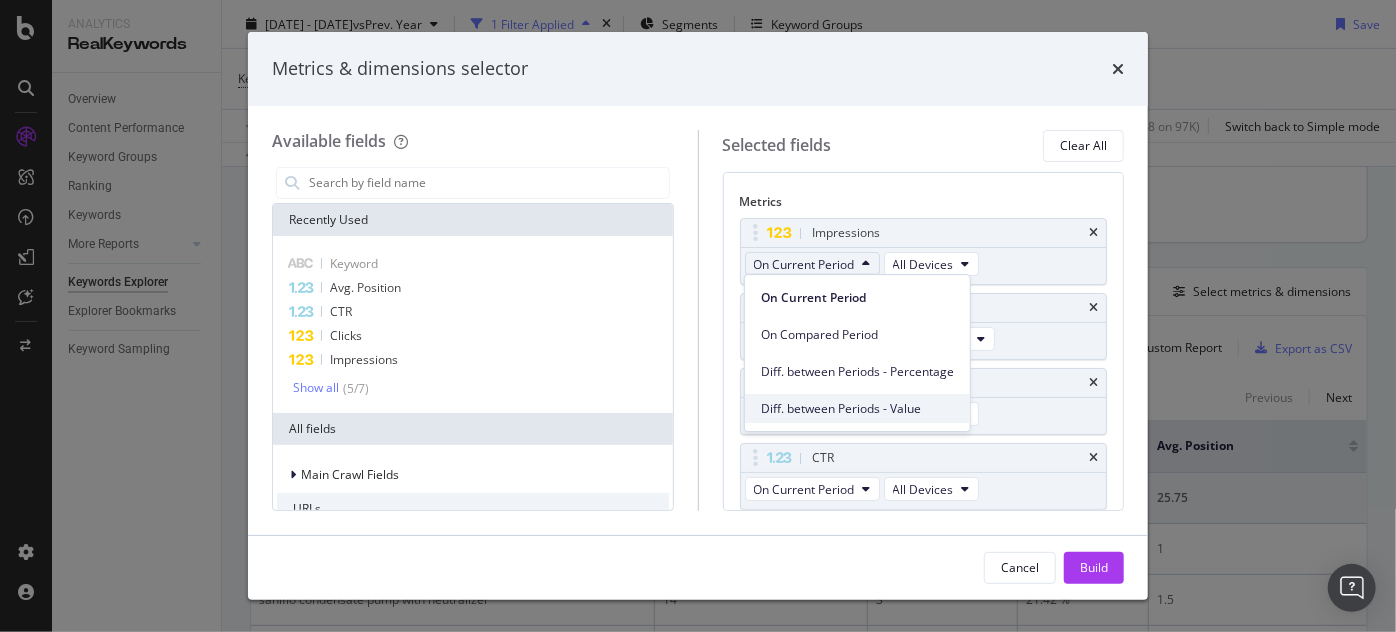 click on "Diff. between Periods - Value" at bounding box center (857, 409) 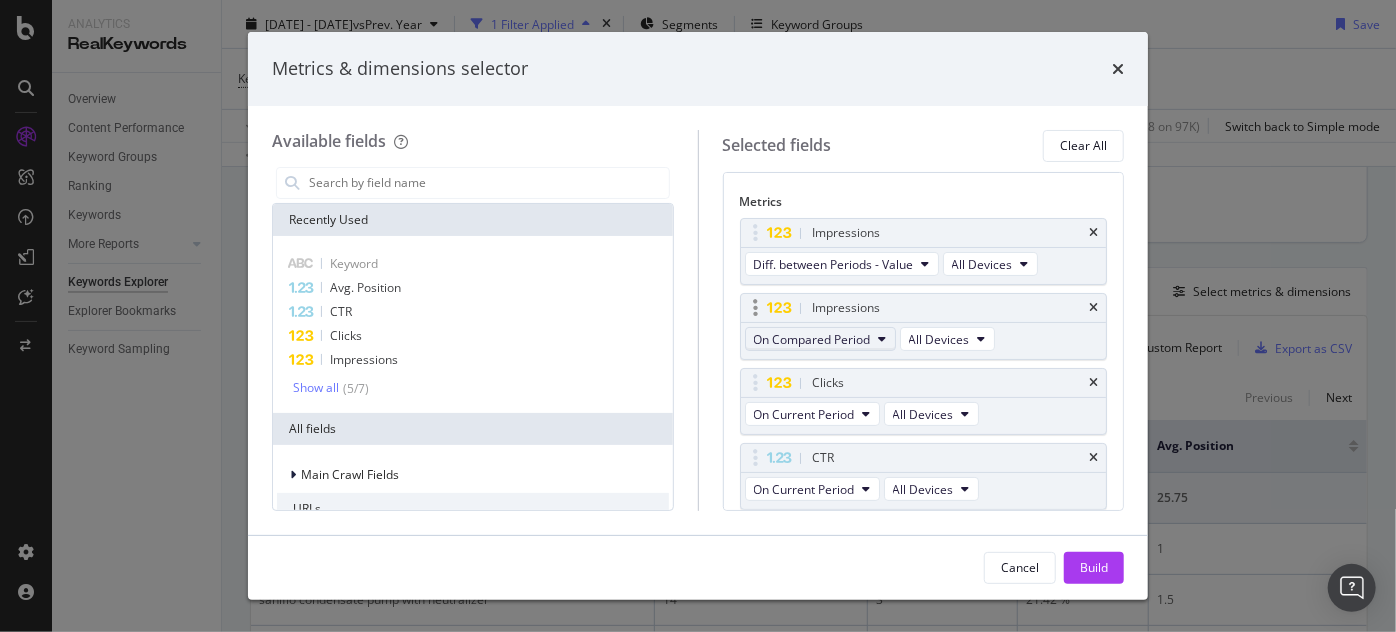 click on "On Compared Period" at bounding box center (820, 339) 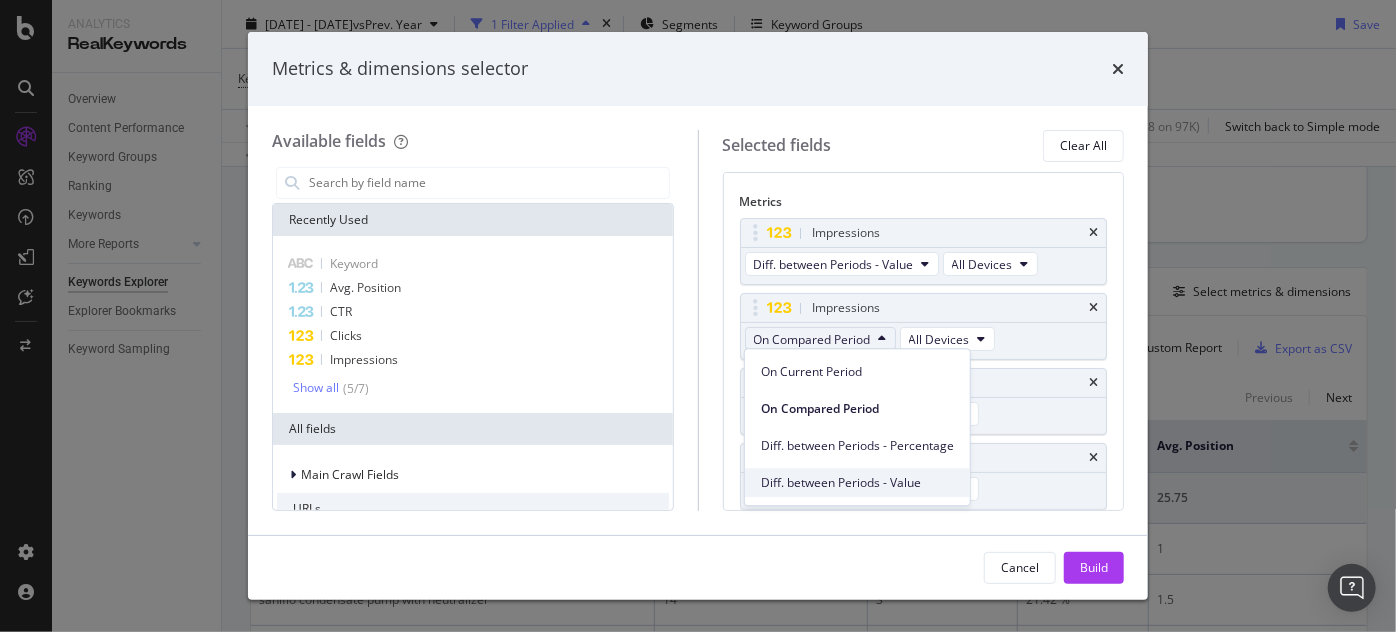 click on "Diff. between Periods - Value" at bounding box center (857, 483) 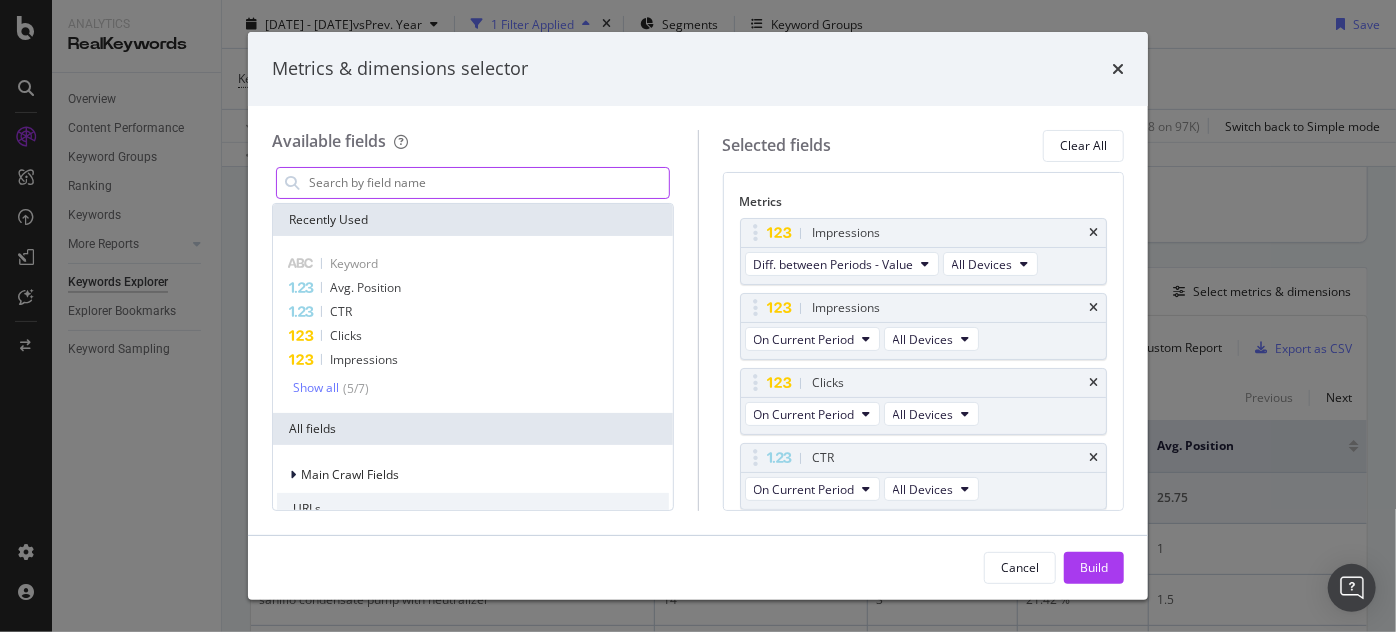 click at bounding box center [488, 183] 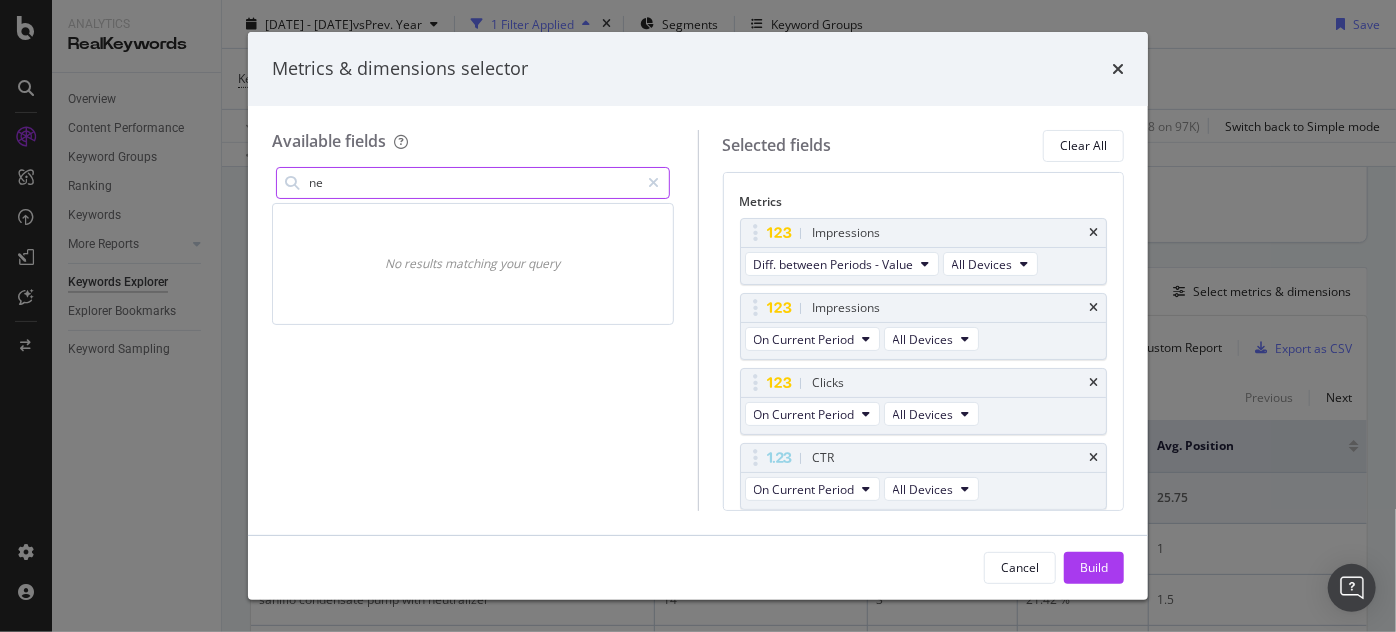 type on "n" 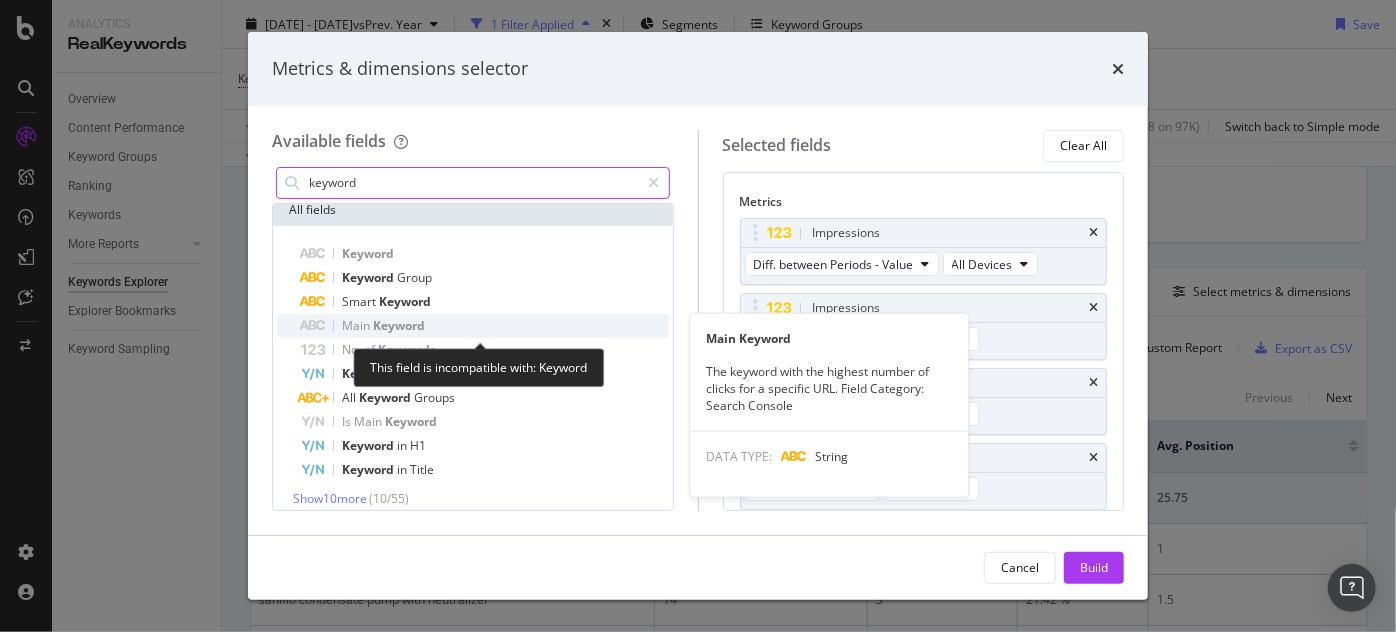 scroll, scrollTop: 110, scrollLeft: 0, axis: vertical 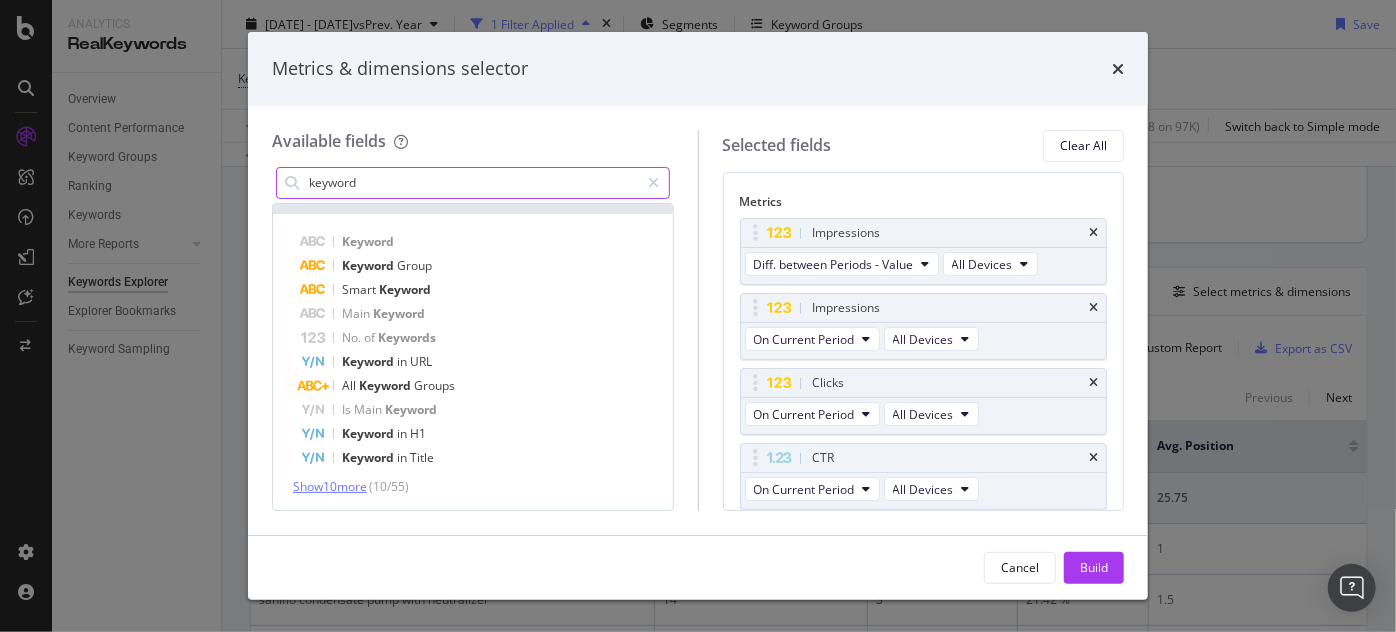 type on "keyword" 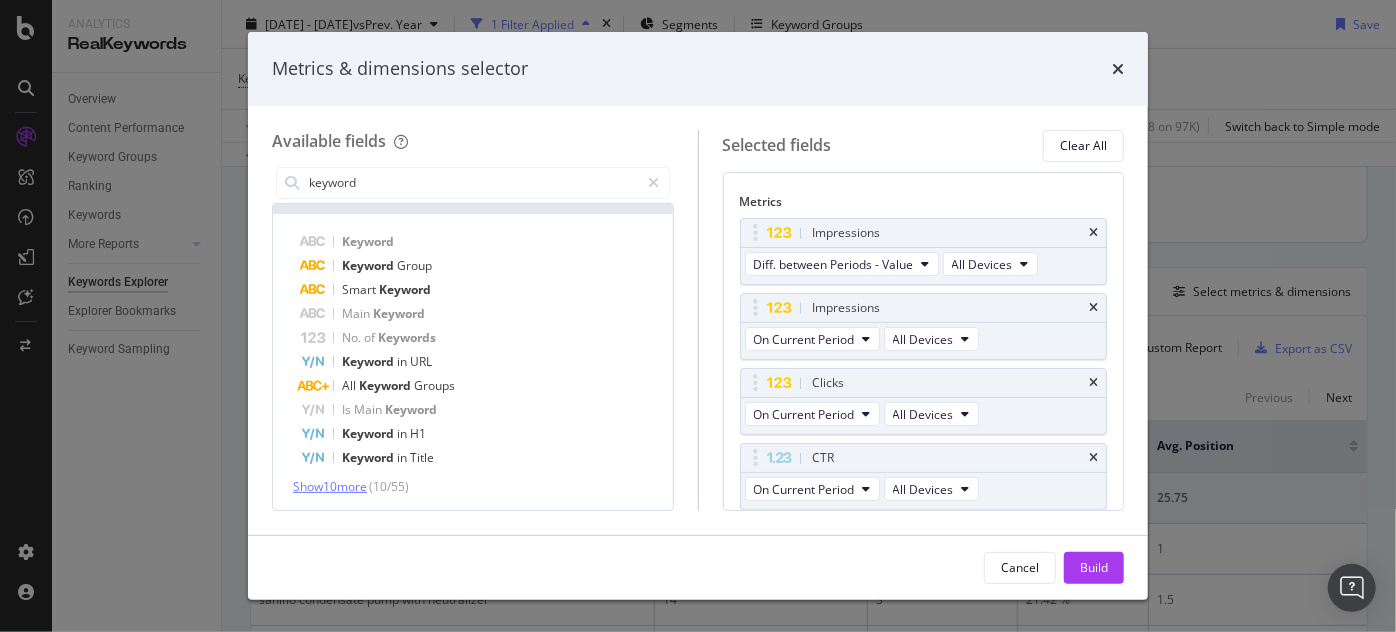 click on "Show  10  more" at bounding box center [330, 486] 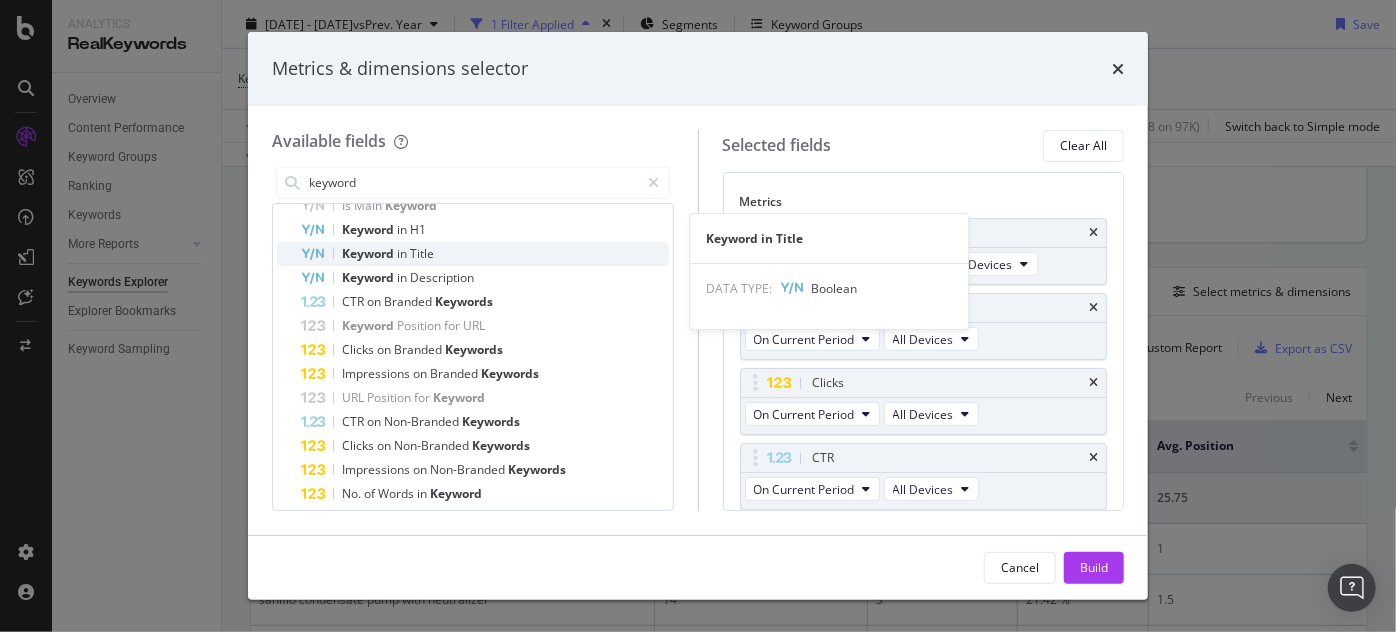 scroll, scrollTop: 350, scrollLeft: 0, axis: vertical 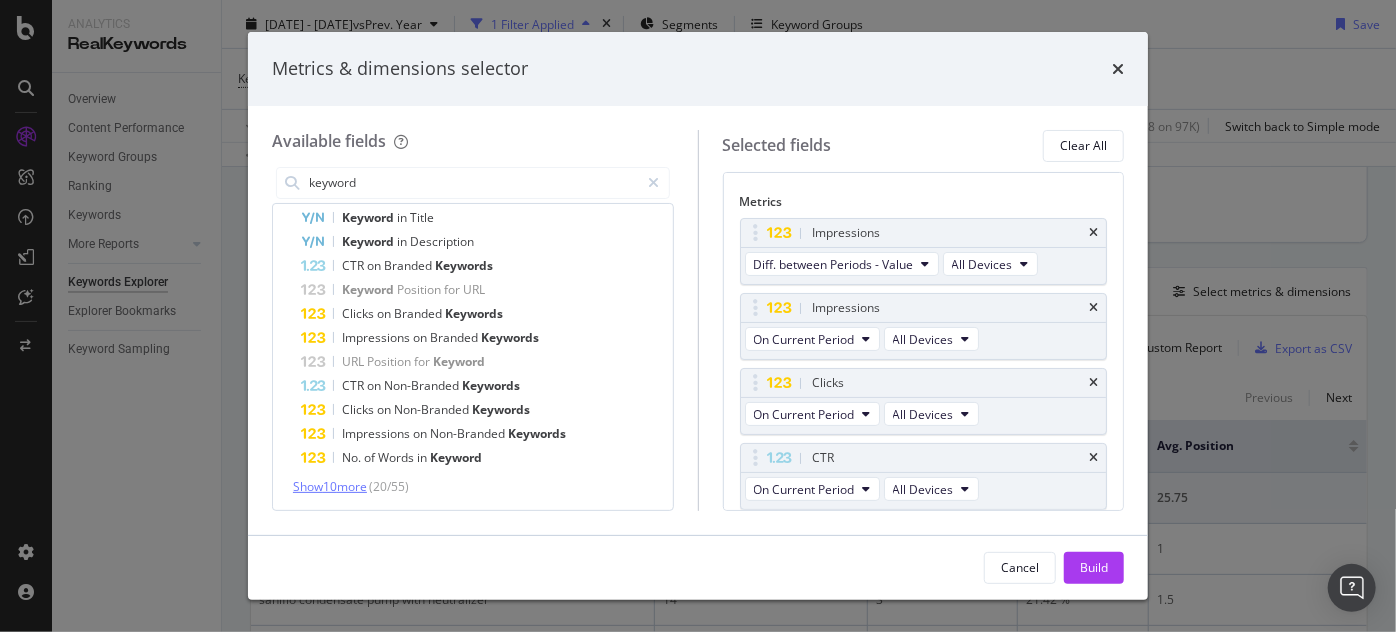 click on "Show  10  more" at bounding box center (330, 486) 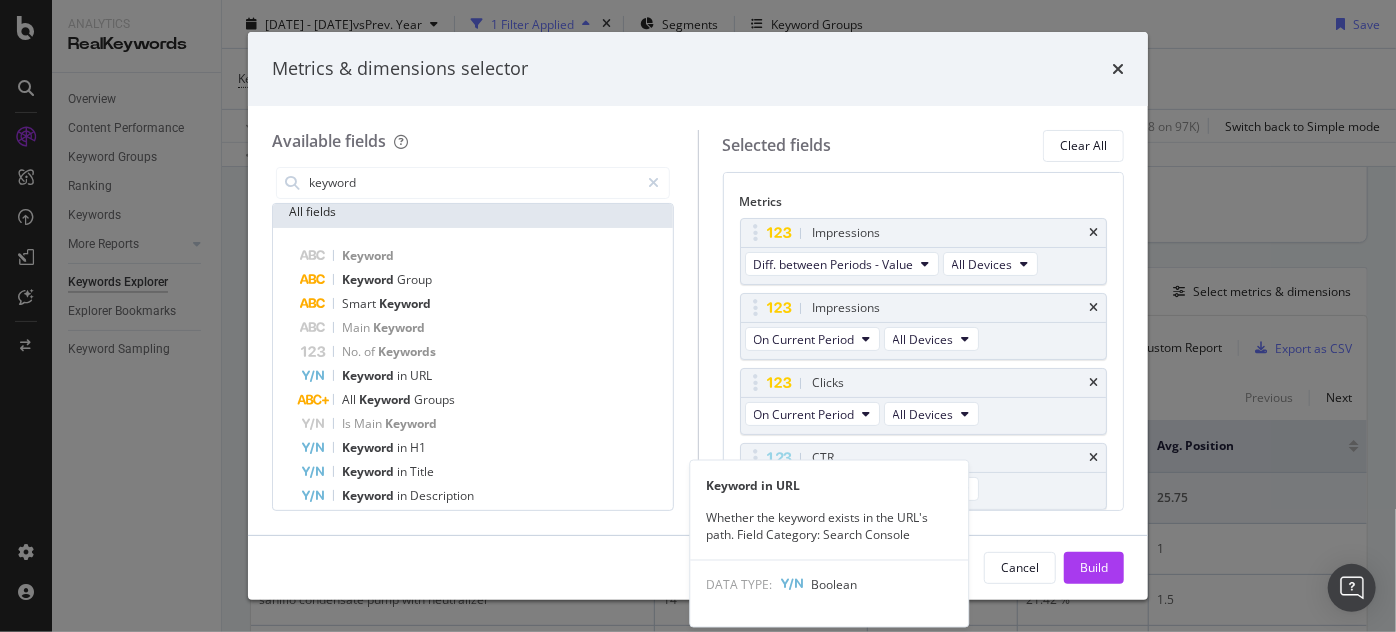 scroll, scrollTop: 0, scrollLeft: 0, axis: both 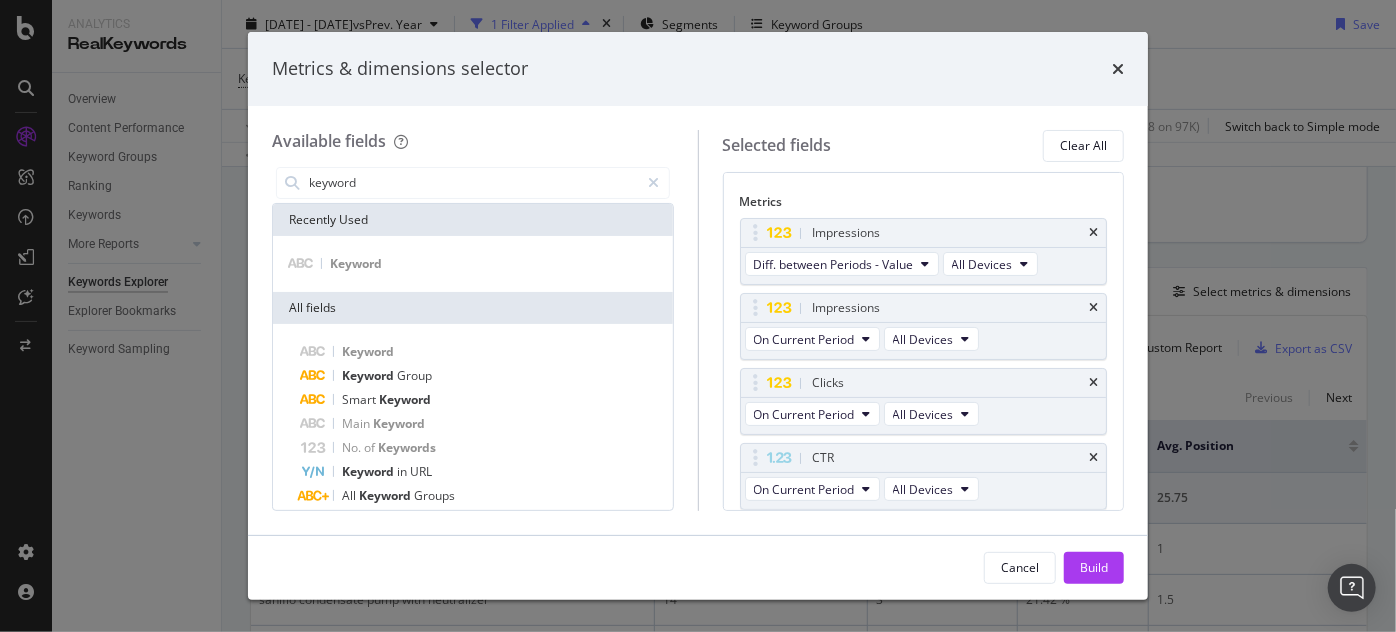 click on "Metrics & dimensions selector Available fields keyword Recently Used Keyword   All fields Keyword   Keyword   Group   Smart   Keyword   Main   Keyword   No.   of   Keywords   Keyword   in   URL   All   Keyword   Groups   Is   Main   Keyword   Keyword   in   H1   Keyword   in   Title   Keyword   in   Description   CTR   on   Branded   Keywords   Keyword   Position   for   URL   Clicks   on   Branded   Keywords   Impressions   on   Branded   Keywords   URL   Position   for   Keyword   CTR   on   Non-Branded   Keywords   Clicks   on   Non-Branded   Keywords   Impressions   on   Non-Branded   Keywords   No.   of   Words   in   Keyword   Keyword   in   Top   Anchors   Smart   Keyword   in   H1   Smart   Keyword   in   Title   Smart   Keyword   in   Description   Smart   Keyword   in   URL   Avg.   Position   on   Branded   Keywords   Avg.   Position   on   Non-Branded   Keywords   Smart   Keyword   in   Top   Anchors   No.   URLs   to   Reach   90%   Keyword   Clicks   No.   Keywords   to   Reach   90%   Page" at bounding box center [698, 316] 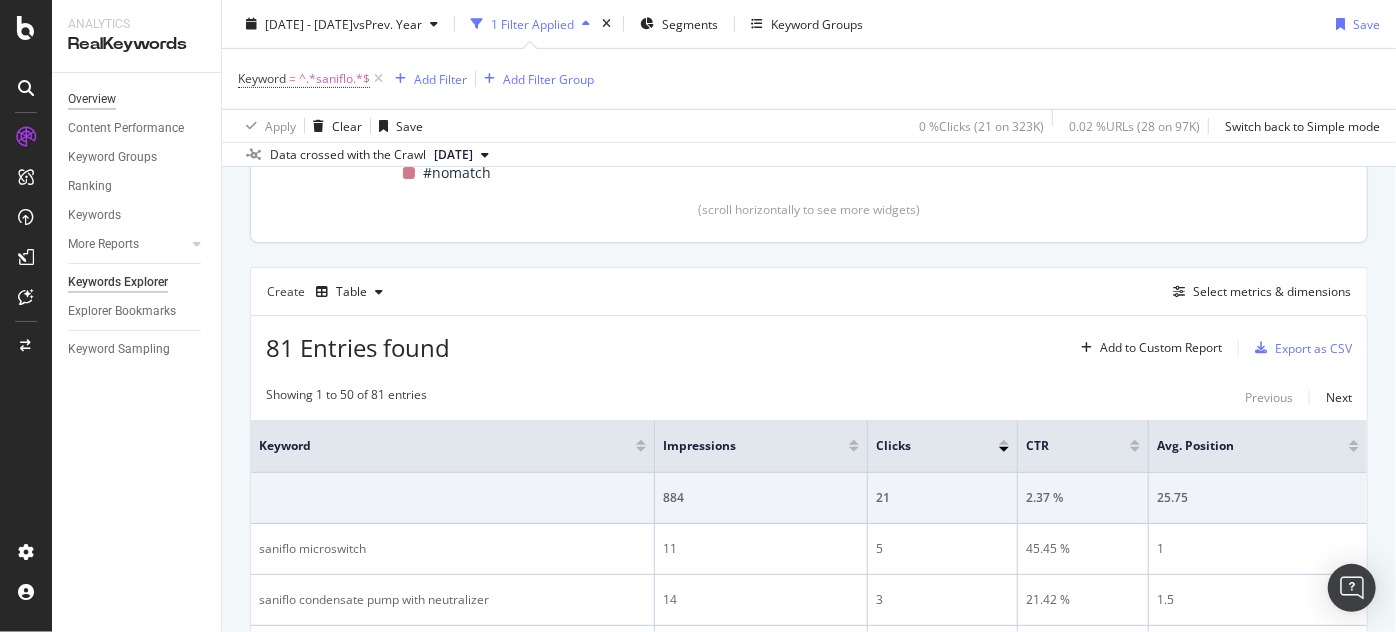 click on "Overview" at bounding box center (92, 99) 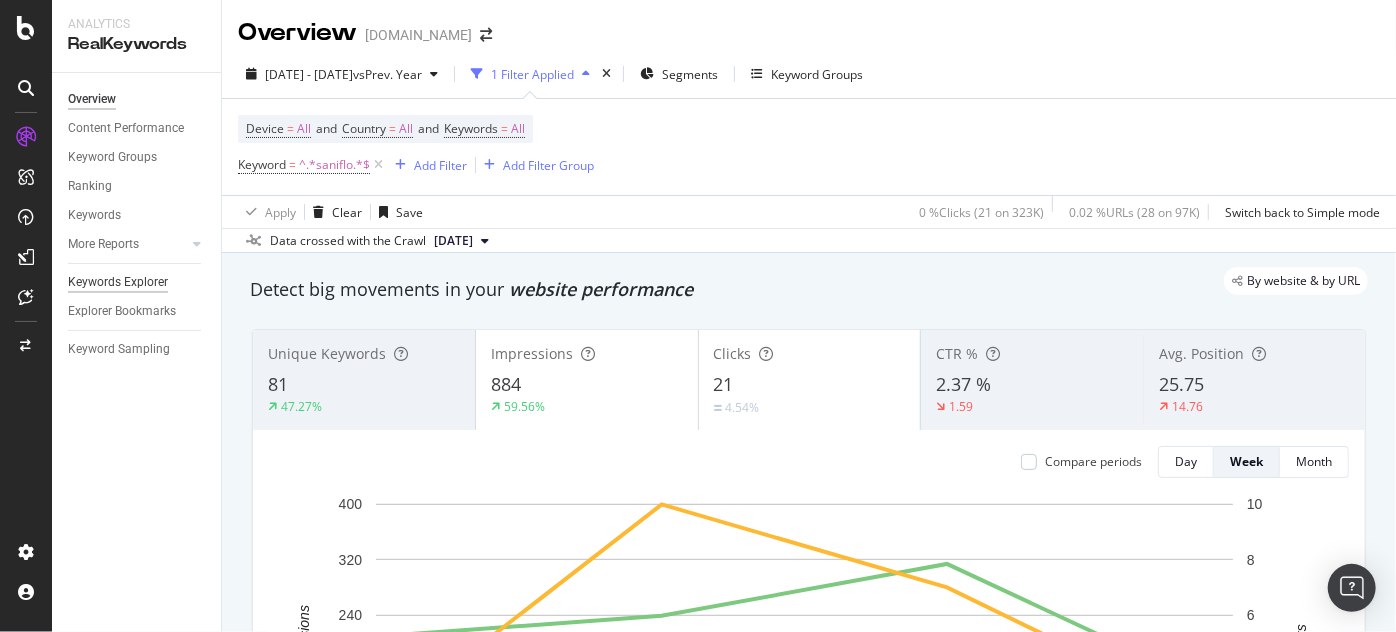 click on "Keywords Explorer" at bounding box center (118, 282) 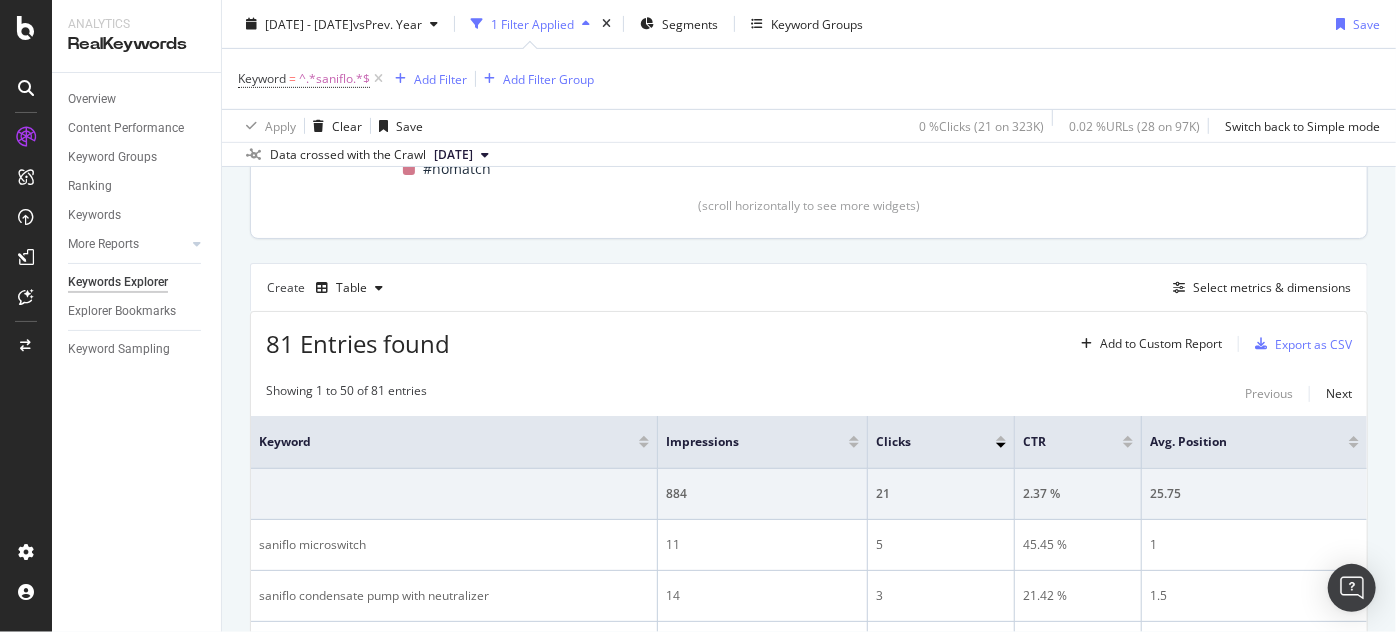 scroll, scrollTop: 484, scrollLeft: 0, axis: vertical 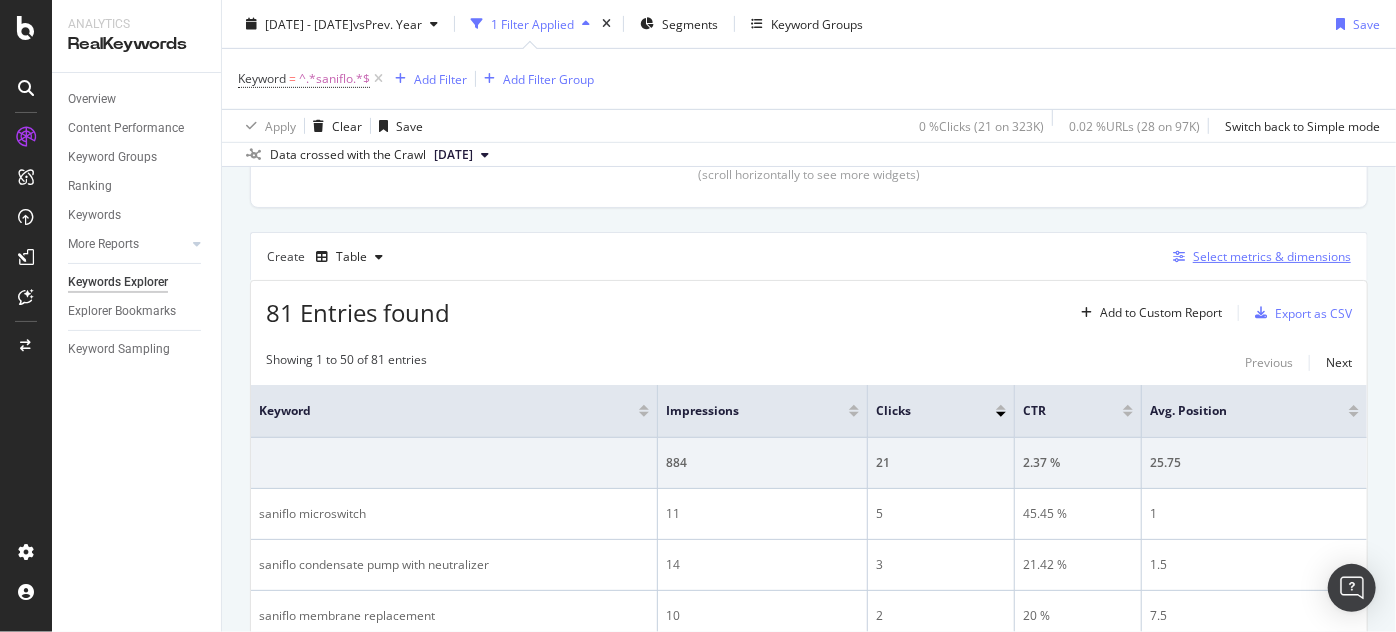 click at bounding box center [1179, 257] 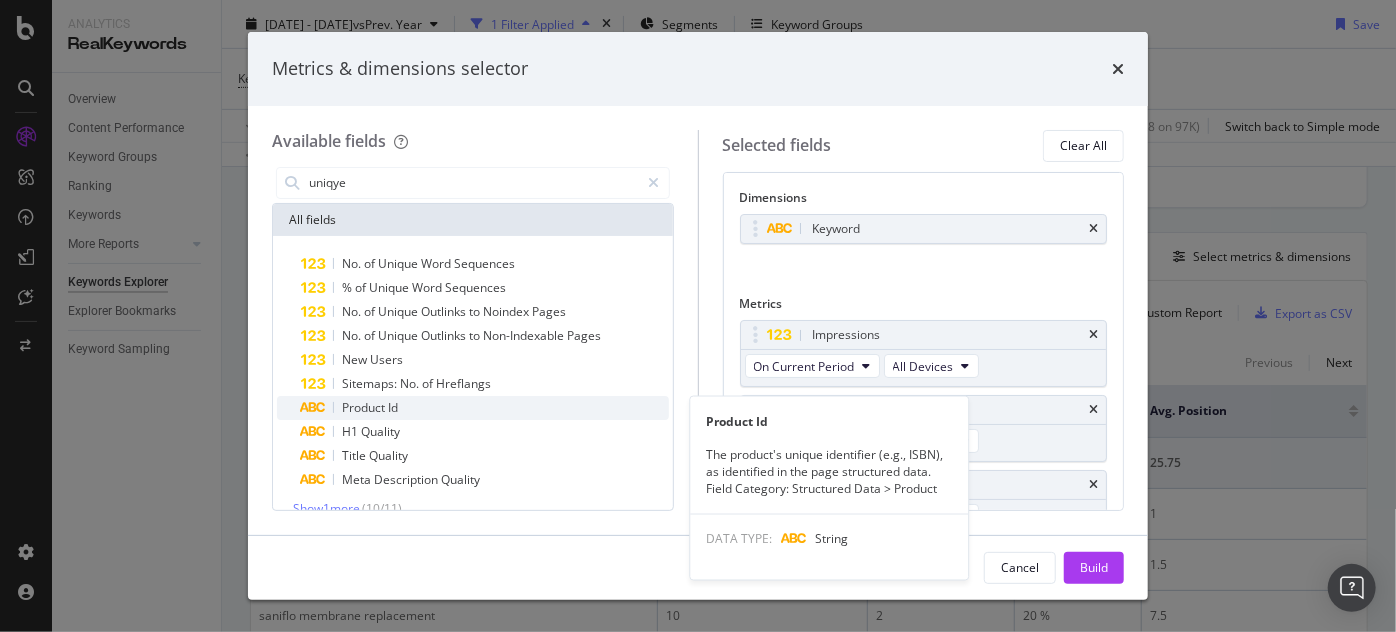 scroll, scrollTop: 22, scrollLeft: 0, axis: vertical 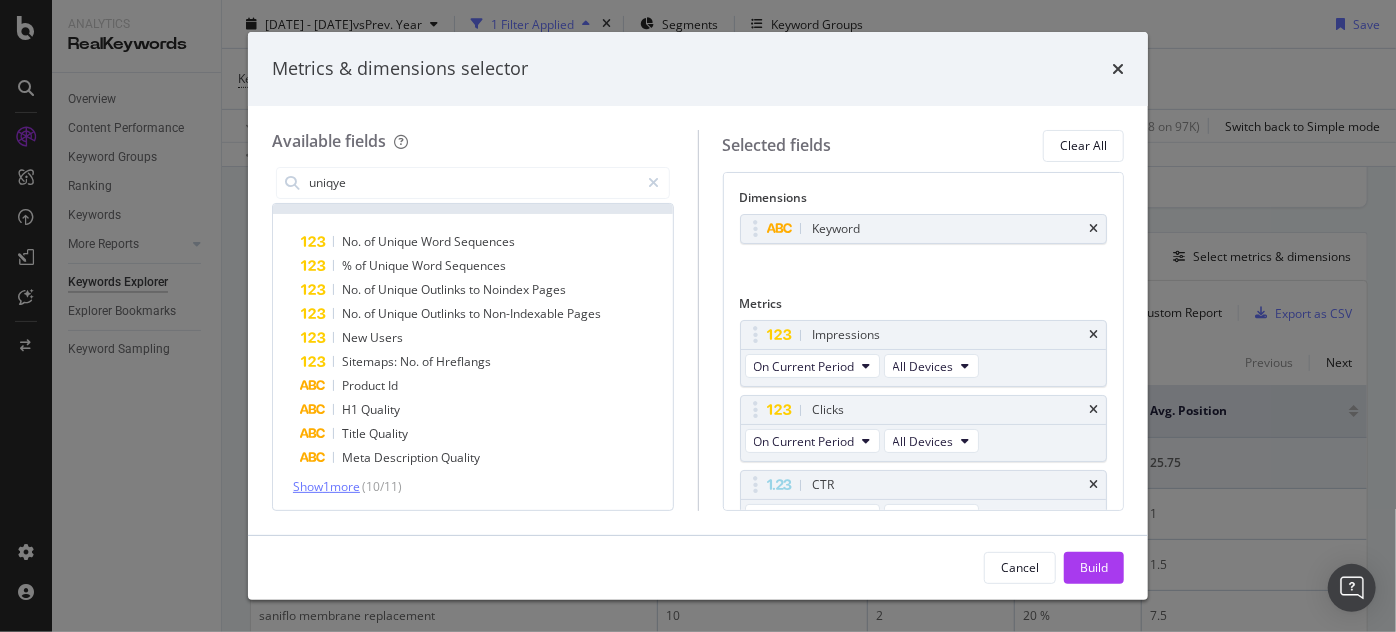 type on "uniqye" 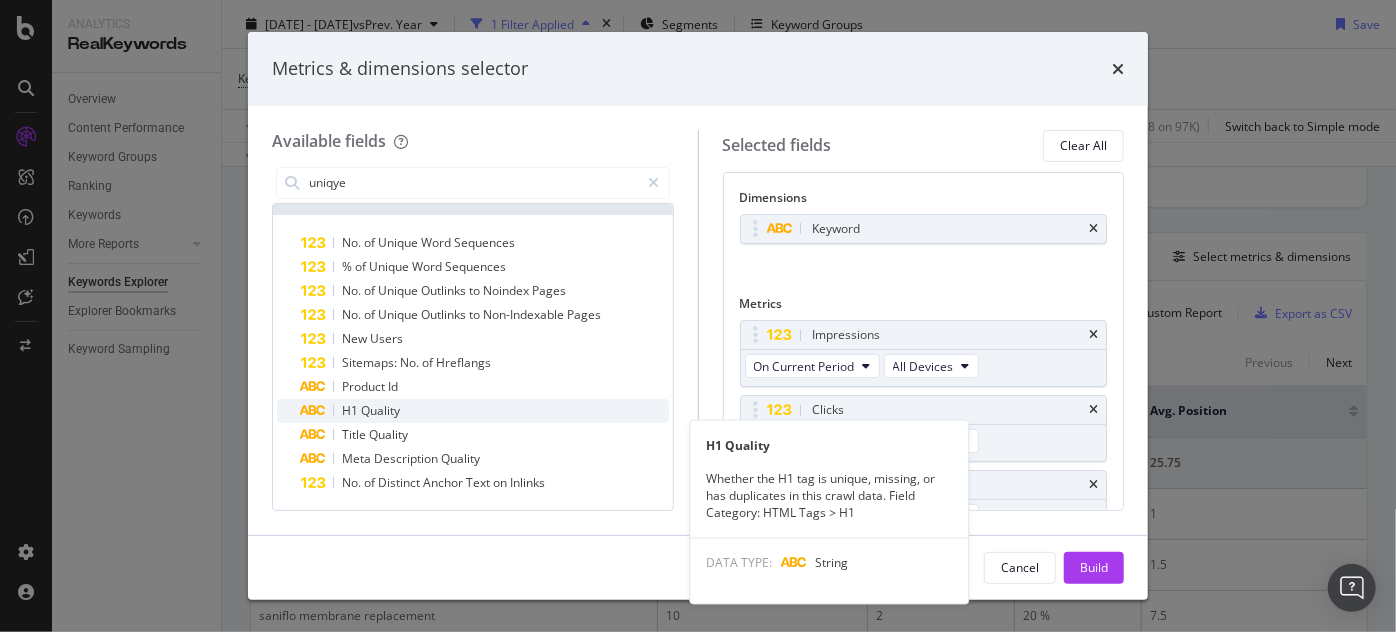 scroll, scrollTop: 0, scrollLeft: 0, axis: both 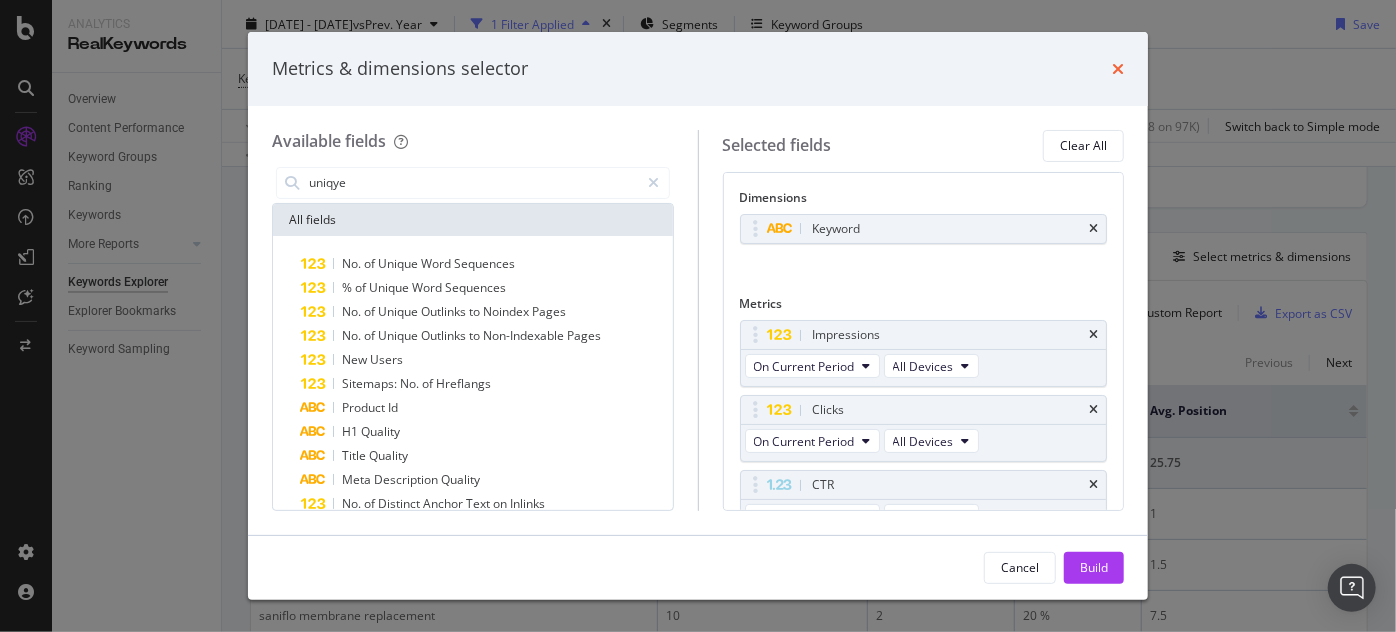click at bounding box center (1118, 69) 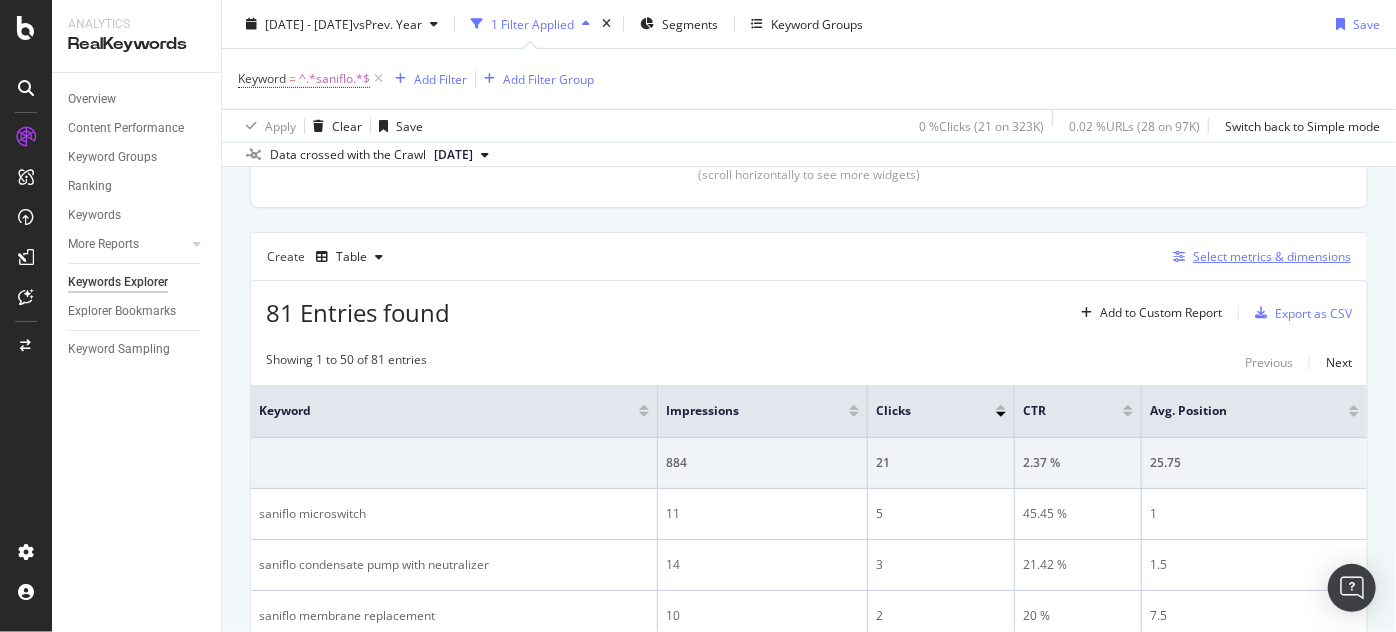 click at bounding box center [1179, 257] 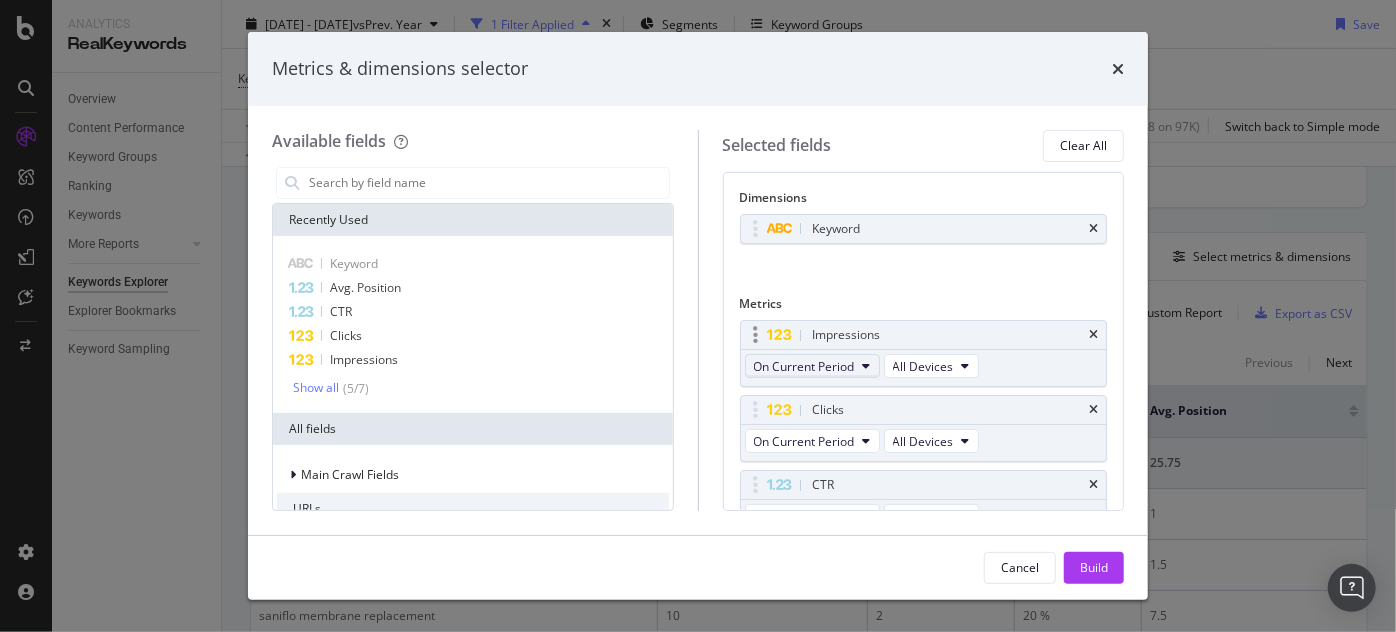 click on "On Current Period" at bounding box center (812, 366) 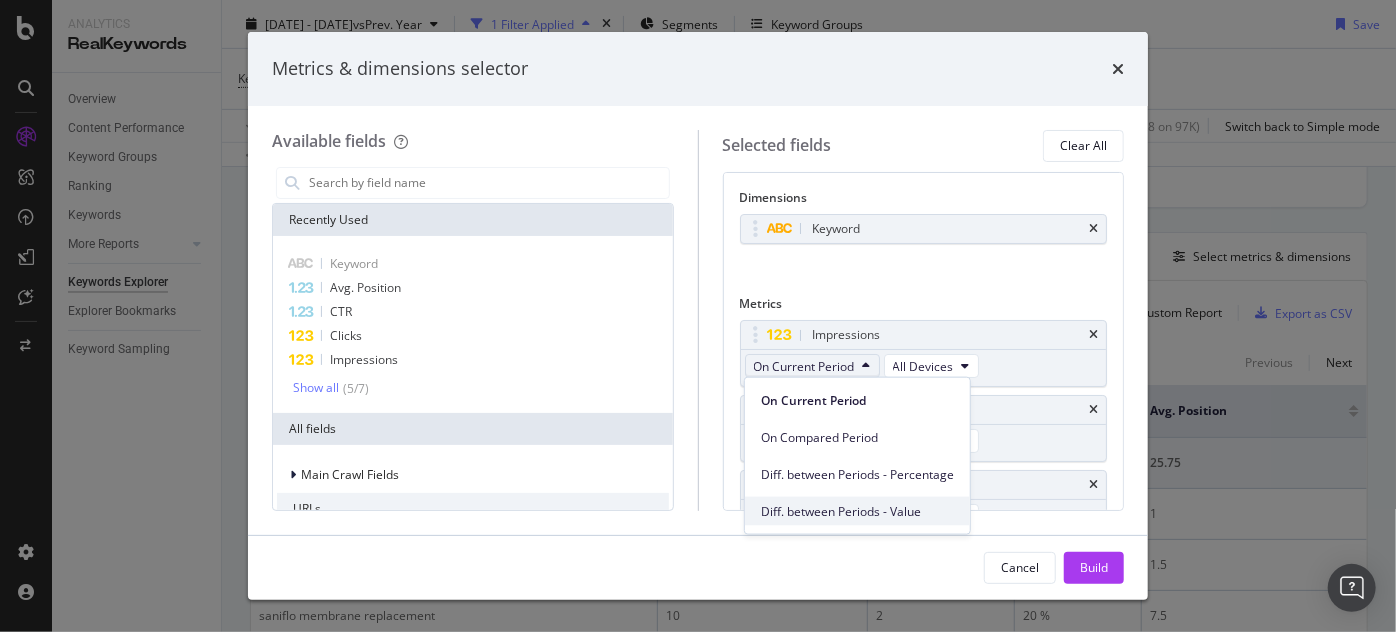click on "Diff. between Periods - Value" at bounding box center [857, 511] 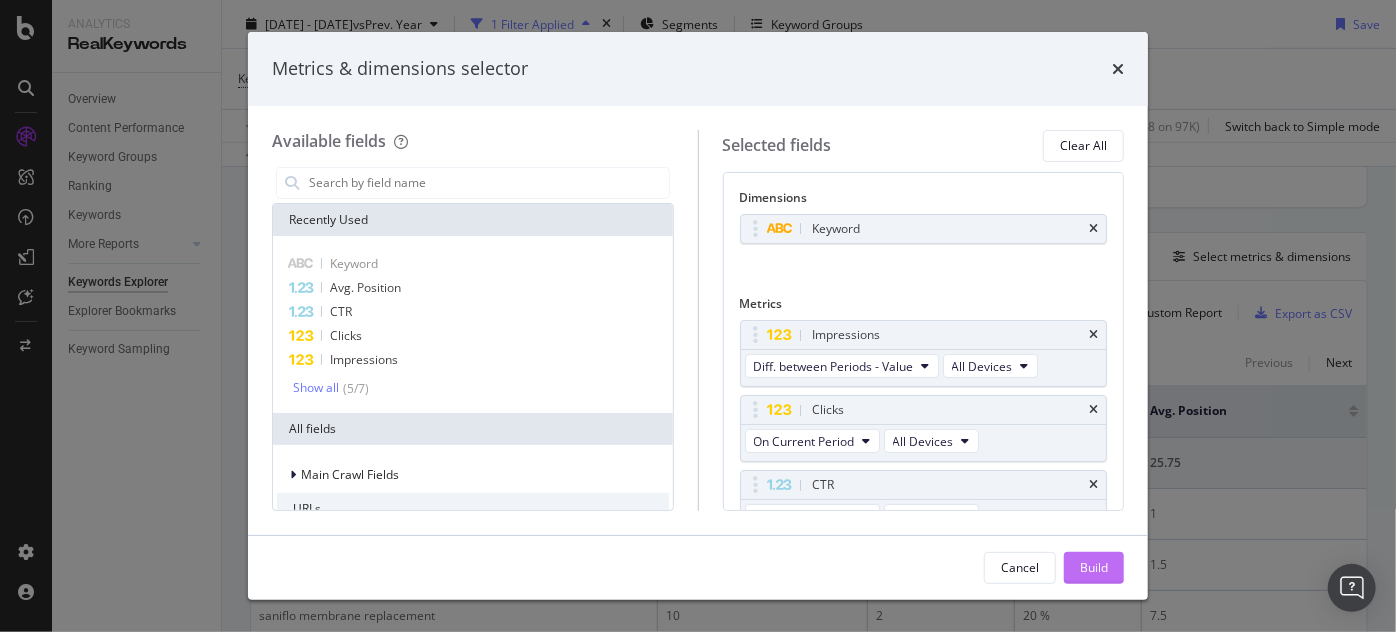 click on "Build" at bounding box center (1094, 568) 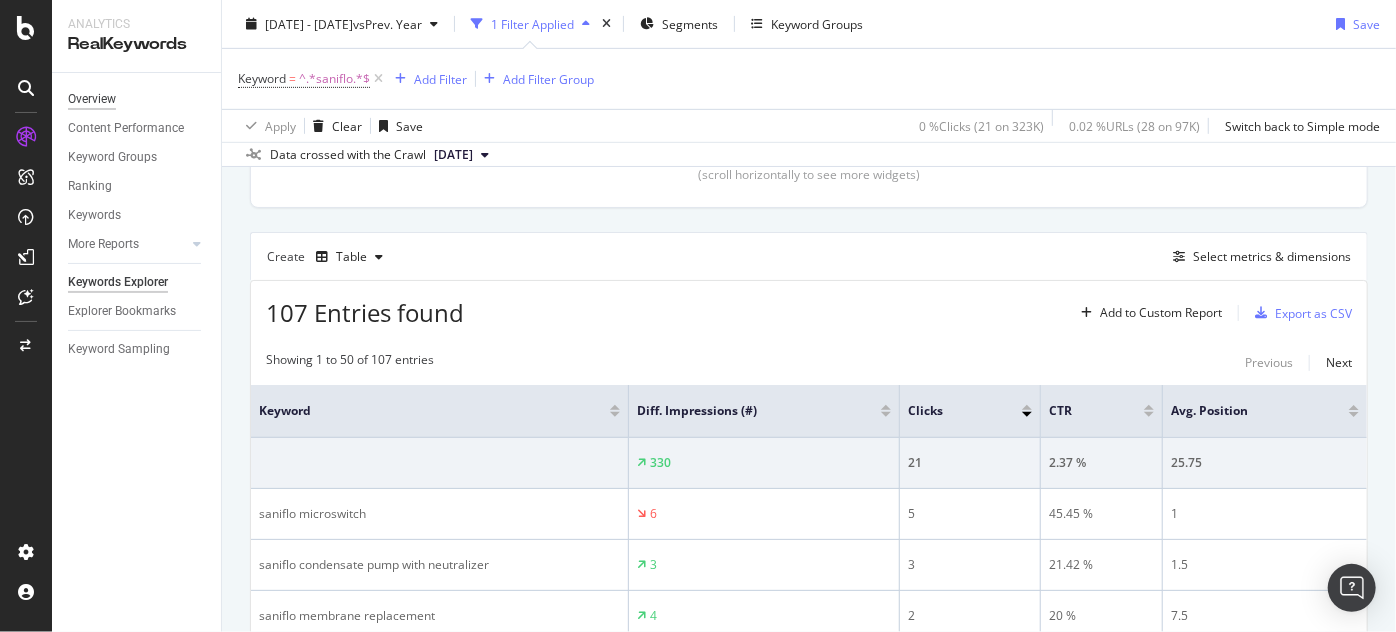 click on "Overview" at bounding box center (92, 99) 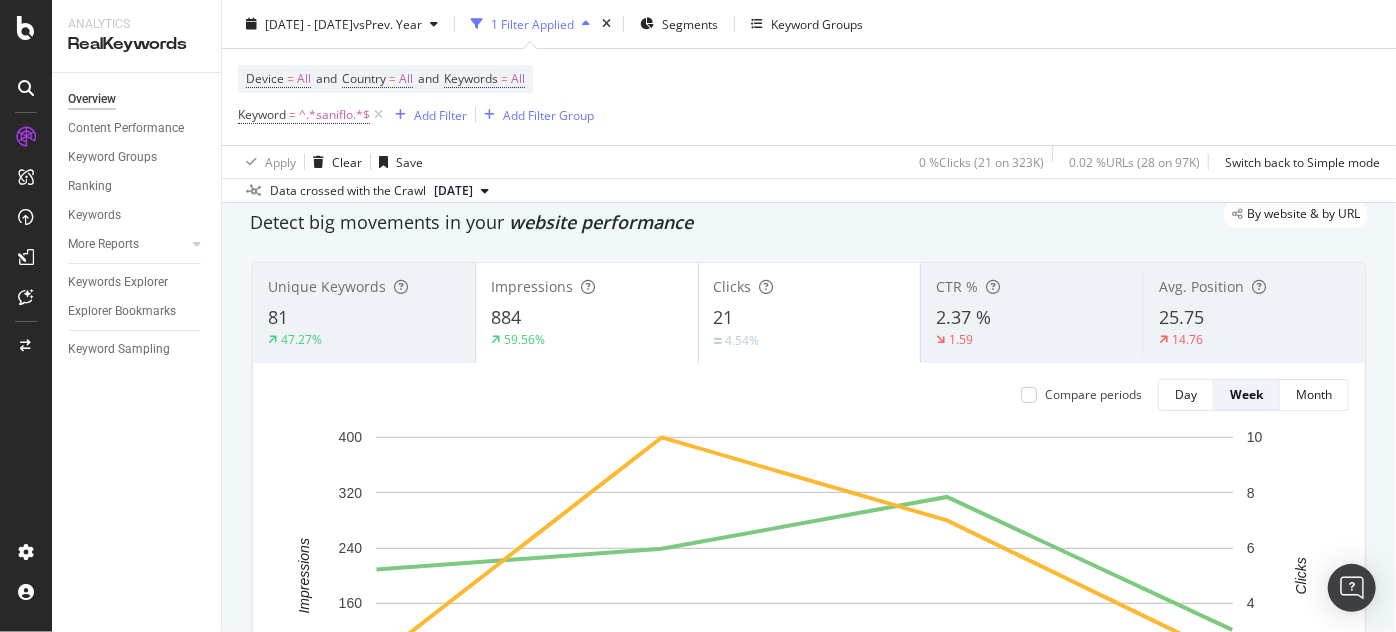 scroll, scrollTop: 69, scrollLeft: 0, axis: vertical 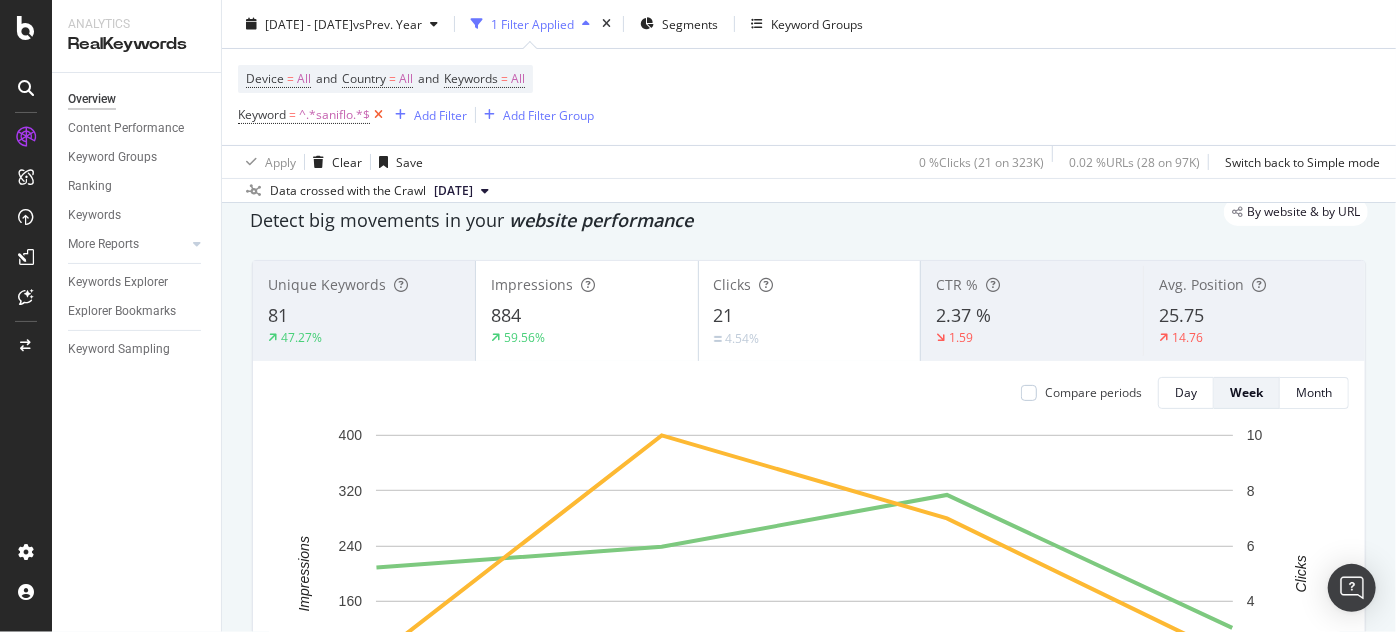 click at bounding box center (378, 115) 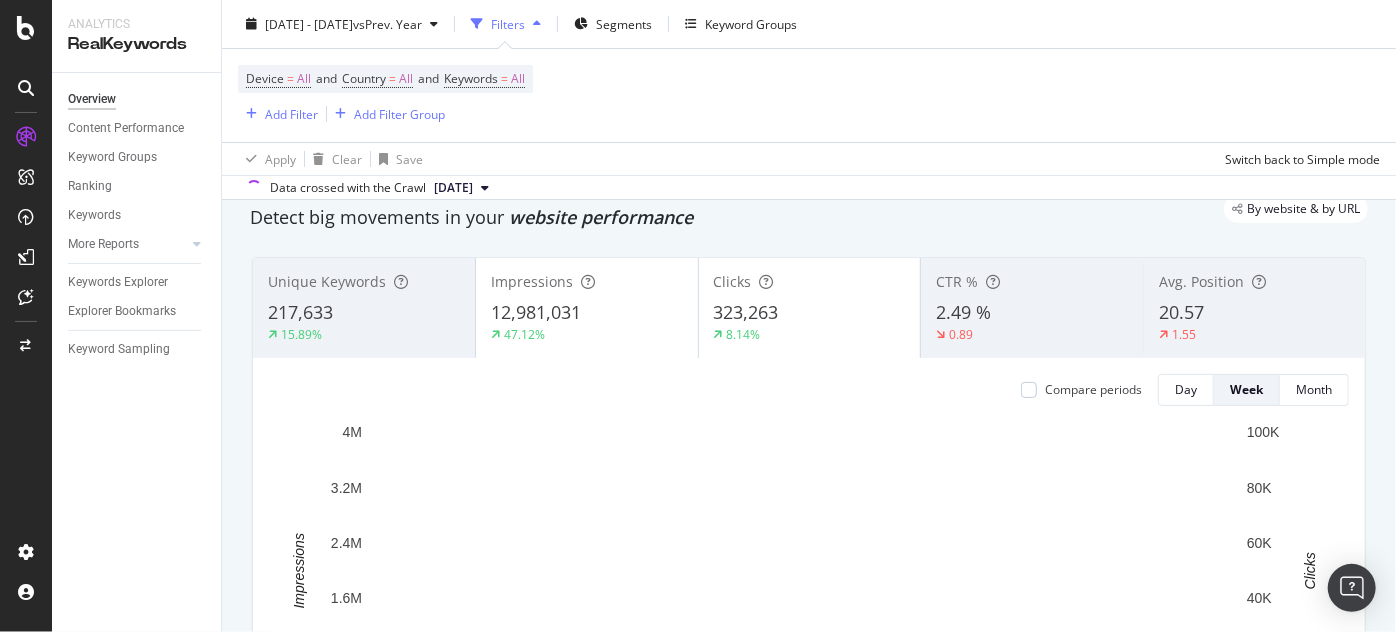 scroll, scrollTop: 66, scrollLeft: 0, axis: vertical 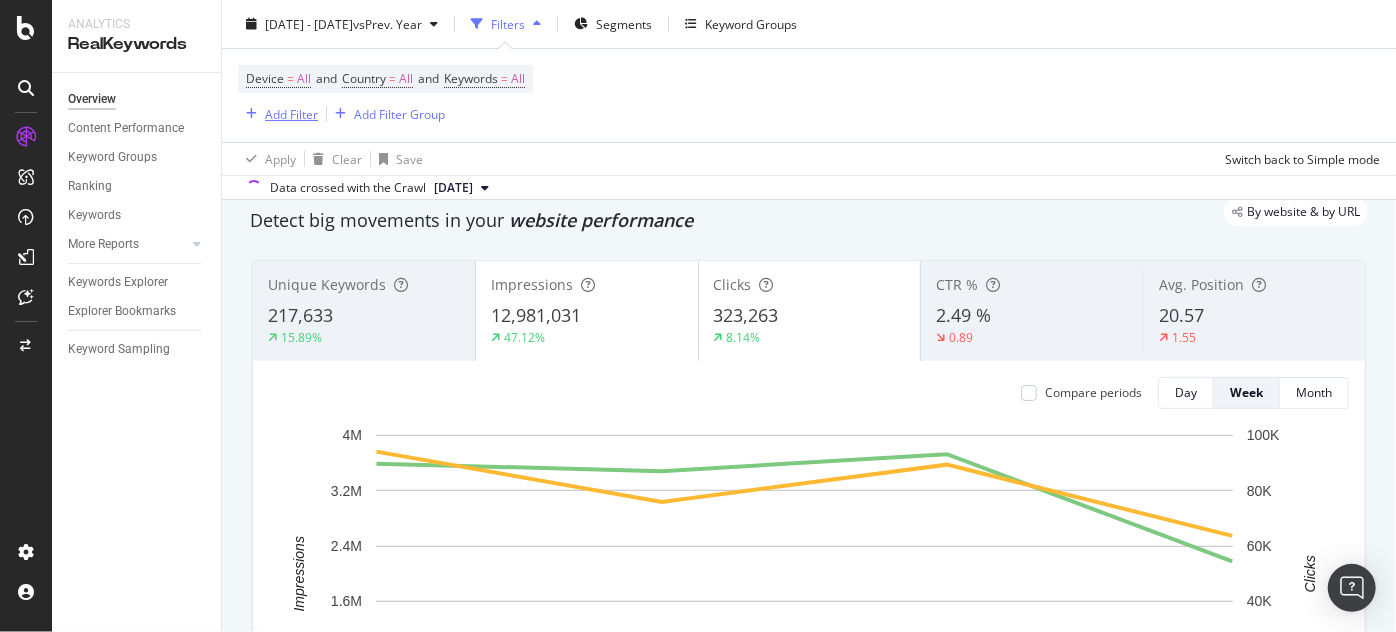 click on "Add Filter" at bounding box center [291, 113] 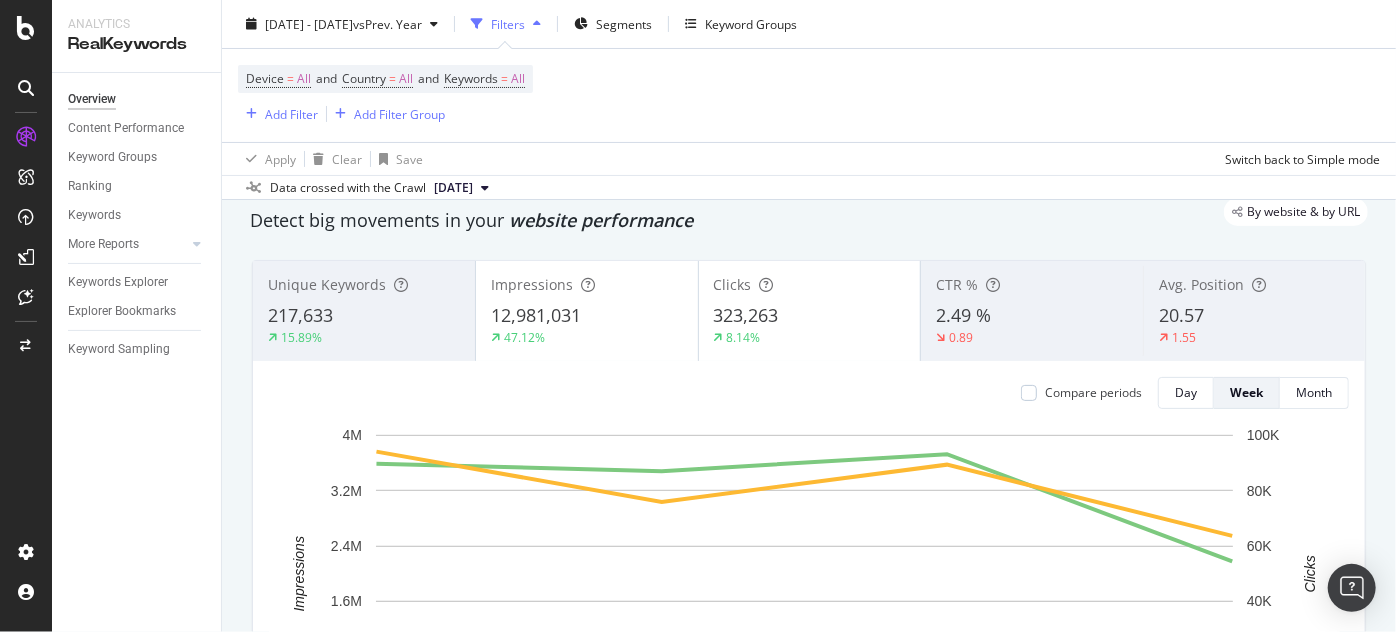 click on "Apply Clear Save Switch back to Simple mode" at bounding box center [809, 158] 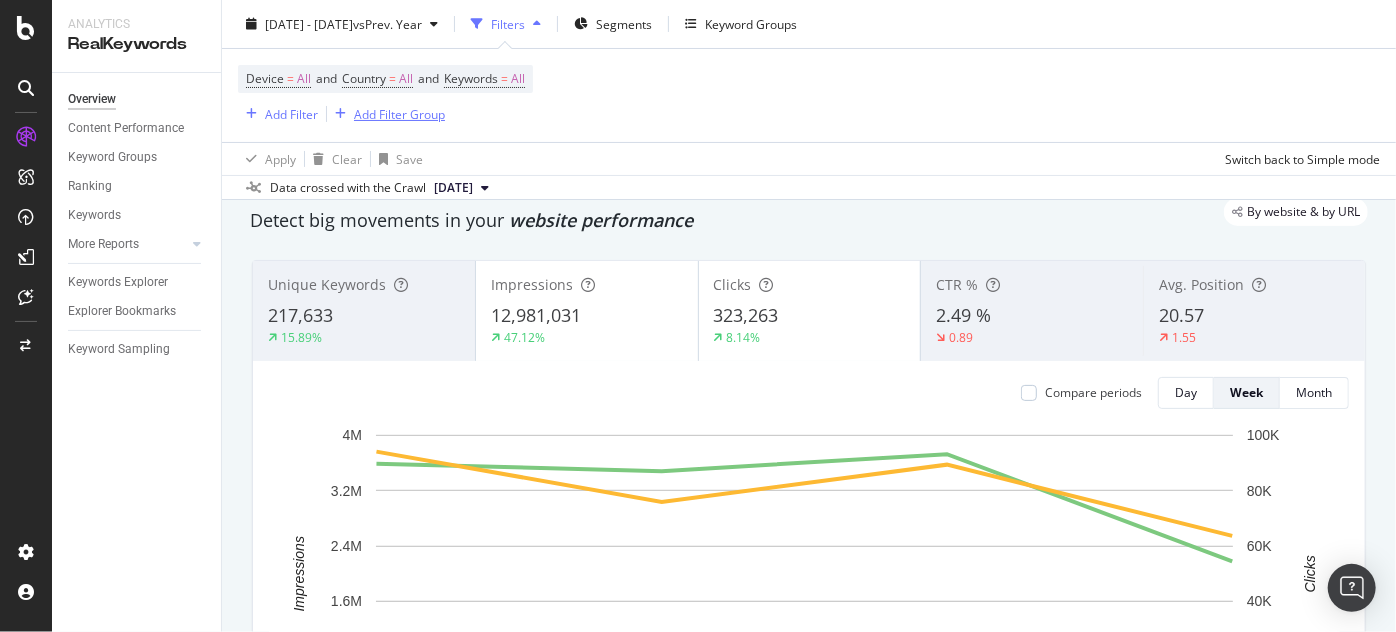 click on "Add Filter Group" at bounding box center [399, 113] 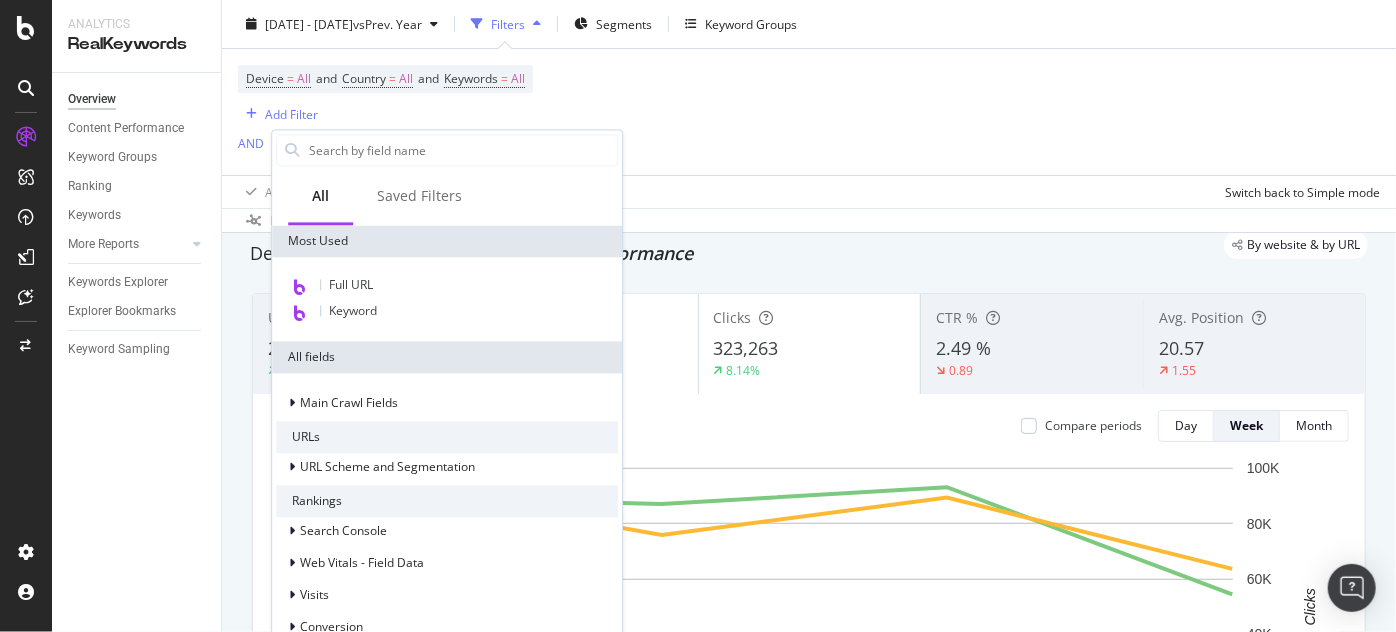 scroll, scrollTop: 99, scrollLeft: 0, axis: vertical 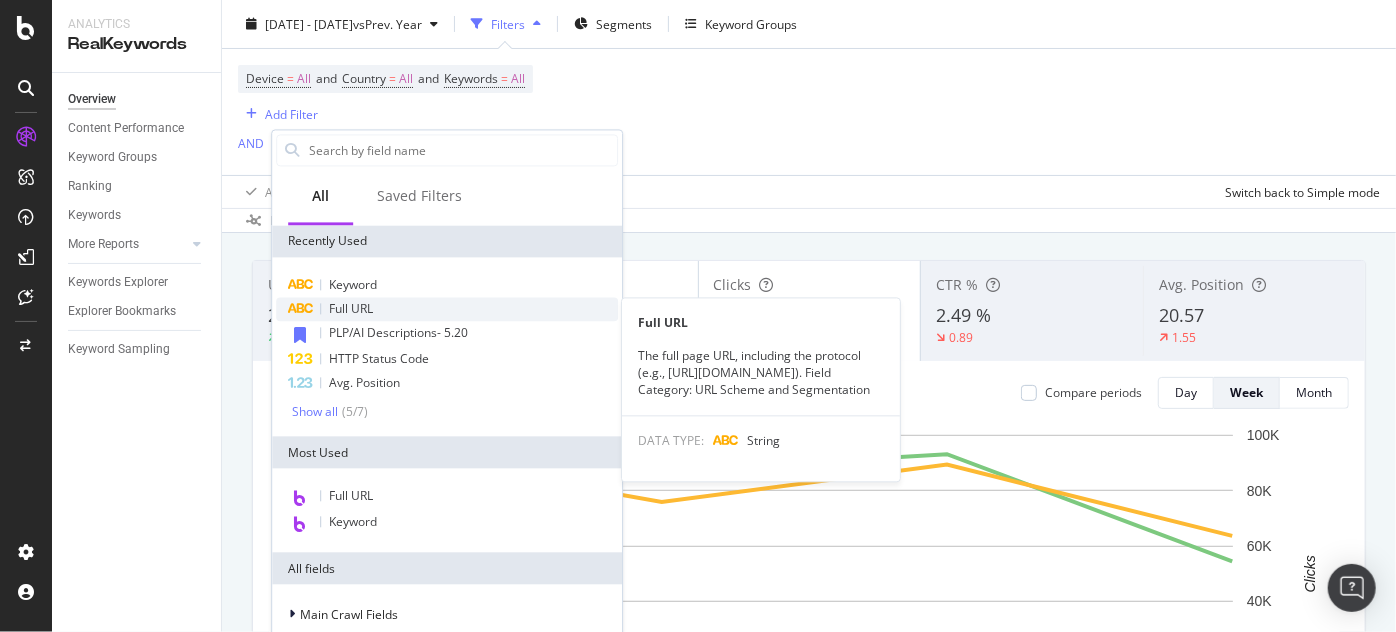 click on "Full URL" at bounding box center (351, 308) 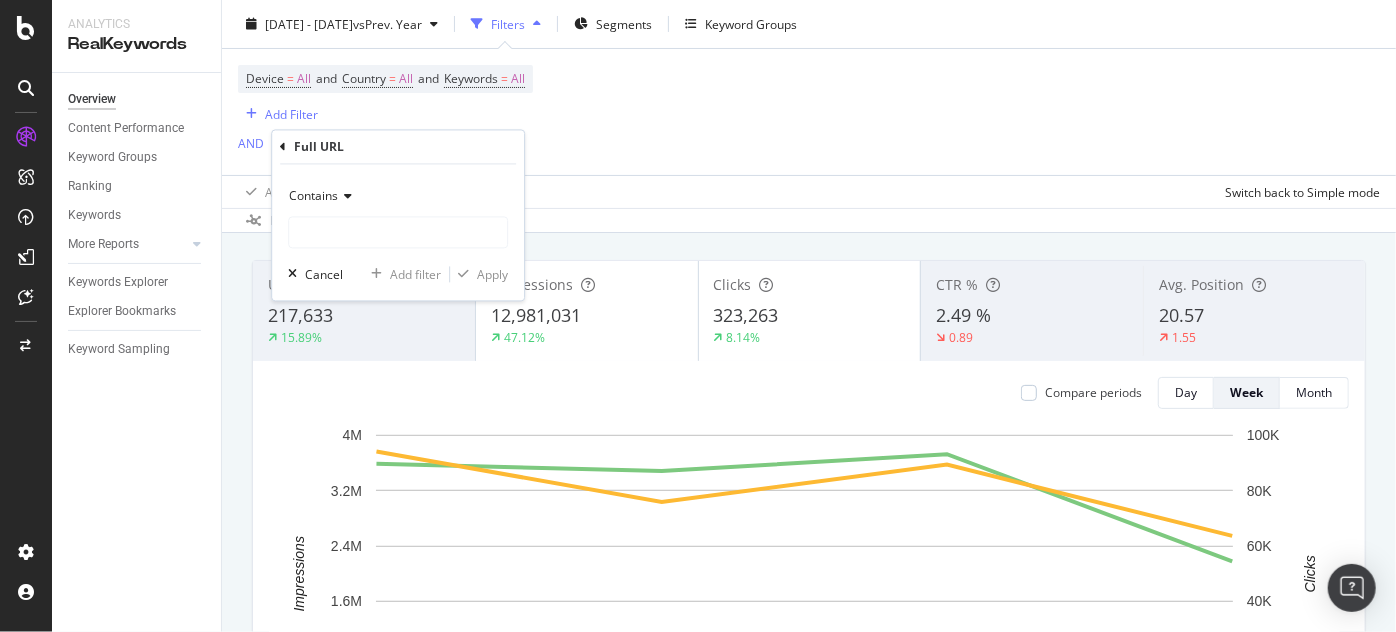 click at bounding box center [345, 197] 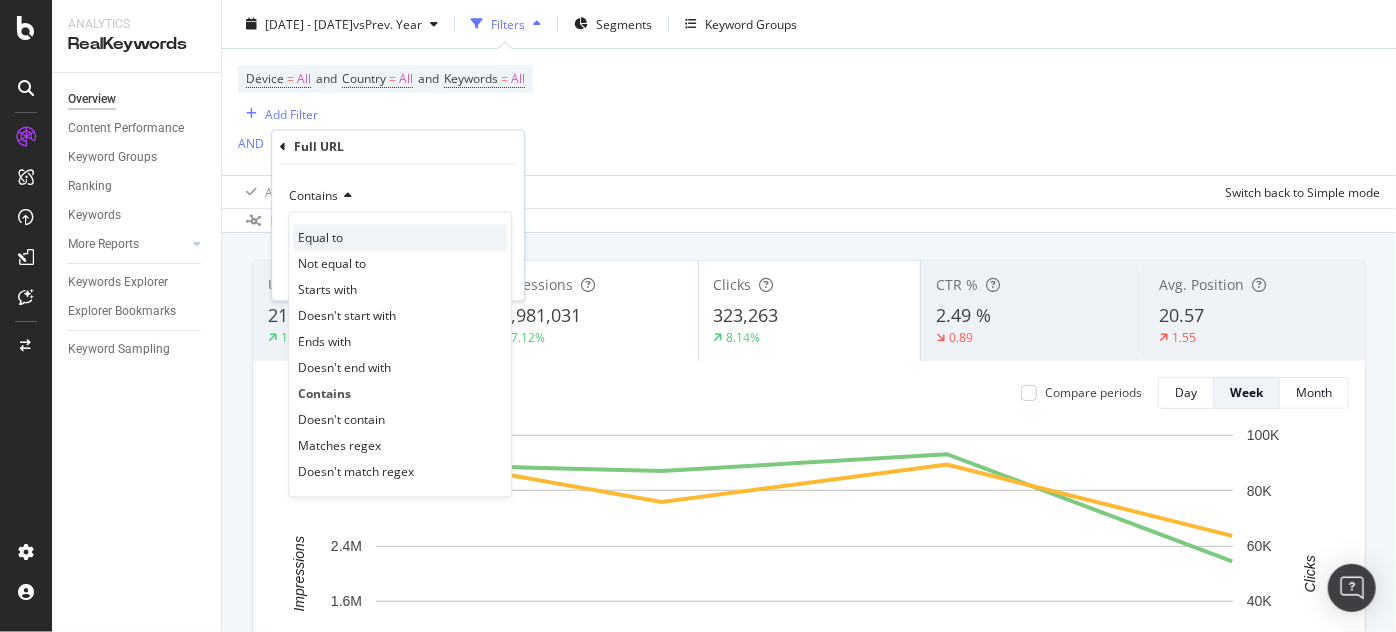 click on "Equal to" at bounding box center (320, 237) 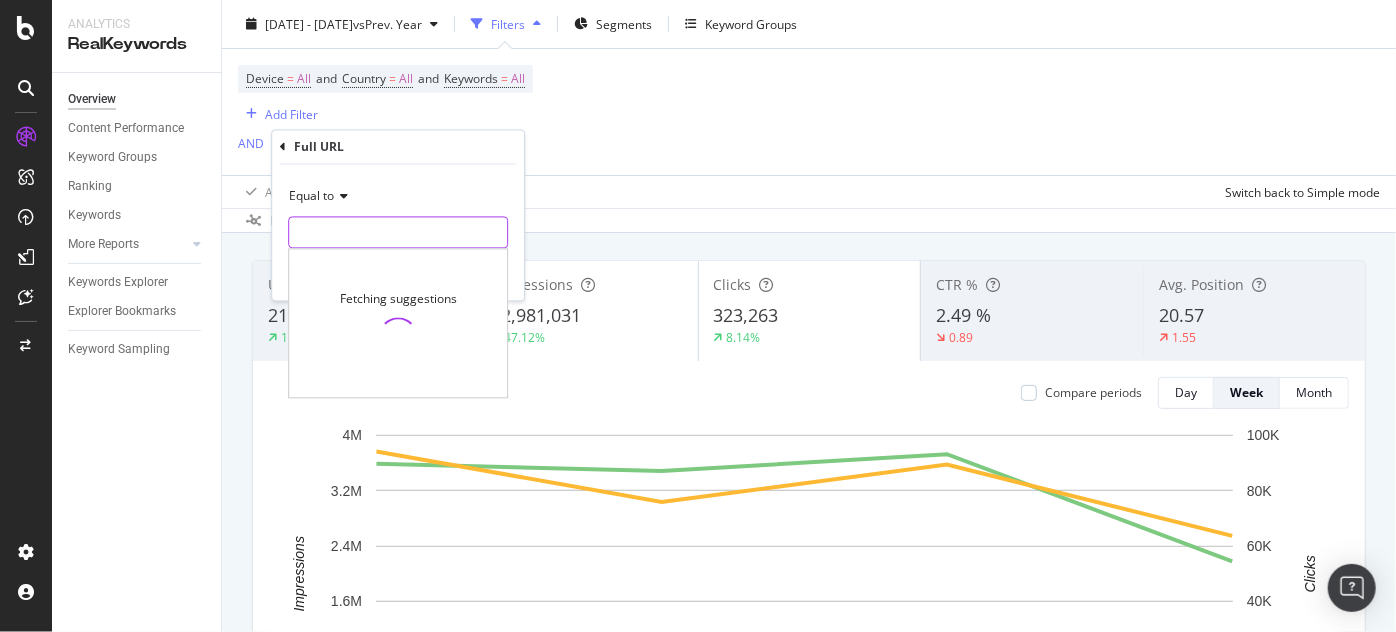 click at bounding box center [398, 233] 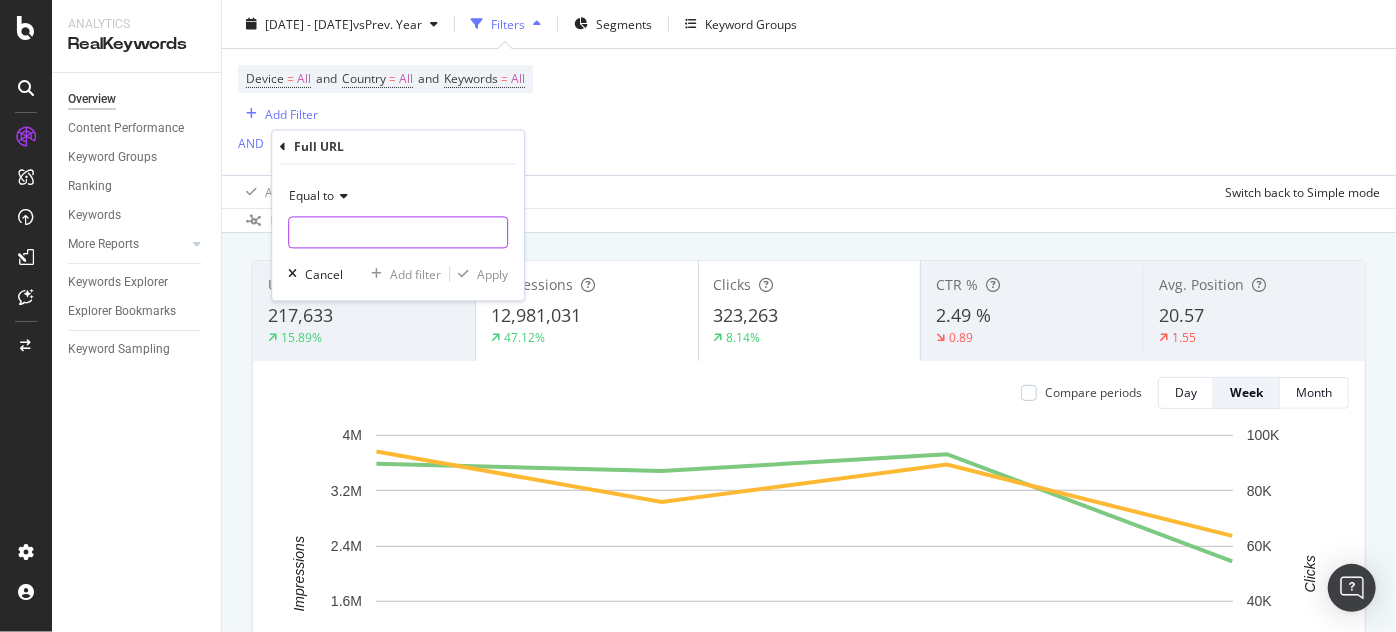 paste on "[URL][DOMAIN_NAME]" 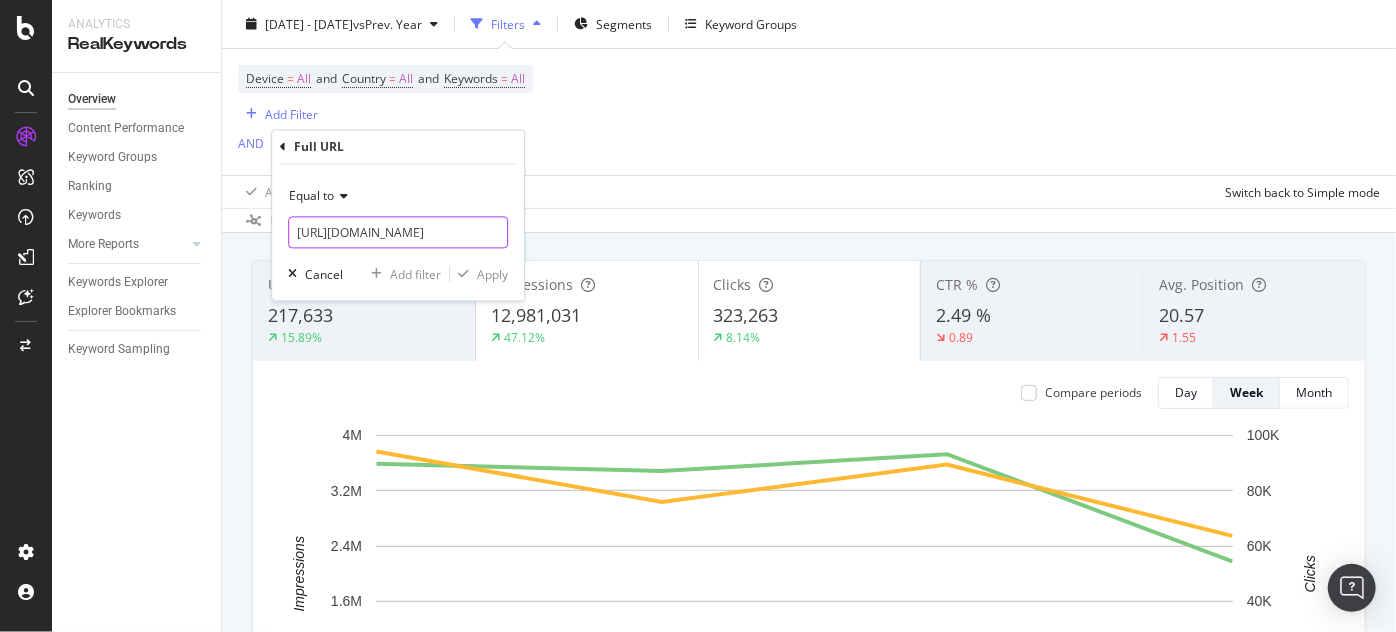 scroll, scrollTop: 0, scrollLeft: 394, axis: horizontal 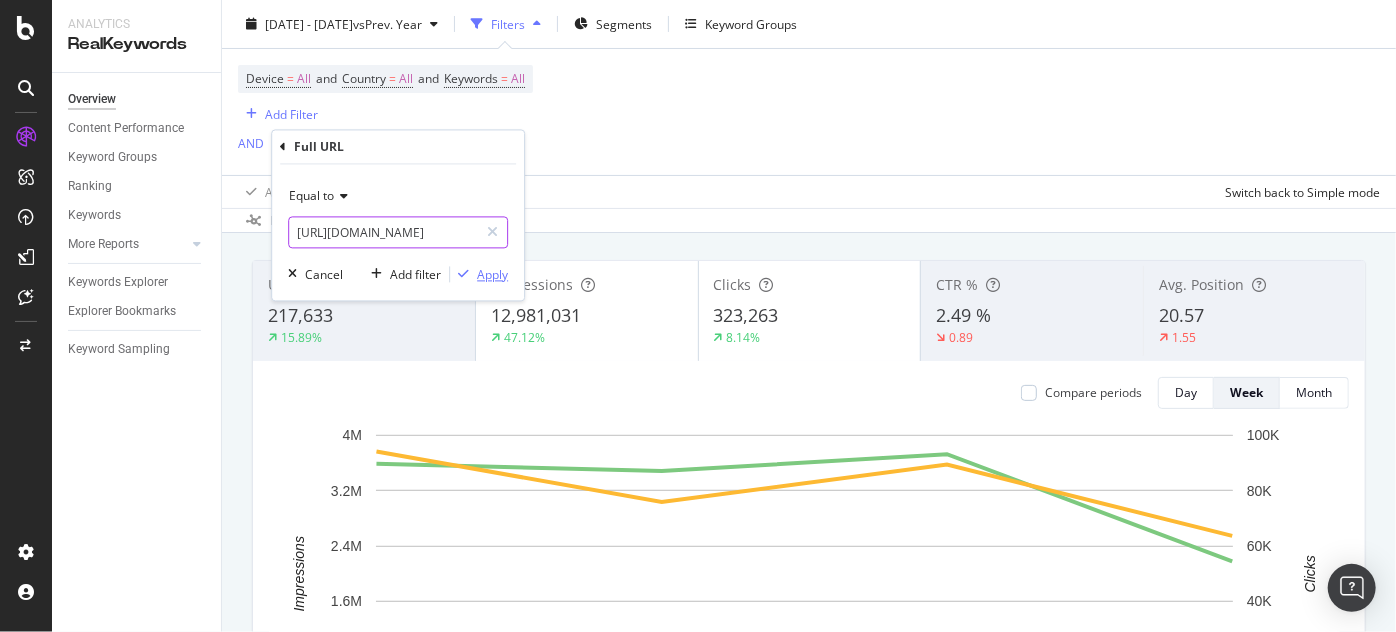 type on "[URL][DOMAIN_NAME]" 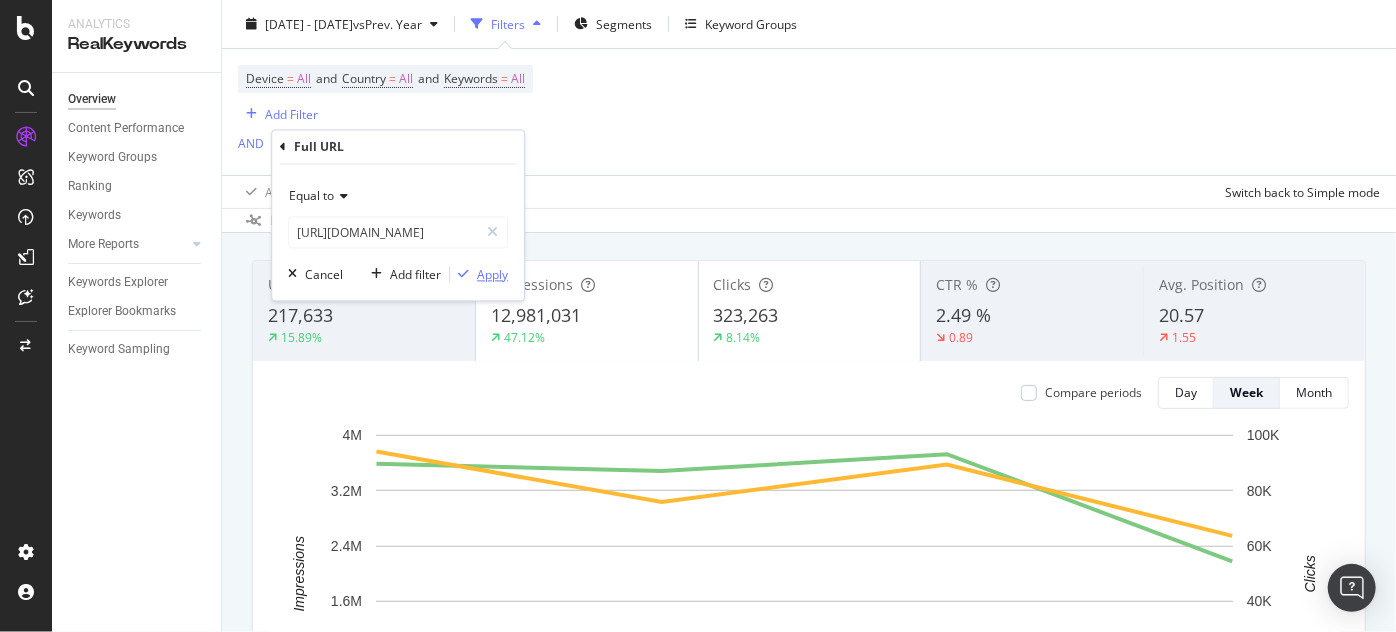 scroll, scrollTop: 0, scrollLeft: 0, axis: both 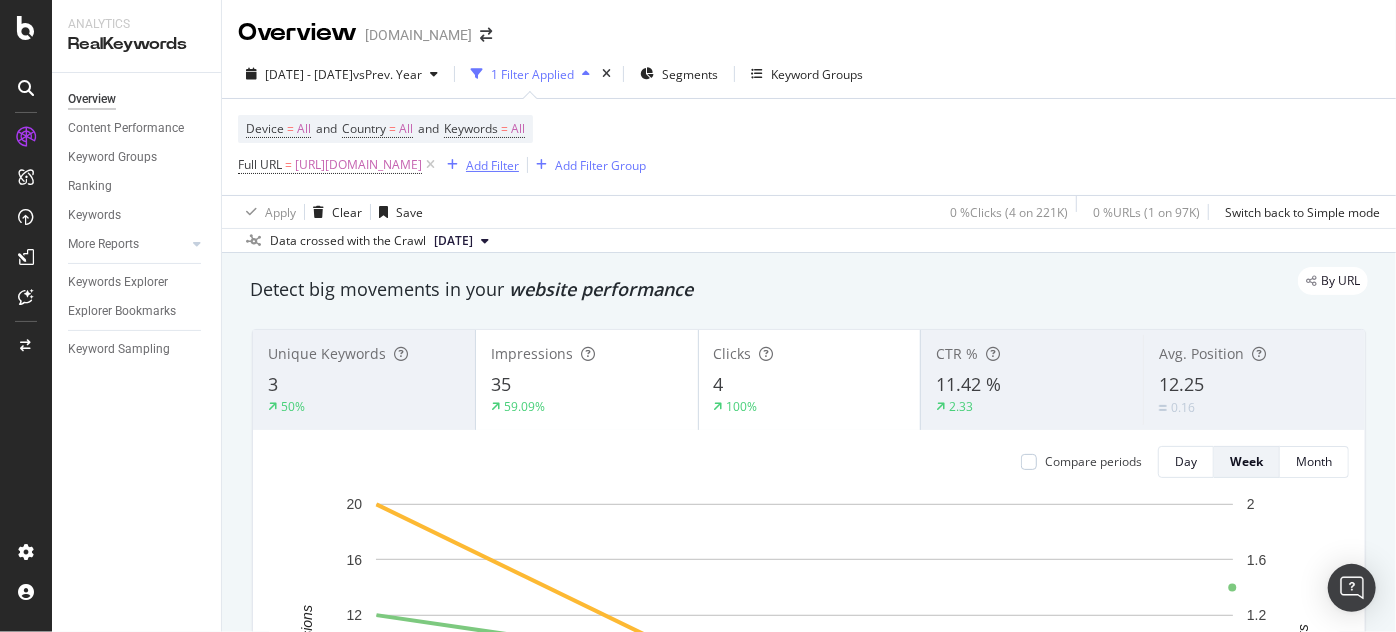 click on "Add Filter" at bounding box center [492, 165] 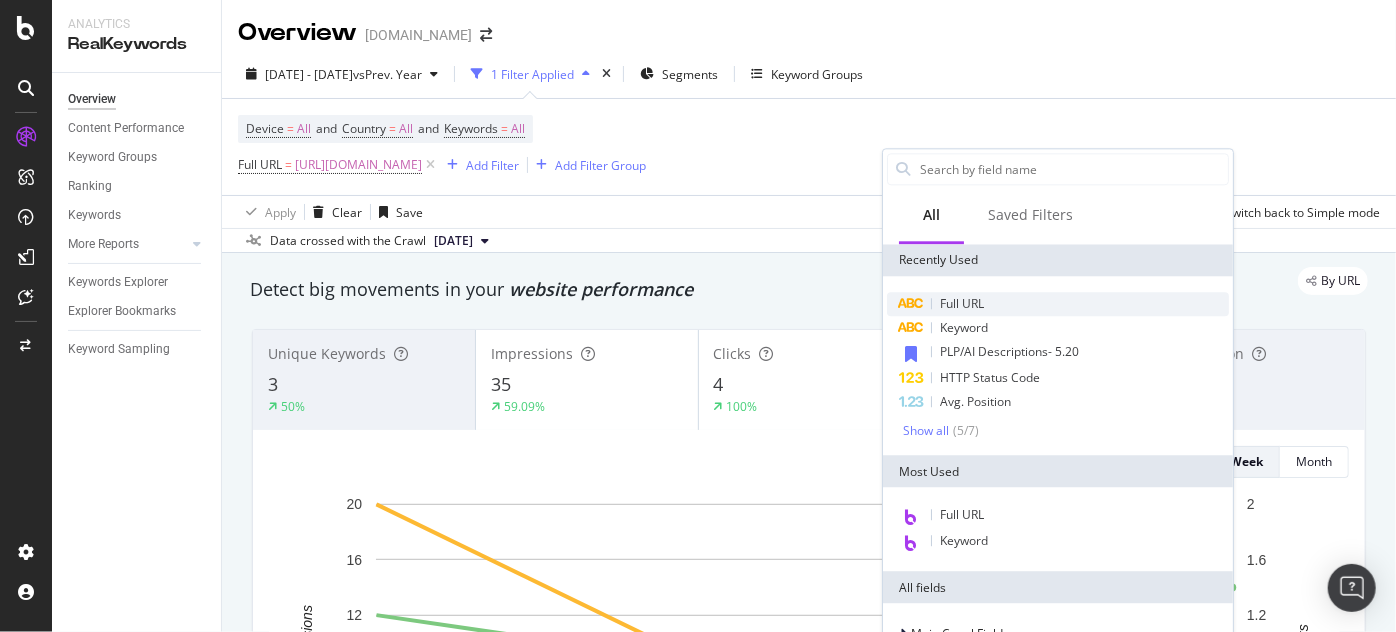 click on "Full URL" at bounding box center (962, 303) 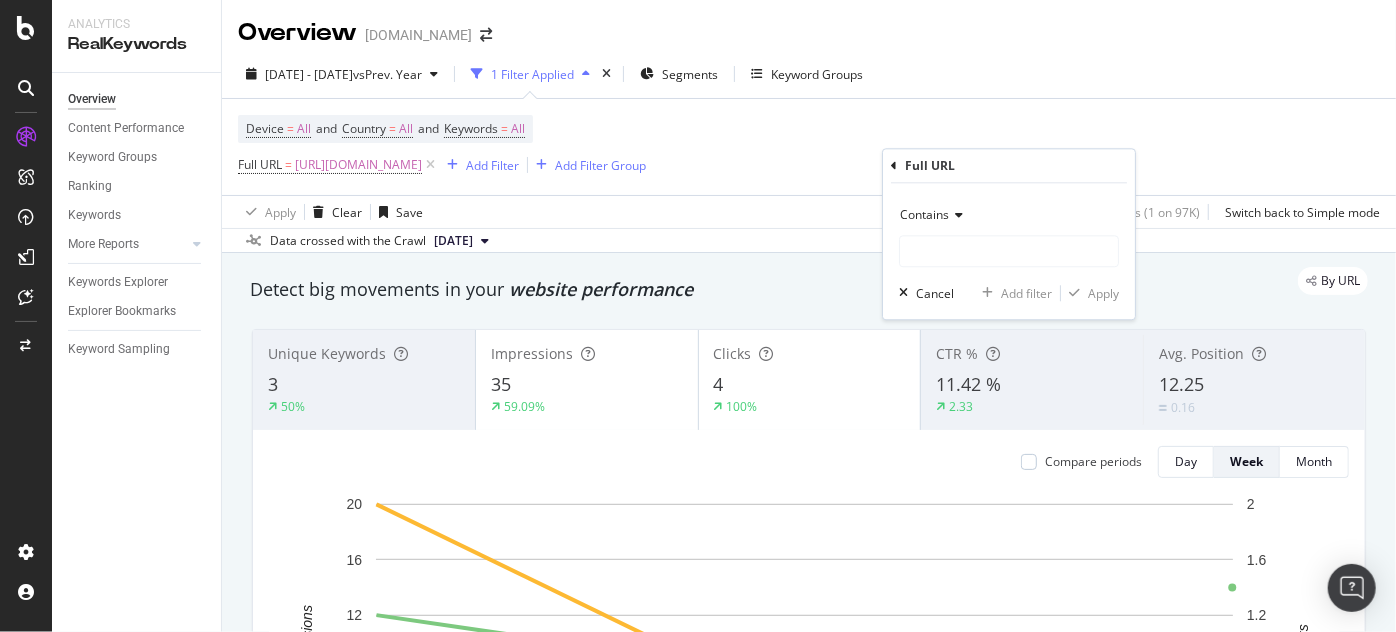 click on "Contains" at bounding box center [924, 215] 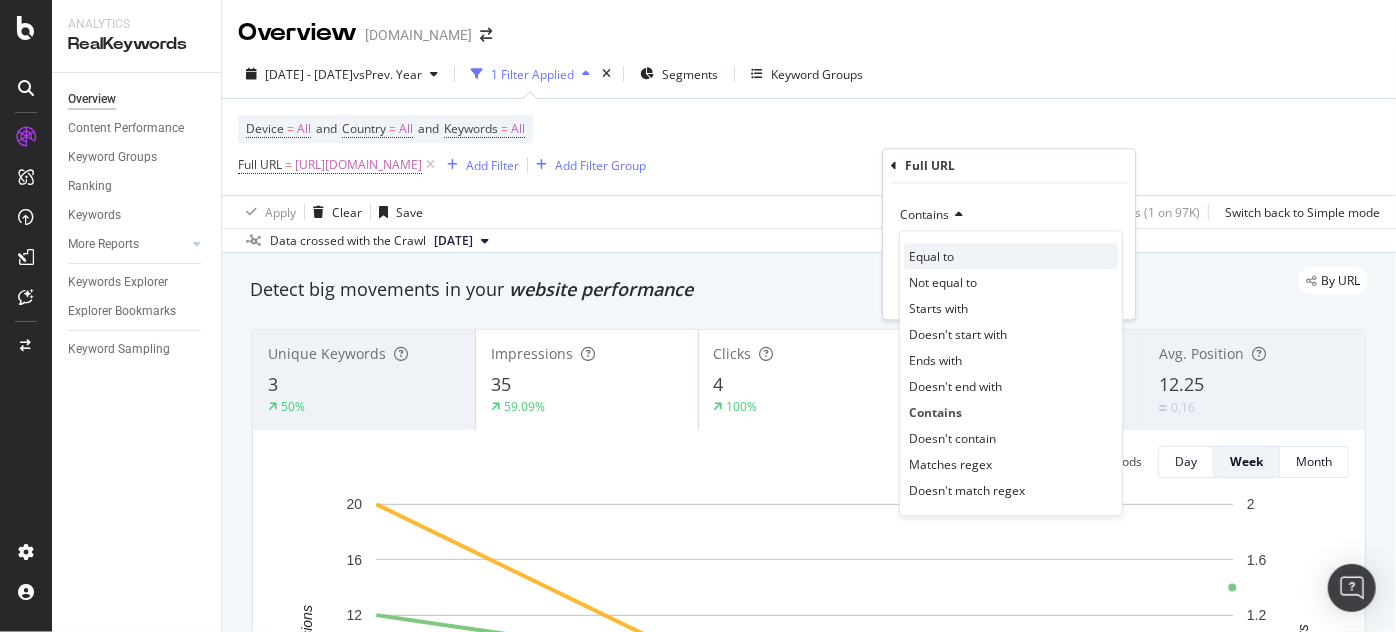 click on "Equal to" at bounding box center (931, 256) 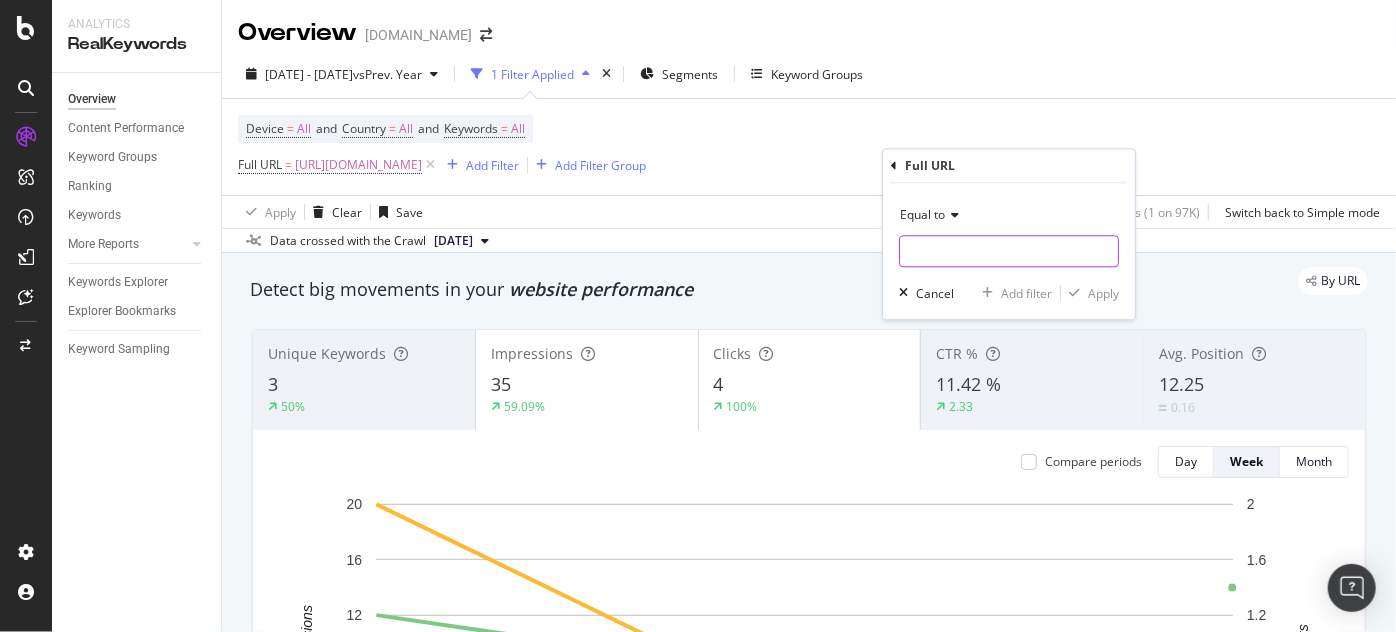 paste on "[URL][DOMAIN_NAME]" 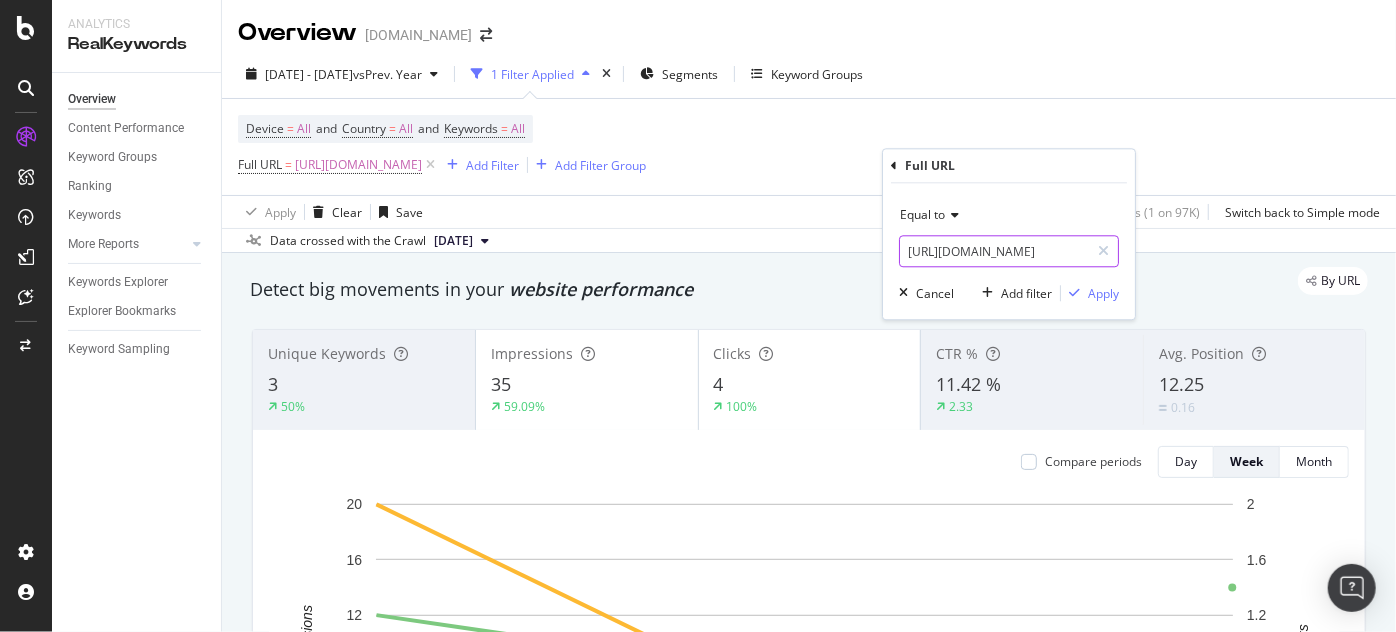 scroll, scrollTop: 0, scrollLeft: 158, axis: horizontal 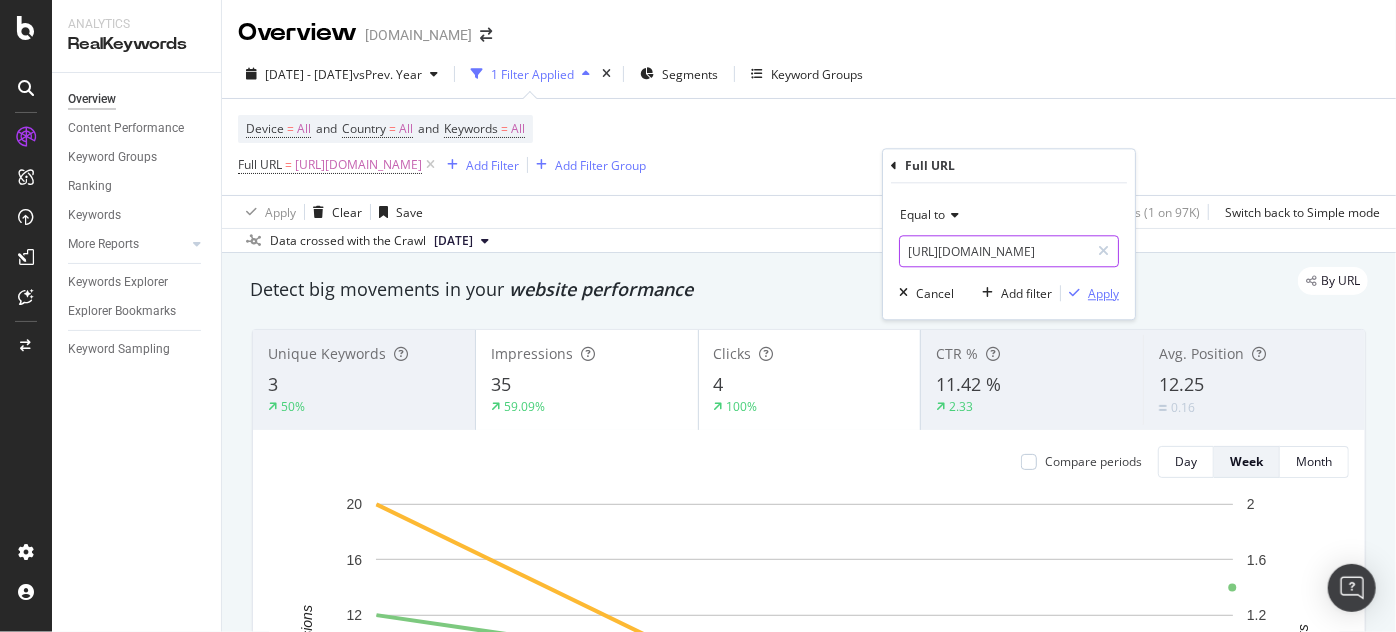 type on "[URL][DOMAIN_NAME]" 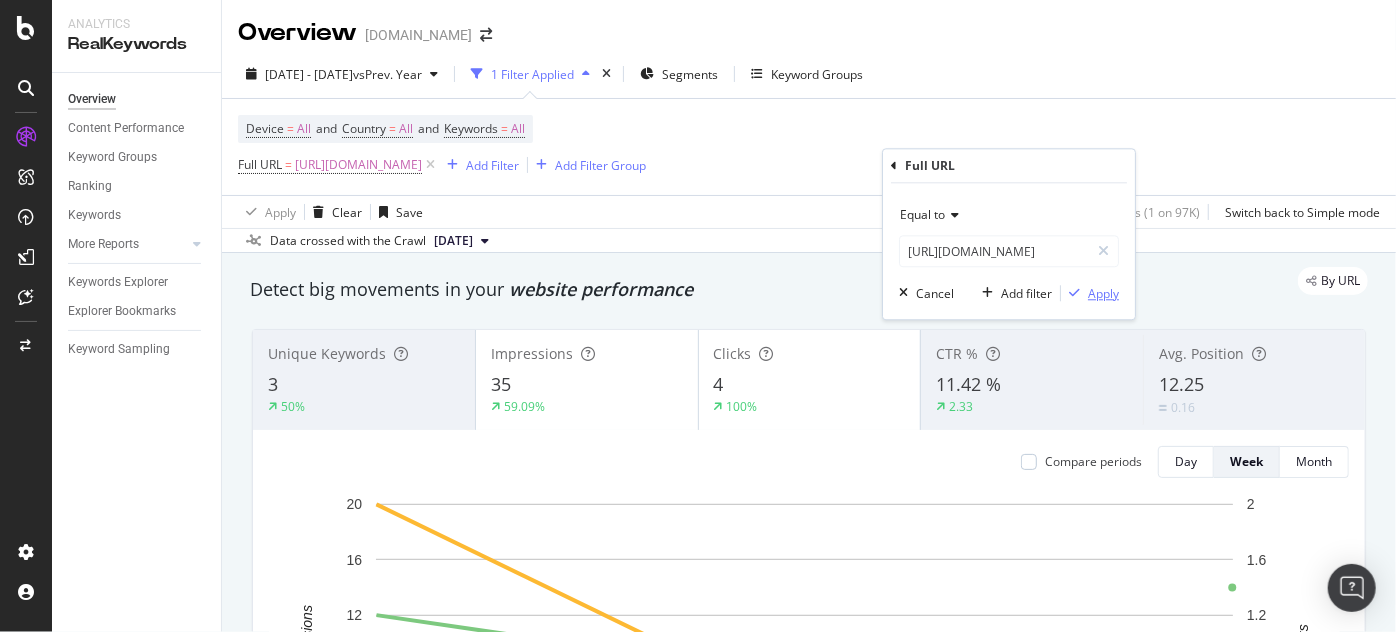 scroll, scrollTop: 0, scrollLeft: 0, axis: both 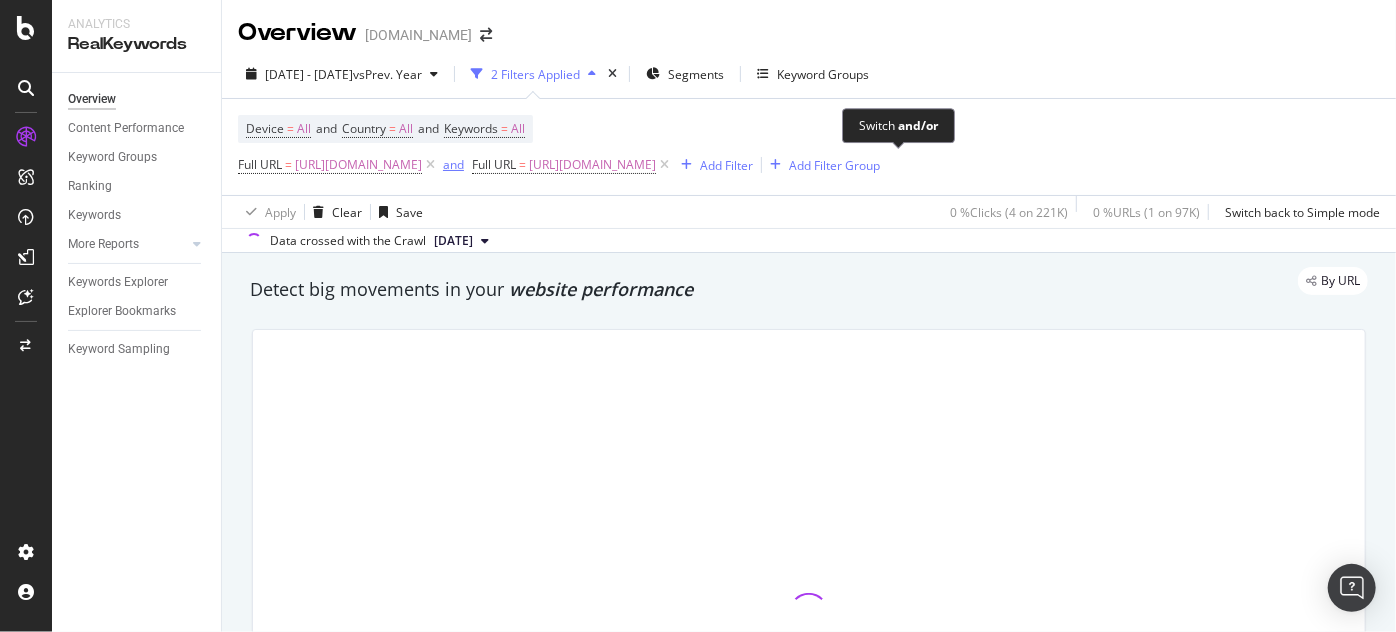 click on "and" at bounding box center [453, 164] 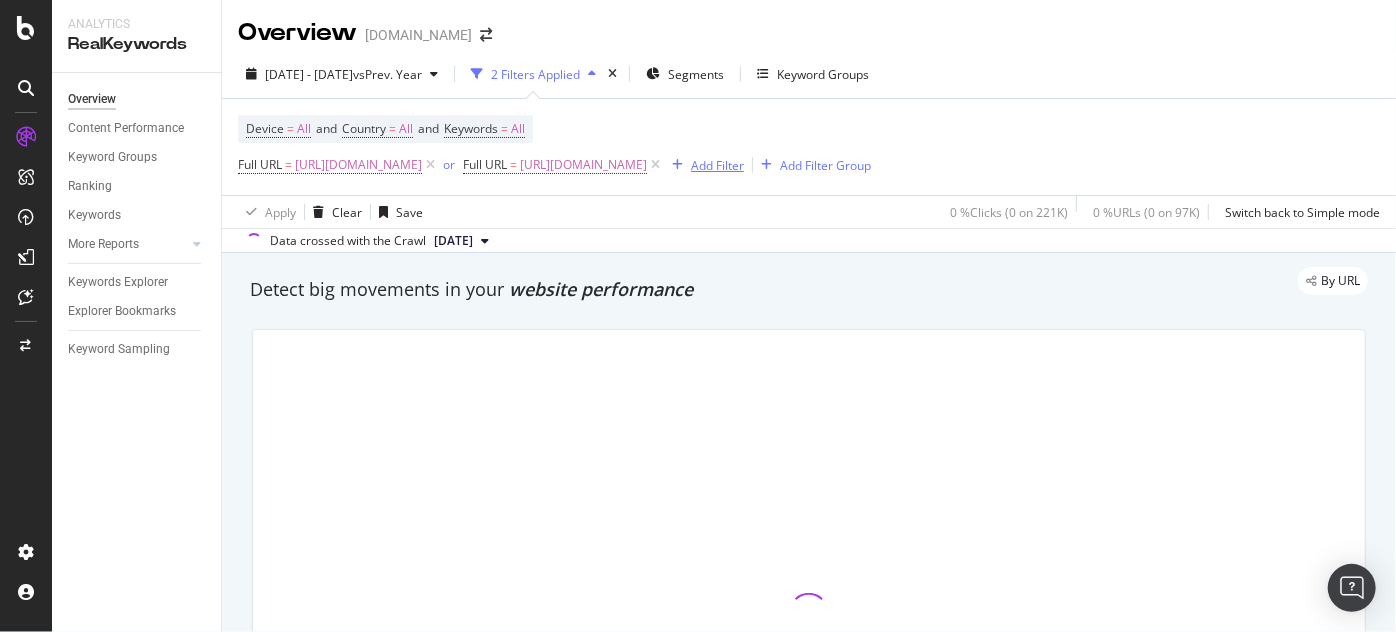 click on "Add Filter" at bounding box center (717, 165) 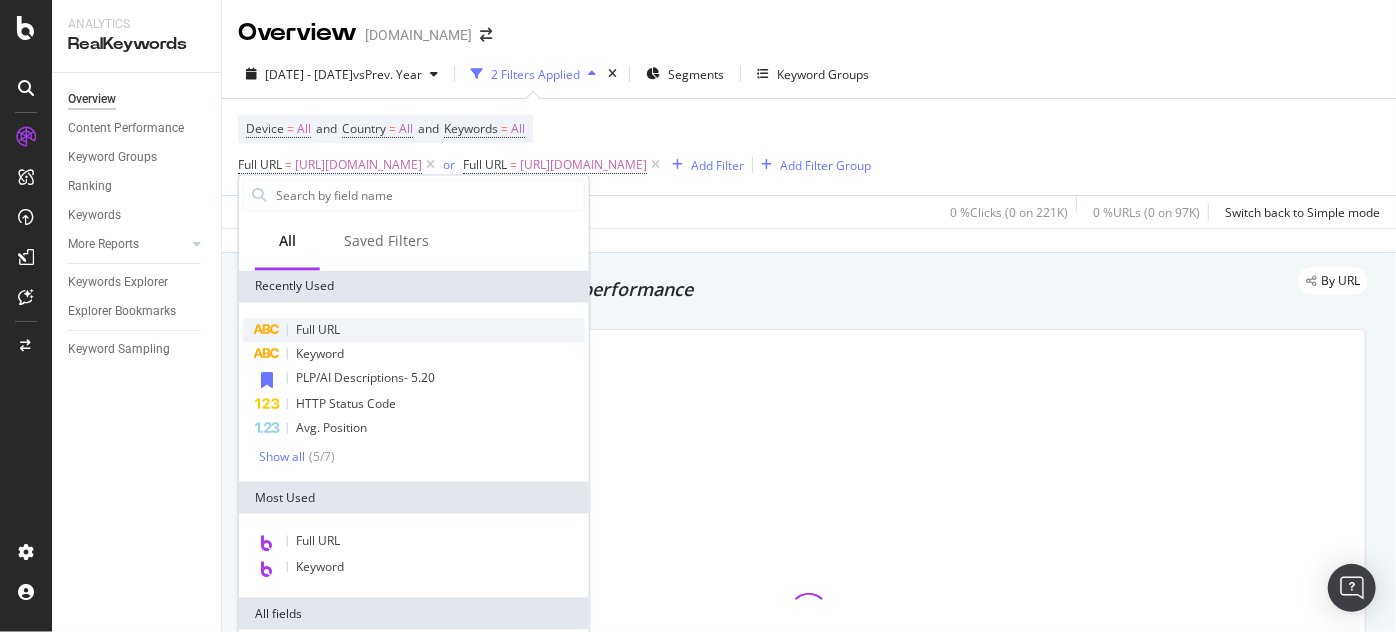 click on "Full URL" at bounding box center (414, 331) 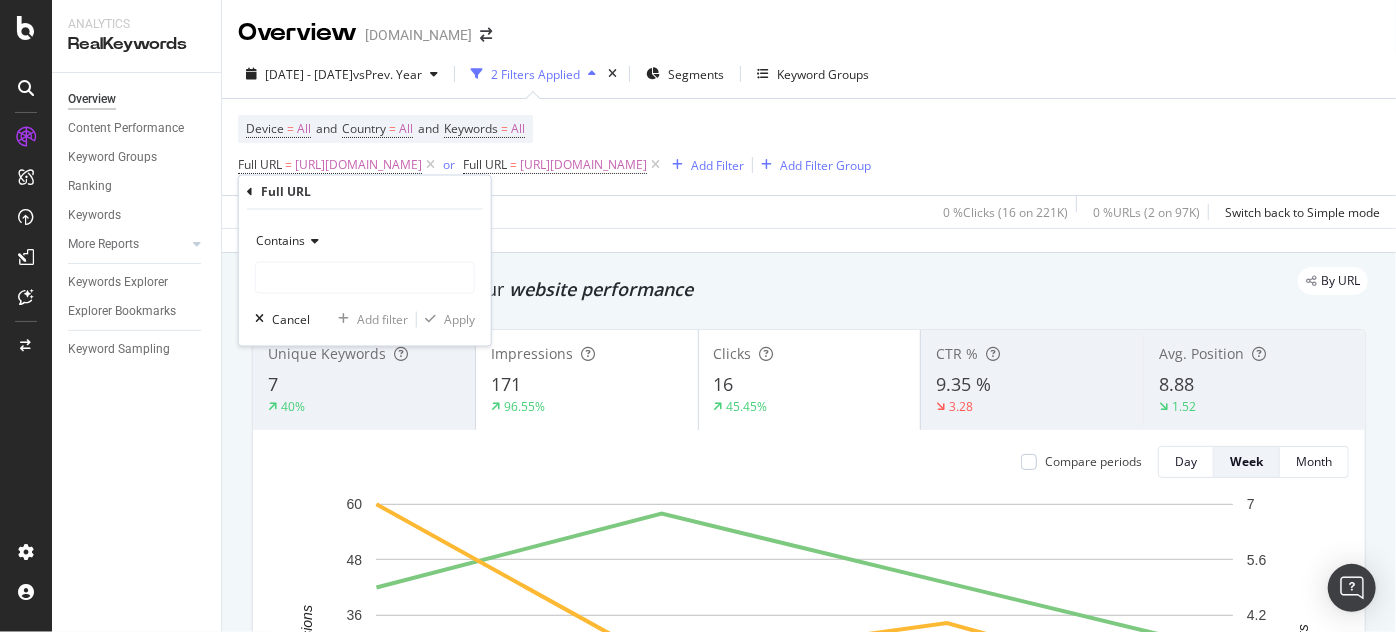 click on "Contains" at bounding box center (280, 241) 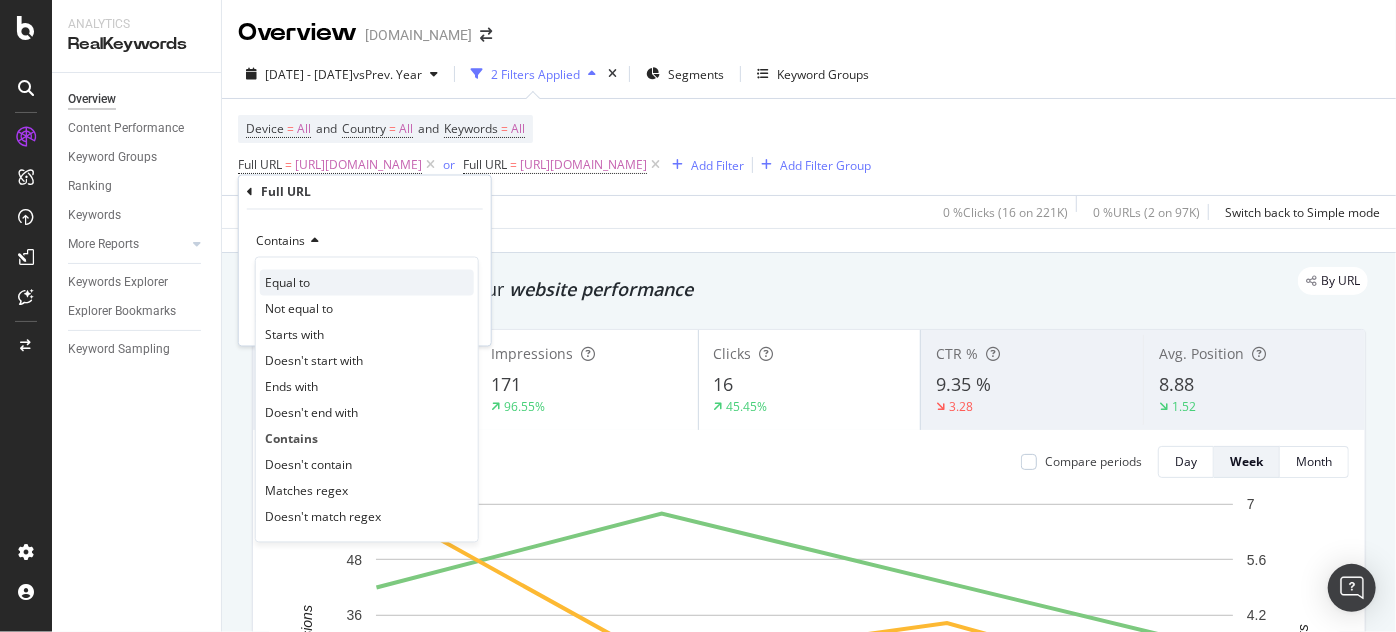 click on "Equal to" at bounding box center (287, 282) 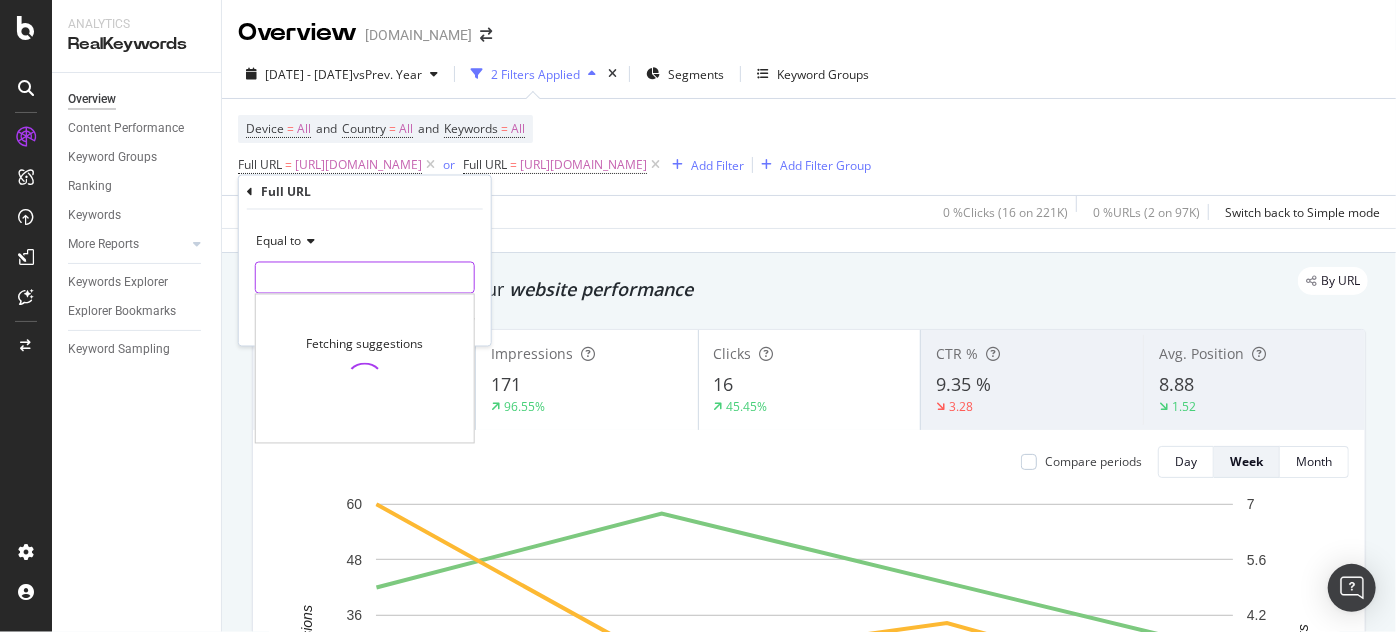 paste on "[URL][DOMAIN_NAME][DATE]" 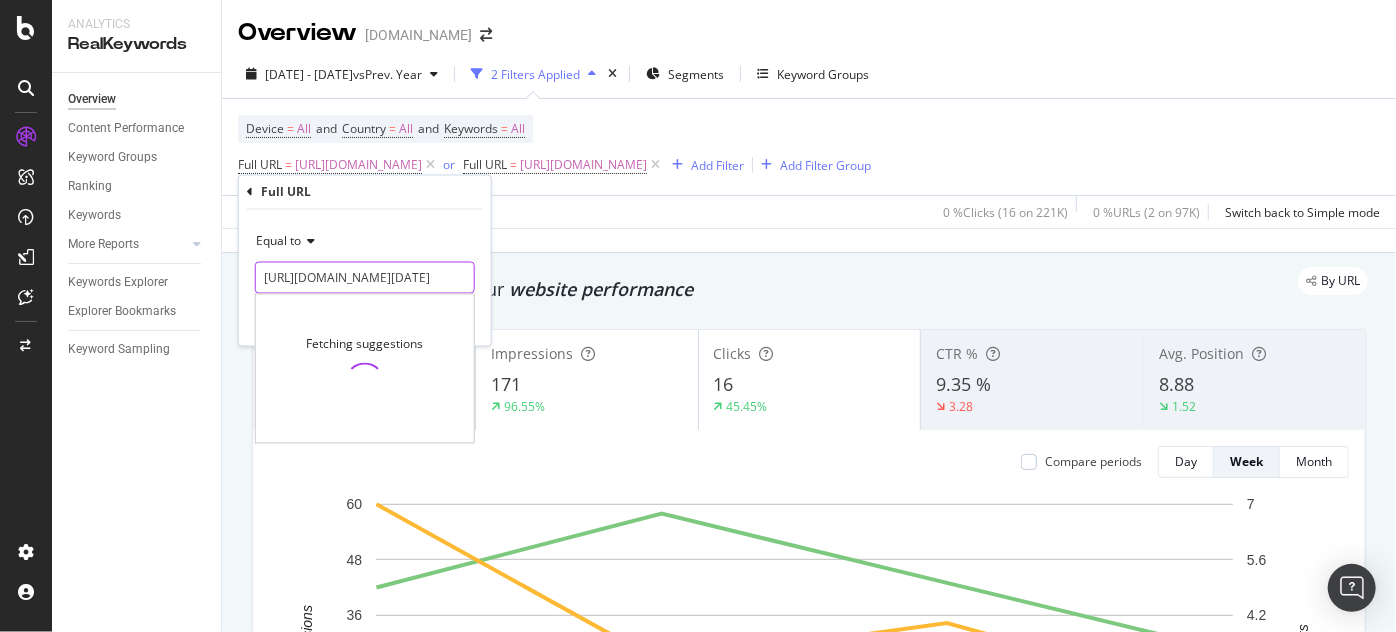 click on "[URL][DOMAIN_NAME][DATE]" at bounding box center [365, 278] 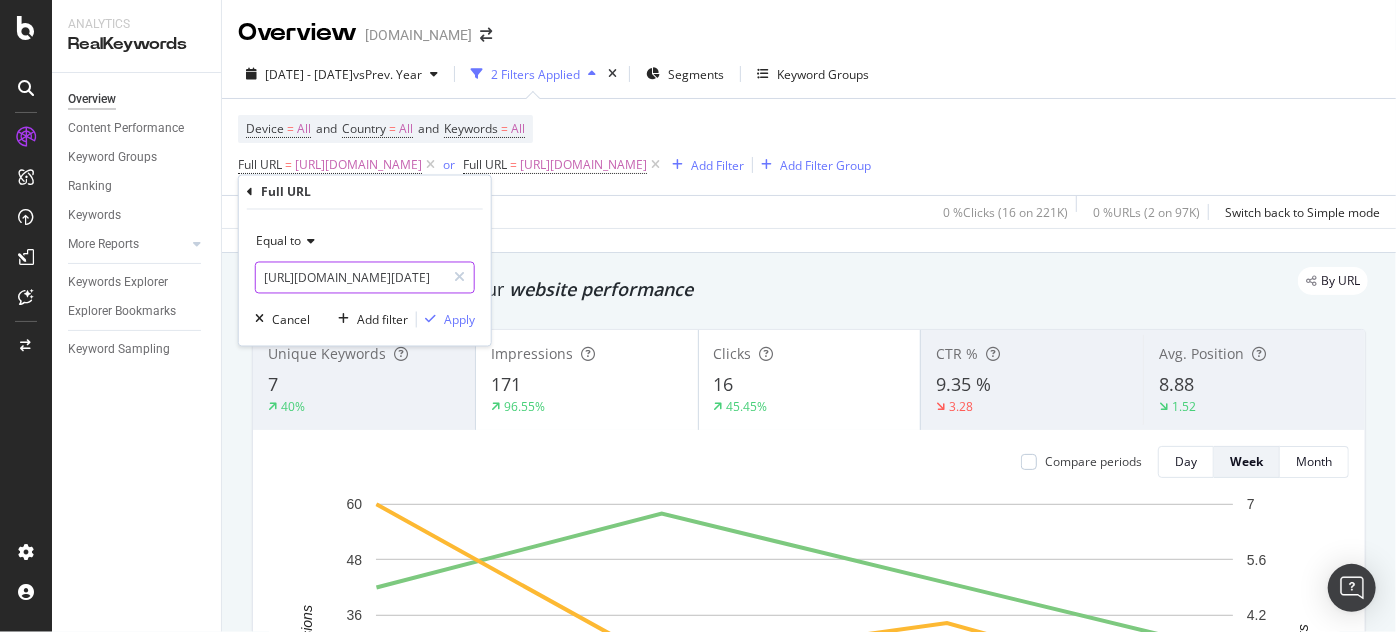 type on "[URL][DOMAIN_NAME][DATE]" 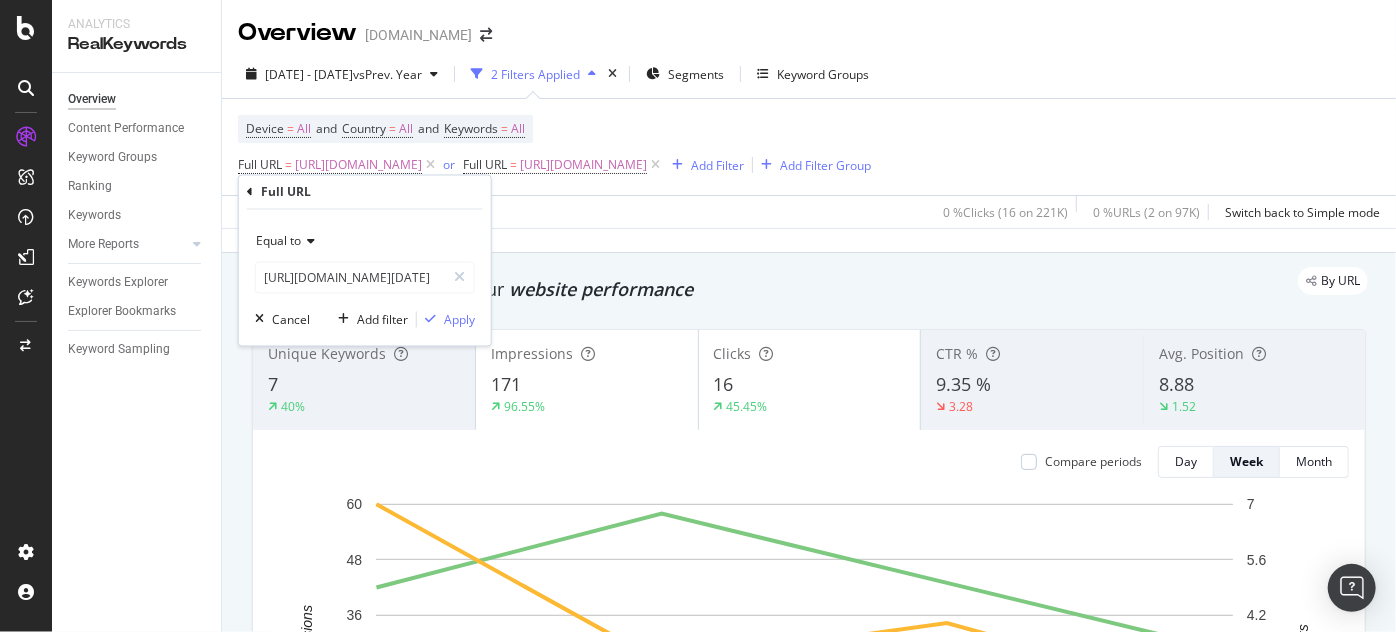scroll, scrollTop: 0, scrollLeft: 0, axis: both 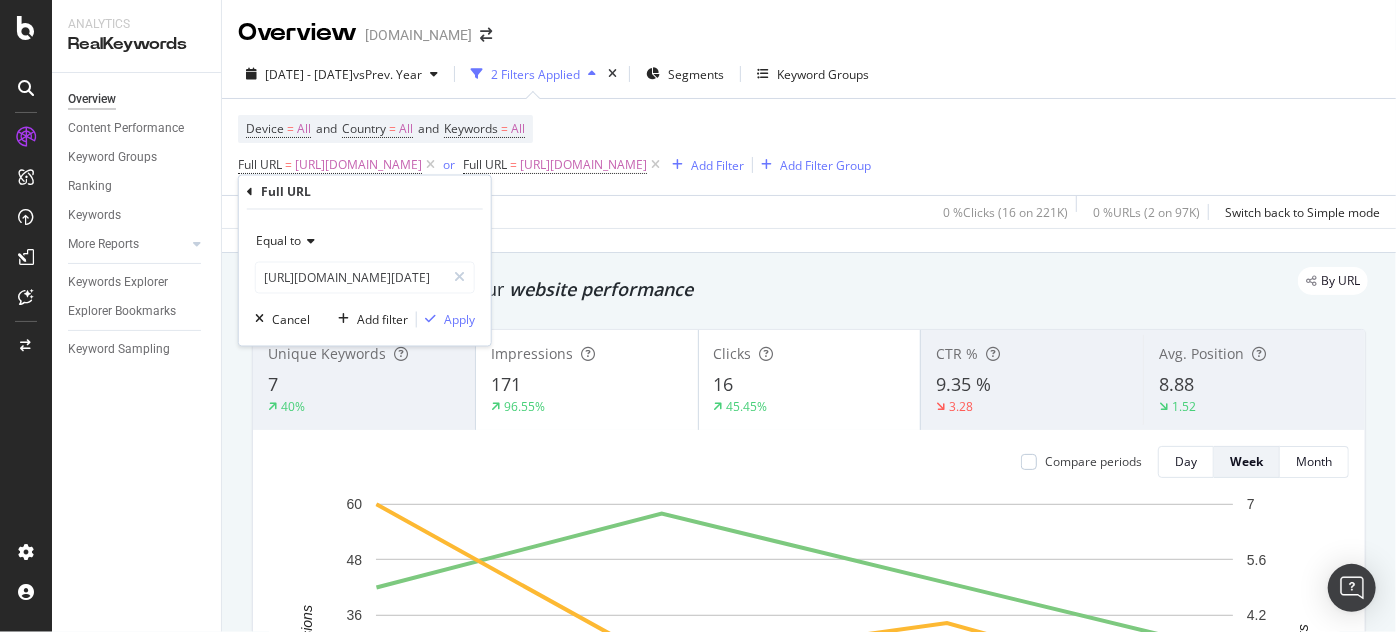click on "Equal to [URL][DOMAIN_NAME][DATE] [URL][DOMAIN_NAME][DATE] Cancel Add filter Apply" at bounding box center [365, 278] 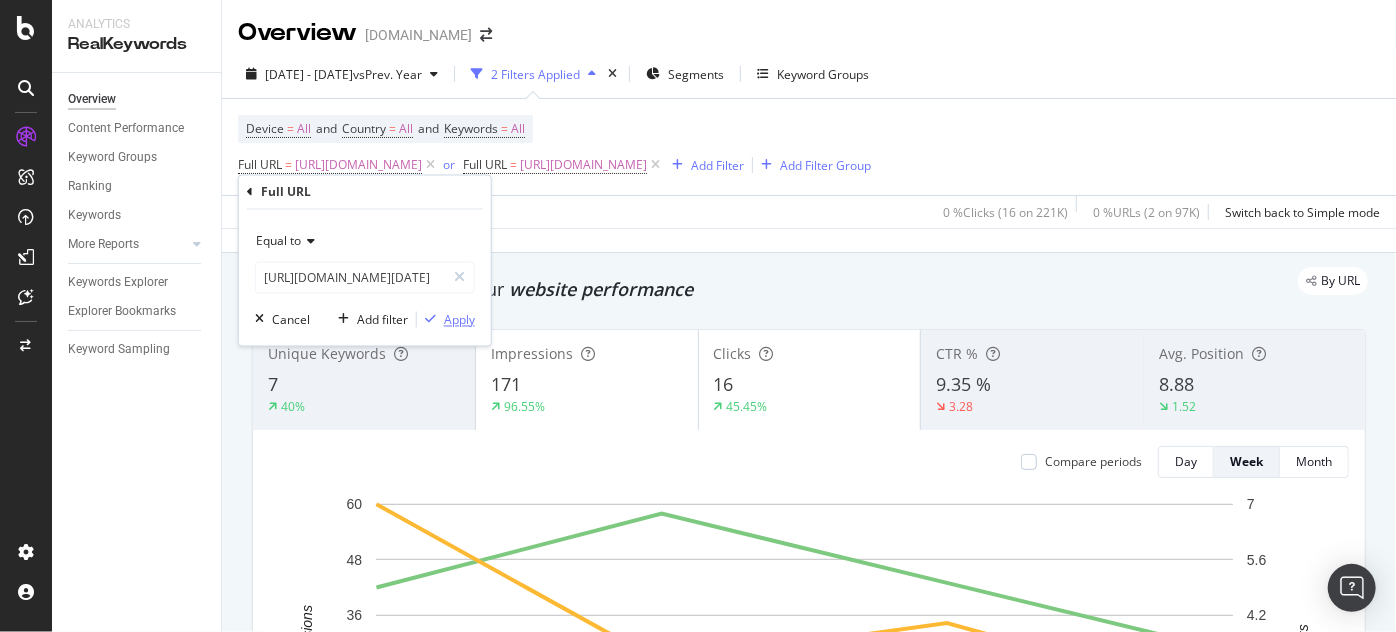 click on "Apply" at bounding box center (459, 319) 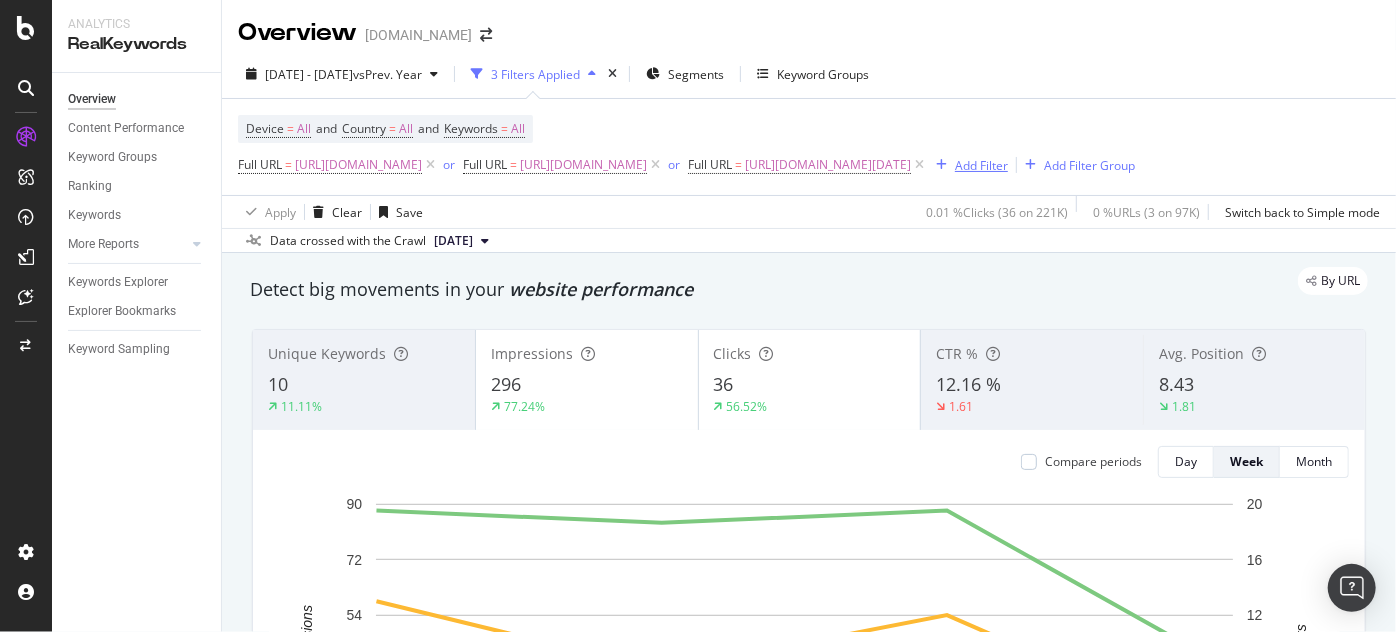 click on "Add Filter" at bounding box center (981, 165) 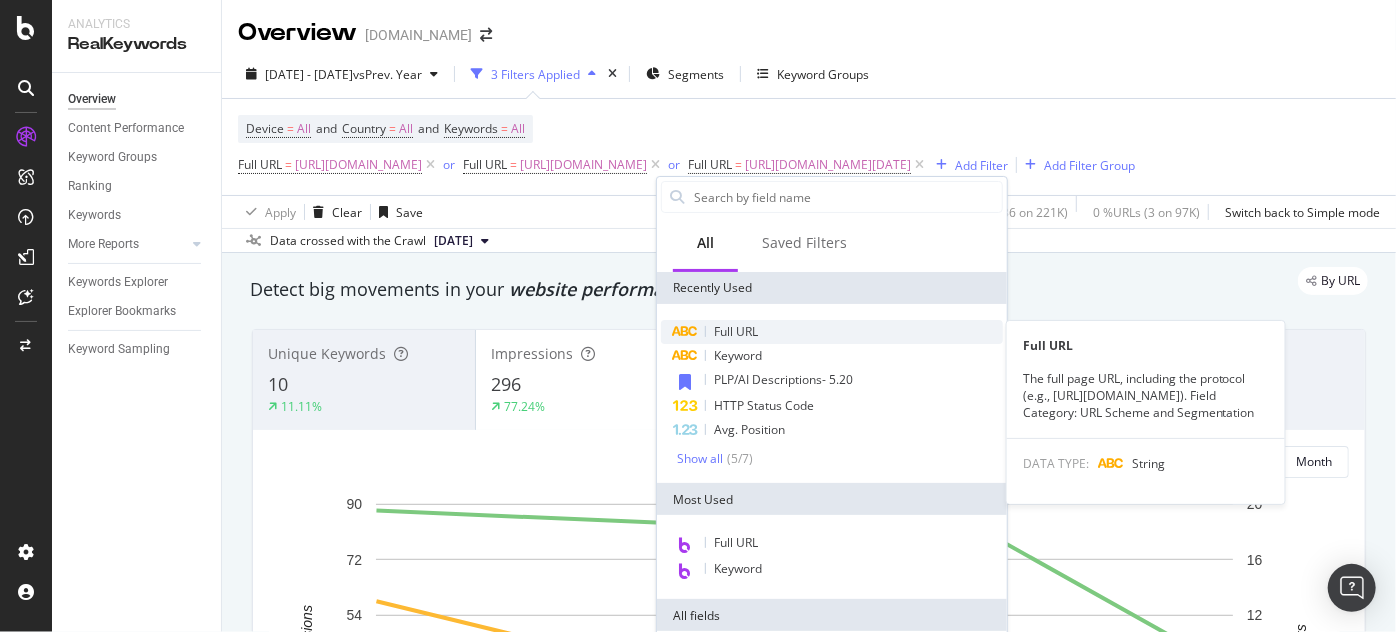 click on "Full URL" at bounding box center (736, 331) 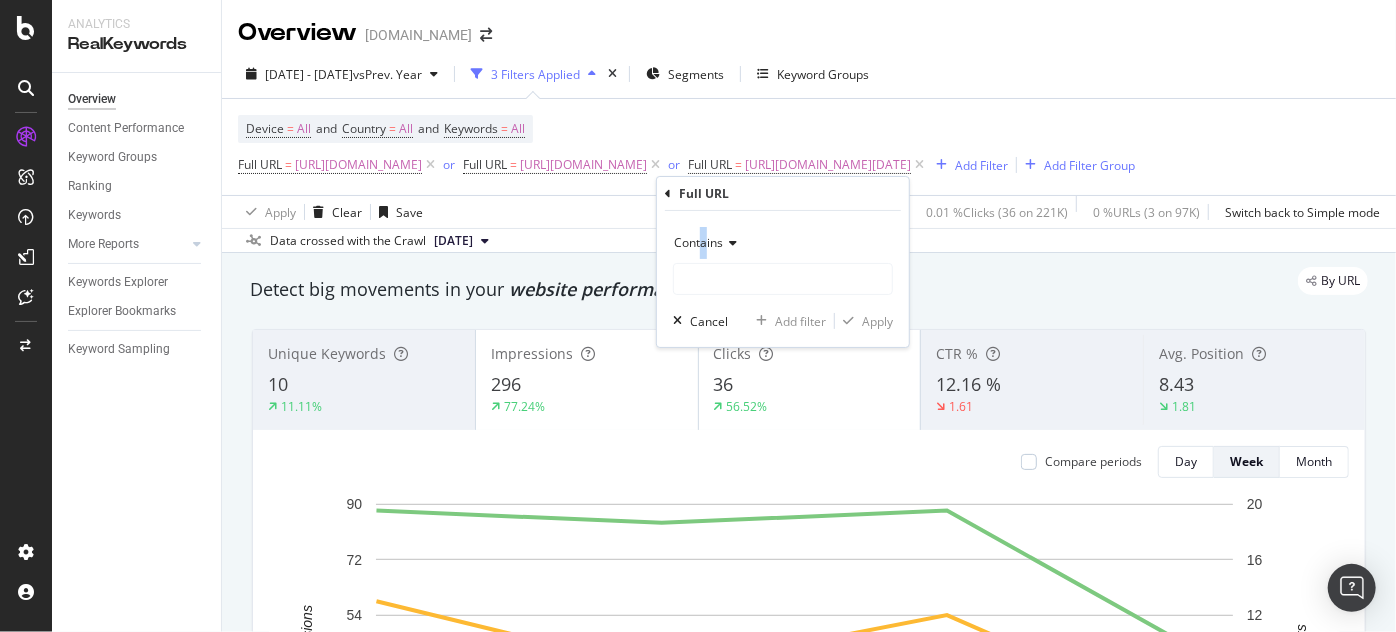 drag, startPoint x: 706, startPoint y: 233, endPoint x: 699, endPoint y: 248, distance: 16.552946 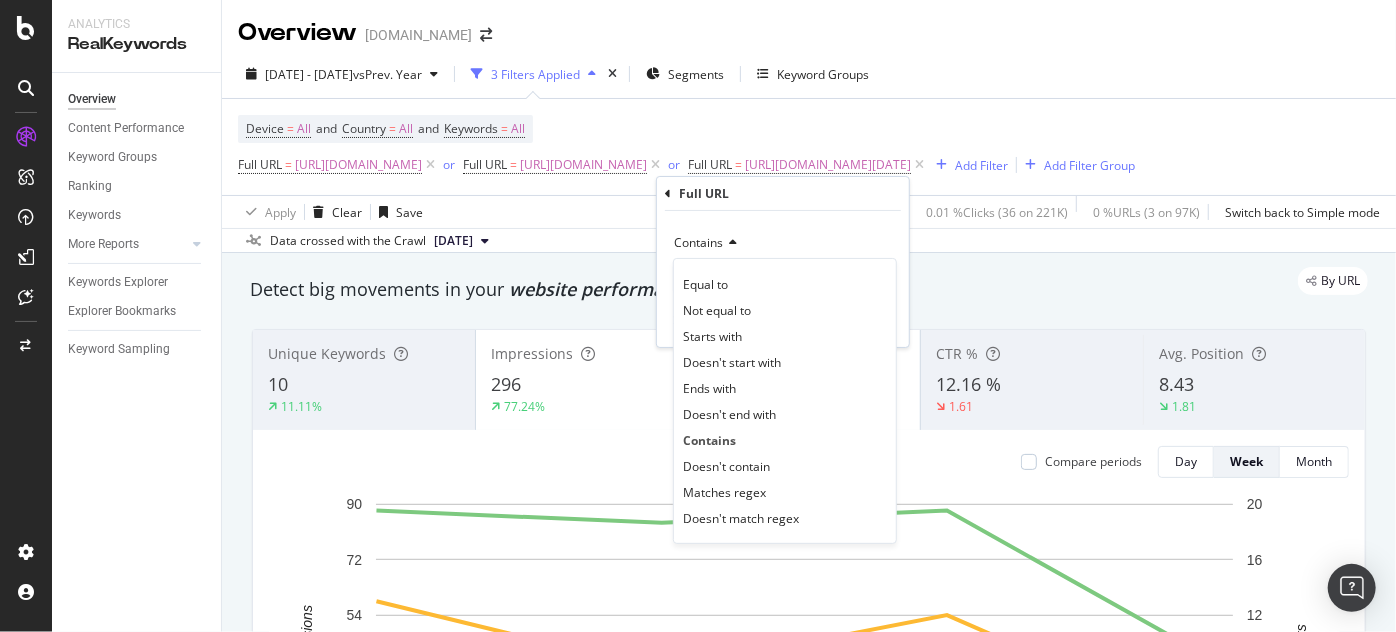 click on "Contains" at bounding box center [698, 242] 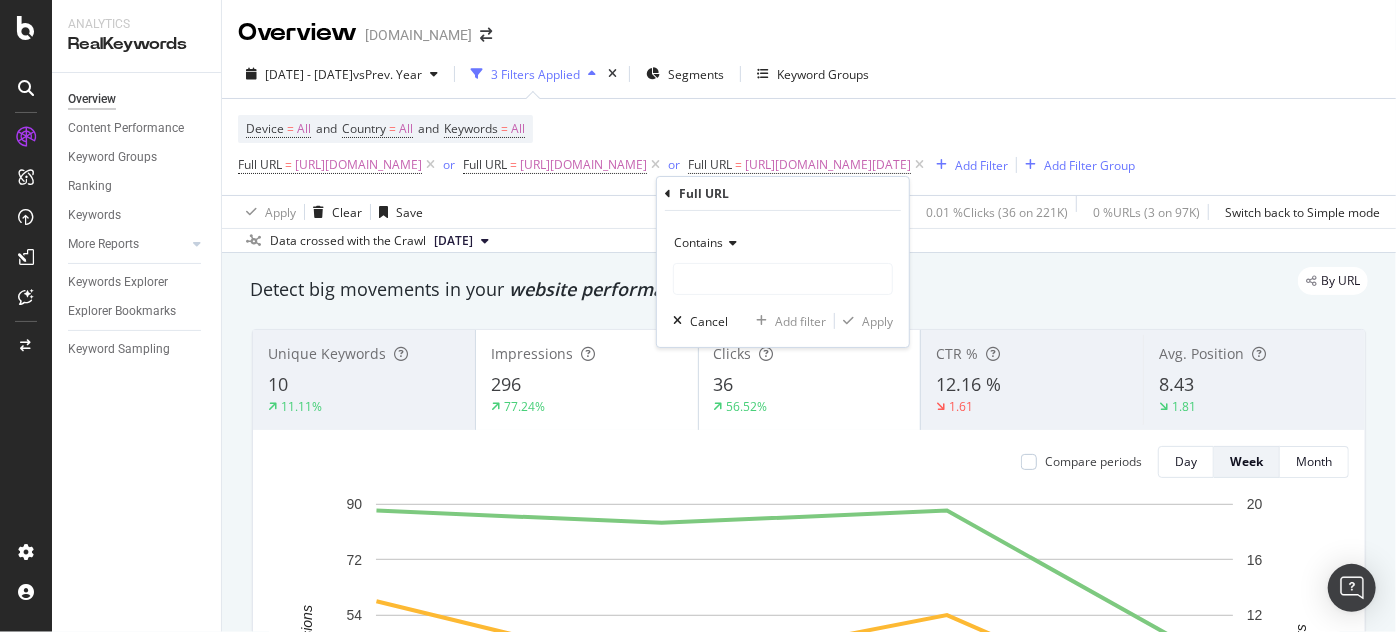 click on "Contains" at bounding box center (698, 242) 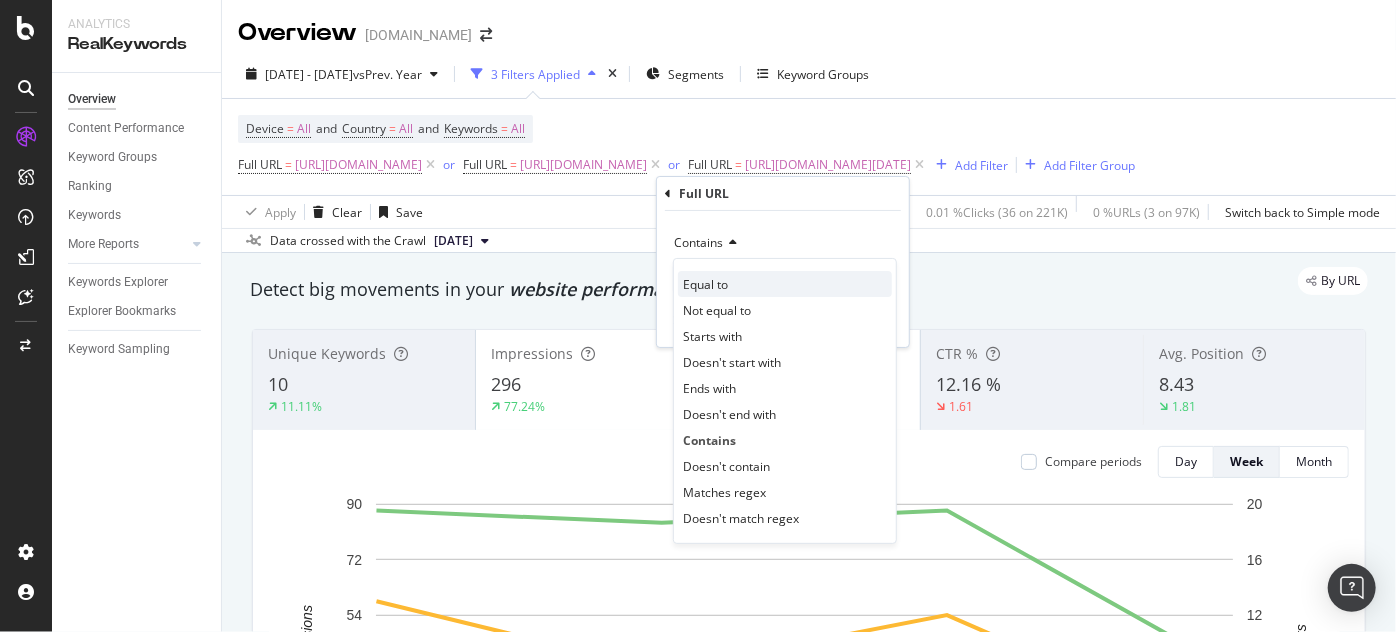 click on "Equal to" at bounding box center [705, 284] 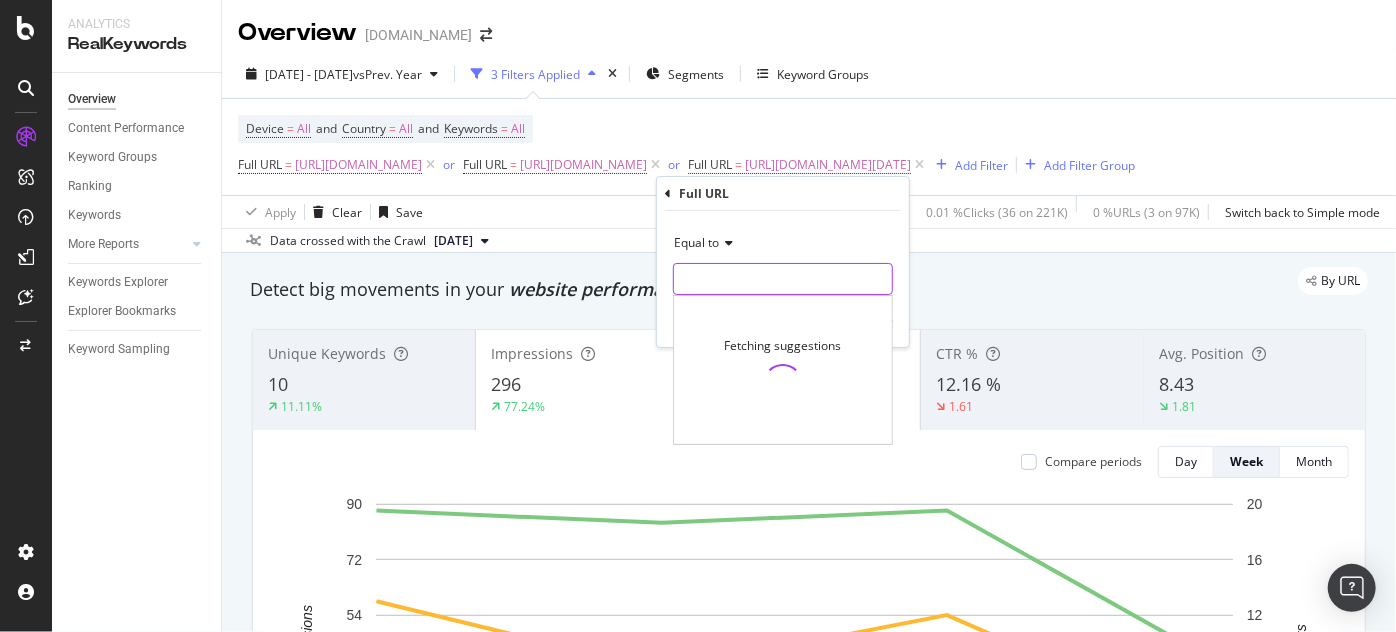 click at bounding box center (783, 279) 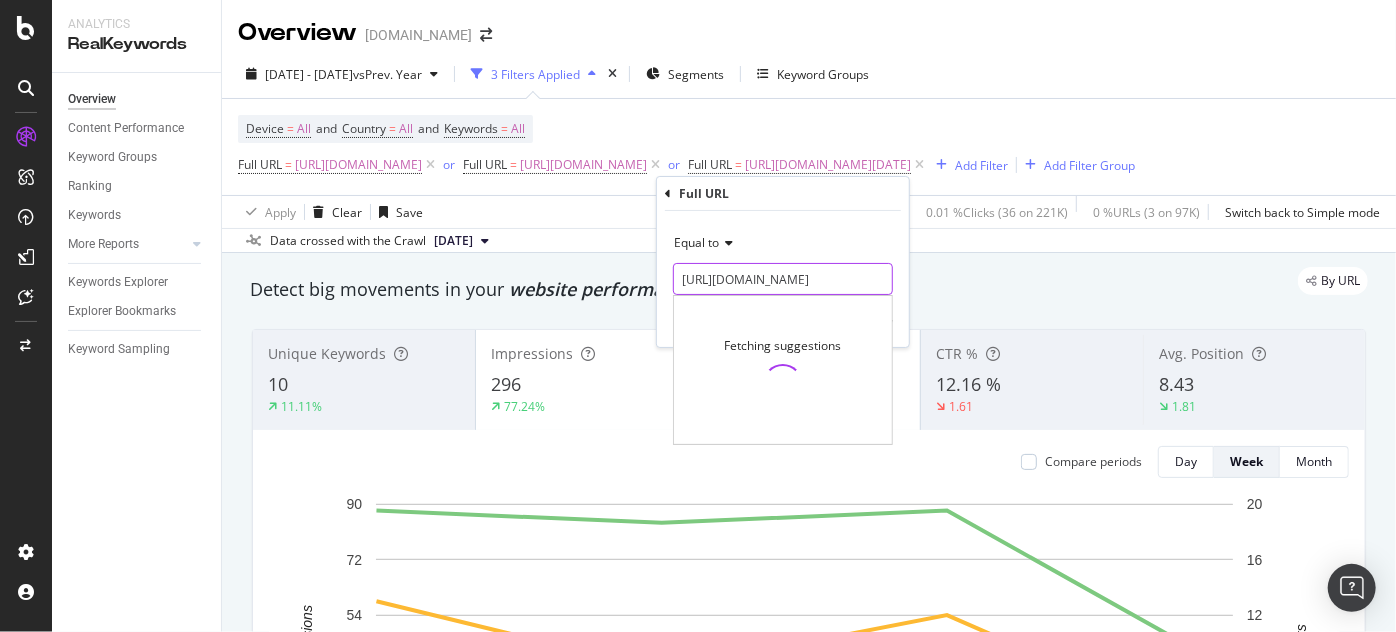 scroll, scrollTop: 0, scrollLeft: 425, axis: horizontal 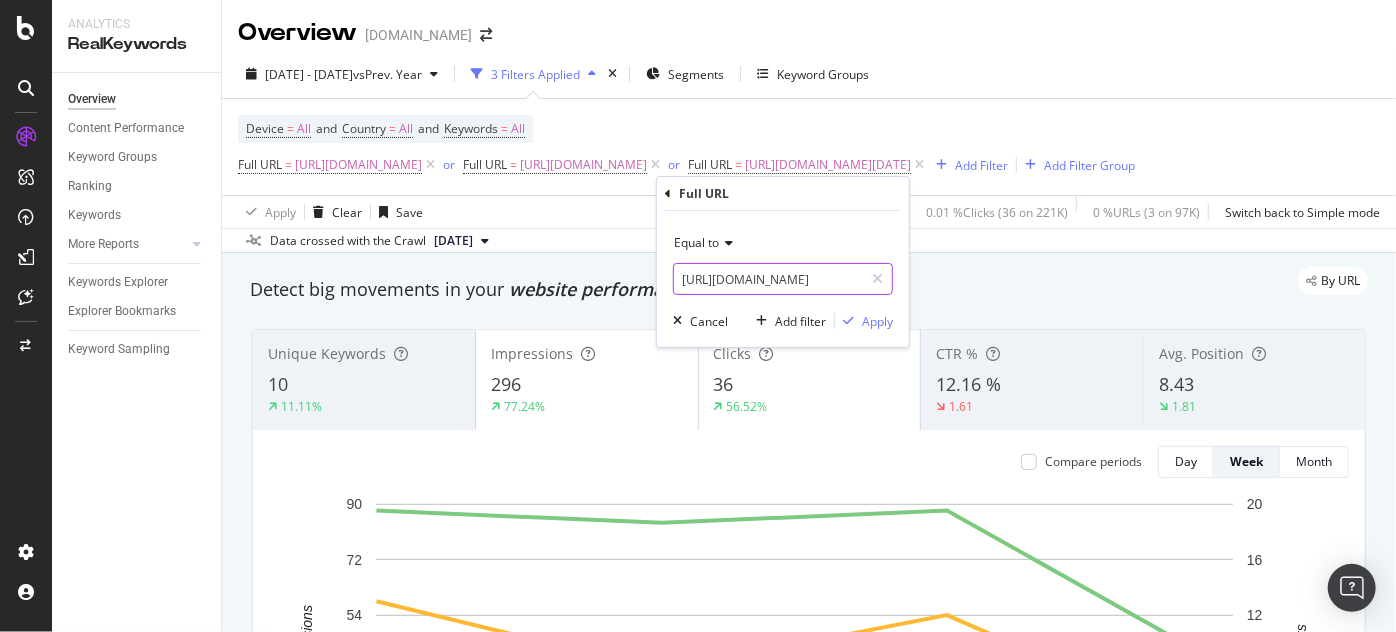 type on "[URL][DOMAIN_NAME]" 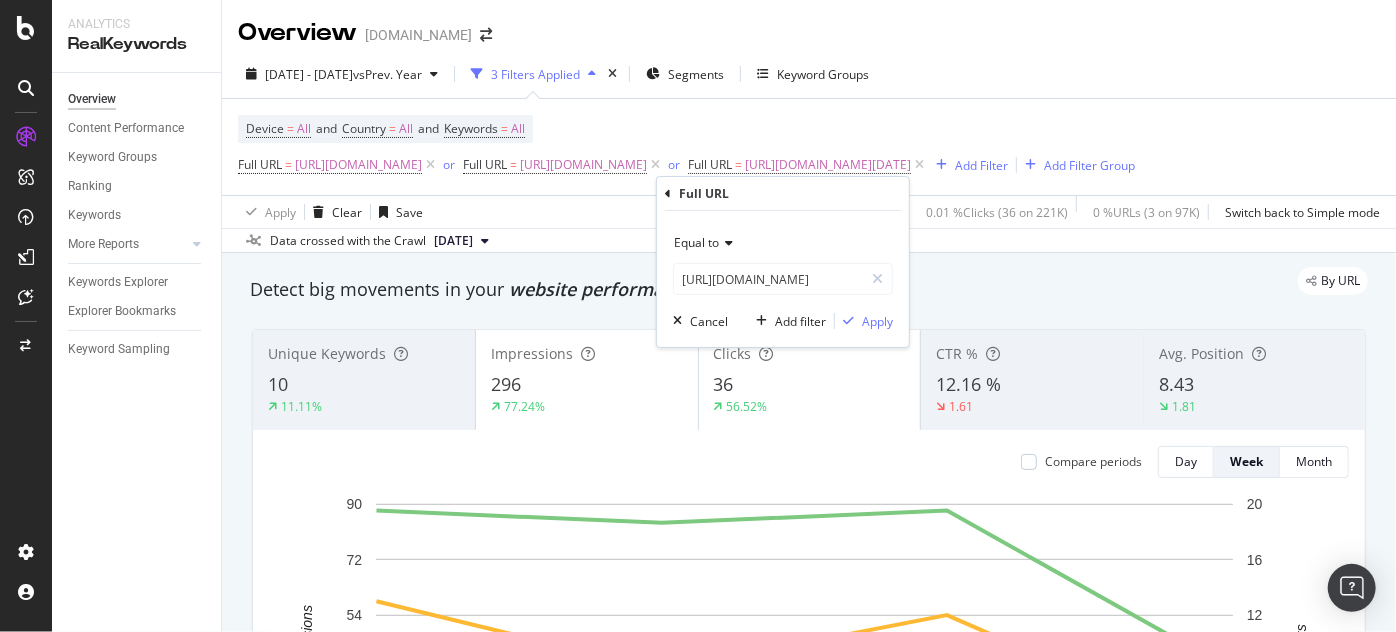 scroll, scrollTop: 0, scrollLeft: 0, axis: both 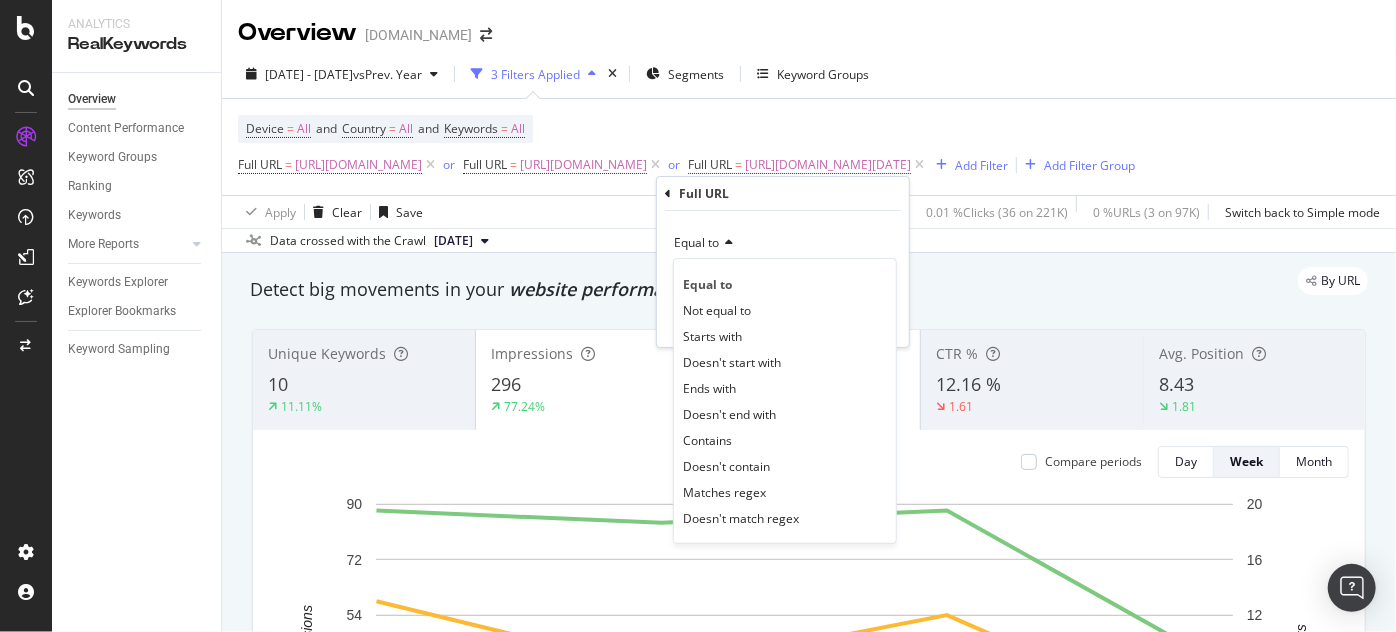 click on "Equal to" at bounding box center (783, 243) 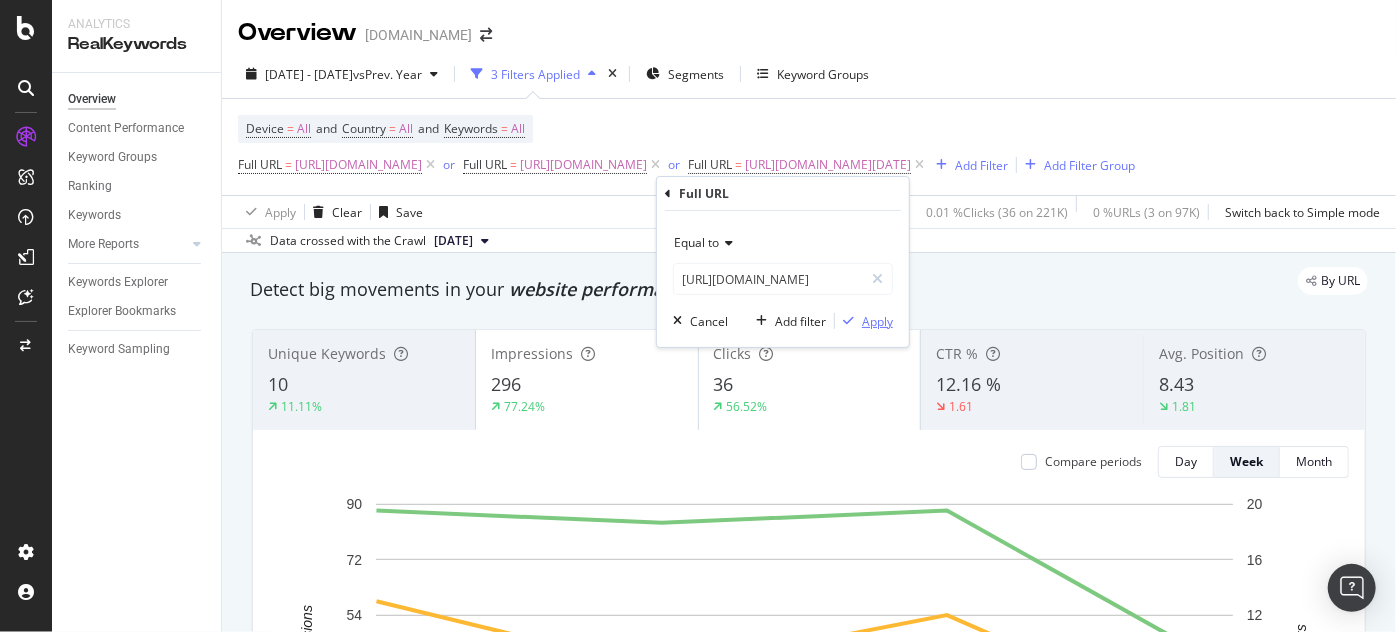click on "Apply" at bounding box center (877, 321) 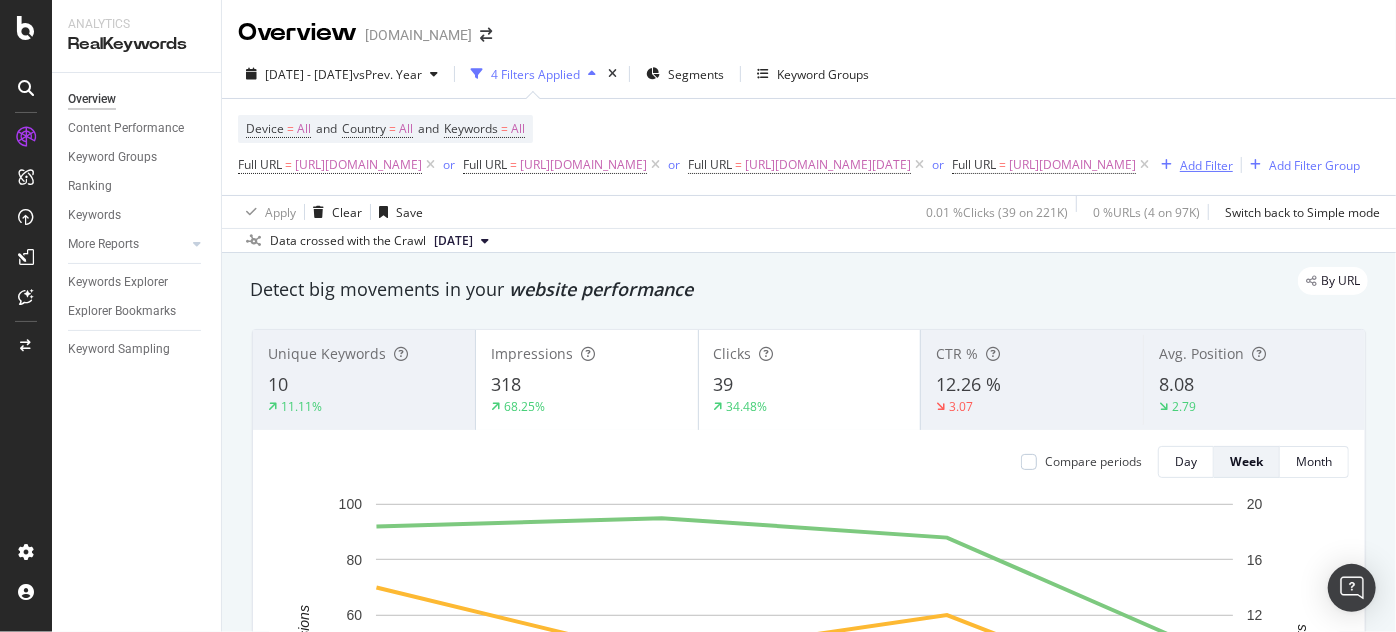 click on "Add Filter" at bounding box center (1206, 165) 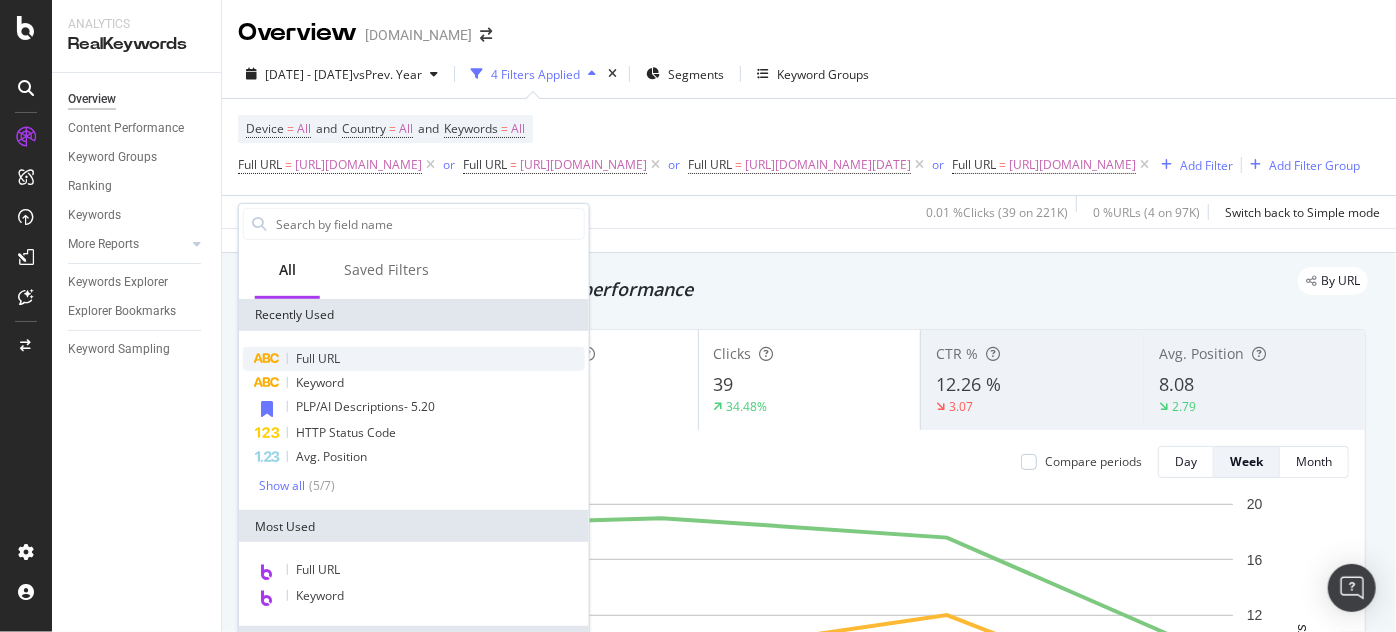 click on "Full URL" at bounding box center (318, 358) 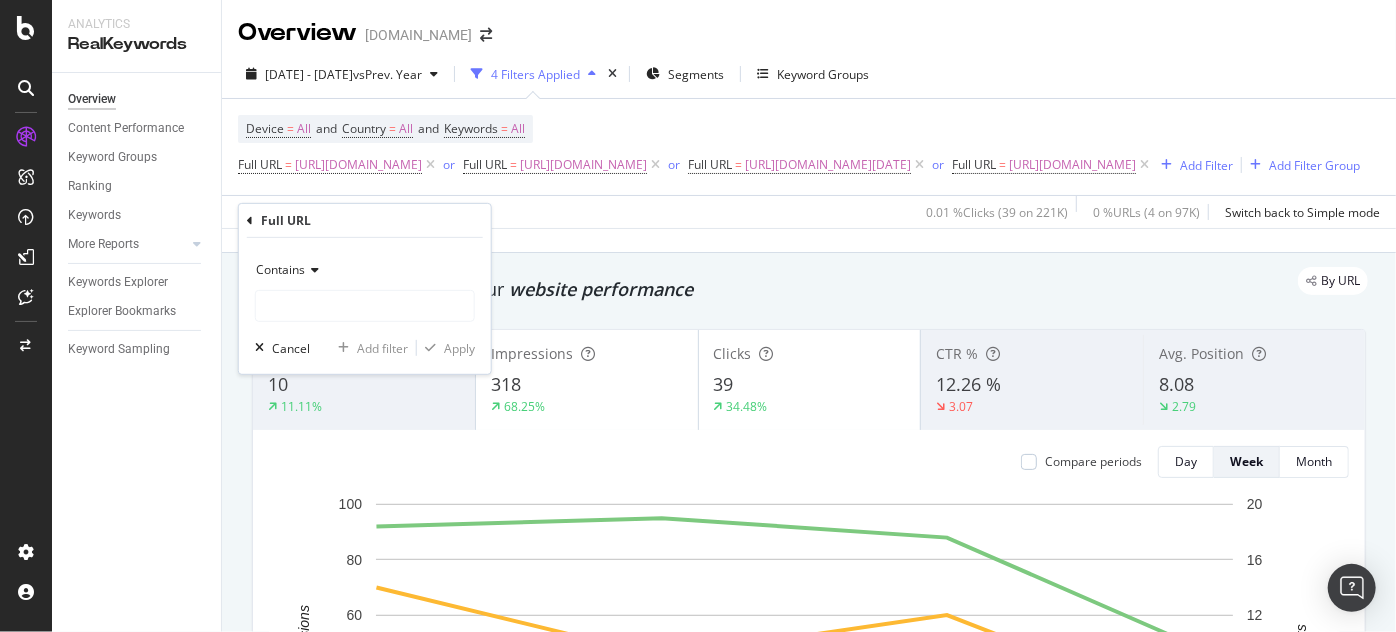 click on "Contains" at bounding box center [280, 269] 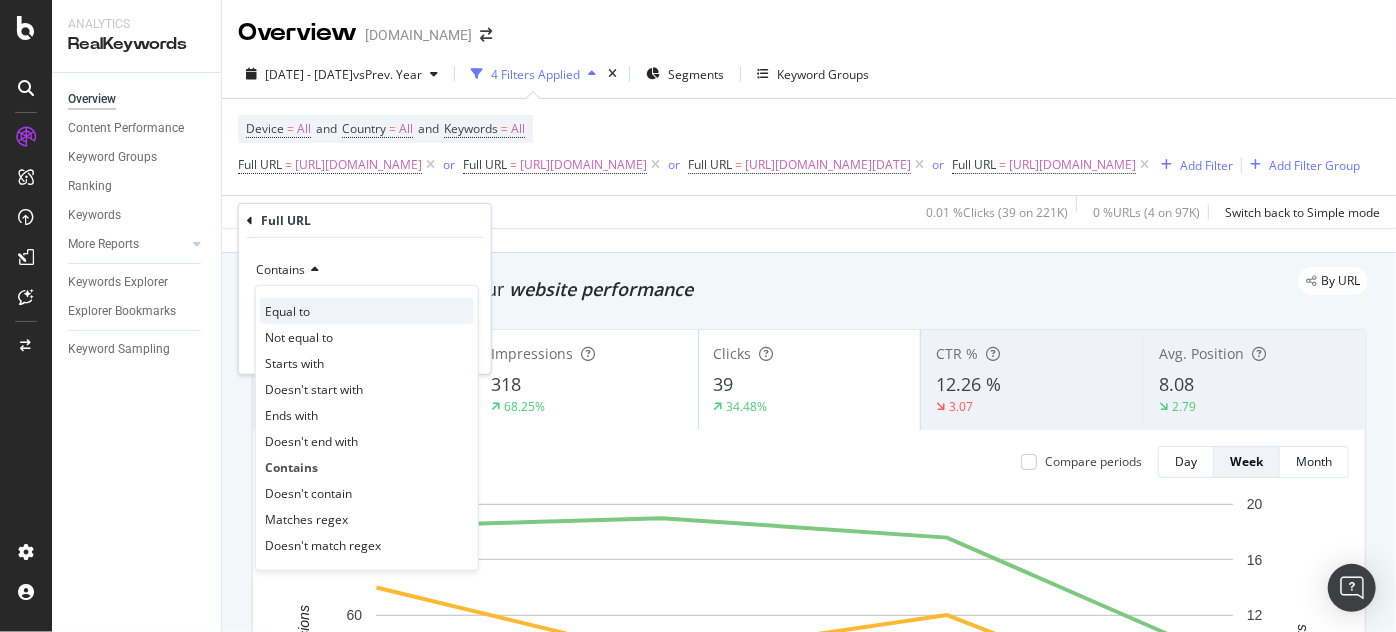 click on "Equal to" at bounding box center (287, 310) 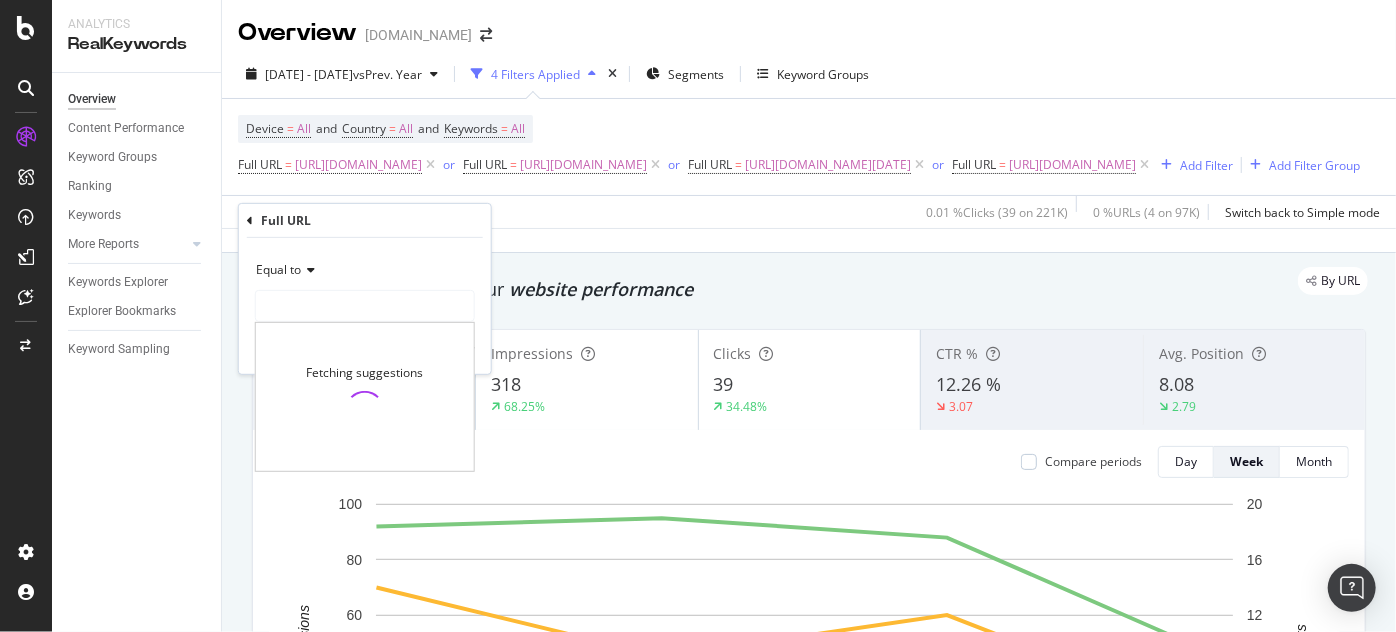 click at bounding box center [365, 306] 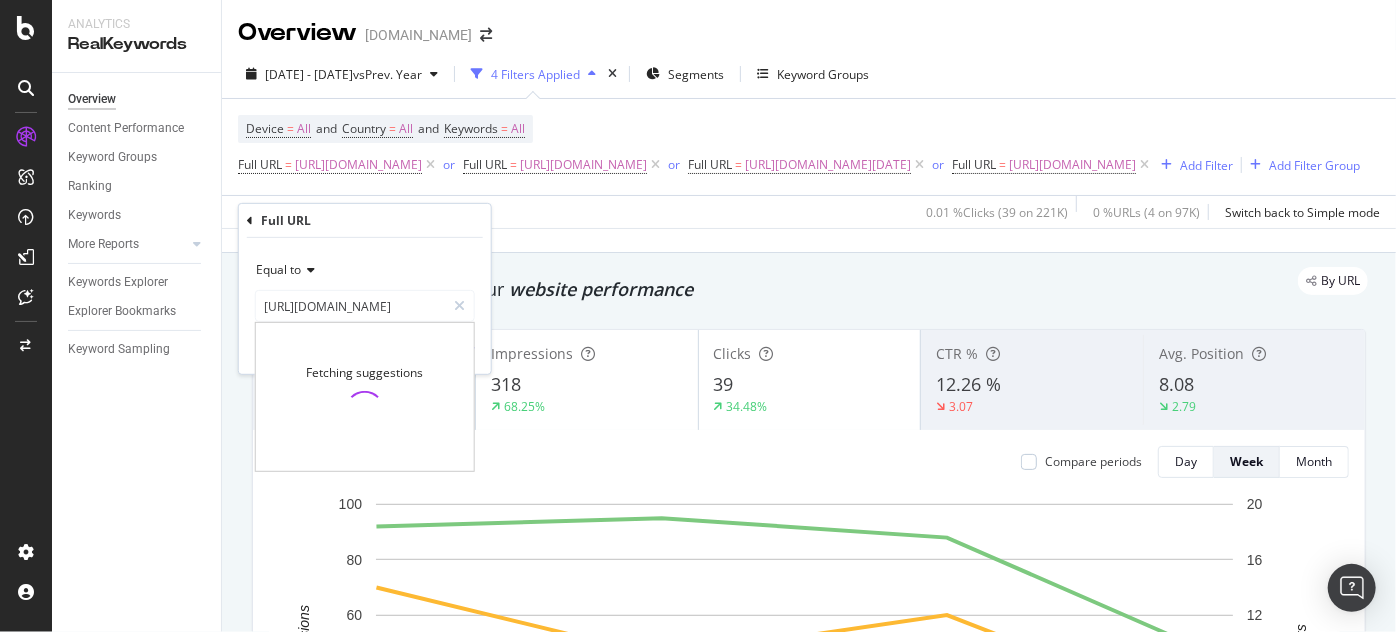scroll, scrollTop: 0, scrollLeft: 251, axis: horizontal 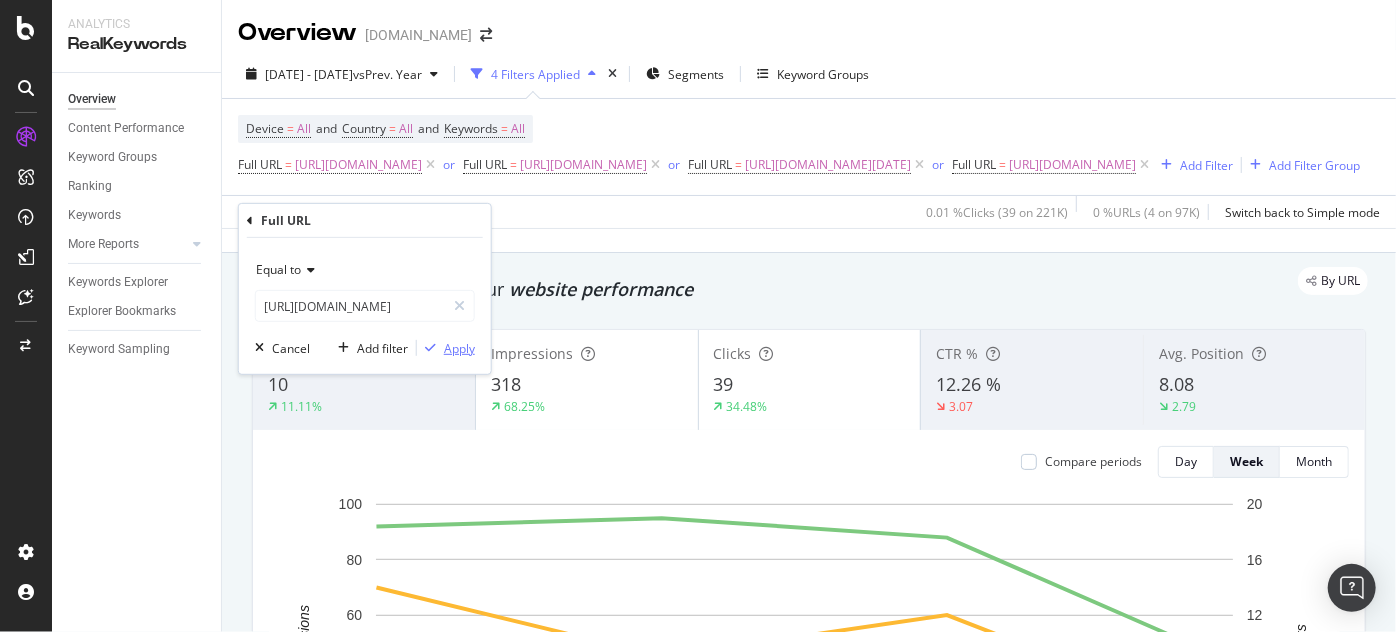 type on "[URL][DOMAIN_NAME]" 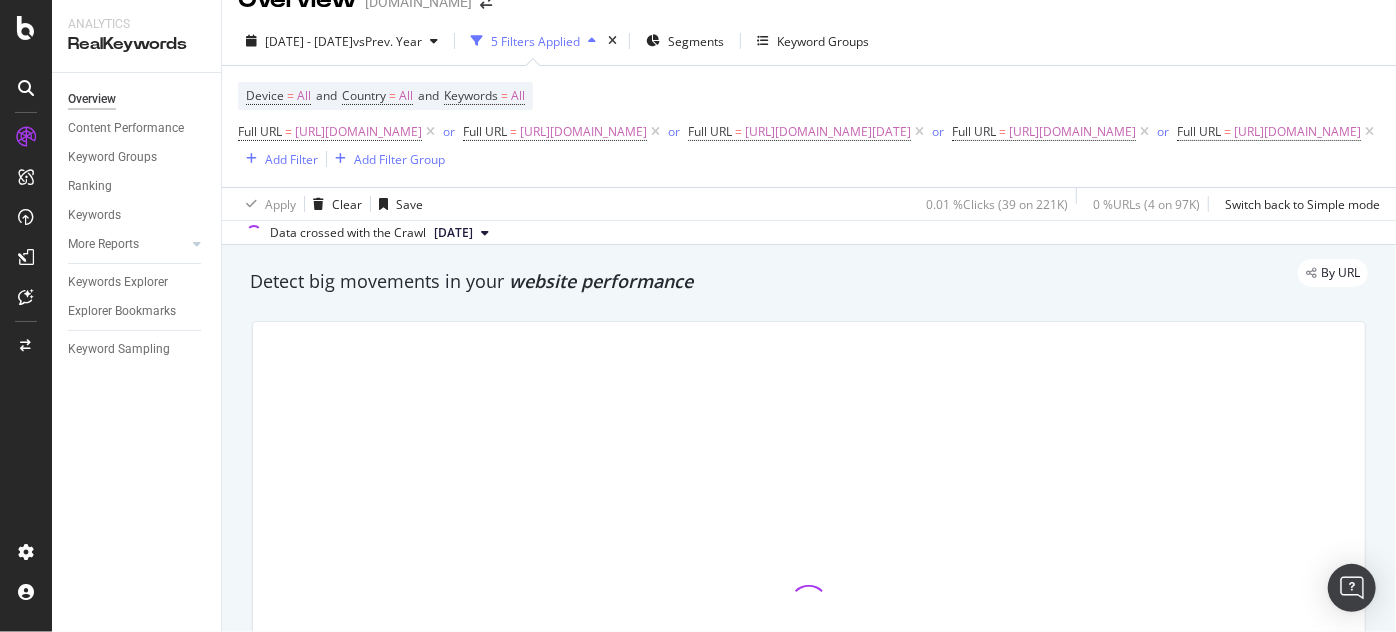 scroll, scrollTop: 36, scrollLeft: 0, axis: vertical 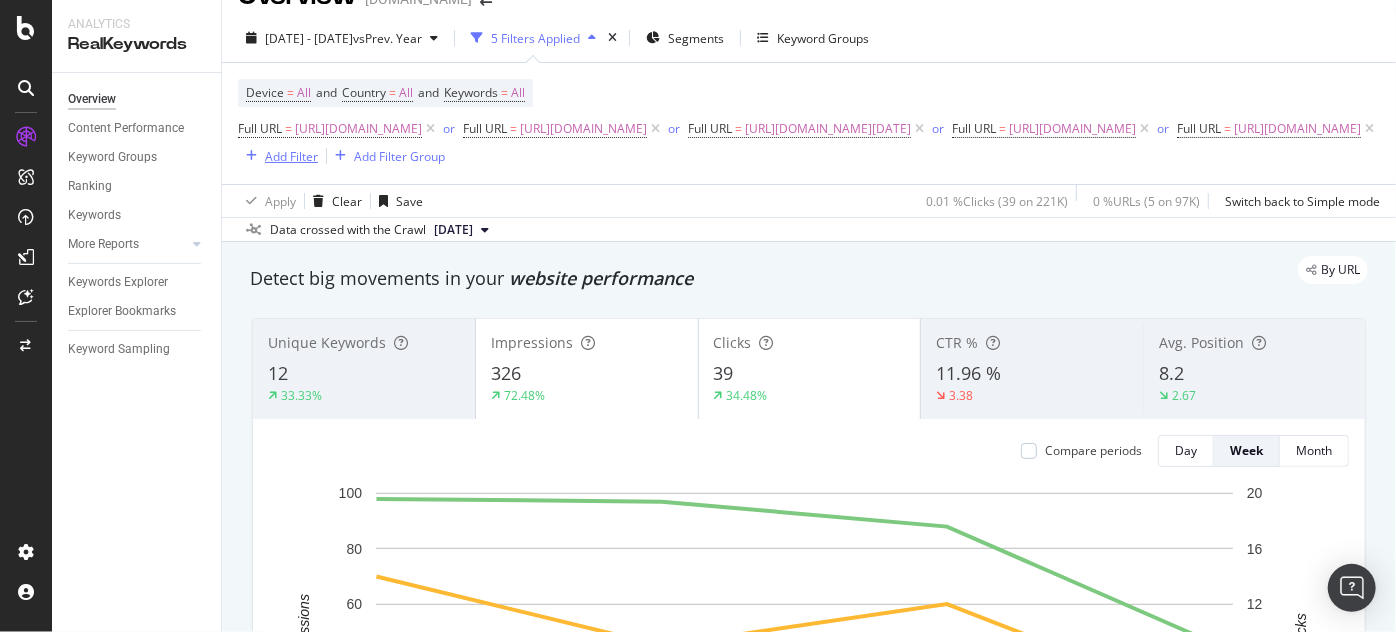 click on "Add Filter" at bounding box center [291, 156] 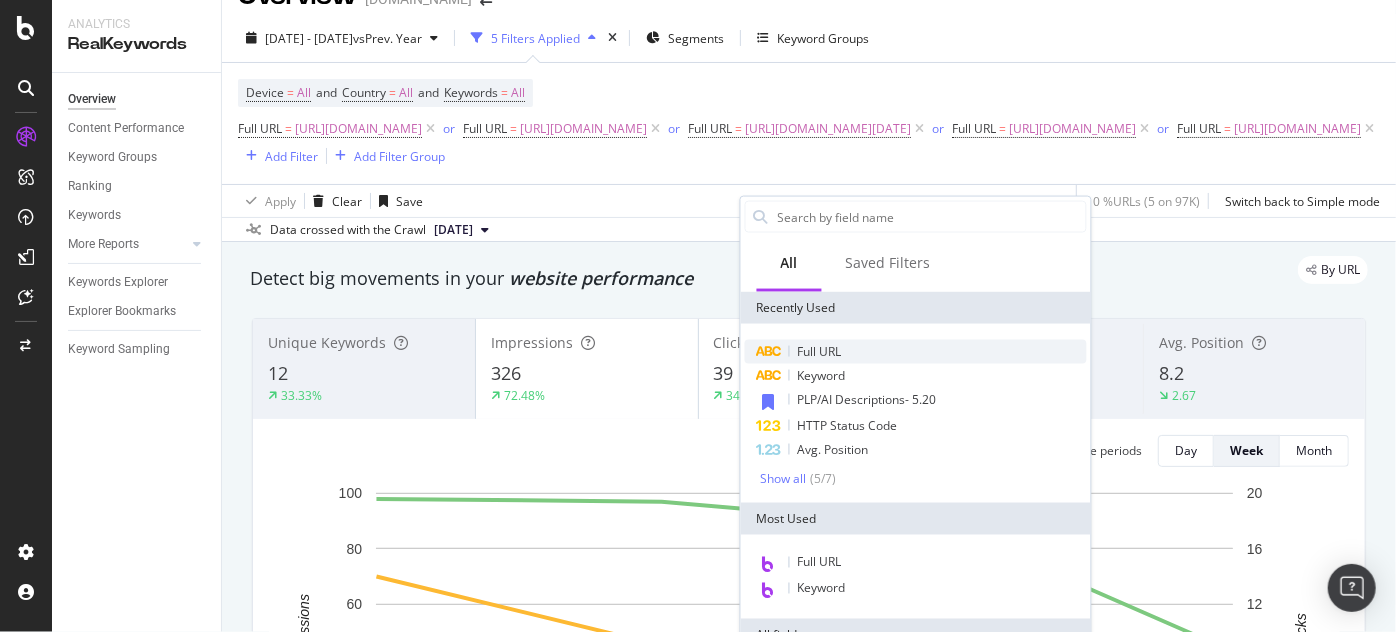 click on "Full URL" at bounding box center (916, 352) 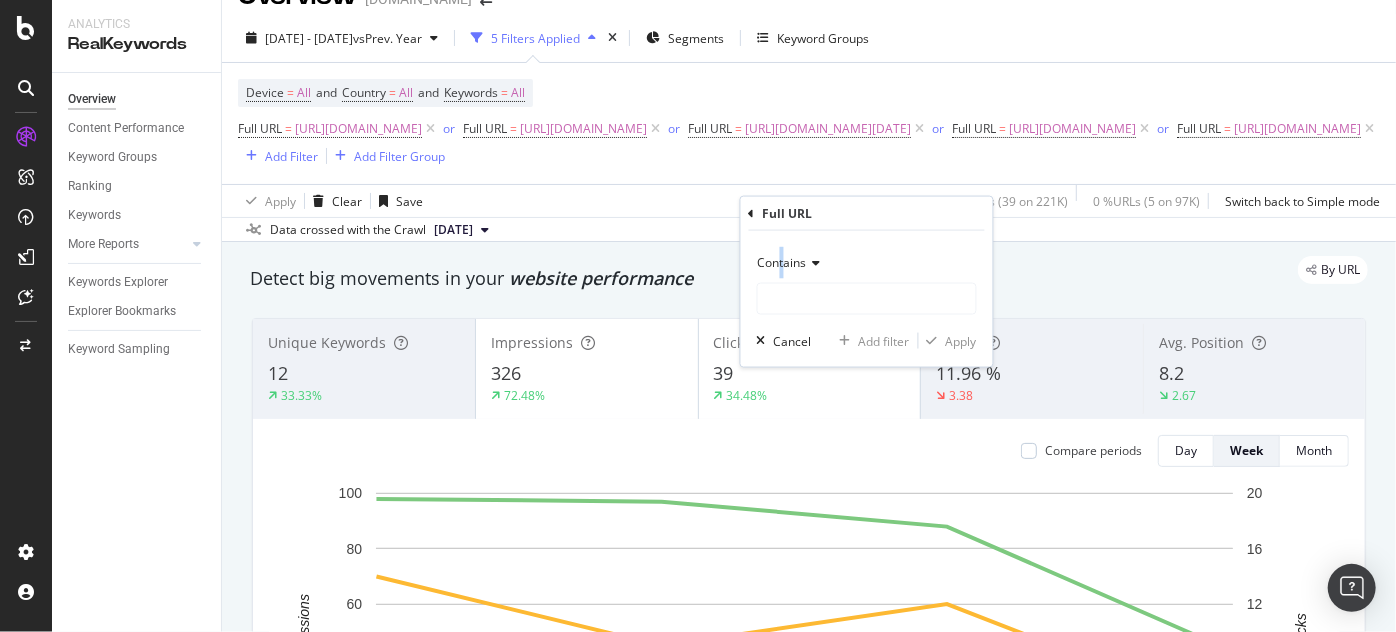 drag, startPoint x: 781, startPoint y: 263, endPoint x: 778, endPoint y: 276, distance: 13.341664 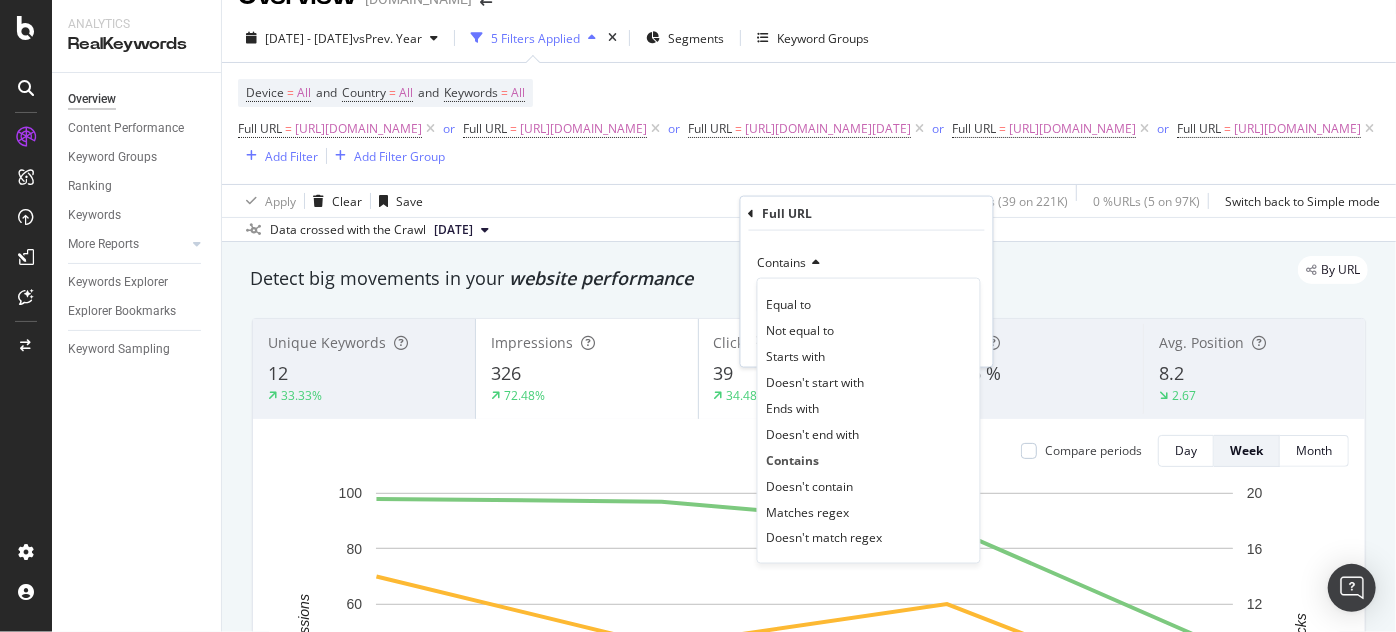 click on "Contains" at bounding box center (867, 263) 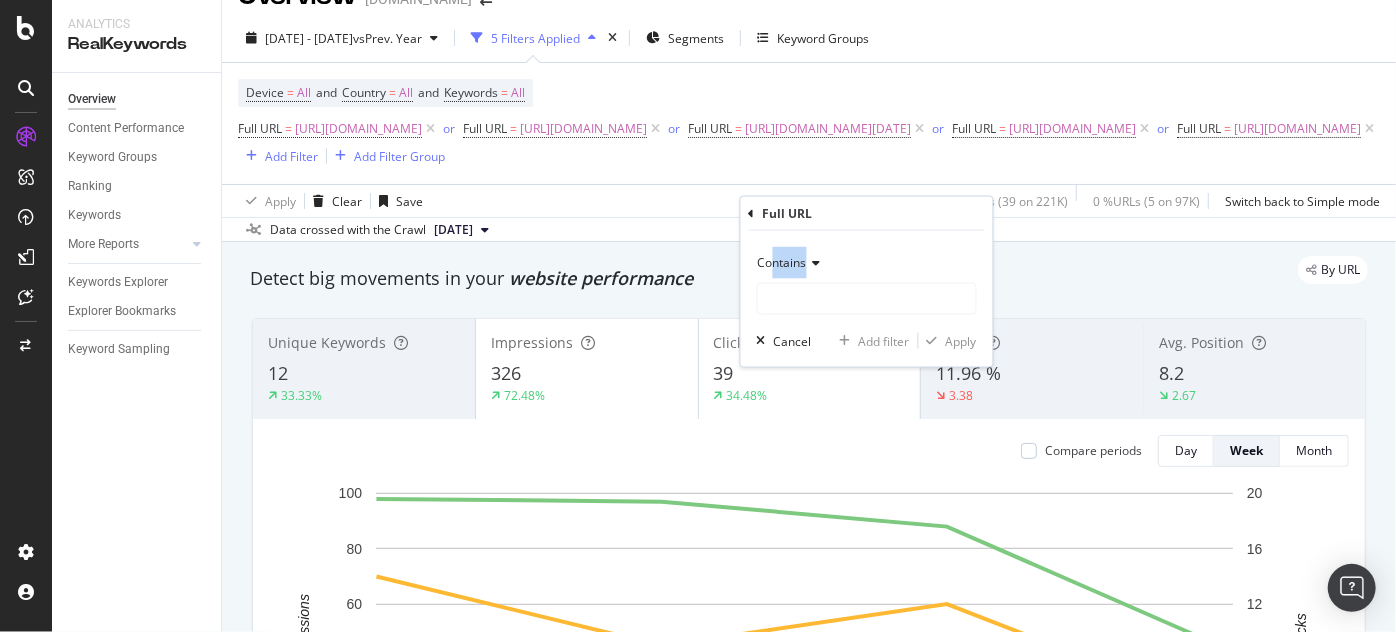 drag, startPoint x: 774, startPoint y: 263, endPoint x: 813, endPoint y: 263, distance: 39 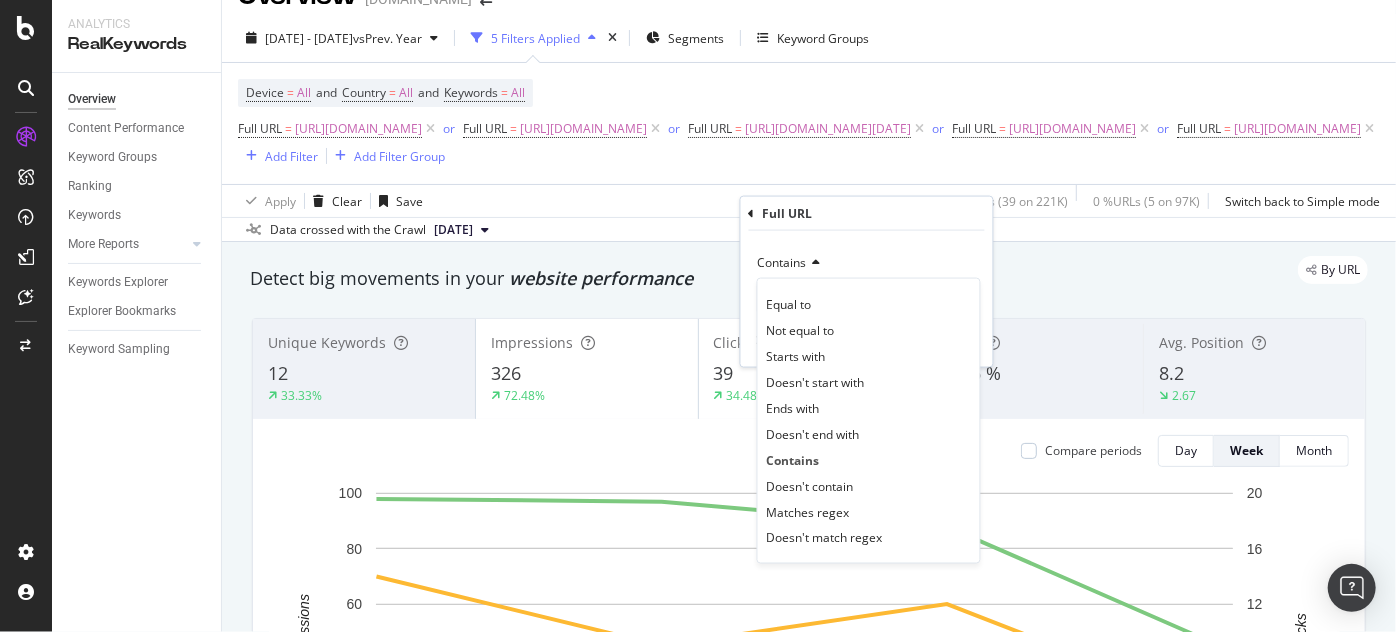 click at bounding box center (814, 263) 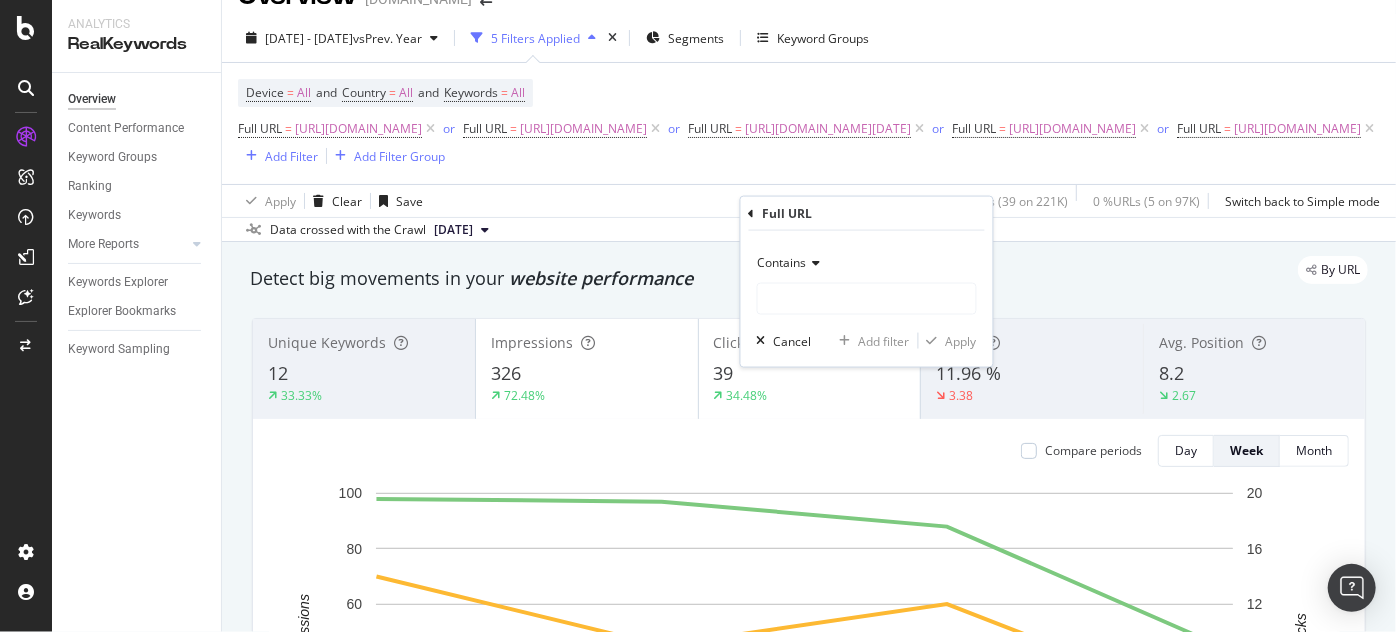 click at bounding box center [814, 263] 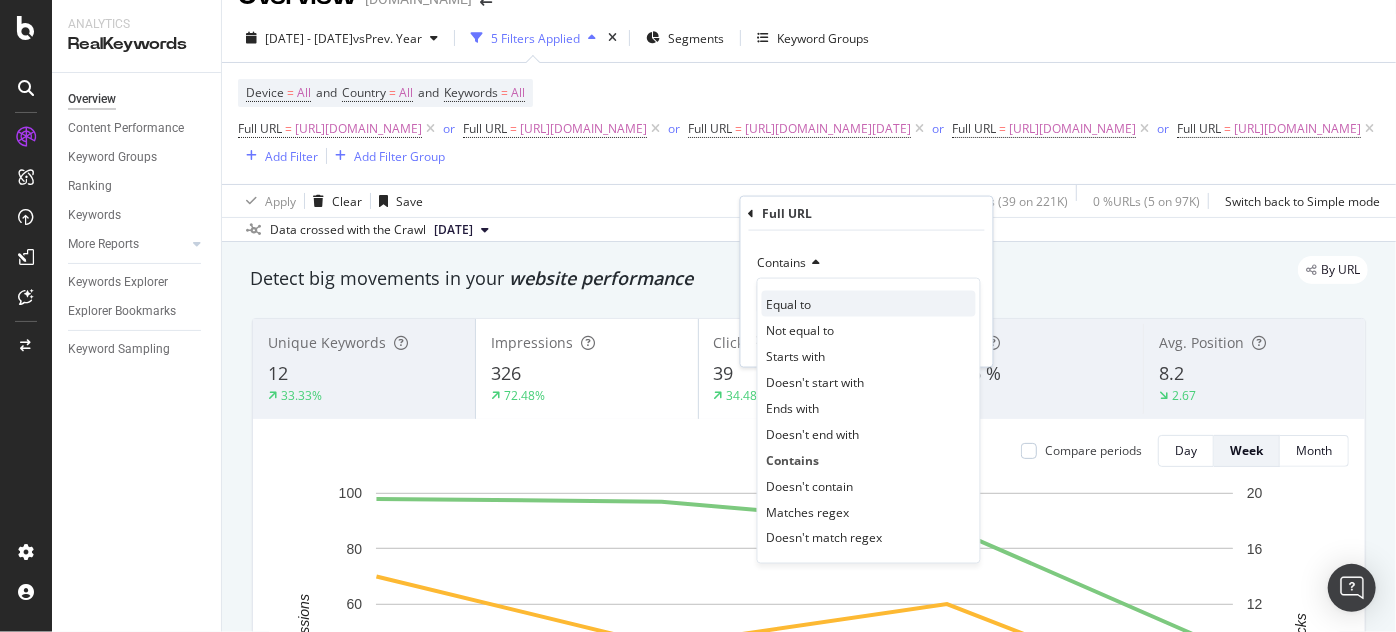click on "Equal to" at bounding box center [869, 304] 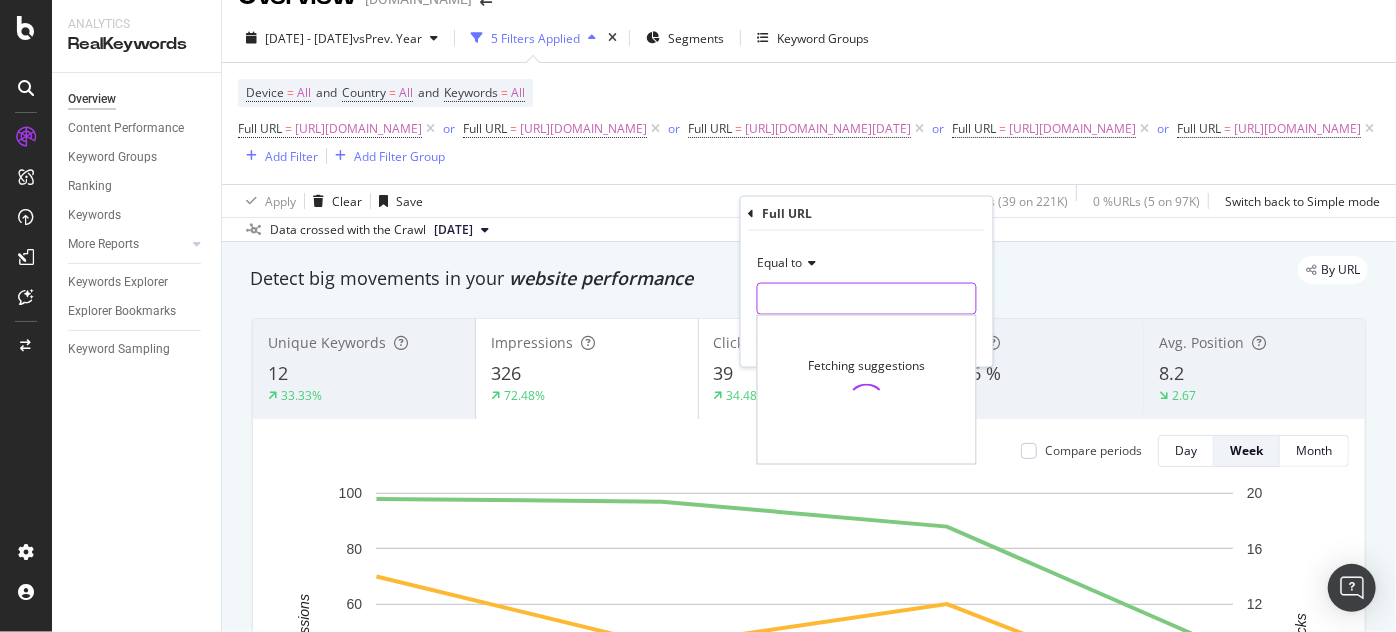 paste on "[URL][DOMAIN_NAME]" 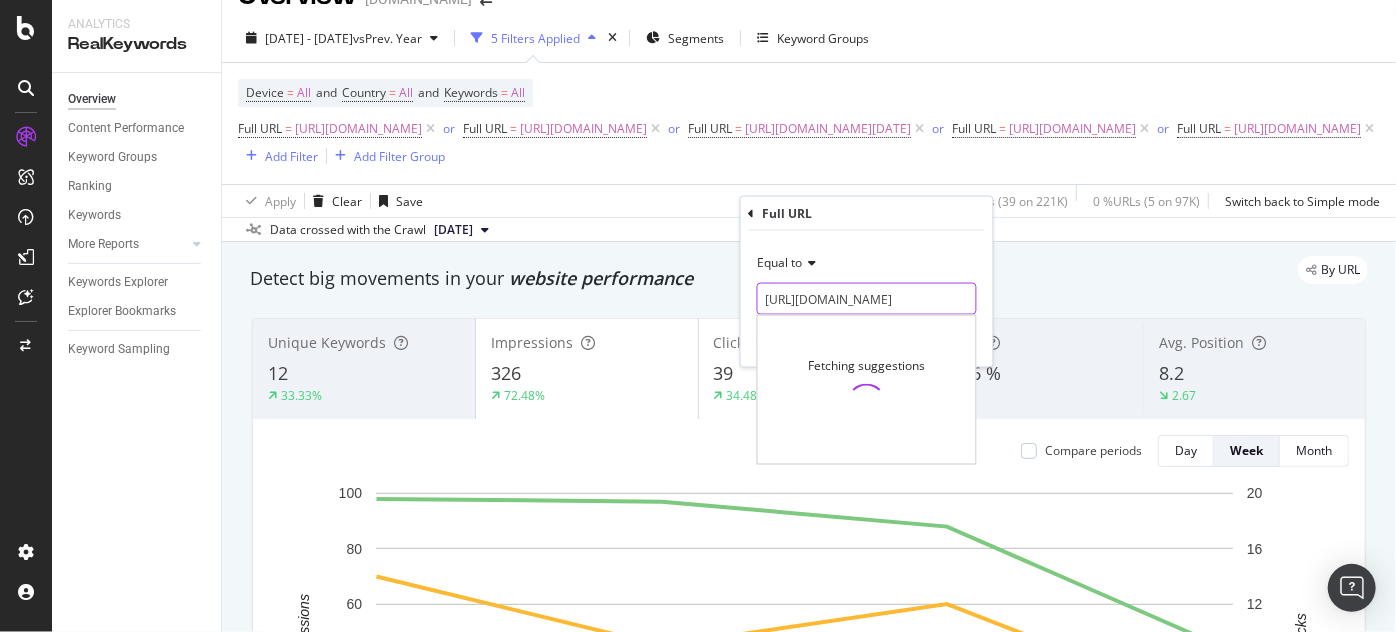 click on "[URL][DOMAIN_NAME]" at bounding box center (867, 299) 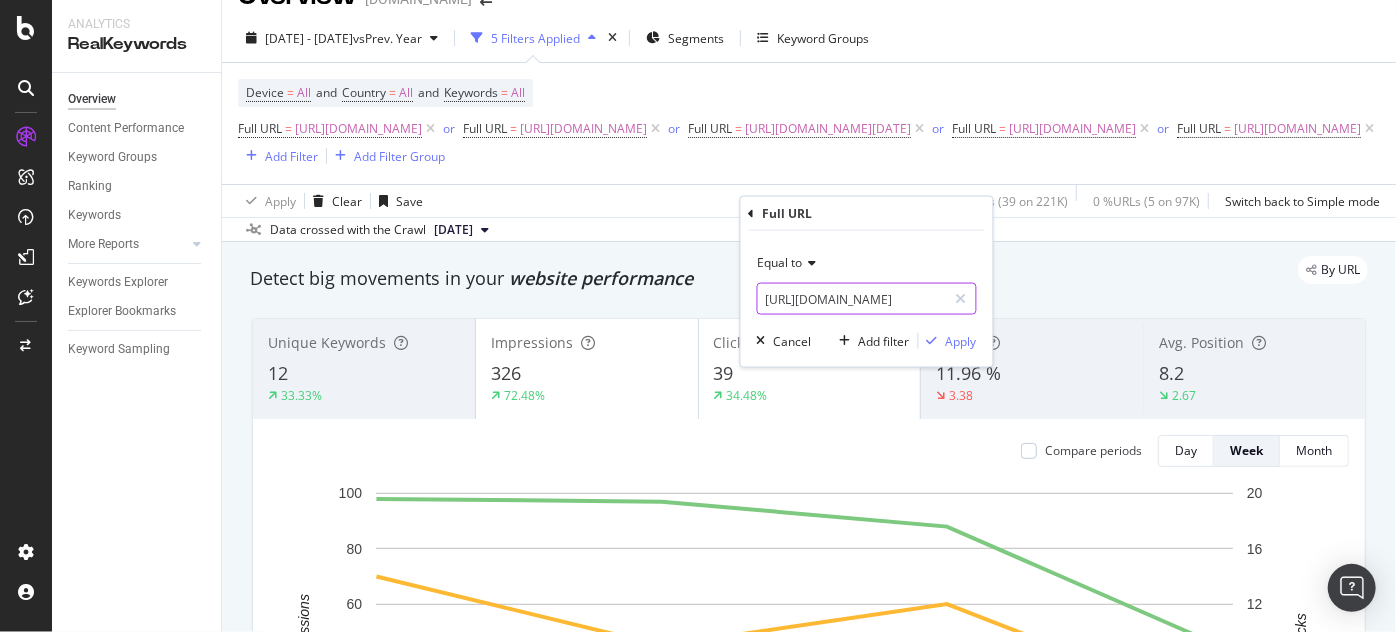 type on "[URL][DOMAIN_NAME]" 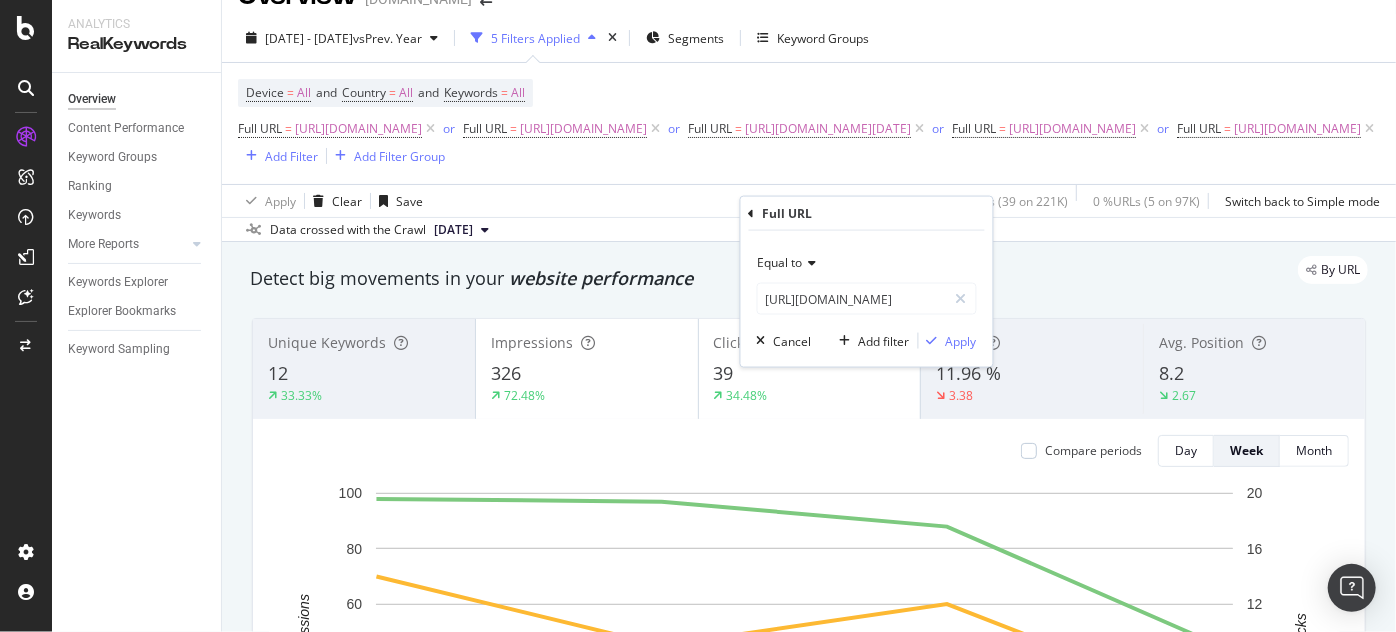 scroll, scrollTop: 0, scrollLeft: 0, axis: both 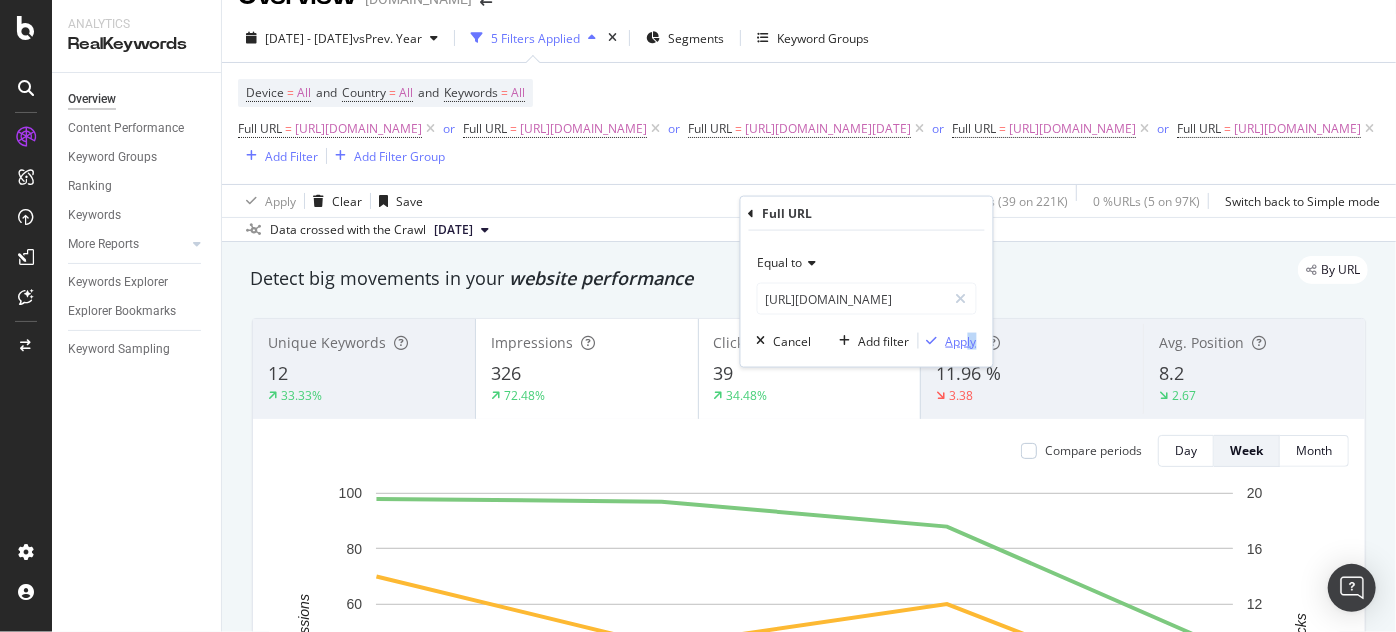 drag, startPoint x: 989, startPoint y: 349, endPoint x: 964, endPoint y: 340, distance: 26.57066 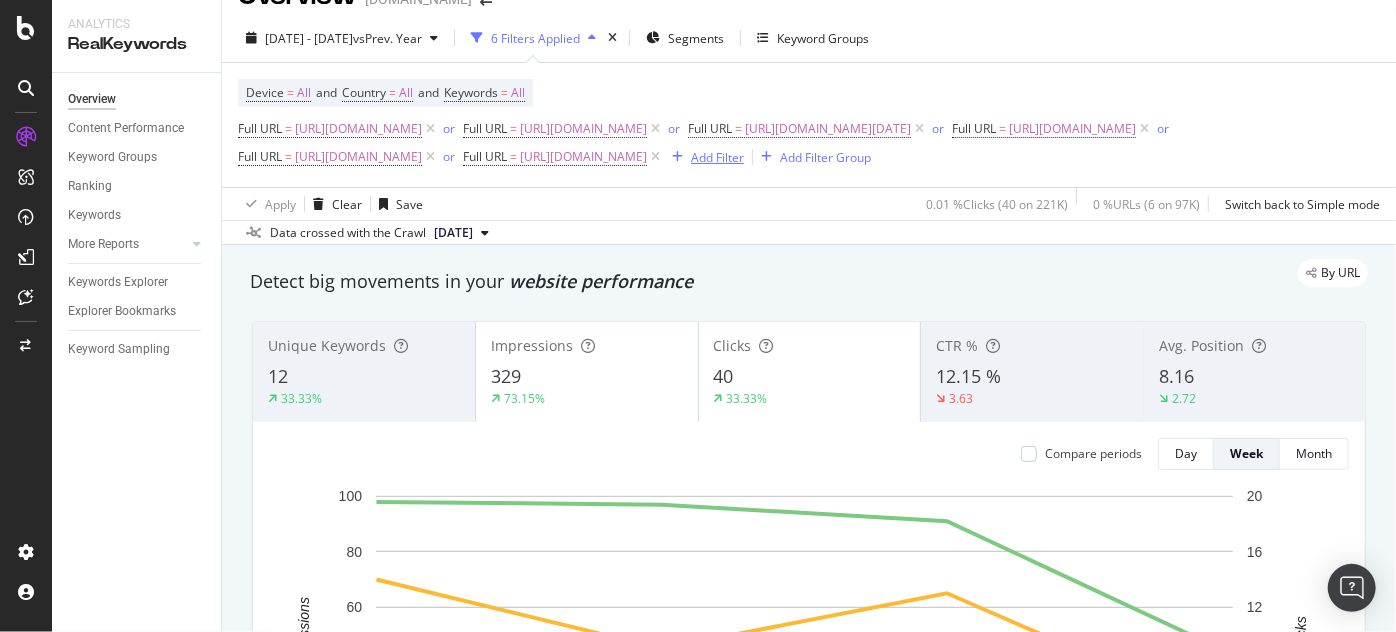 click on "Add Filter" at bounding box center (717, 157) 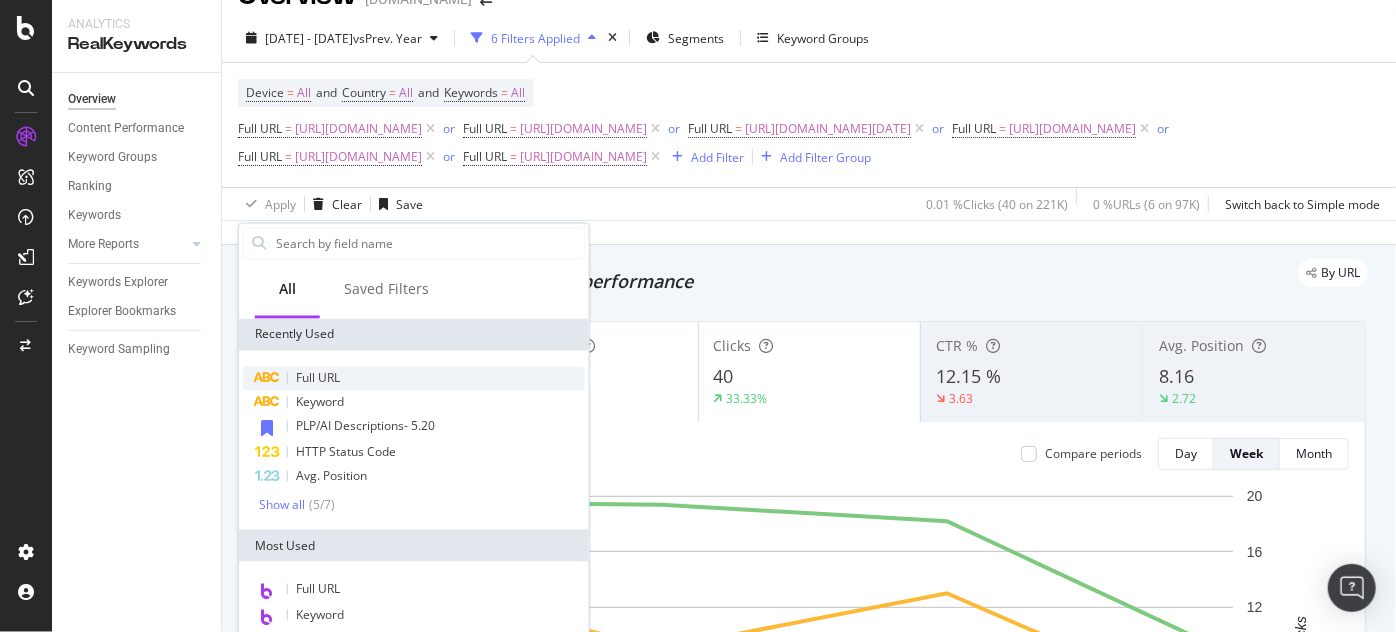 click on "Full URL" at bounding box center (318, 378) 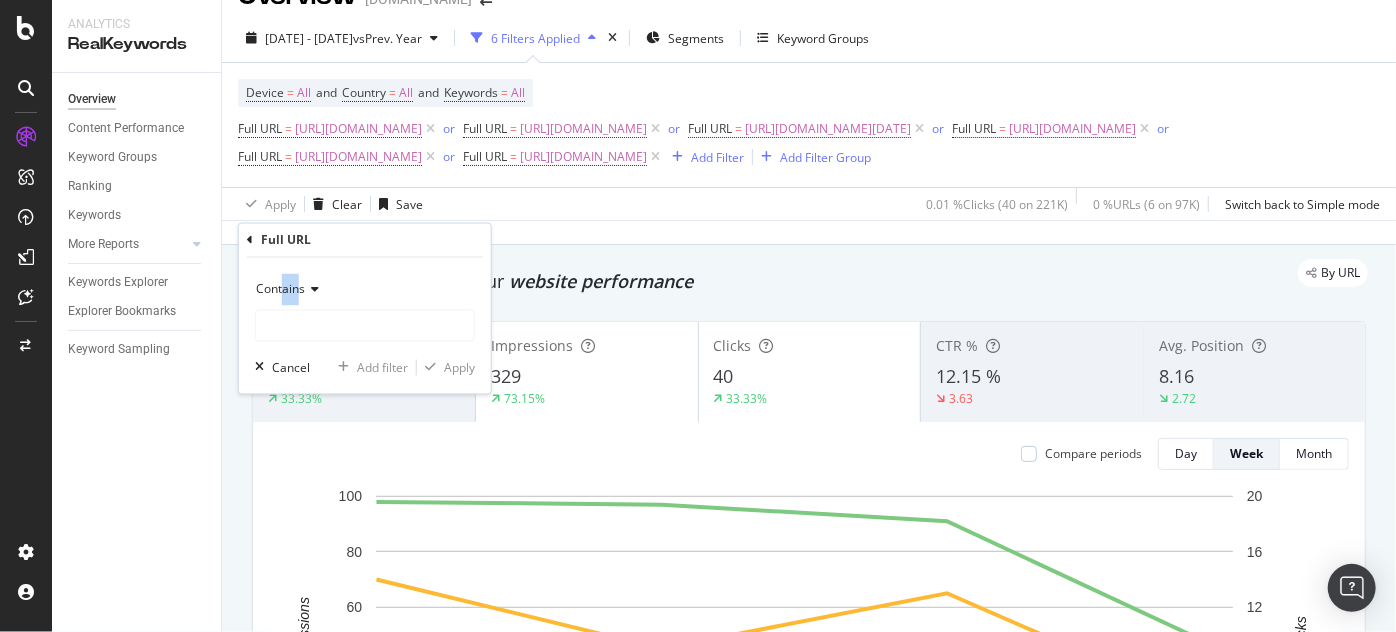 drag, startPoint x: 298, startPoint y: 290, endPoint x: 285, endPoint y: 277, distance: 18.384777 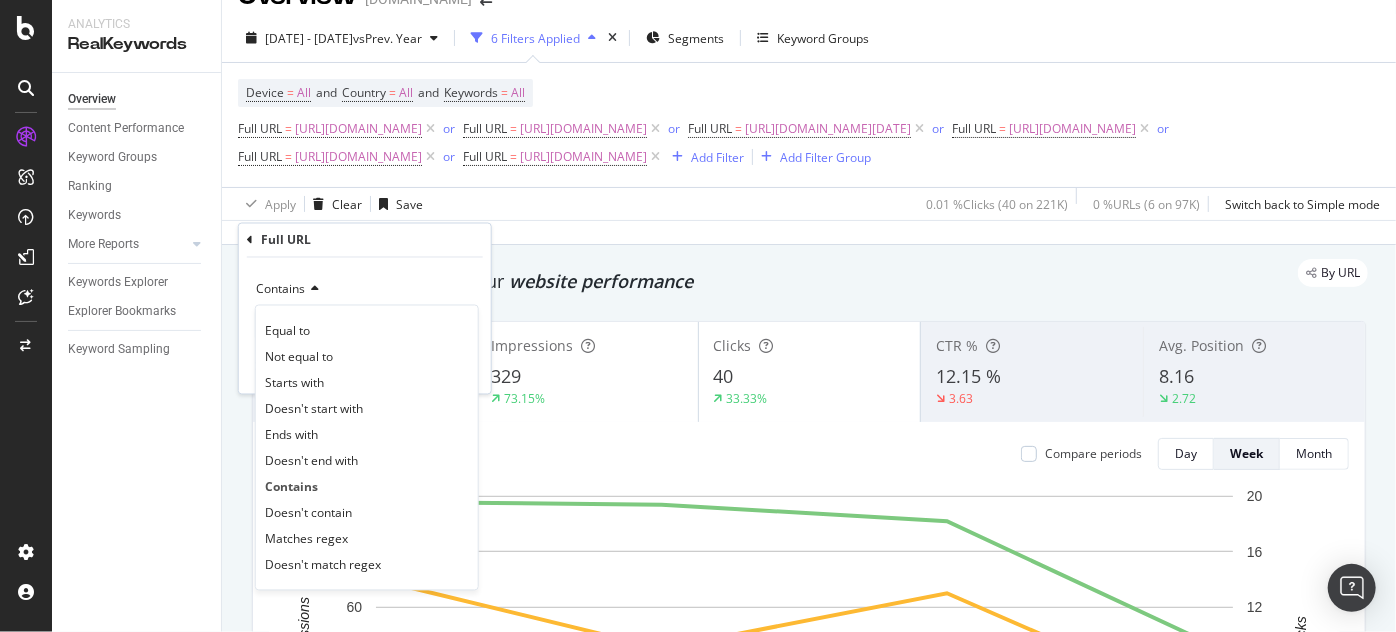 click on "Contains" at bounding box center [365, 290] 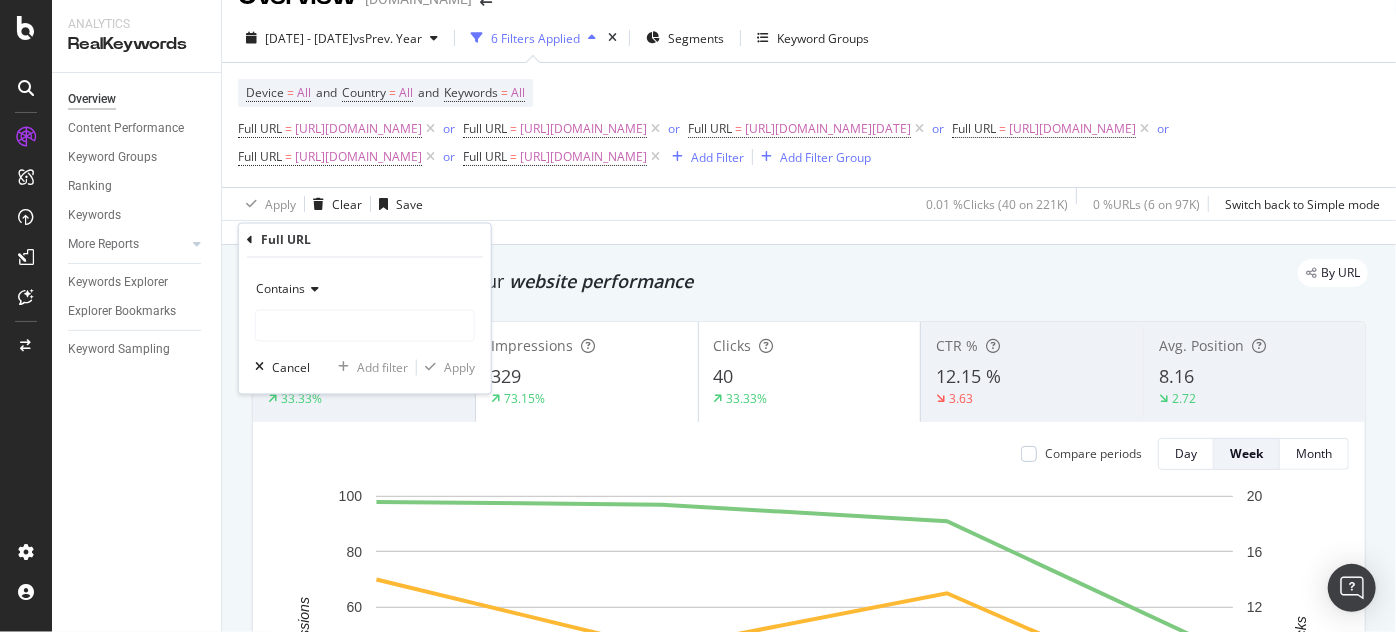 click on "Contains" at bounding box center (280, 289) 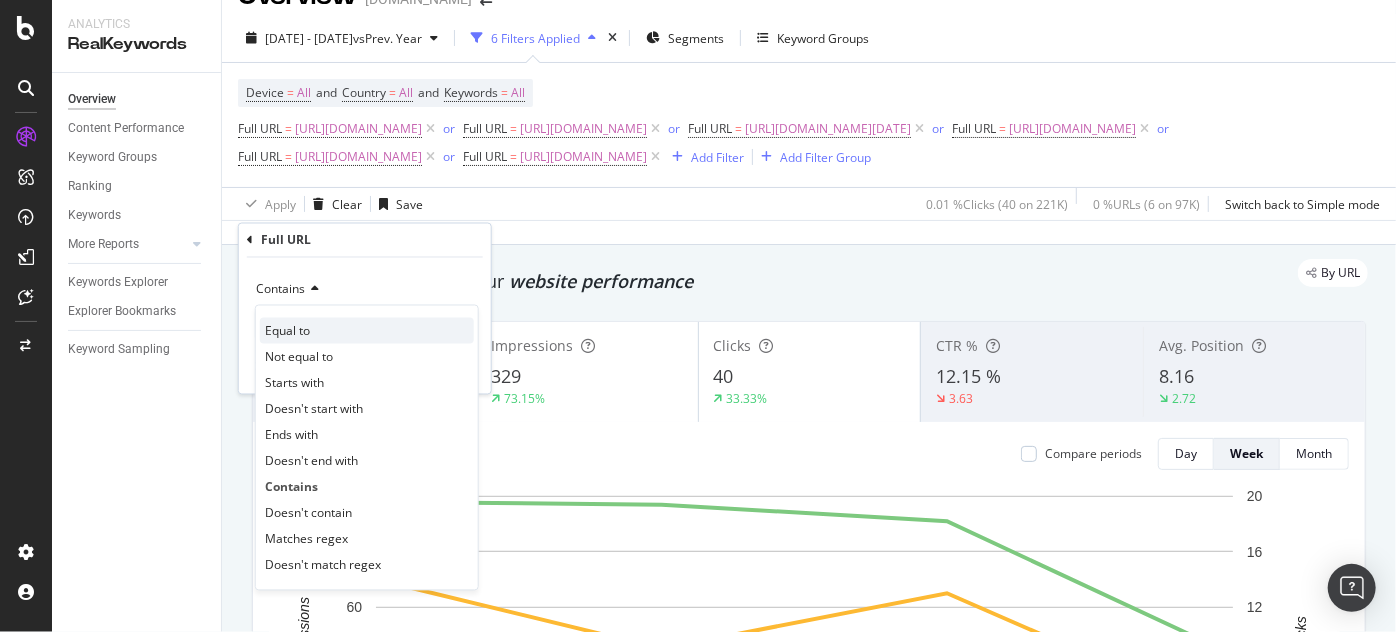click on "Equal to" at bounding box center [287, 330] 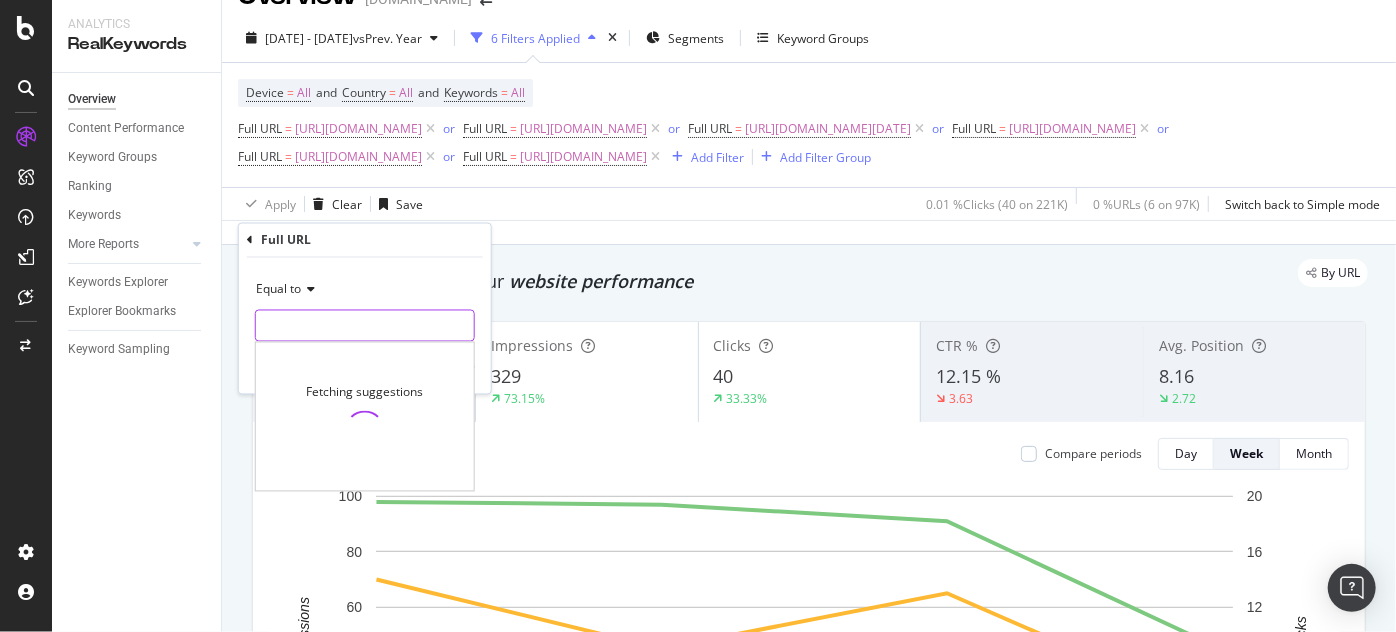 click at bounding box center (365, 326) 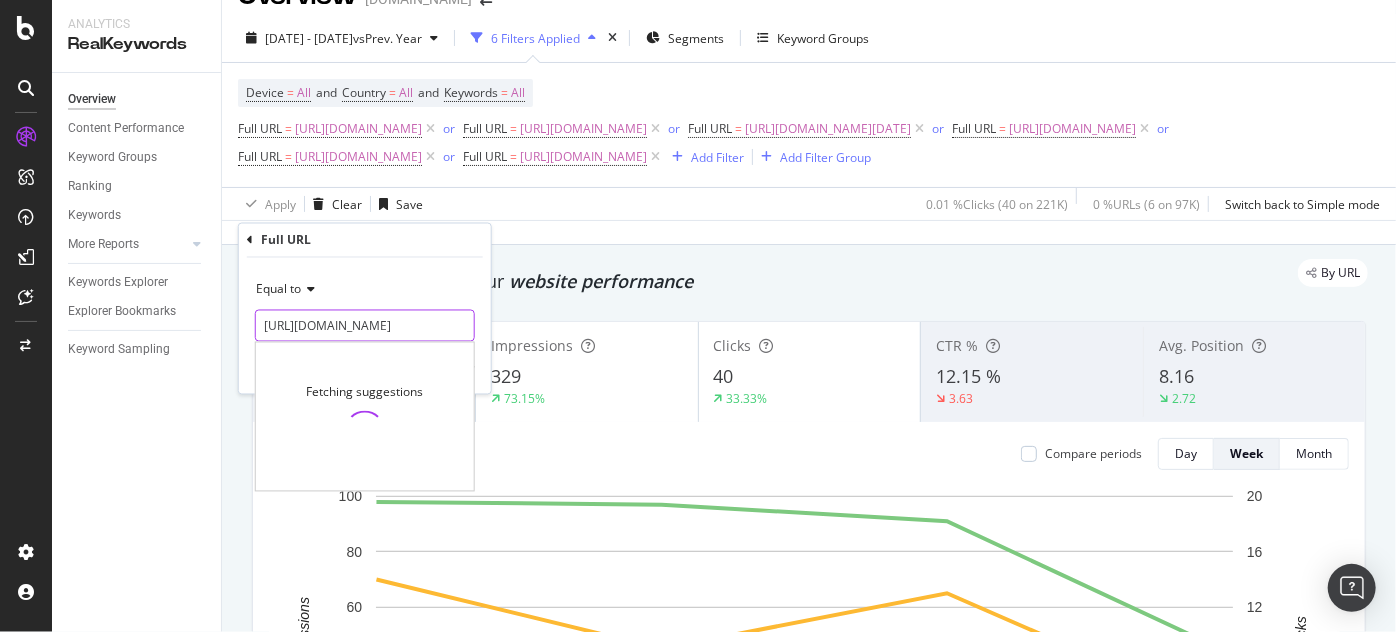 scroll, scrollTop: 0, scrollLeft: 221, axis: horizontal 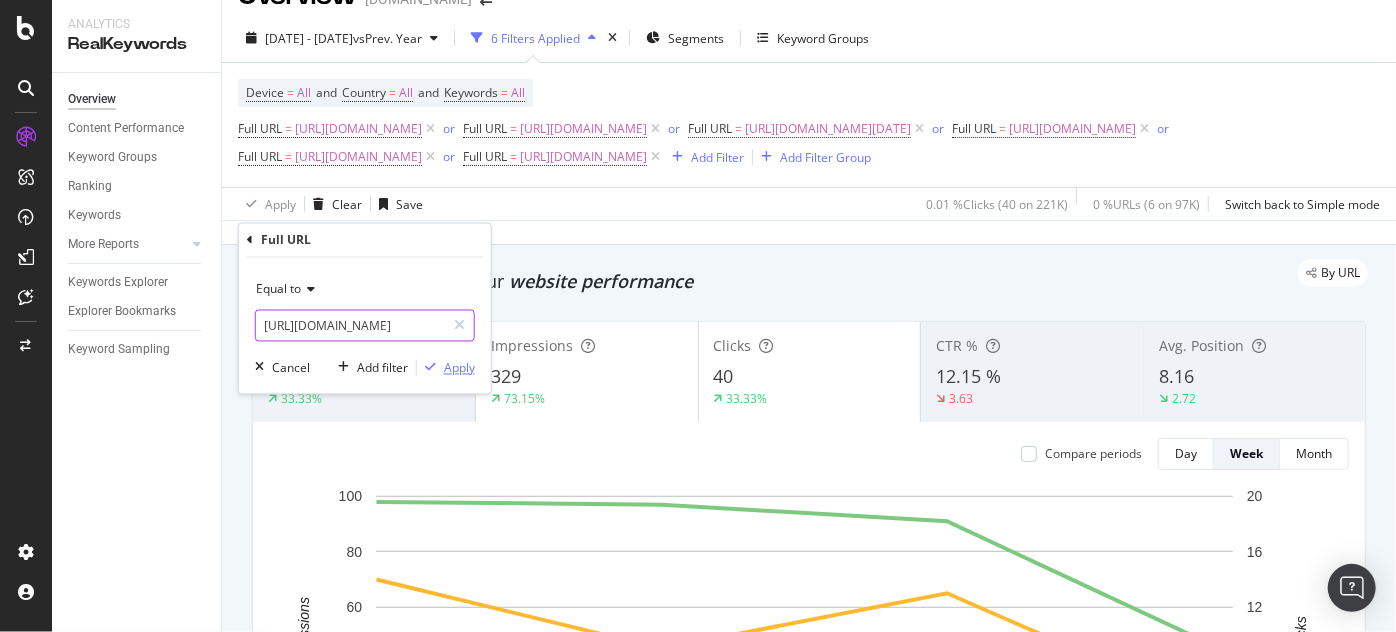 type on "[URL][DOMAIN_NAME]" 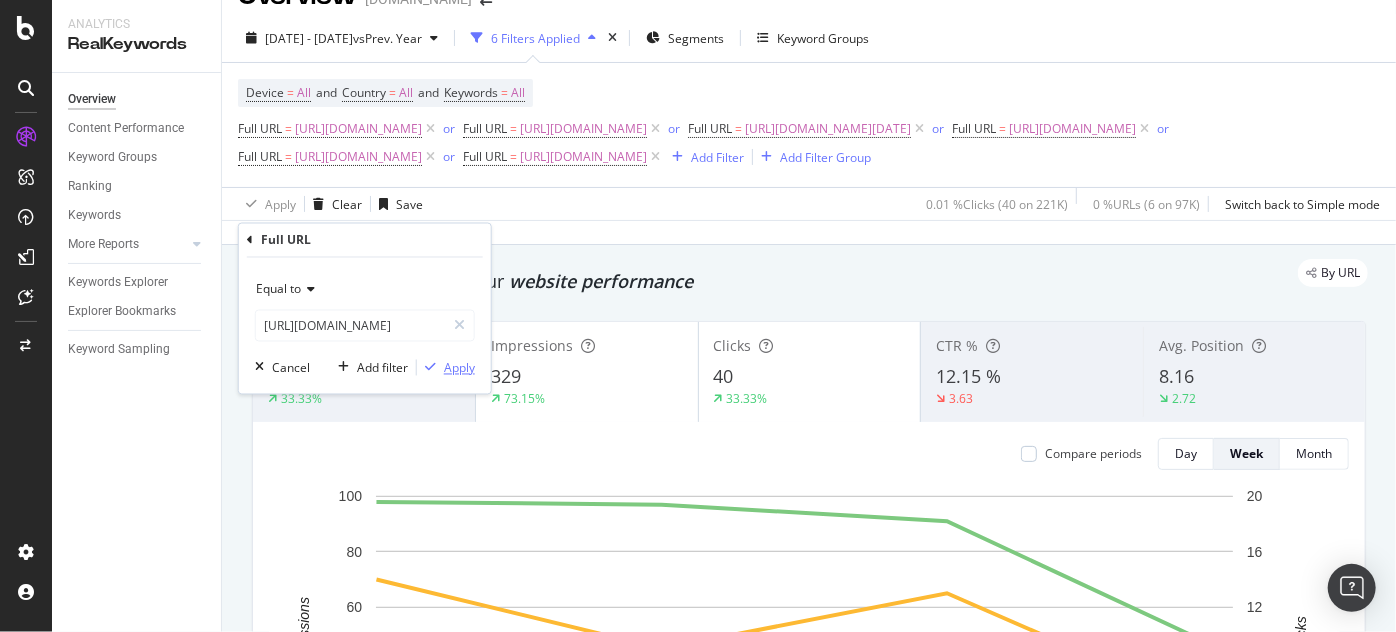 scroll, scrollTop: 0, scrollLeft: 0, axis: both 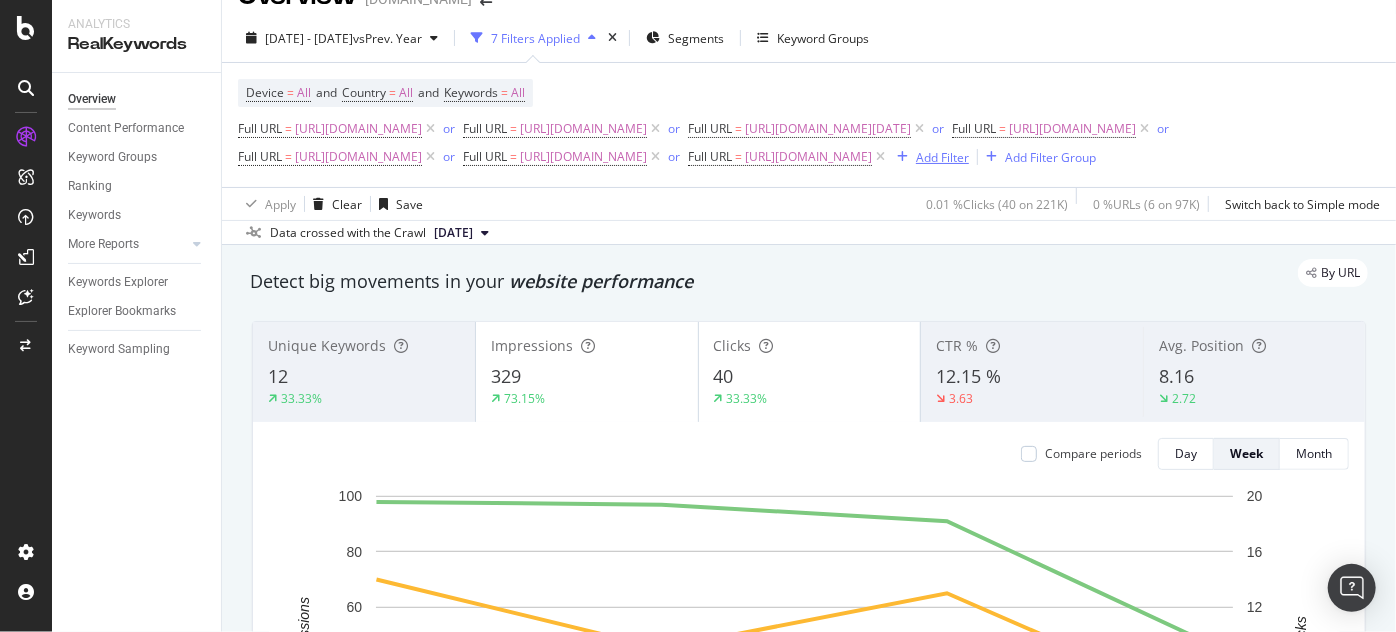 click on "Add Filter" at bounding box center [942, 157] 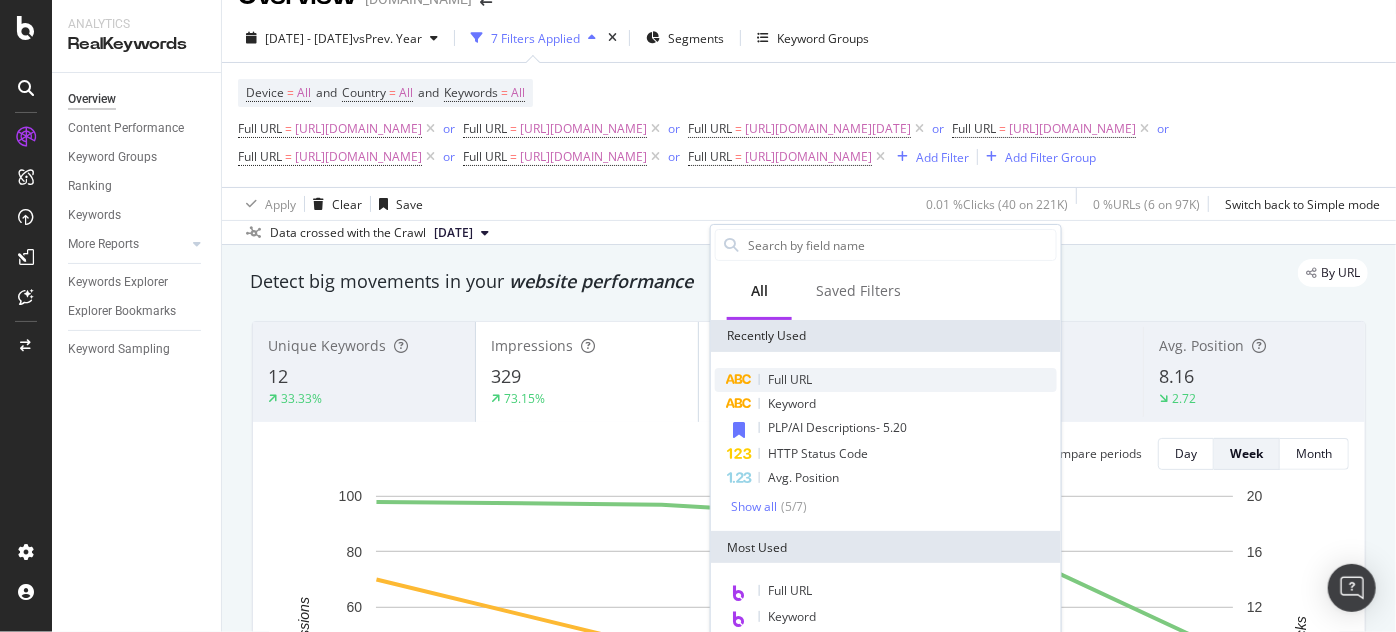 click on "Full URL" at bounding box center (886, 380) 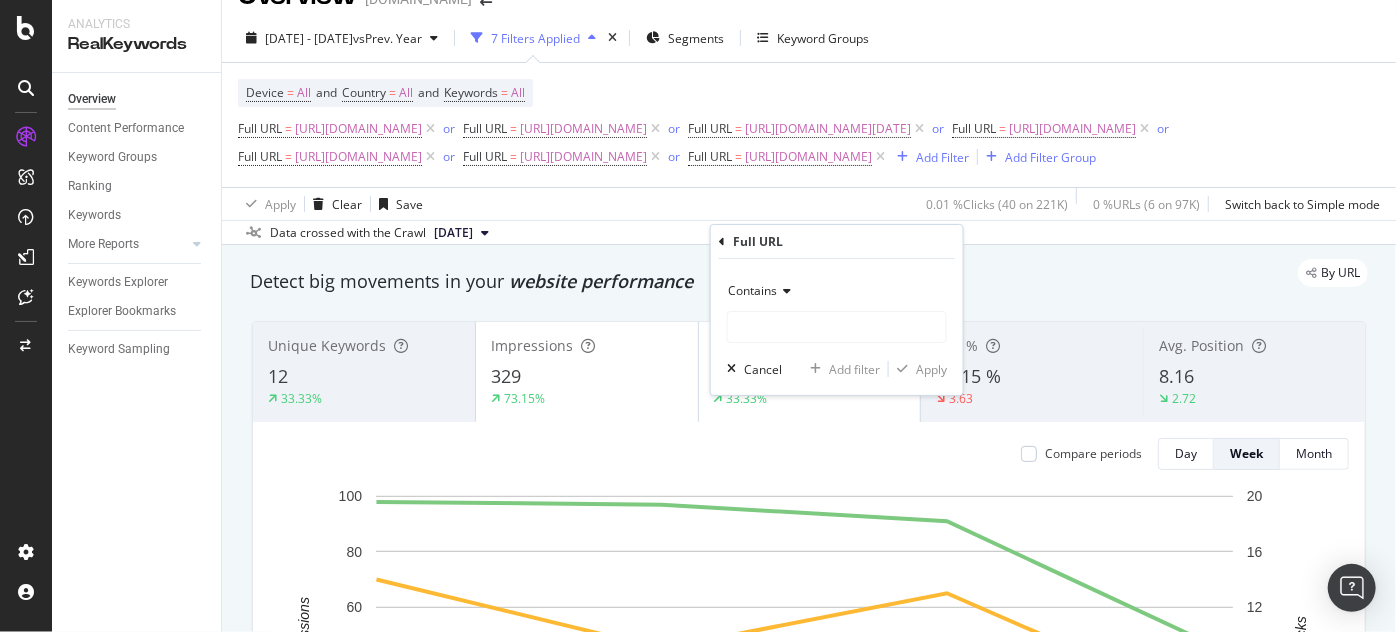 click on "Contains" at bounding box center (752, 290) 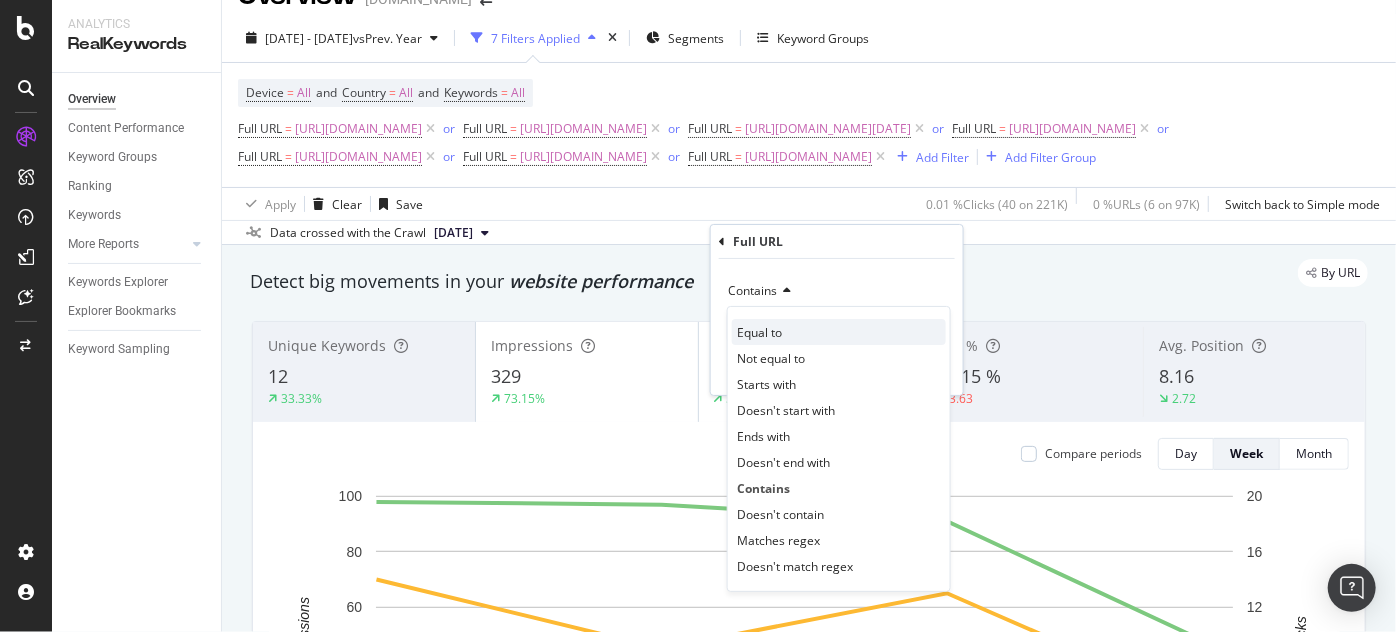 click on "Equal to" at bounding box center [759, 332] 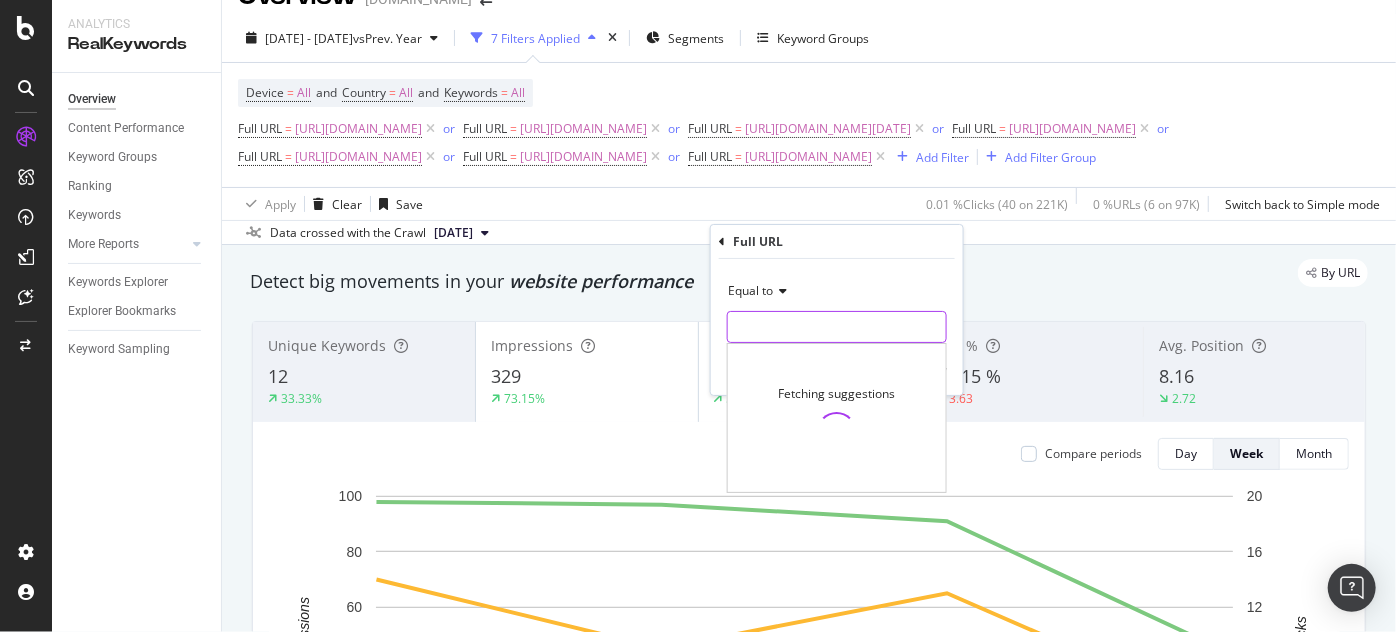 click at bounding box center (837, 327) 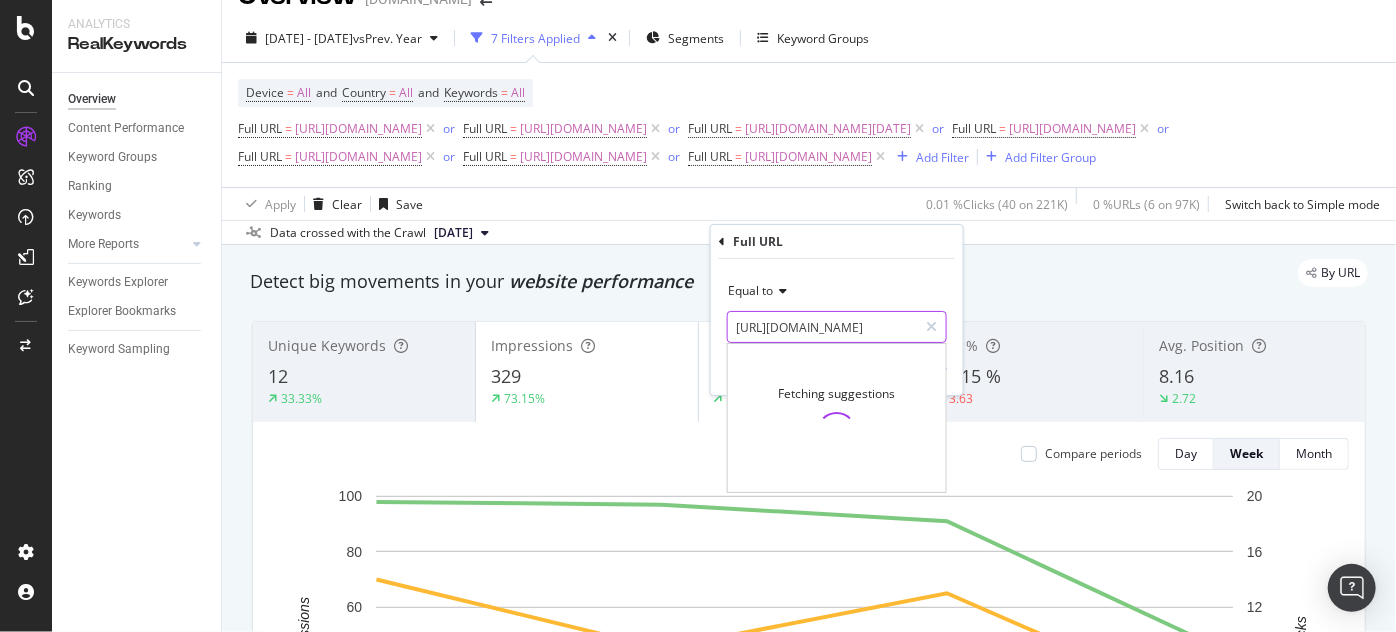 scroll, scrollTop: 0, scrollLeft: 248, axis: horizontal 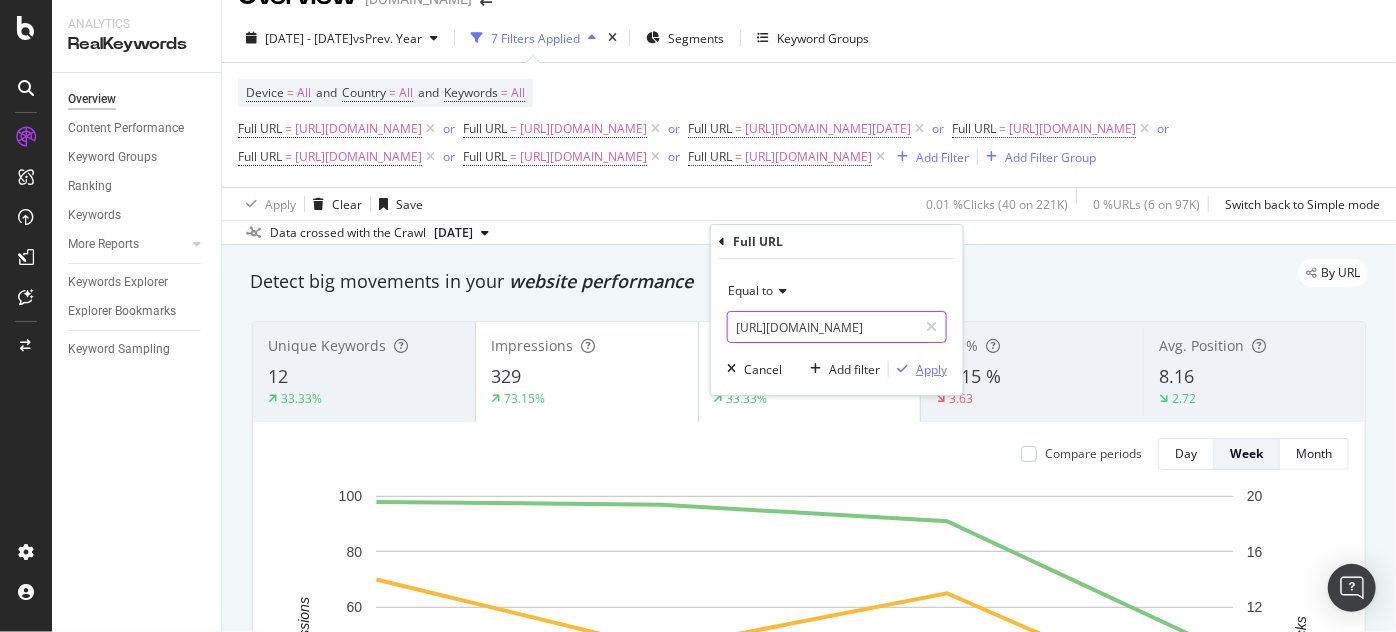 type on "[URL][DOMAIN_NAME]" 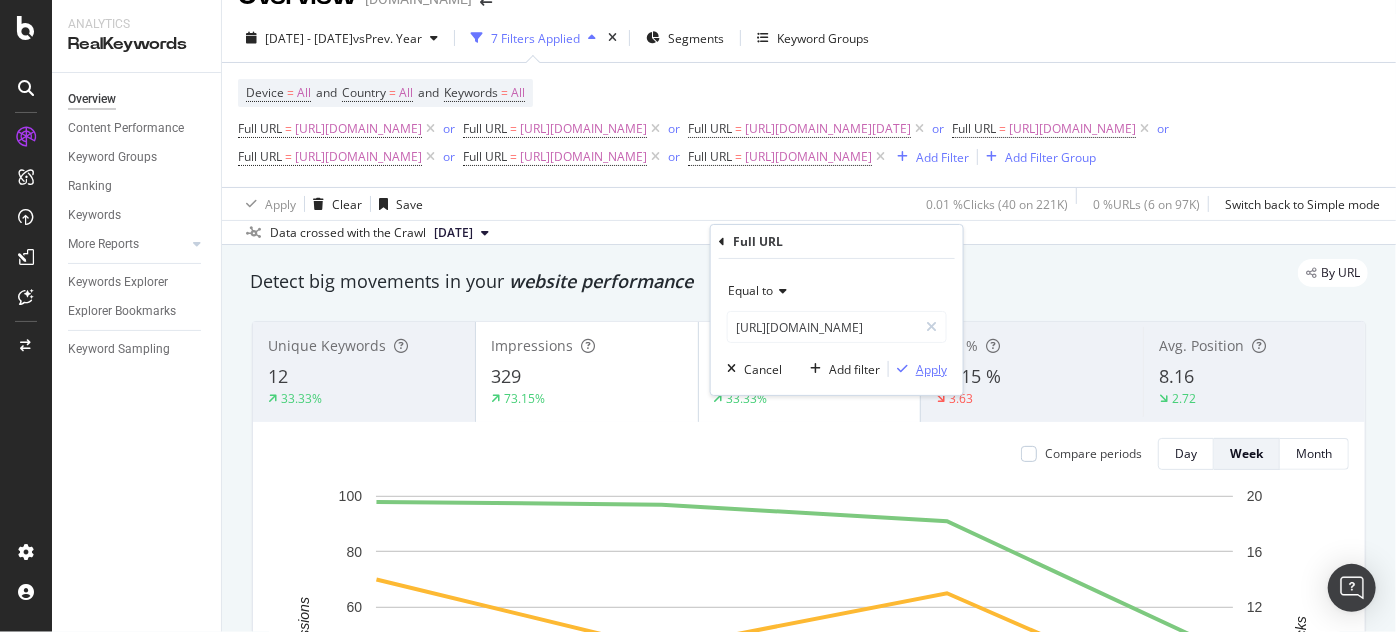 scroll, scrollTop: 0, scrollLeft: 0, axis: both 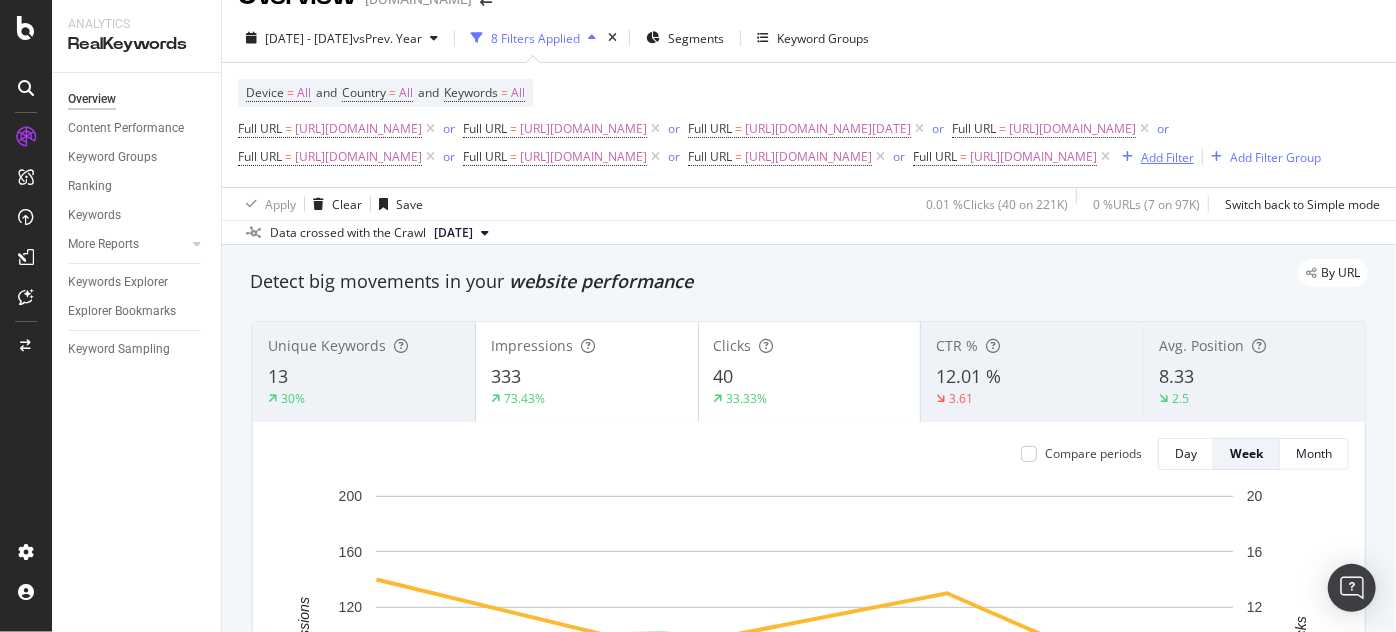 click on "Add Filter" at bounding box center (1167, 157) 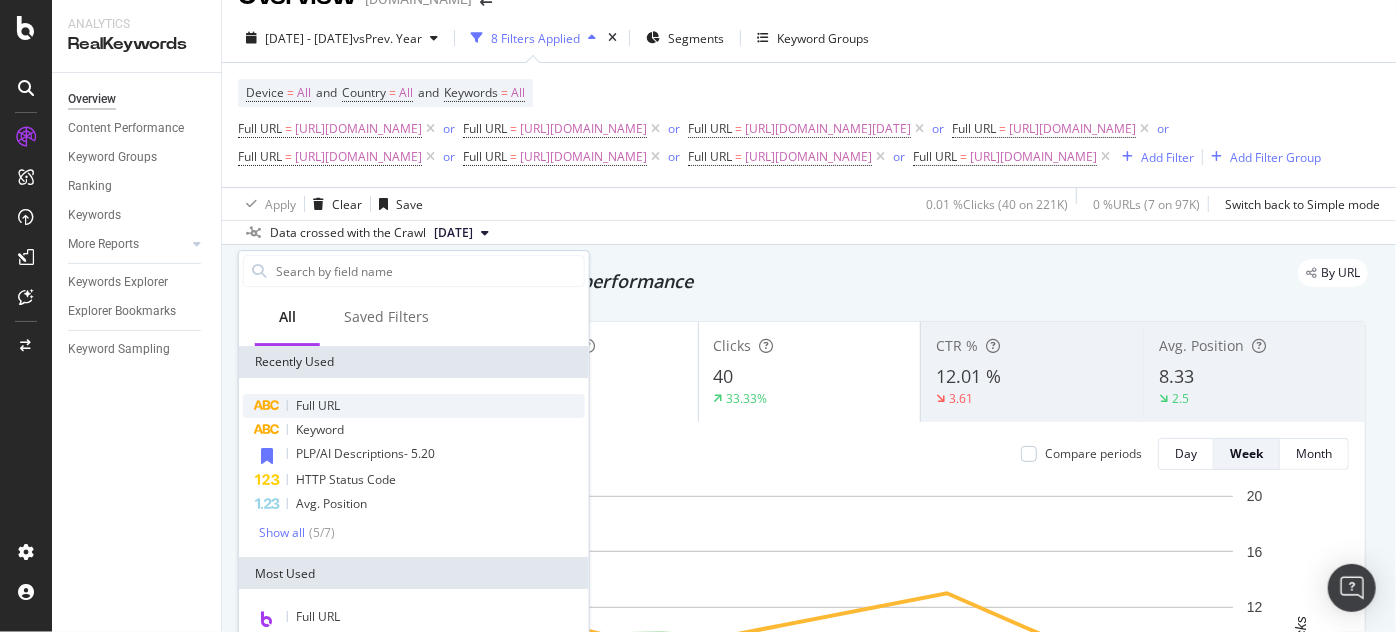 click on "Full URL" at bounding box center (318, 405) 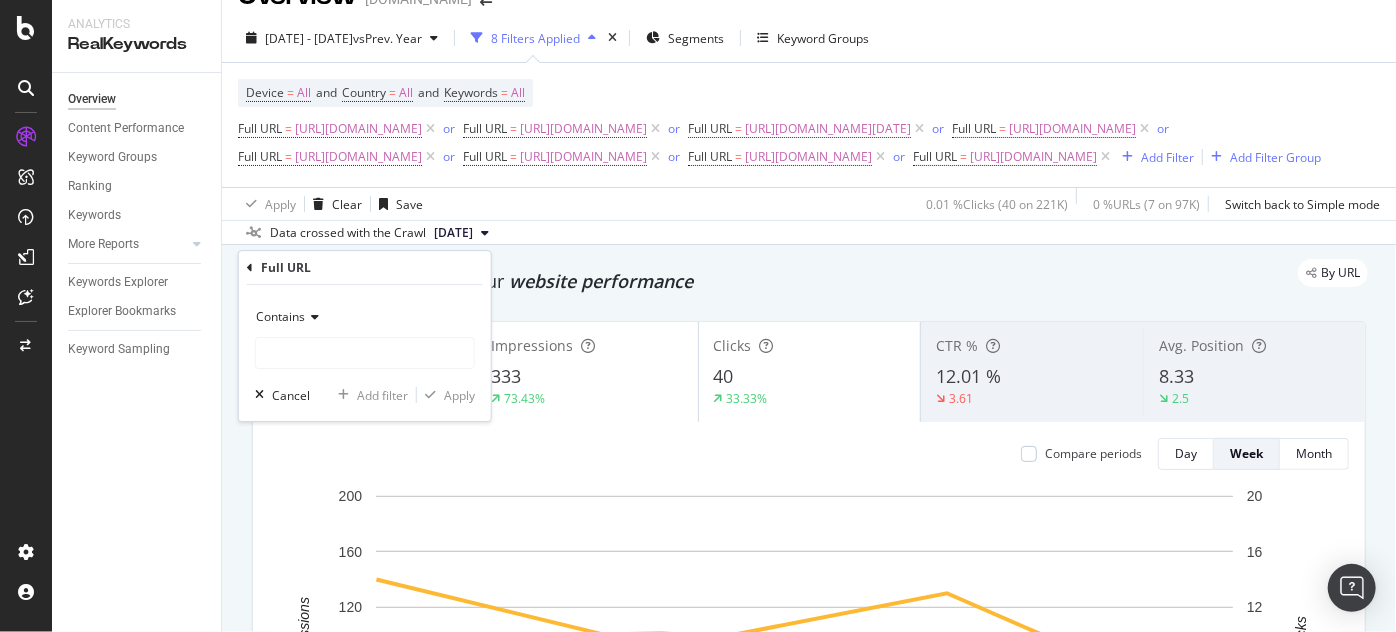 click at bounding box center (312, 317) 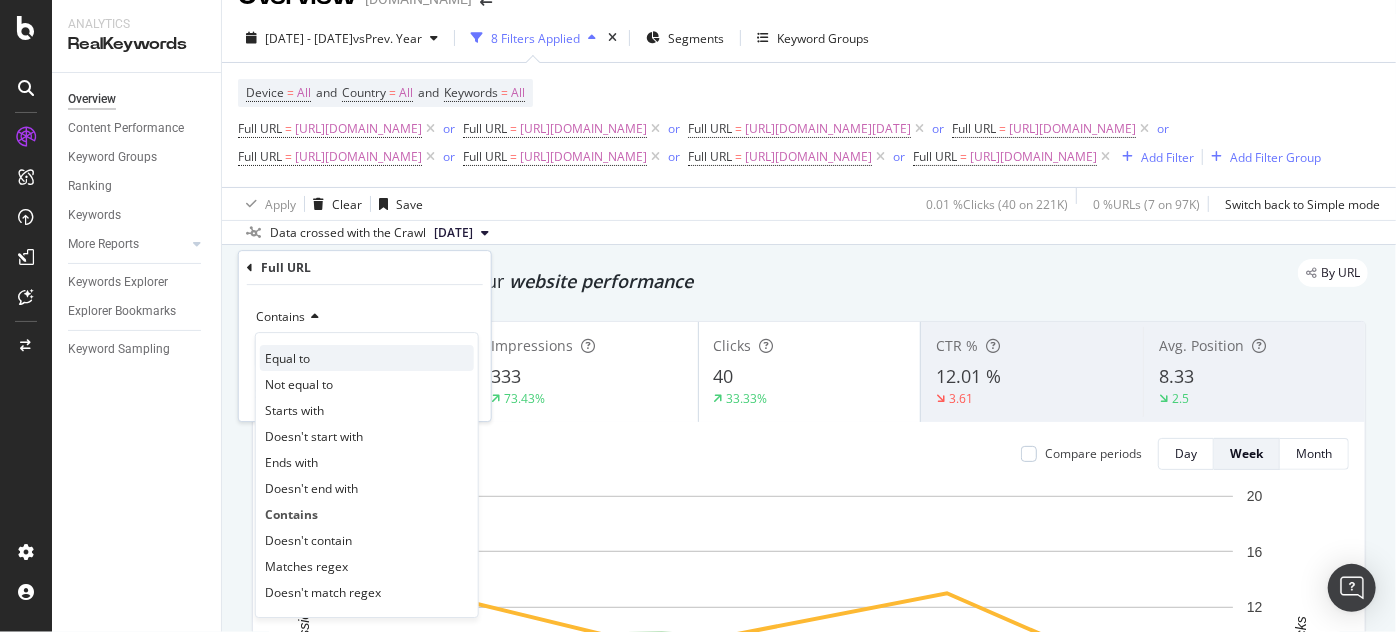 click on "Equal to" at bounding box center (287, 358) 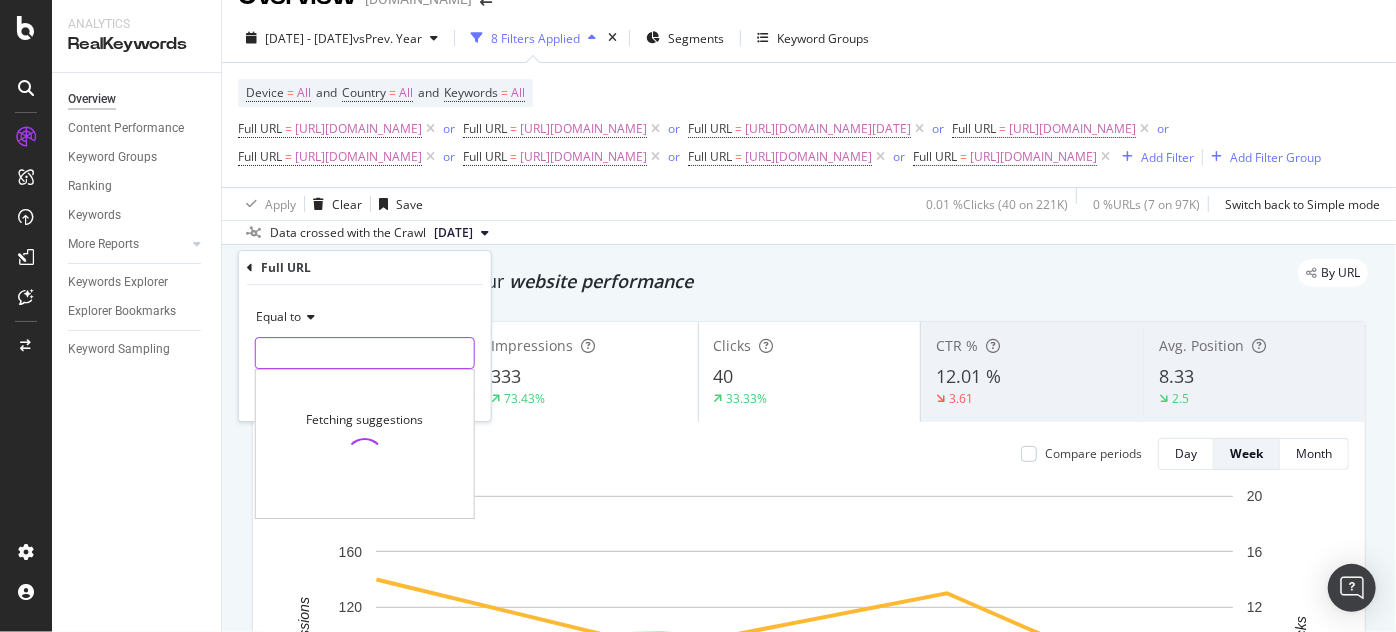 click at bounding box center [365, 353] 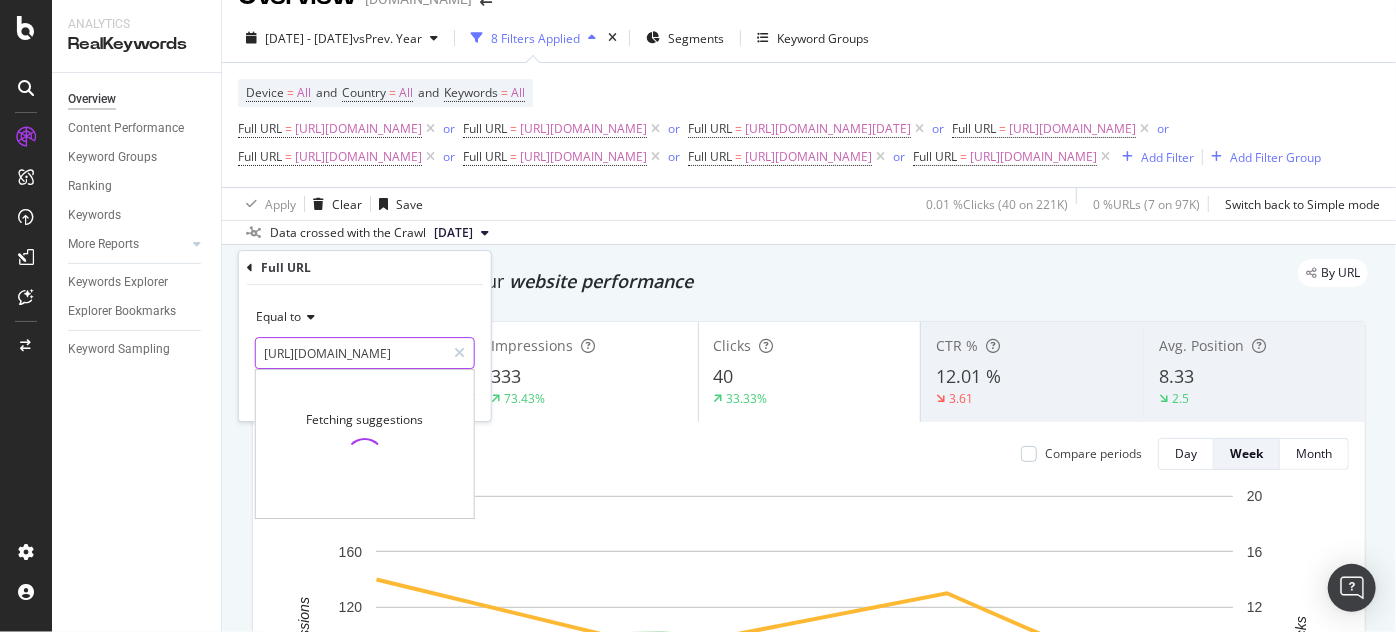 scroll, scrollTop: 0, scrollLeft: 204, axis: horizontal 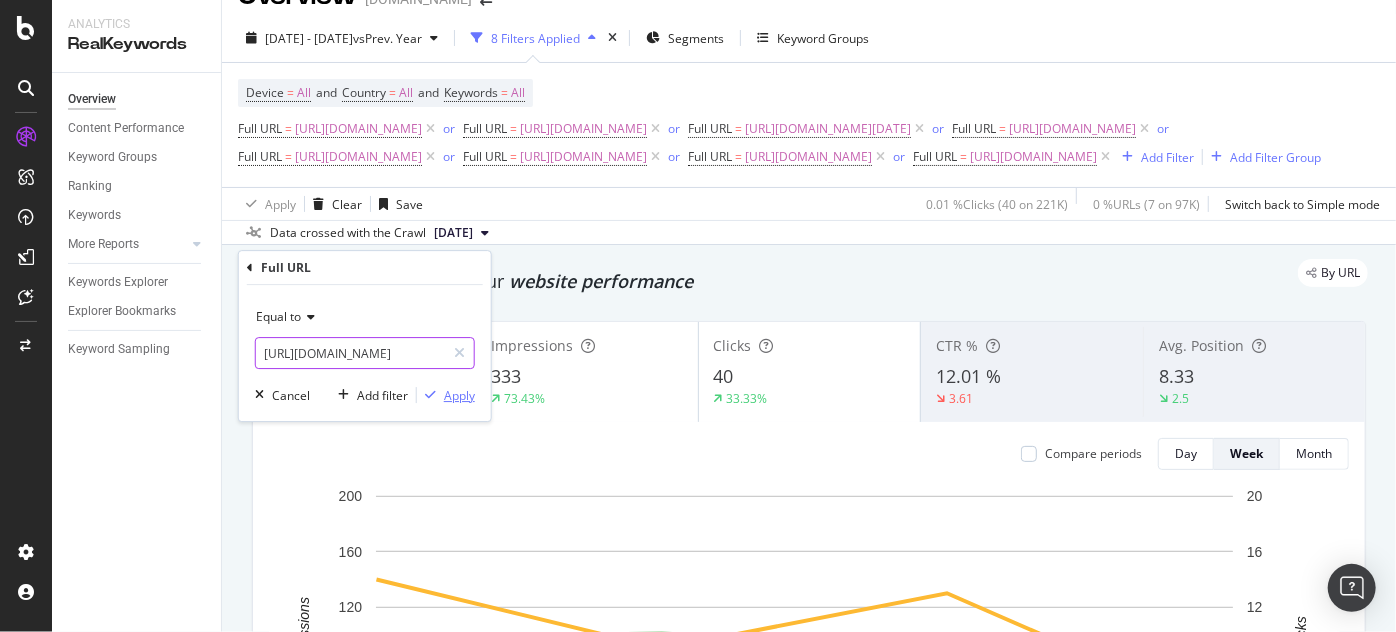 type on "[URL][DOMAIN_NAME]" 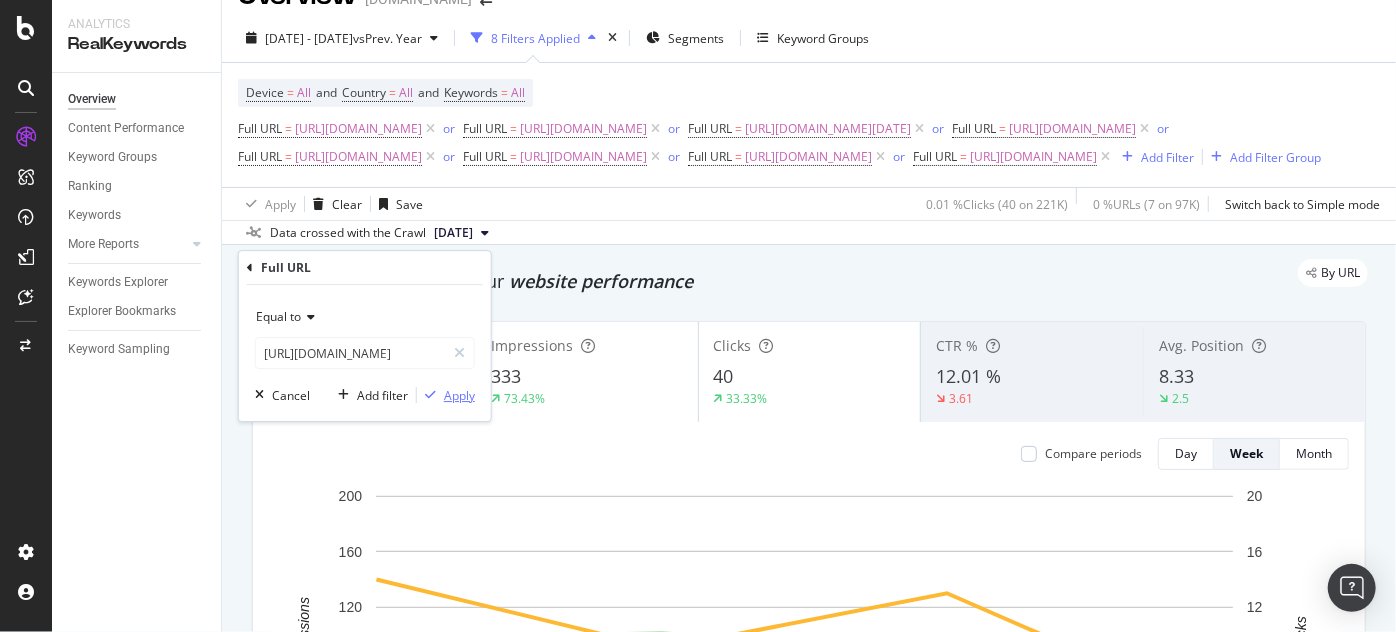 scroll, scrollTop: 0, scrollLeft: 0, axis: both 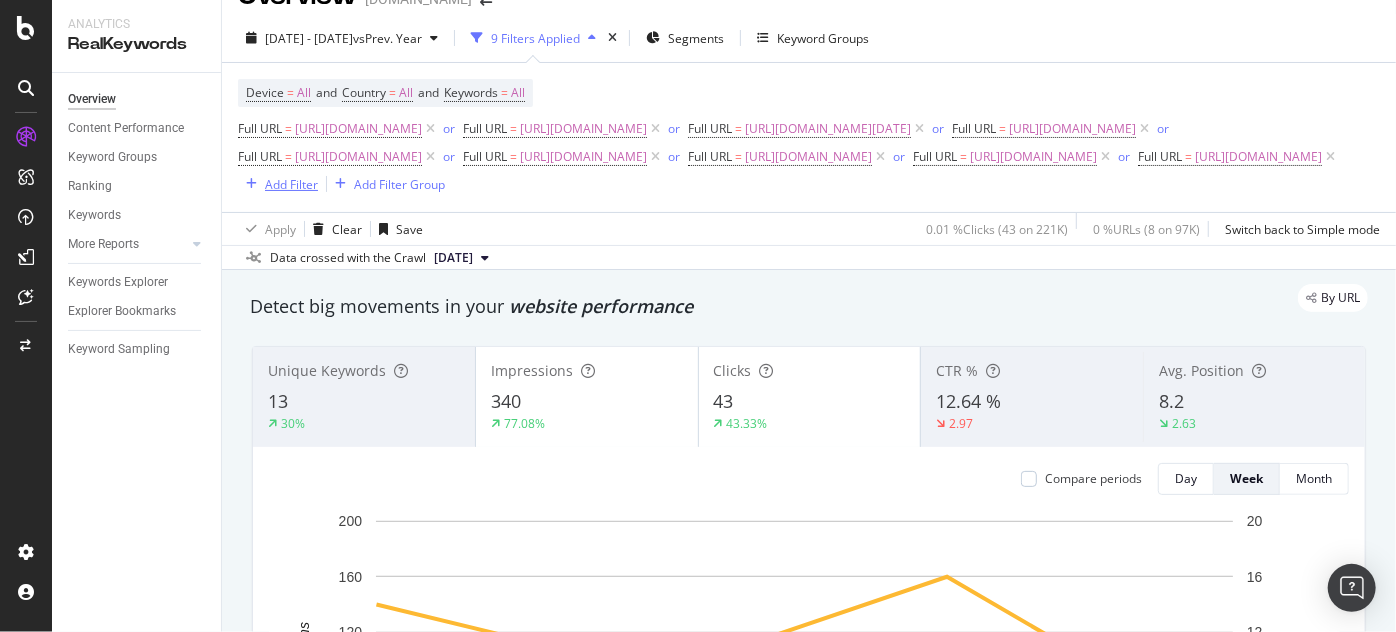 click on "Add Filter" at bounding box center (291, 184) 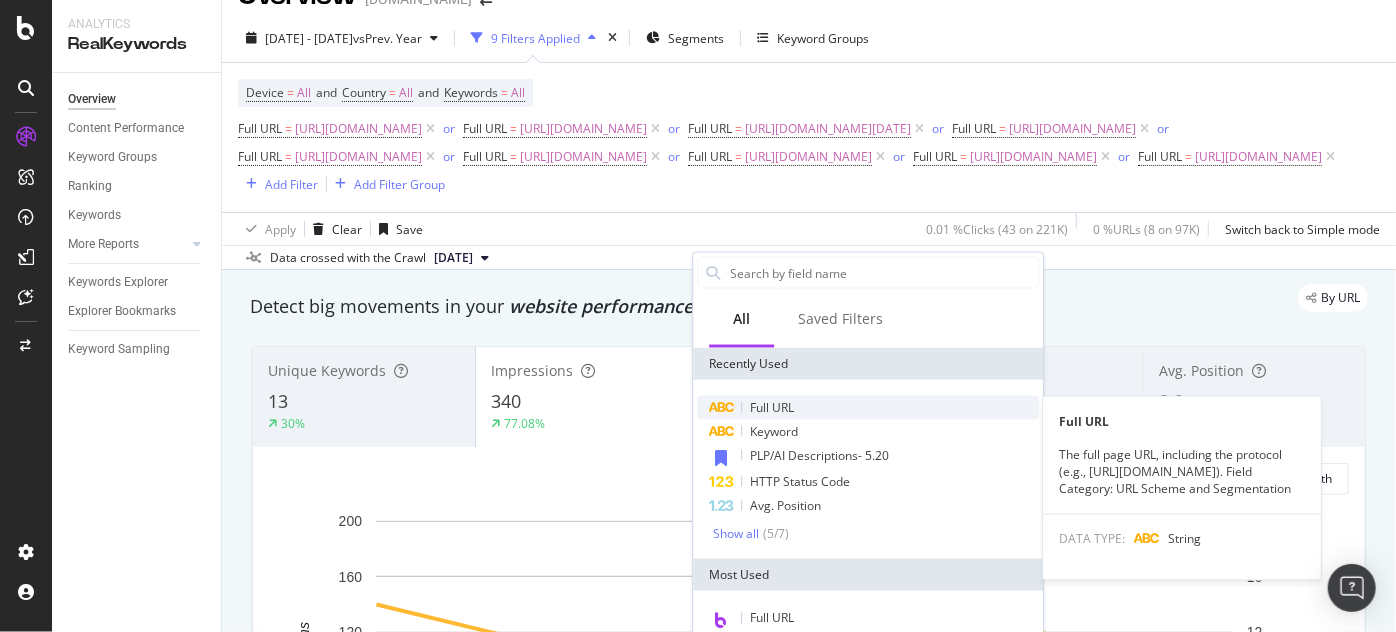 click on "Full URL" at bounding box center [772, 407] 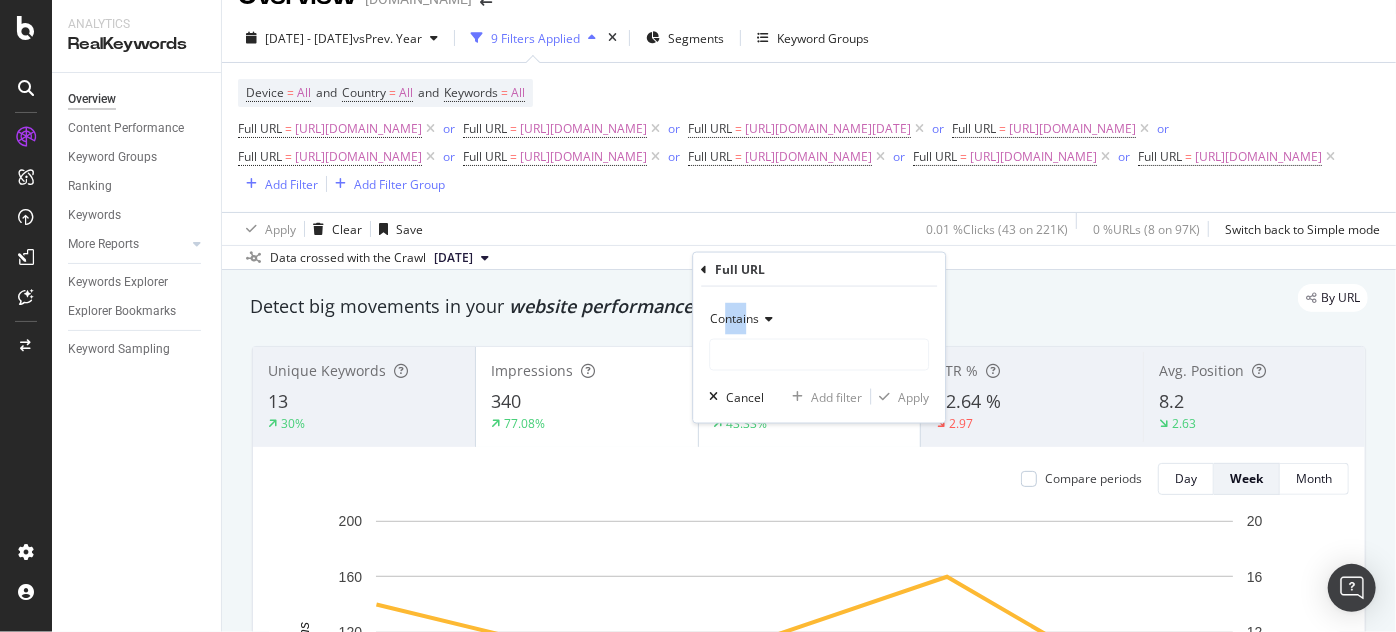 drag, startPoint x: 744, startPoint y: 324, endPoint x: 728, endPoint y: 320, distance: 16.492422 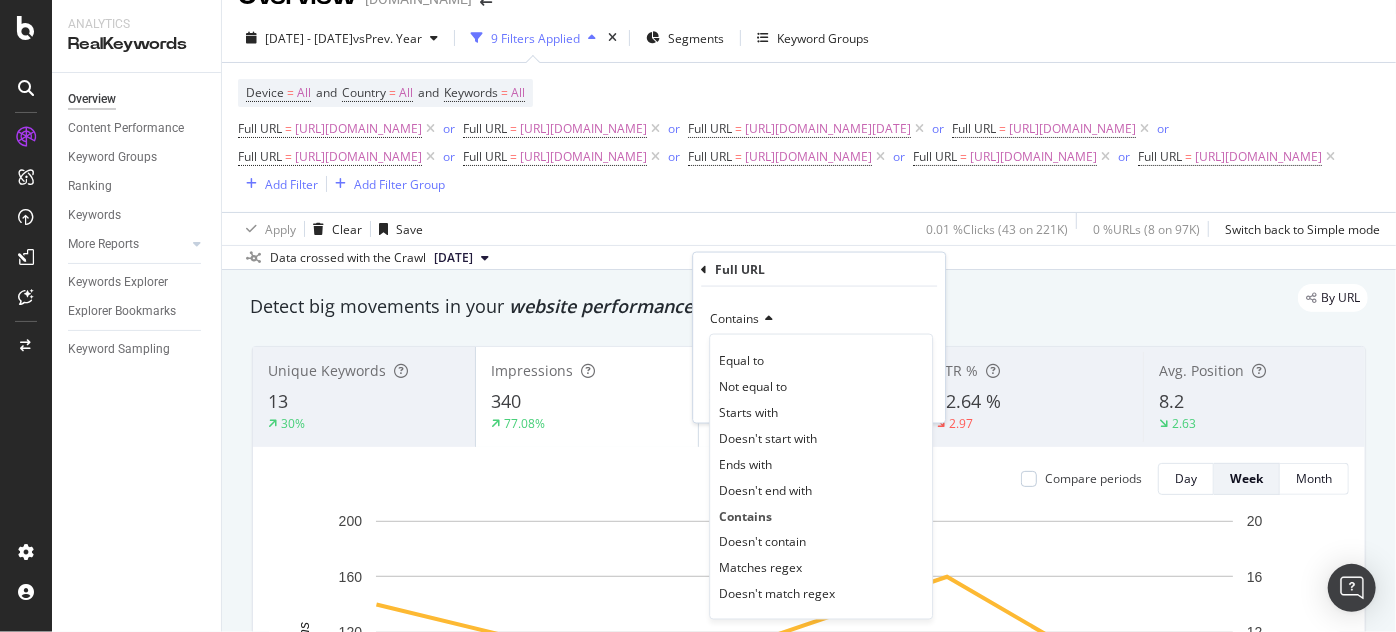 click on "Contains" at bounding box center (734, 318) 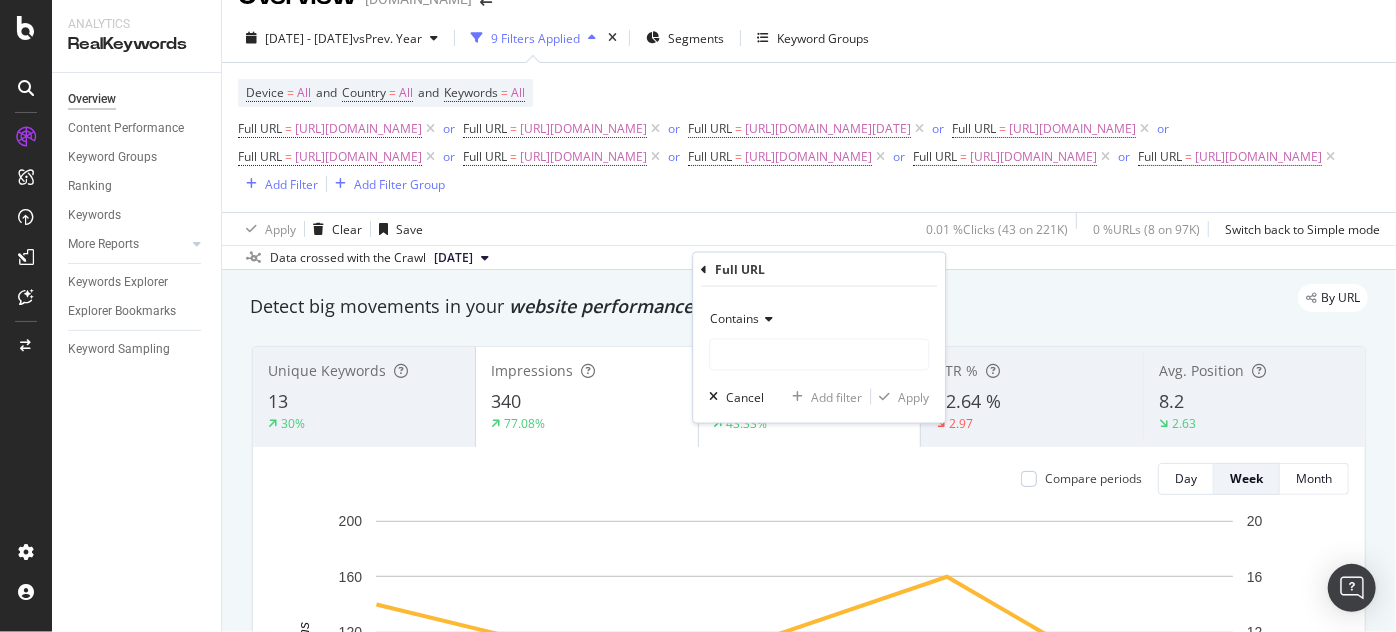 click on "Contains" at bounding box center [734, 318] 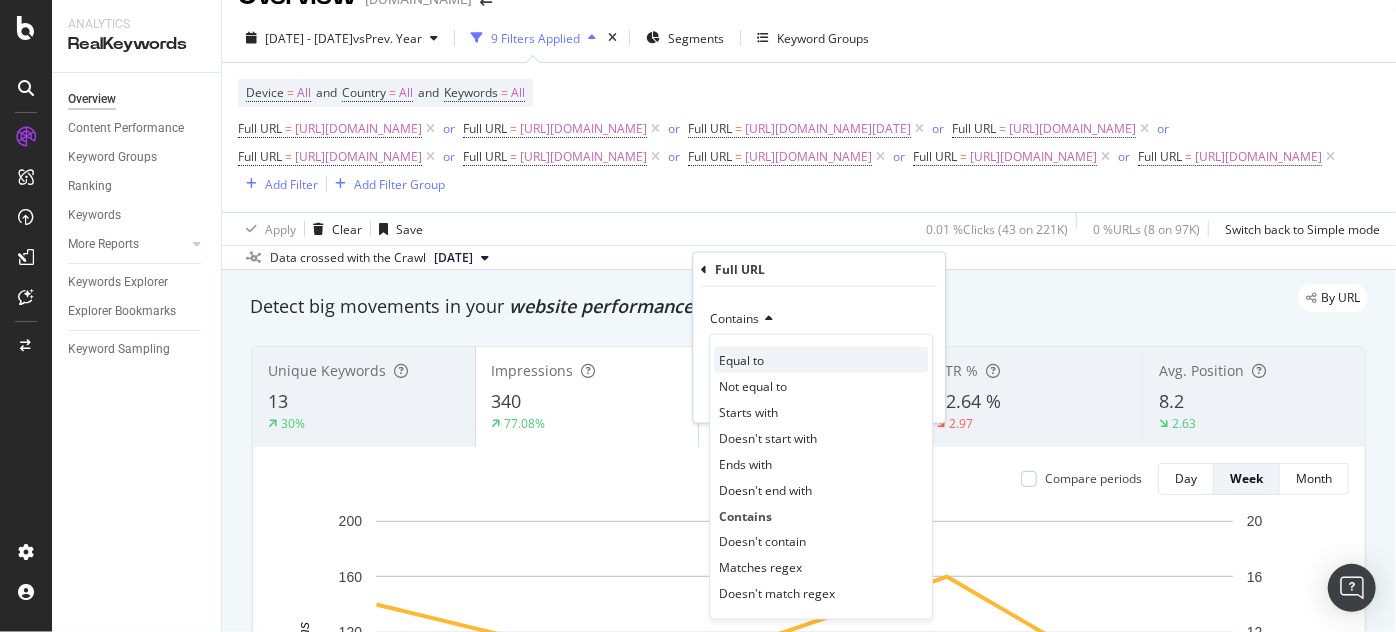 click on "Equal to" at bounding box center [741, 359] 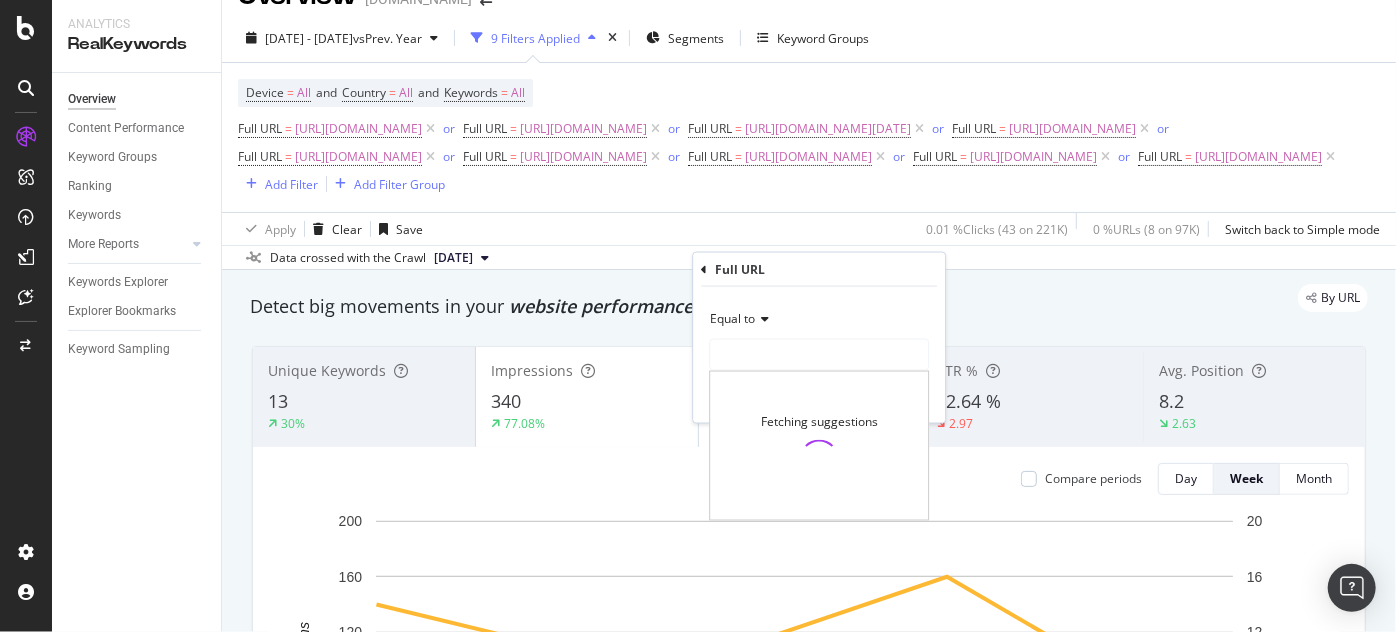 click at bounding box center [819, 355] 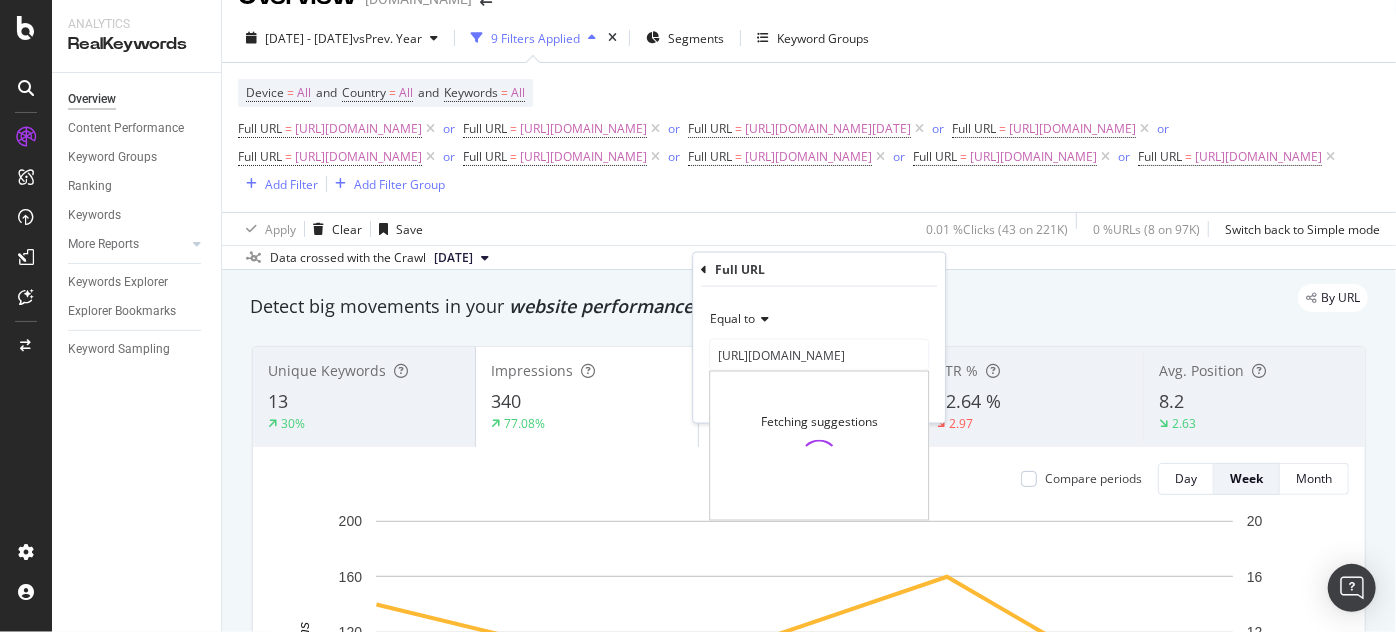 scroll, scrollTop: 0, scrollLeft: 168, axis: horizontal 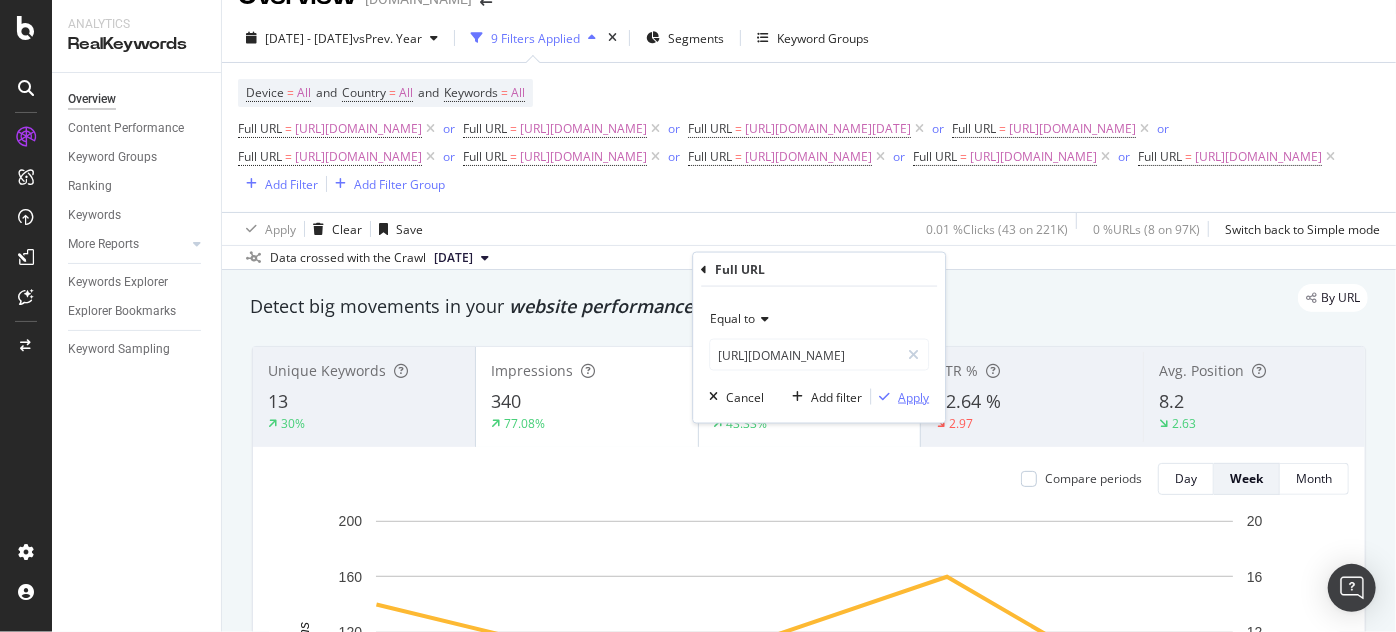 type on "[URL][DOMAIN_NAME]" 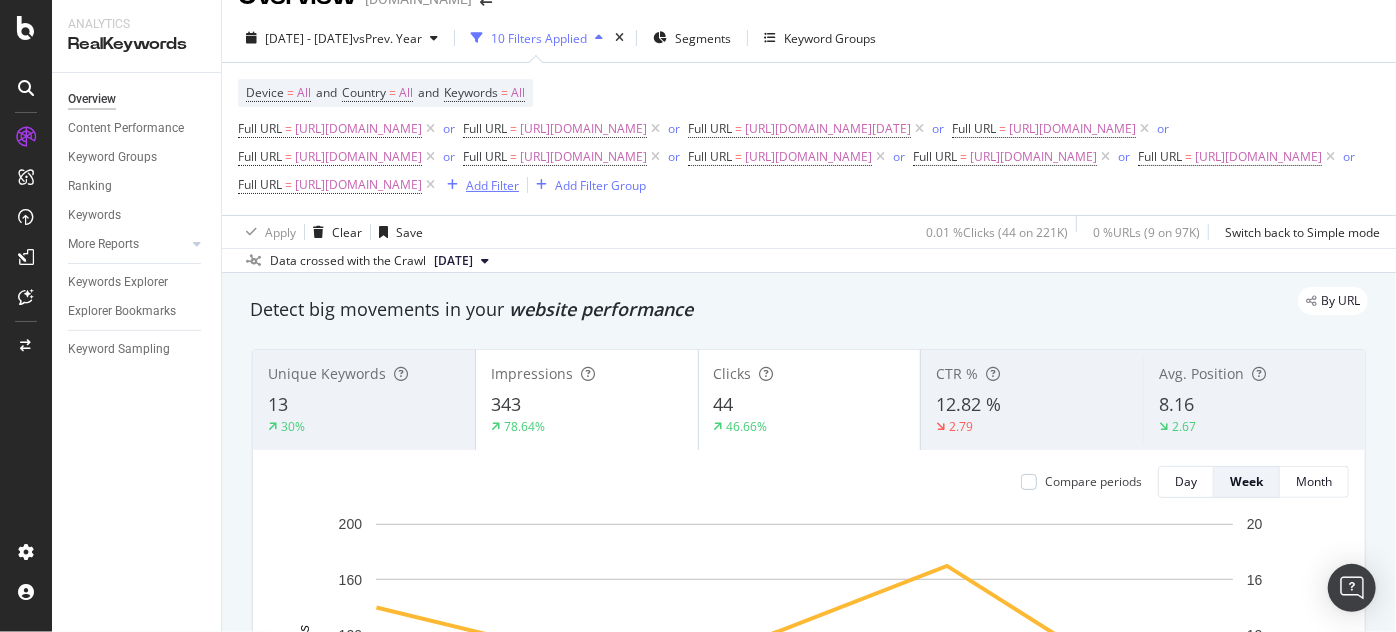 click on "Add Filter" at bounding box center (492, 185) 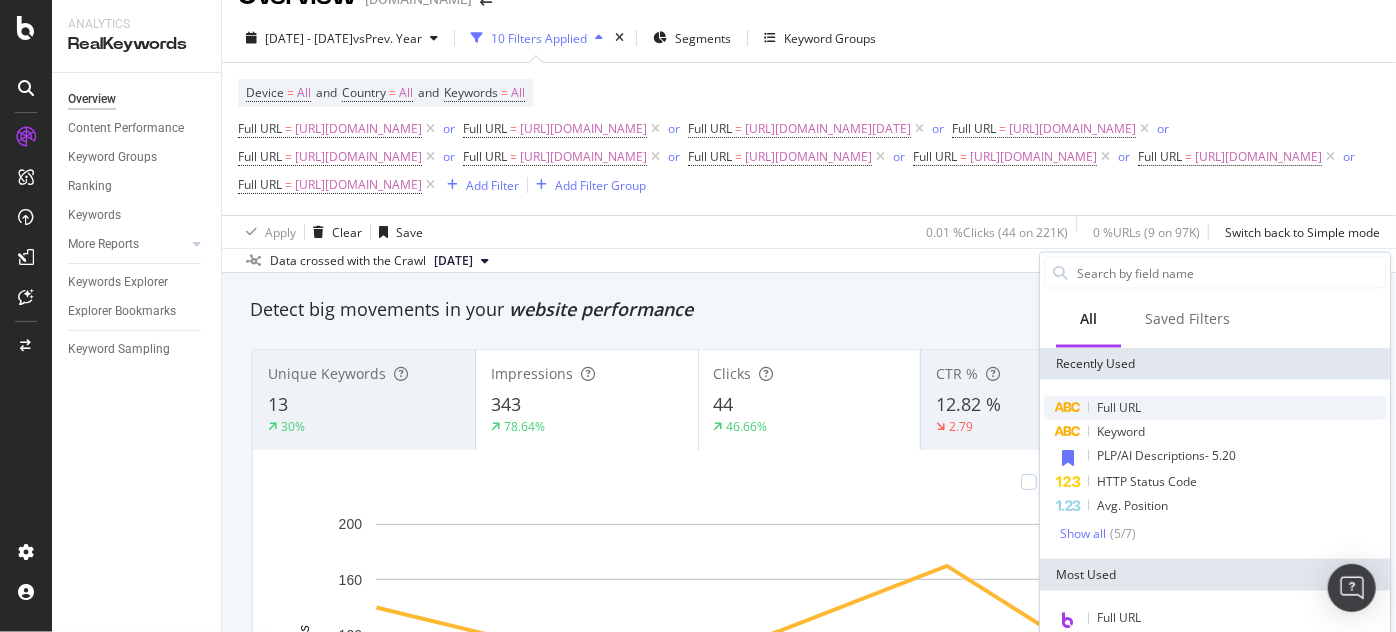 click on "Full URL" at bounding box center (1215, 408) 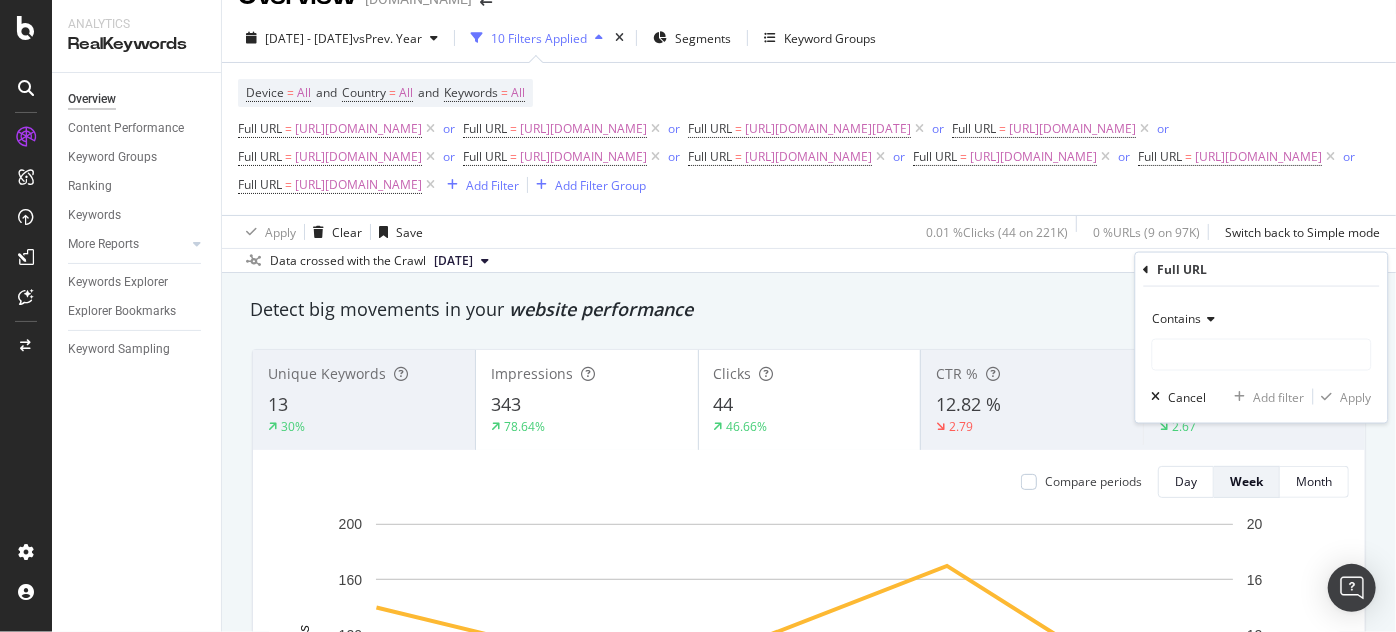 click on "Contains" at bounding box center [1177, 318] 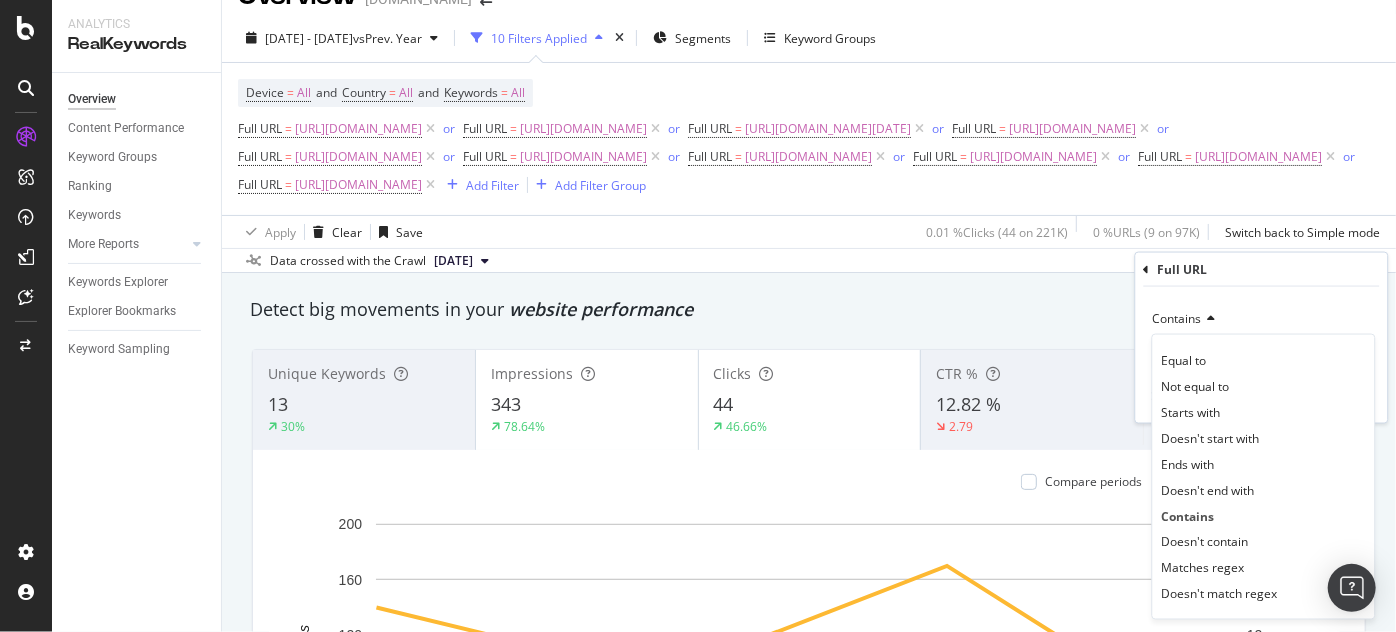 click on "Contains" at bounding box center [1177, 318] 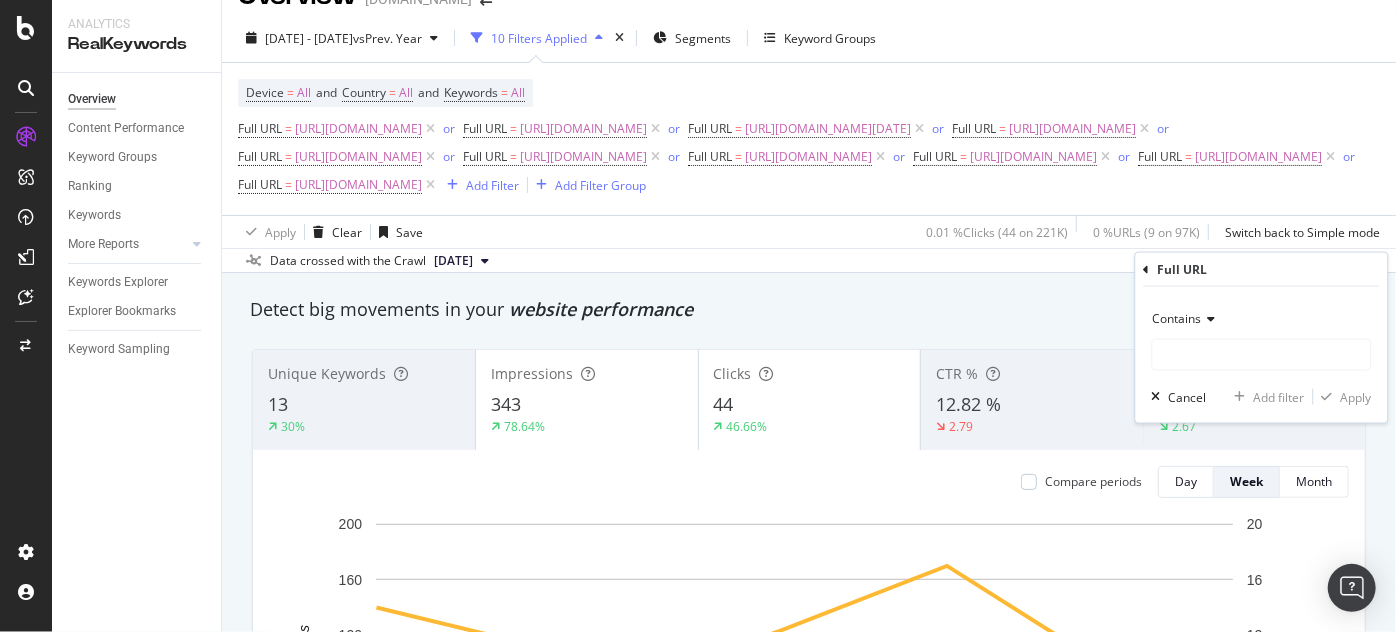 click on "Contains" at bounding box center [1177, 318] 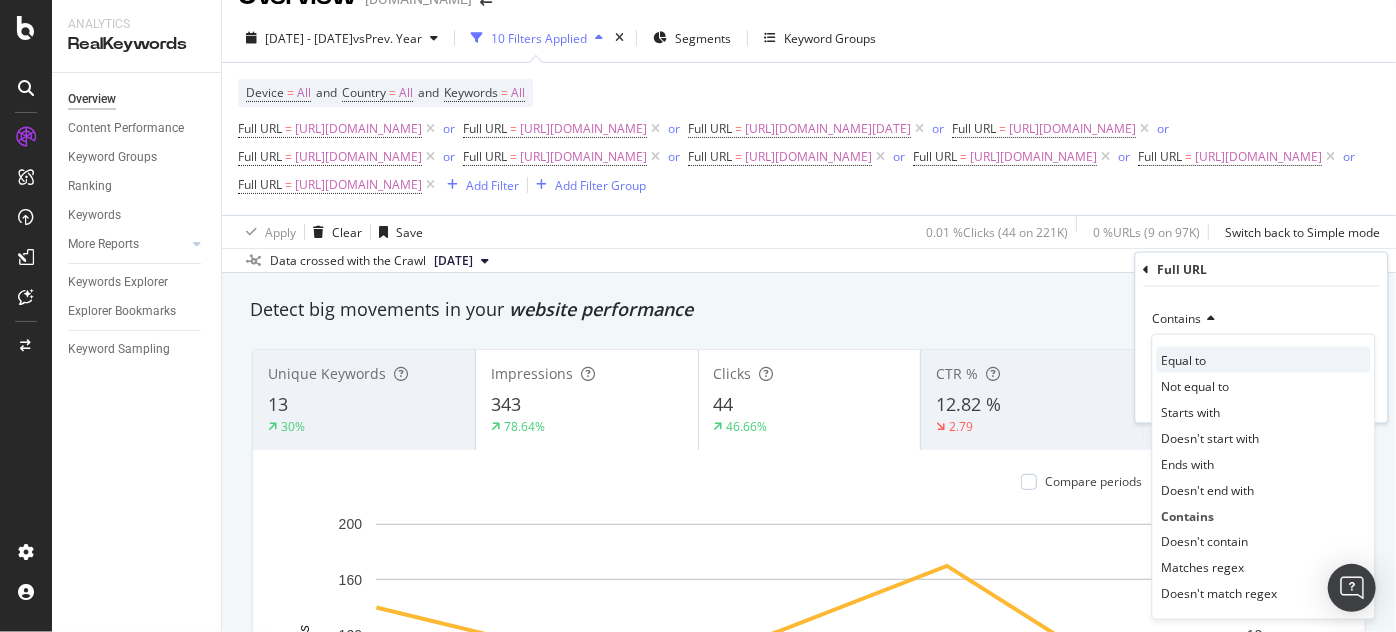 click on "Equal to" at bounding box center (1184, 359) 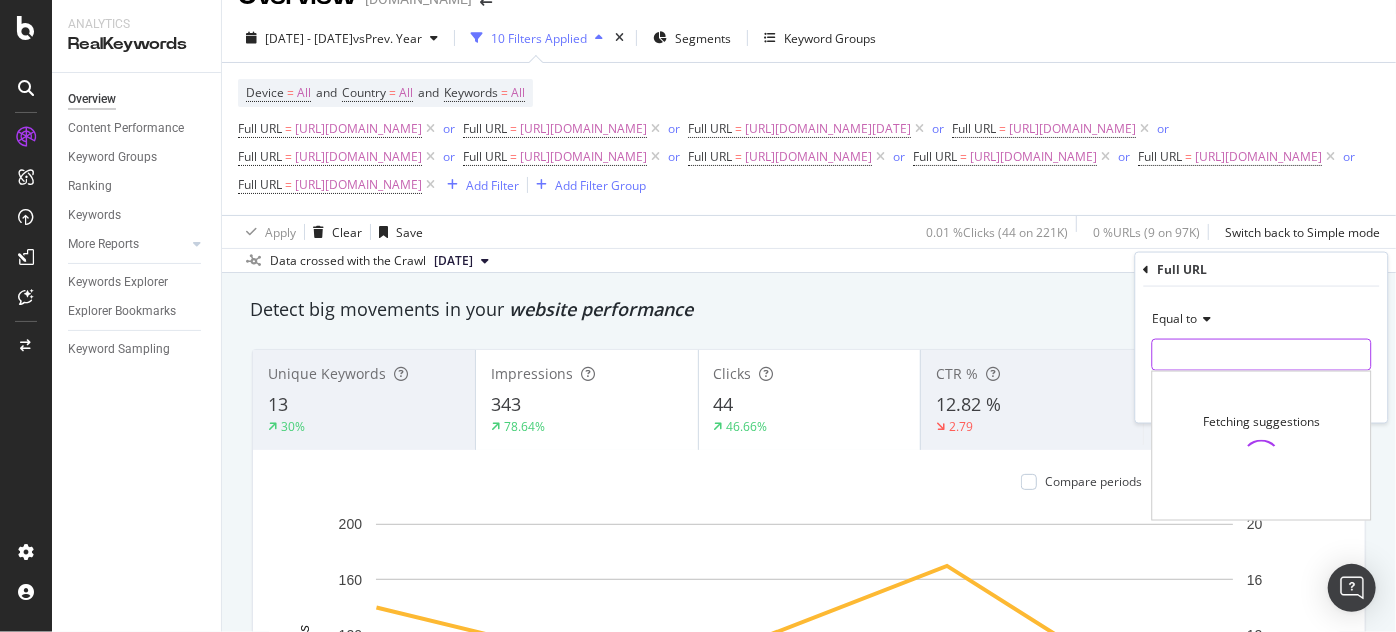 paste on "[URL][DOMAIN_NAME]" 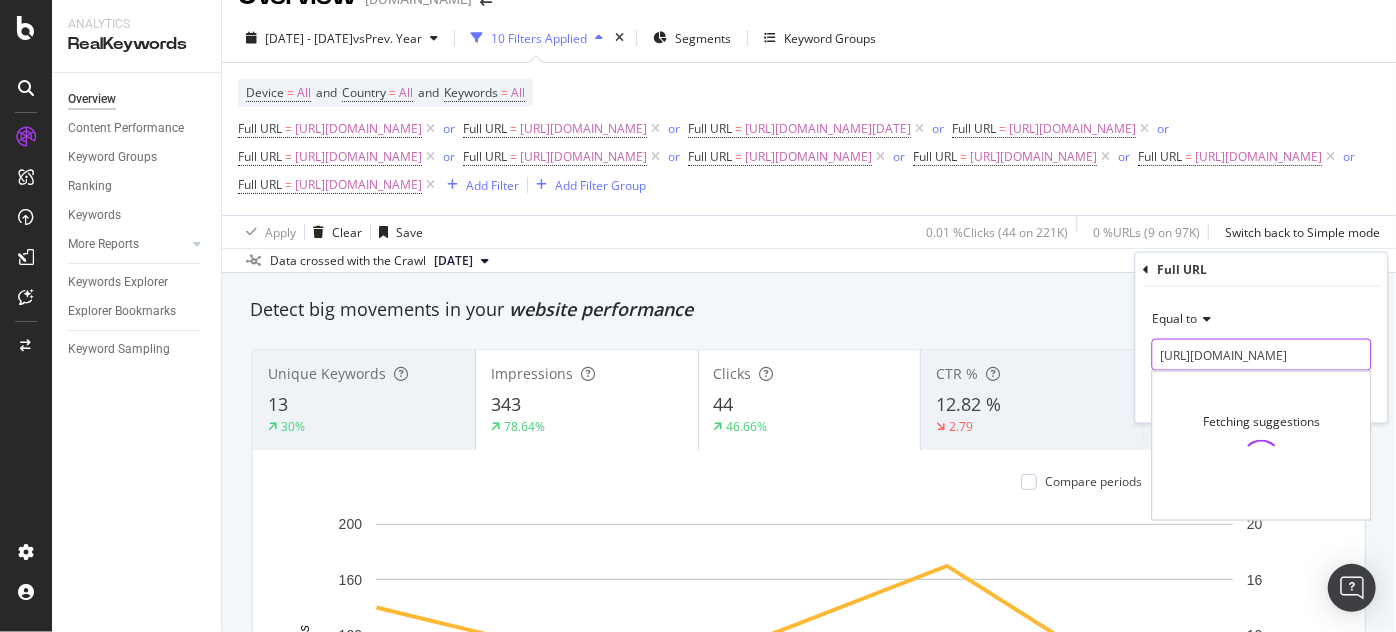 scroll, scrollTop: 0, scrollLeft: 361, axis: horizontal 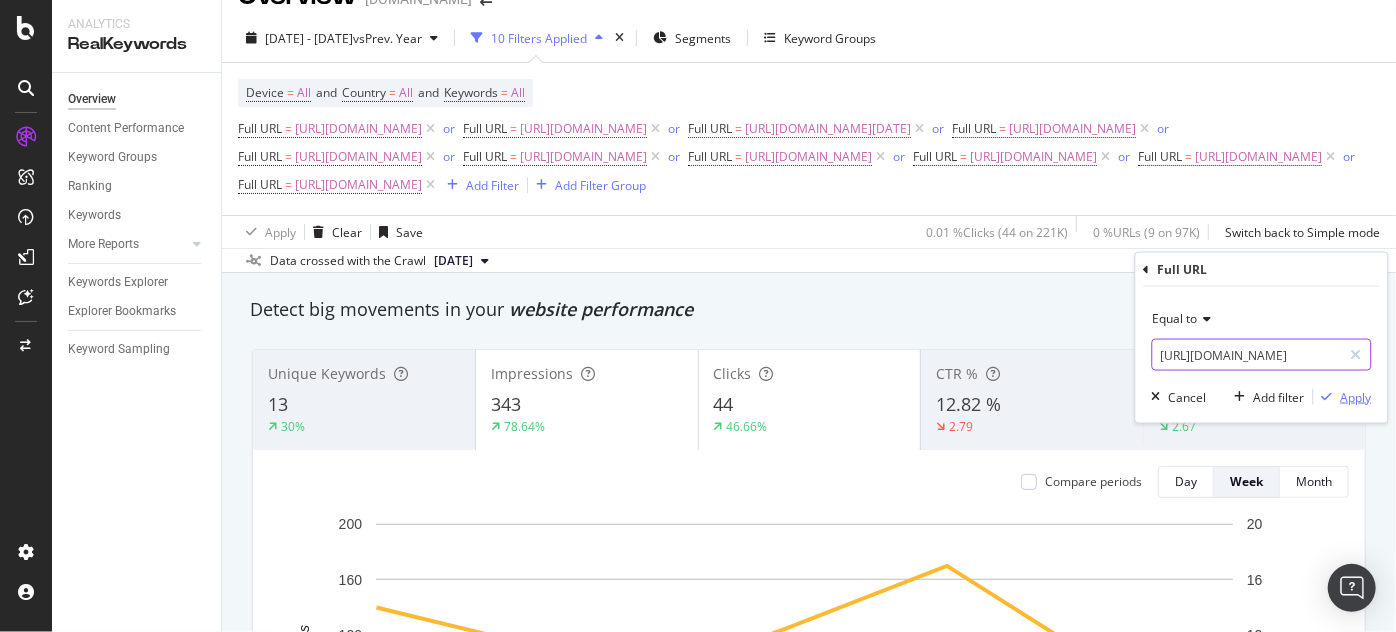 type on "[URL][DOMAIN_NAME]" 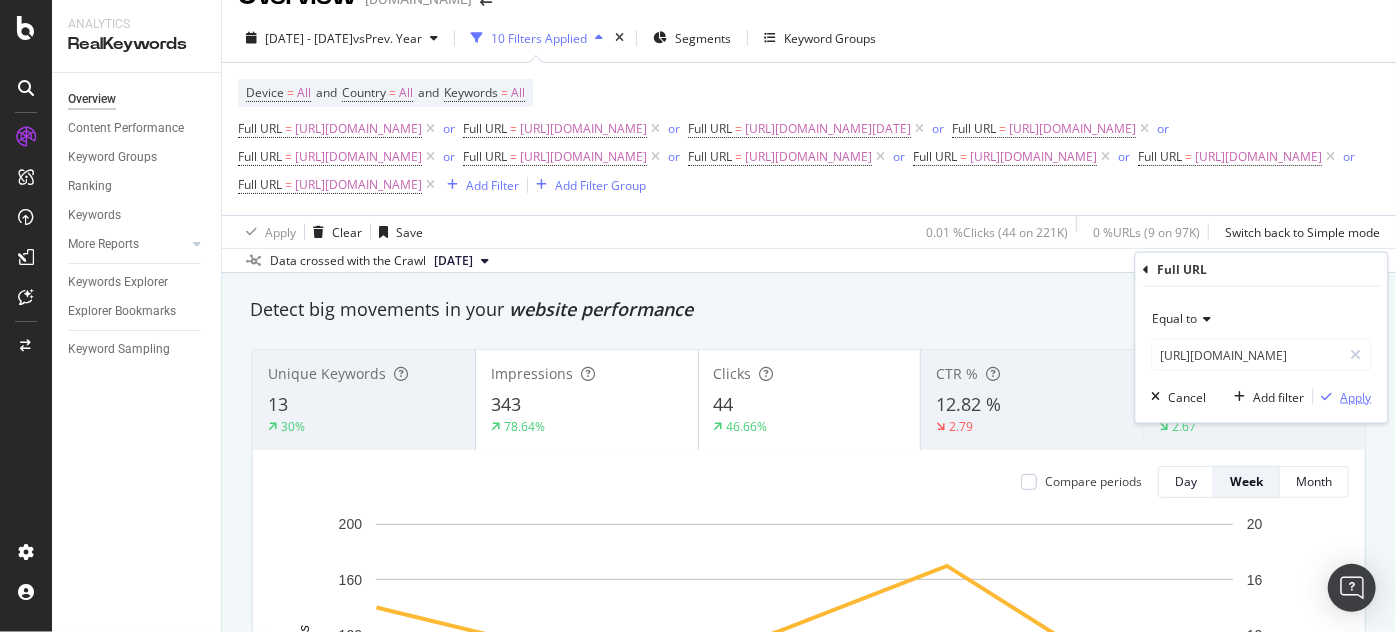 scroll, scrollTop: 0, scrollLeft: 0, axis: both 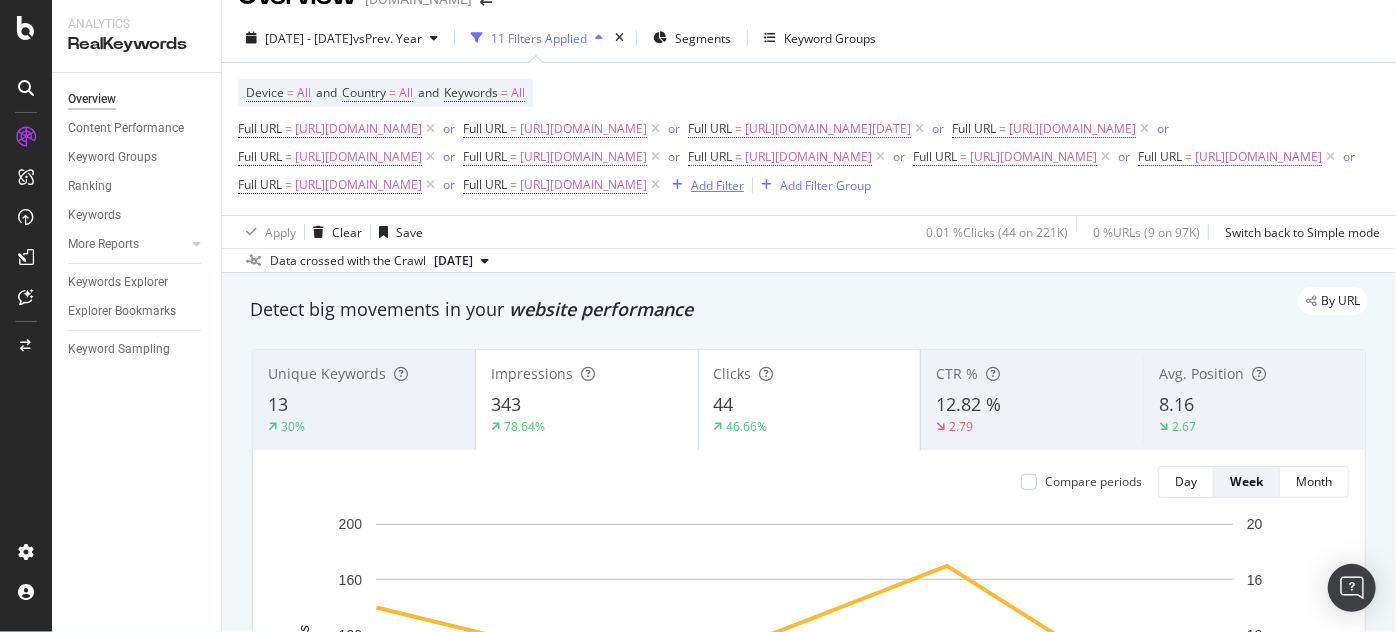 click on "Add Filter" at bounding box center [717, 185] 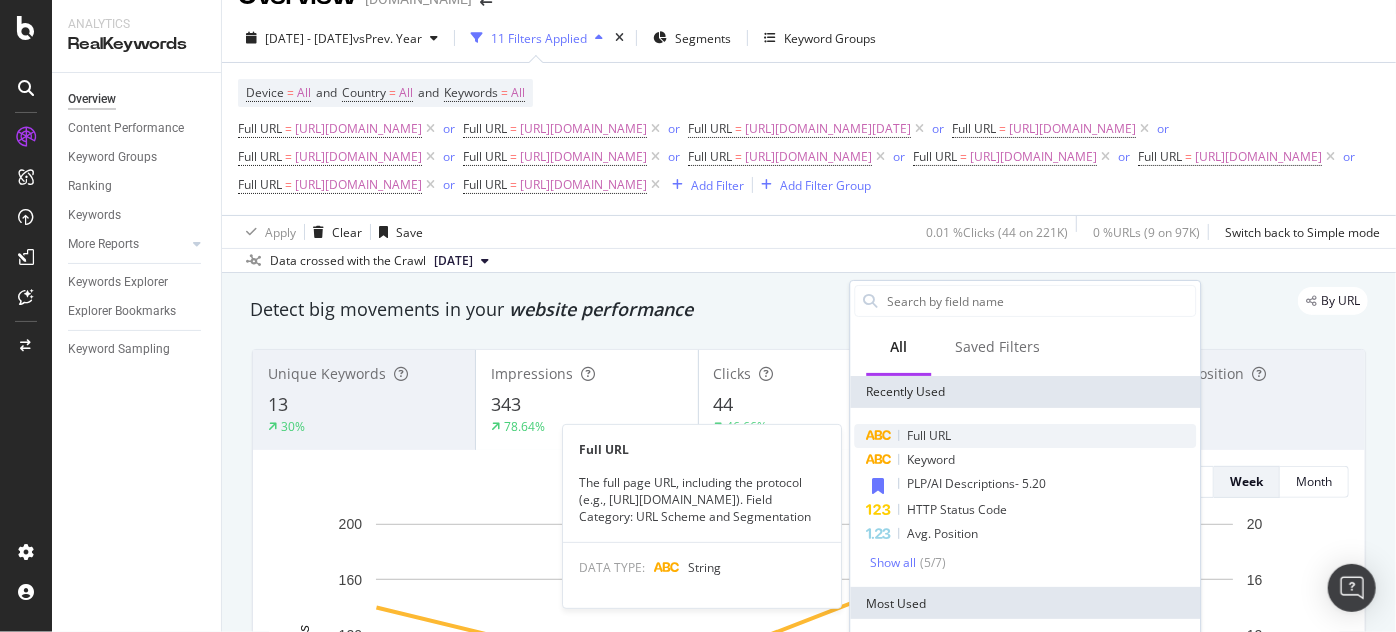 click on "Full URL" at bounding box center (929, 435) 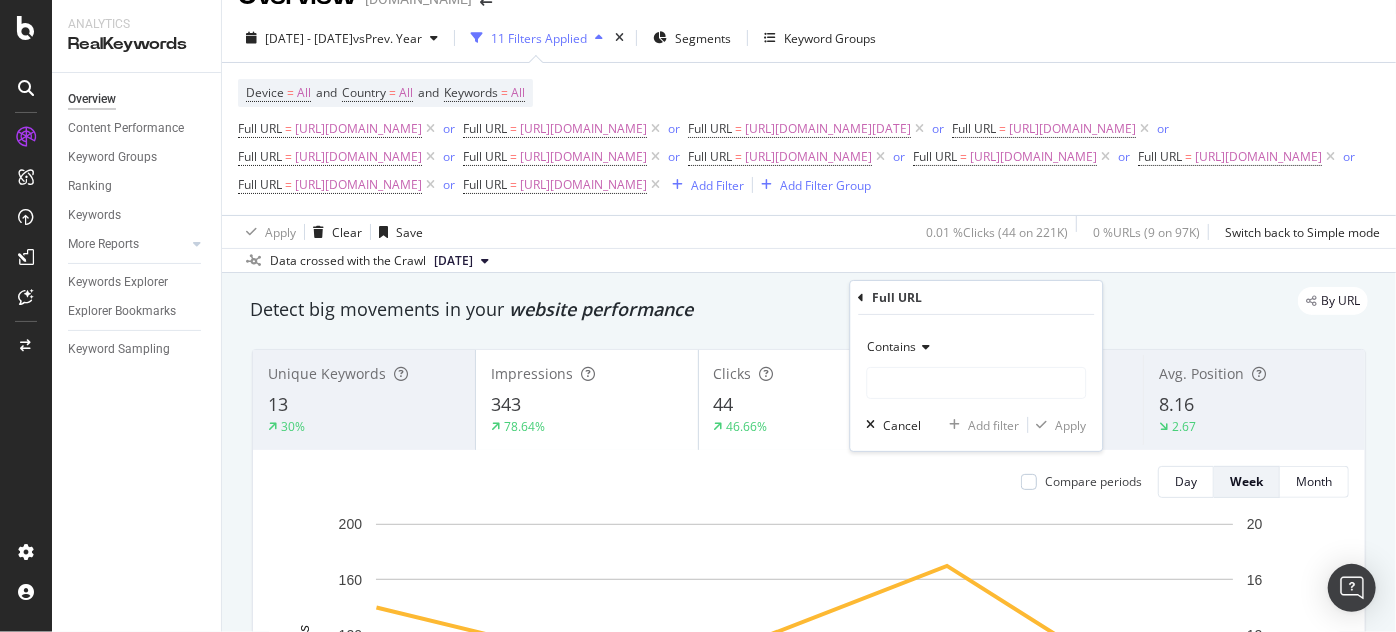 click on "Contains" at bounding box center (891, 346) 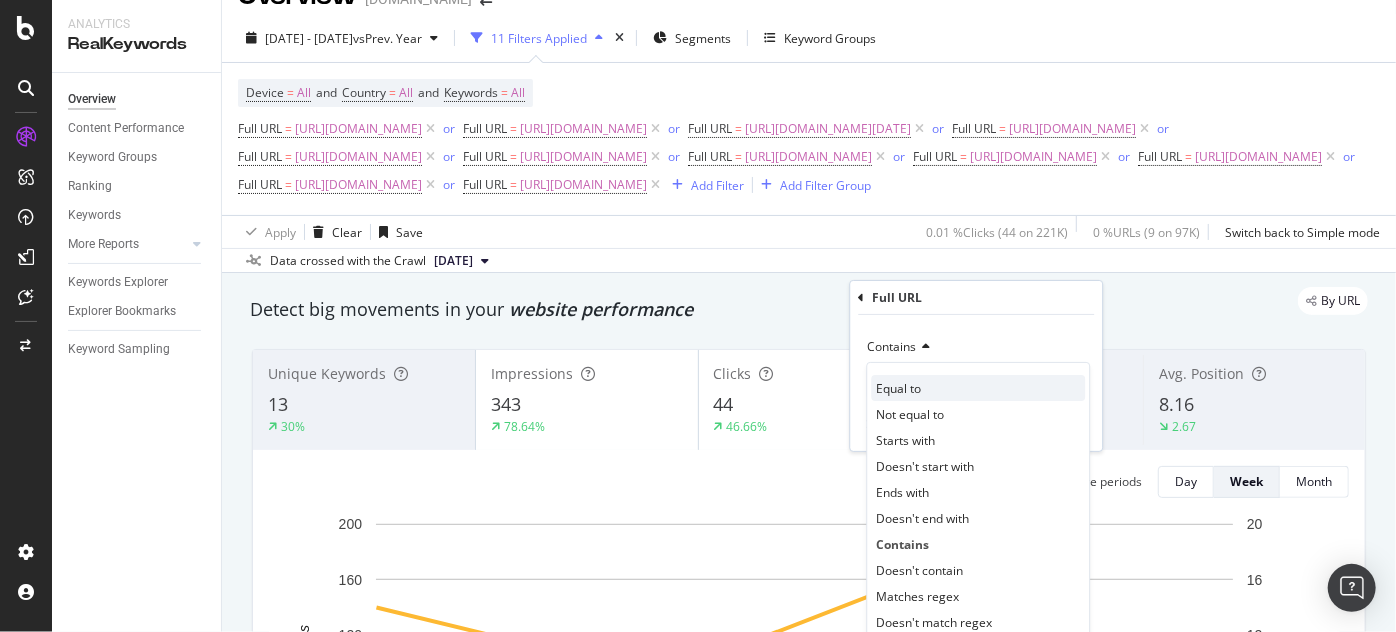 click on "Equal to" at bounding box center (898, 388) 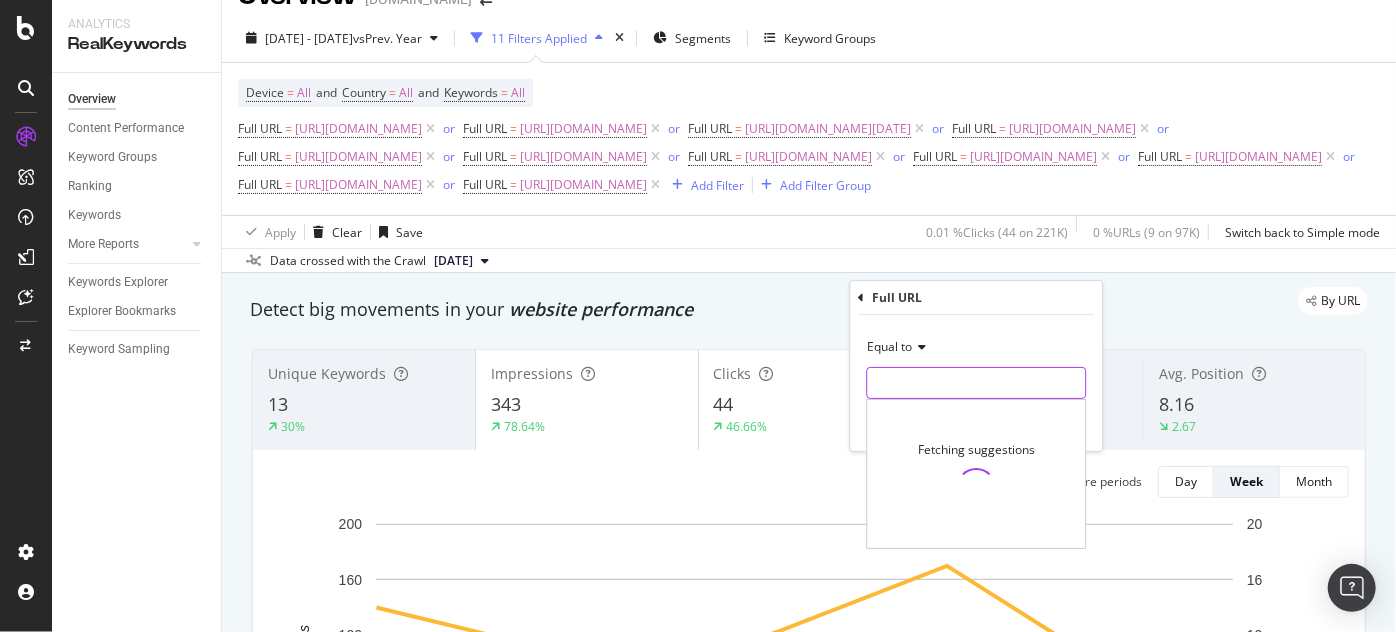 paste on "[URL][DOMAIN_NAME]" 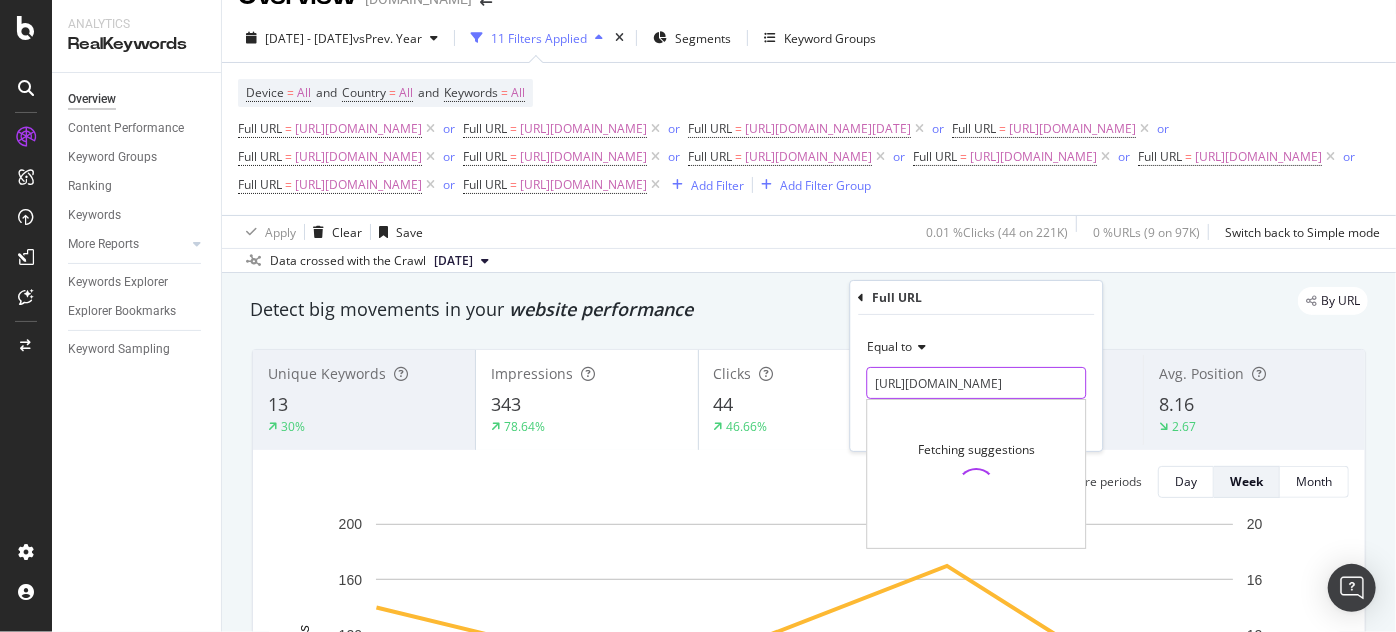 click on "[URL][DOMAIN_NAME]" at bounding box center (976, 383) 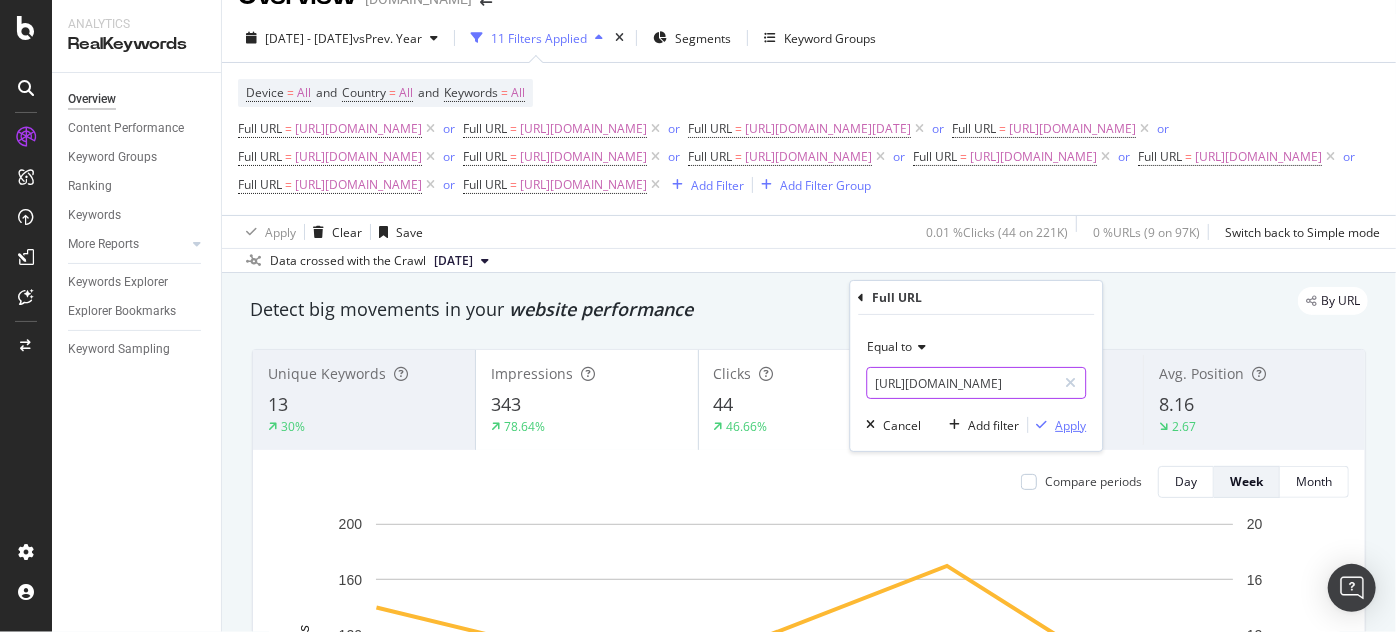 type on "[URL][DOMAIN_NAME]" 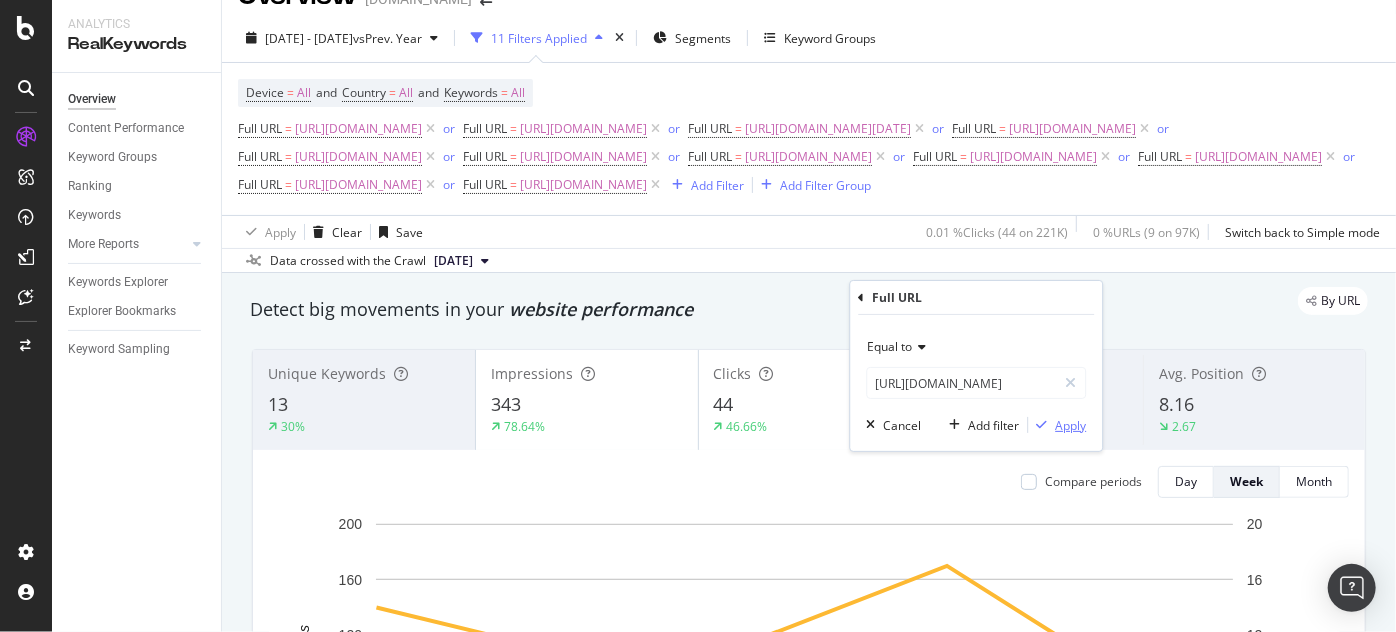 scroll, scrollTop: 0, scrollLeft: 0, axis: both 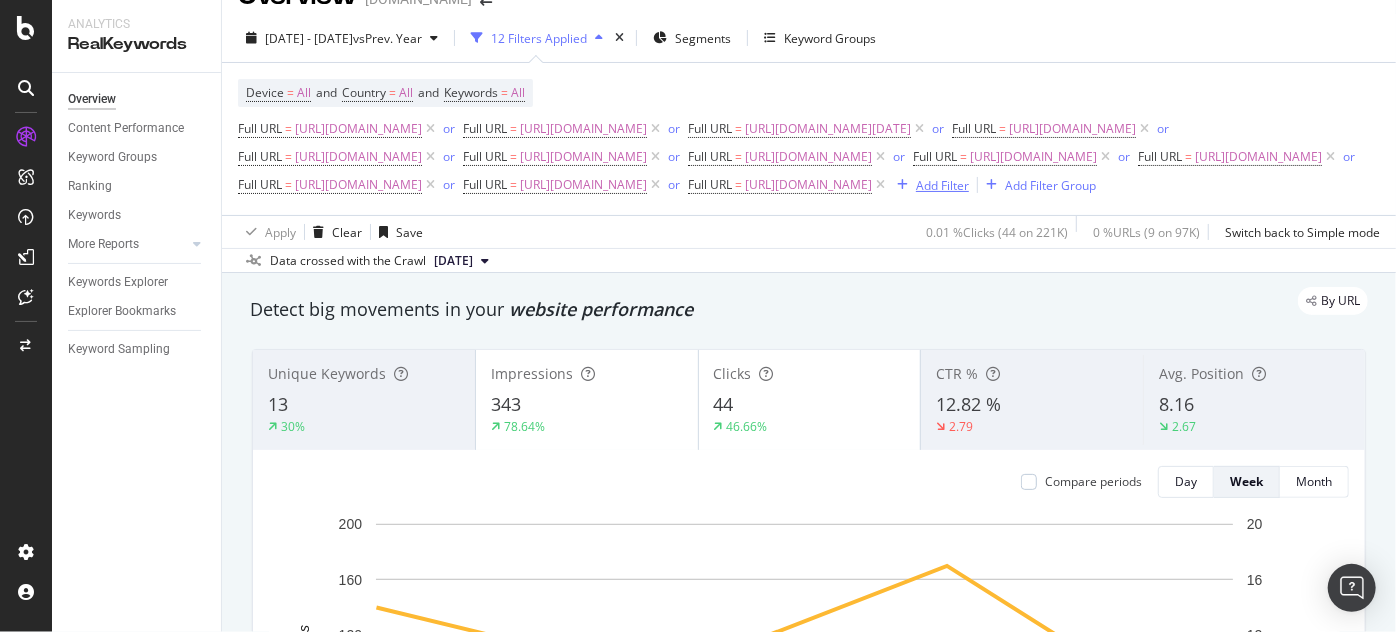 click on "Add Filter" at bounding box center [942, 185] 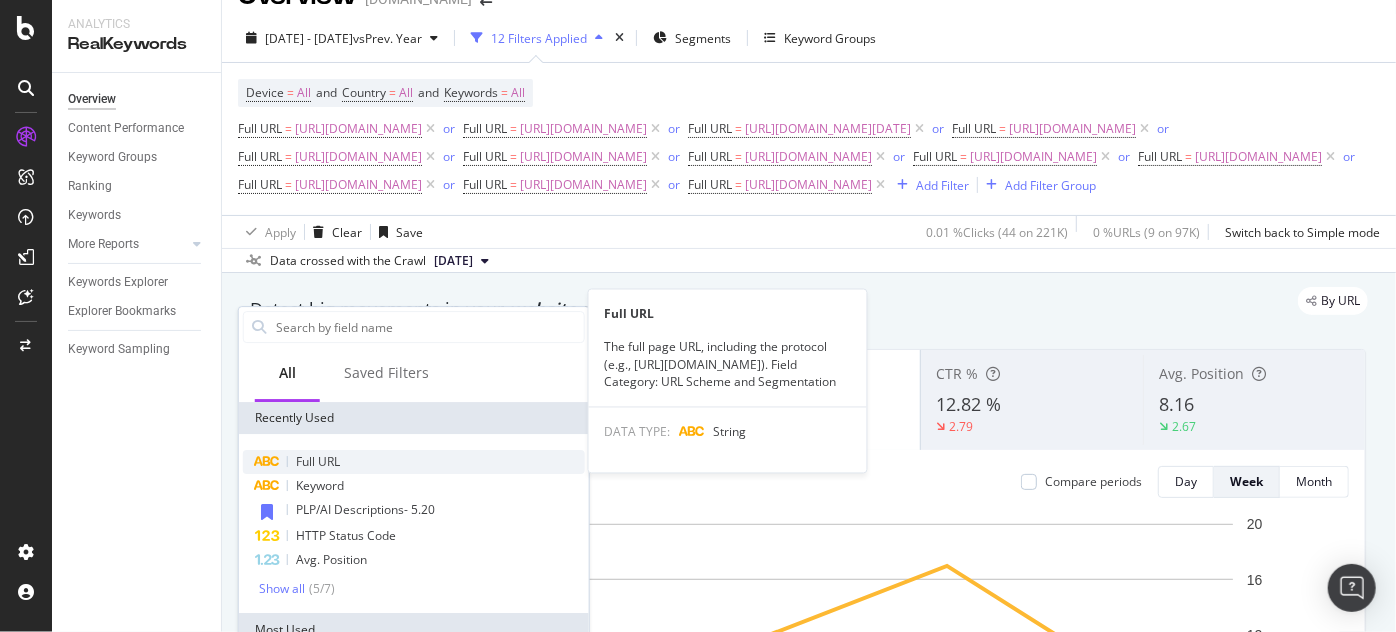 click on "Full URL" at bounding box center (318, 461) 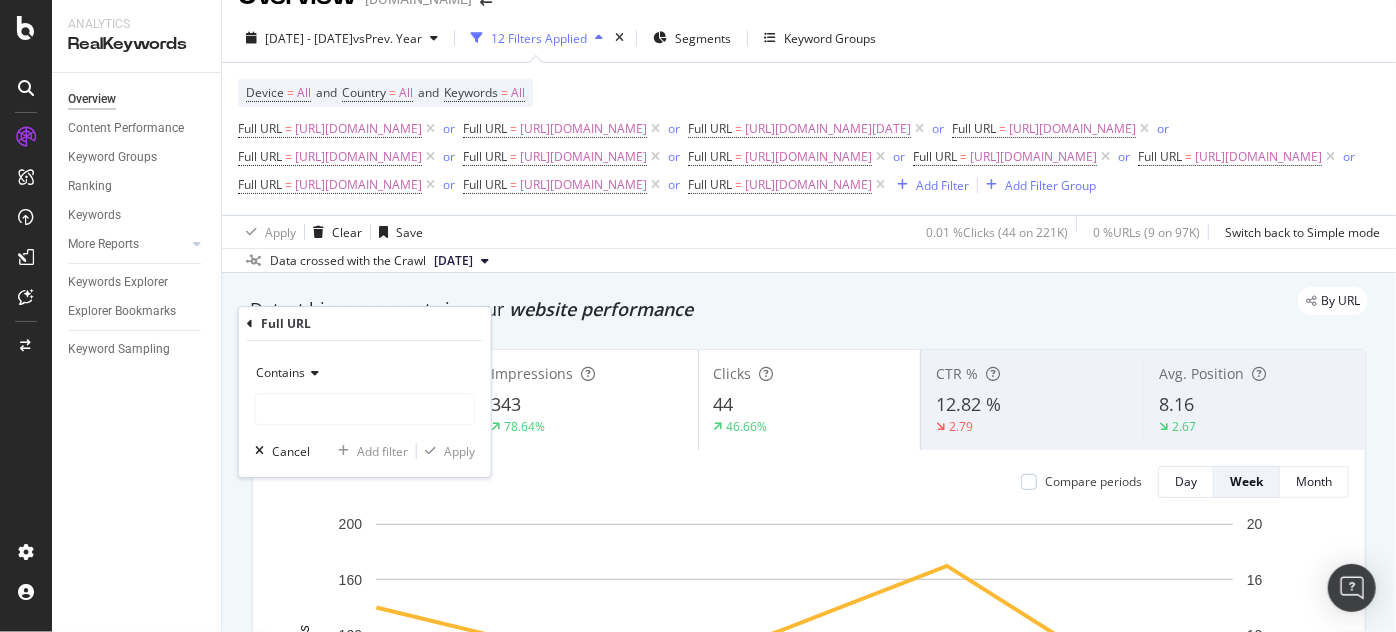 click at bounding box center [312, 373] 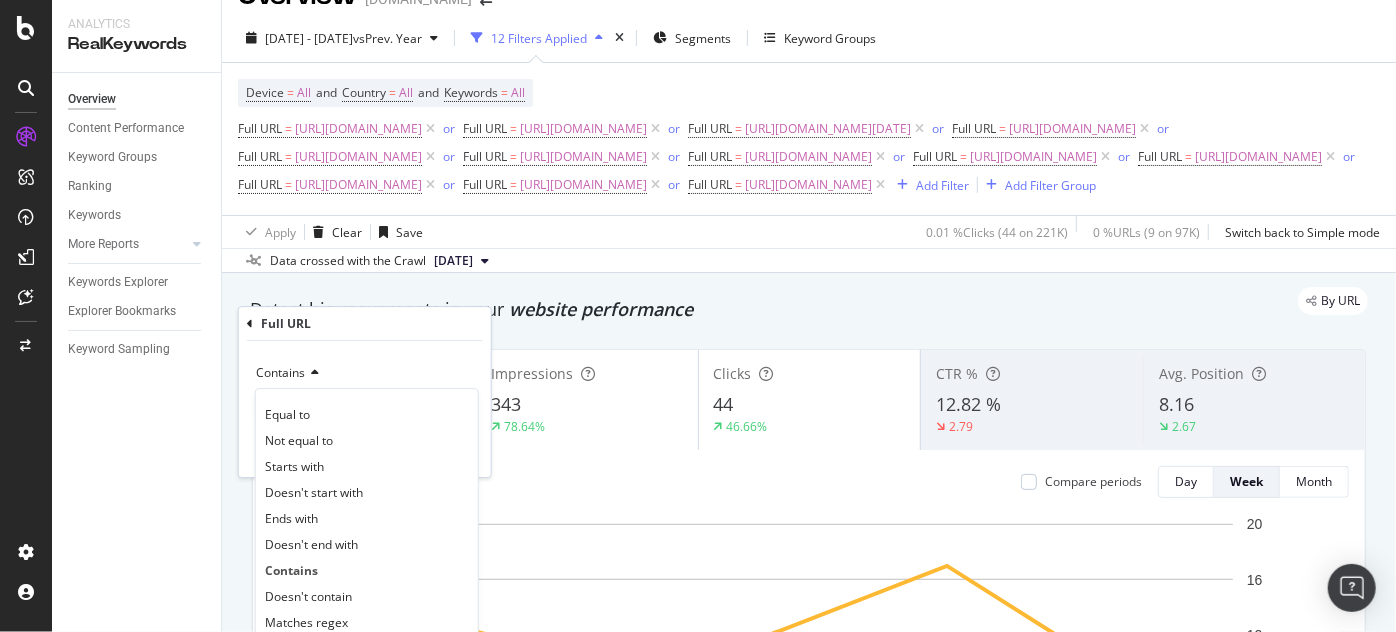 click on "Equal to" at bounding box center [367, 414] 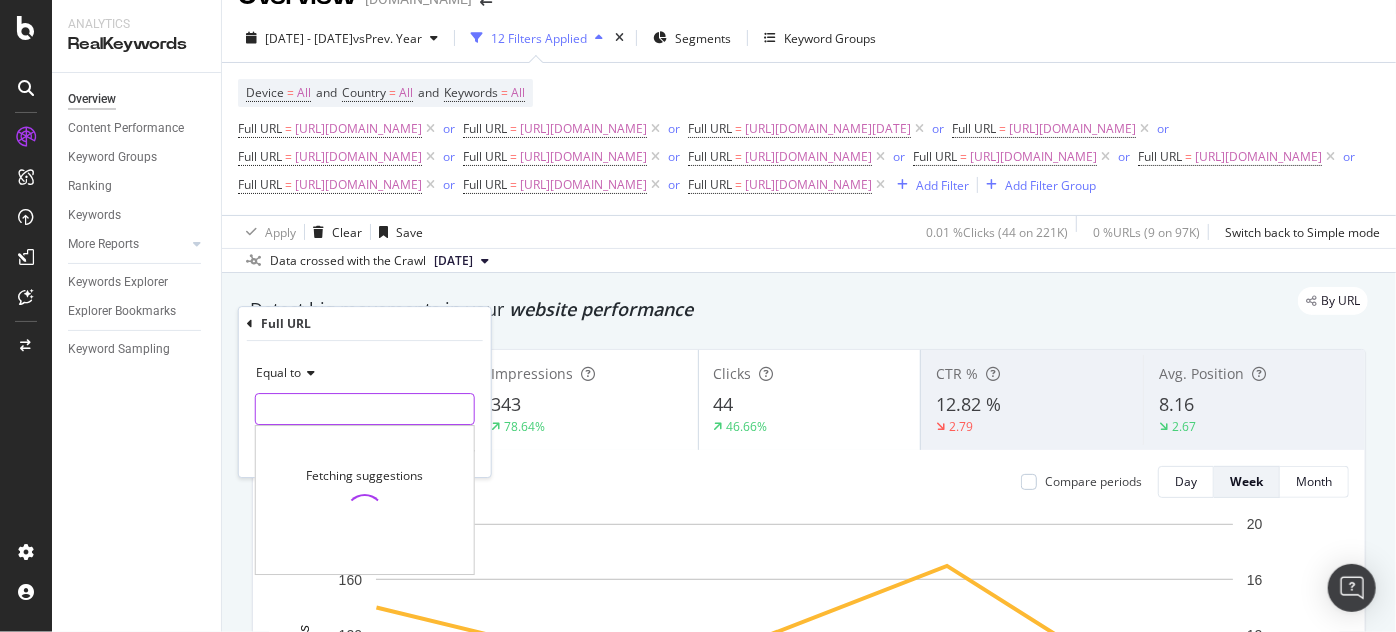 click at bounding box center (365, 409) 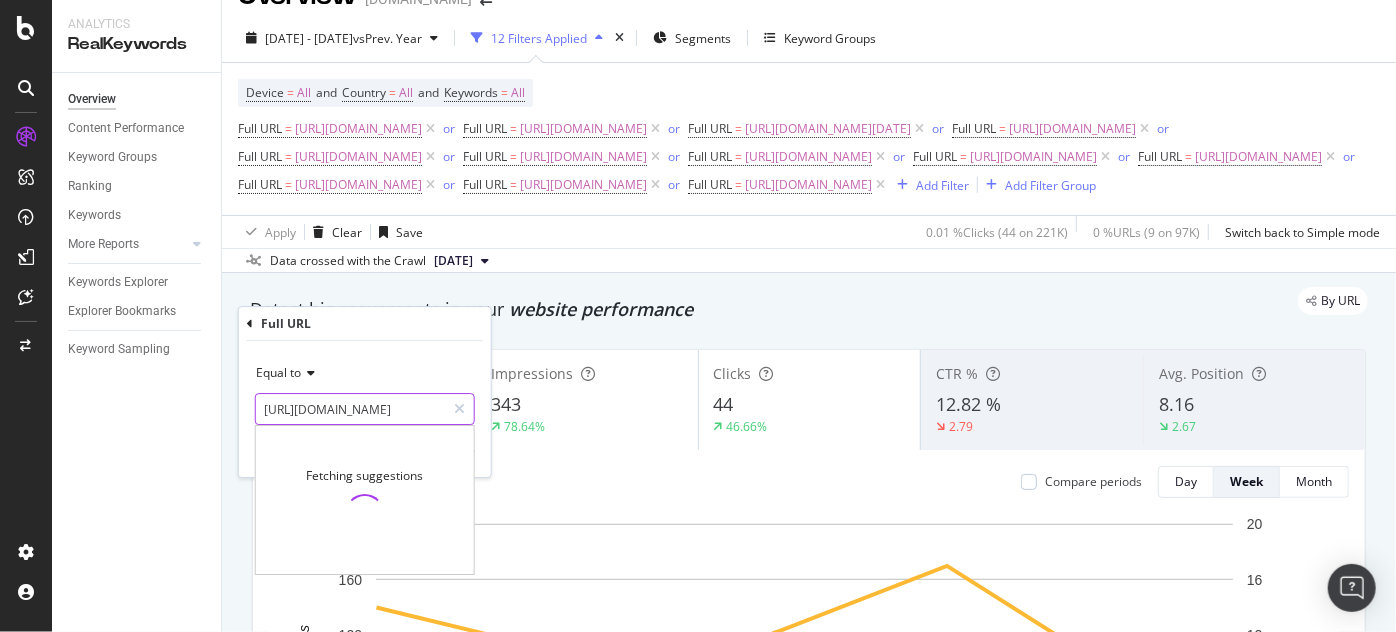 scroll, scrollTop: 0, scrollLeft: 219, axis: horizontal 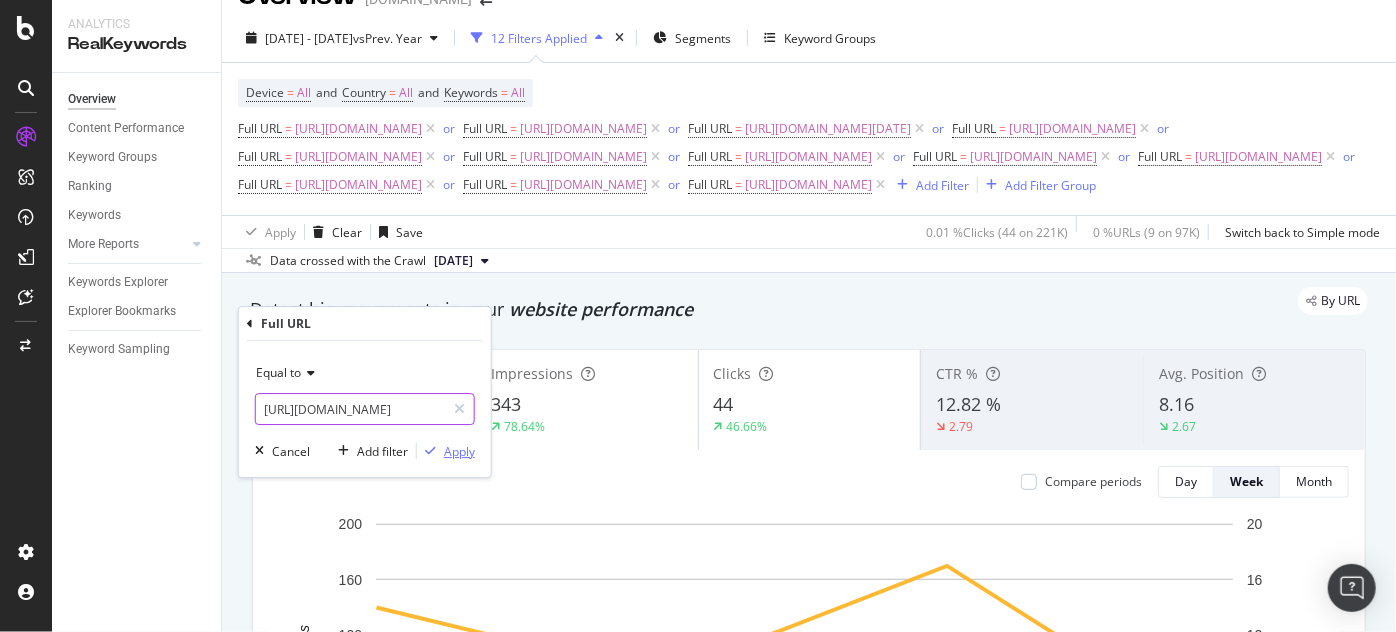type on "[URL][DOMAIN_NAME]" 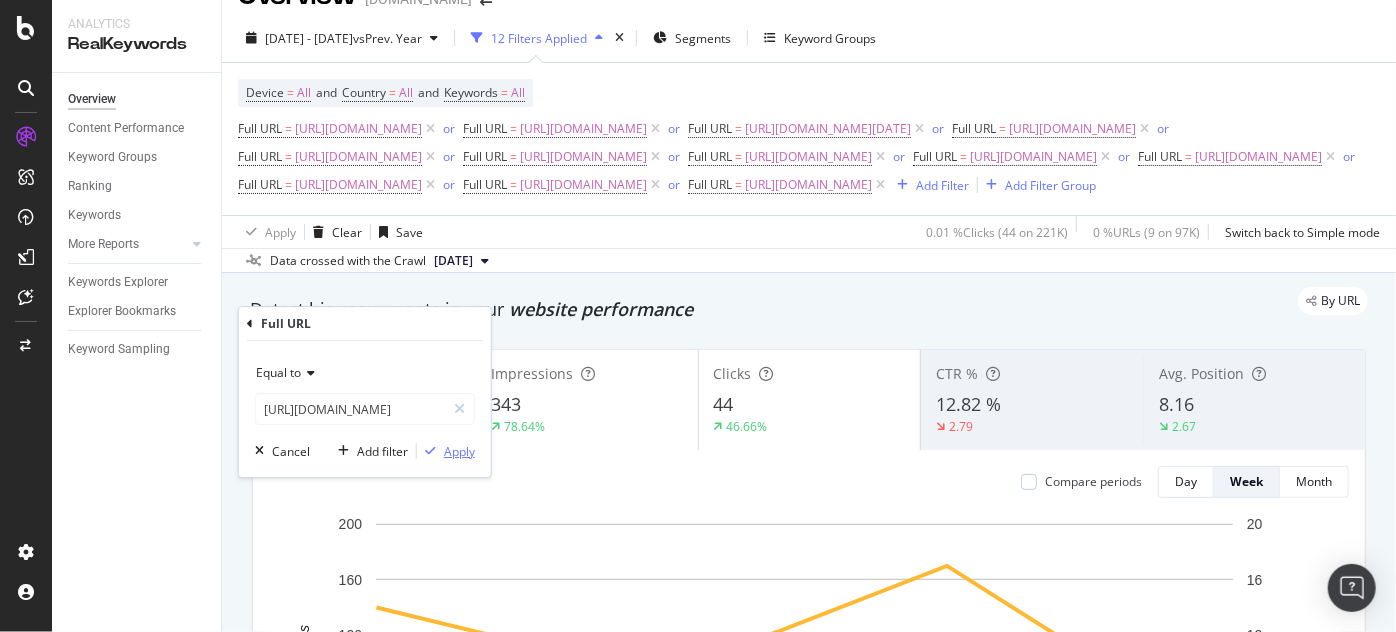 click on "Apply" at bounding box center (459, 451) 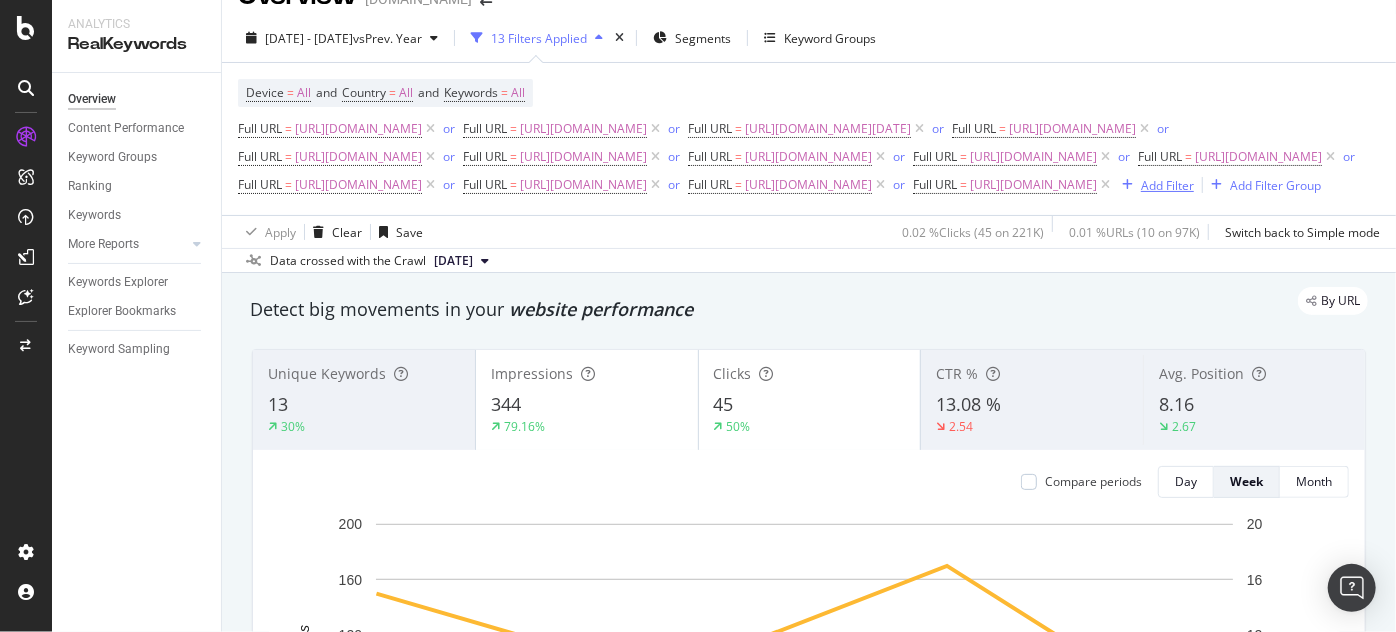 click on "Add Filter" at bounding box center (1167, 185) 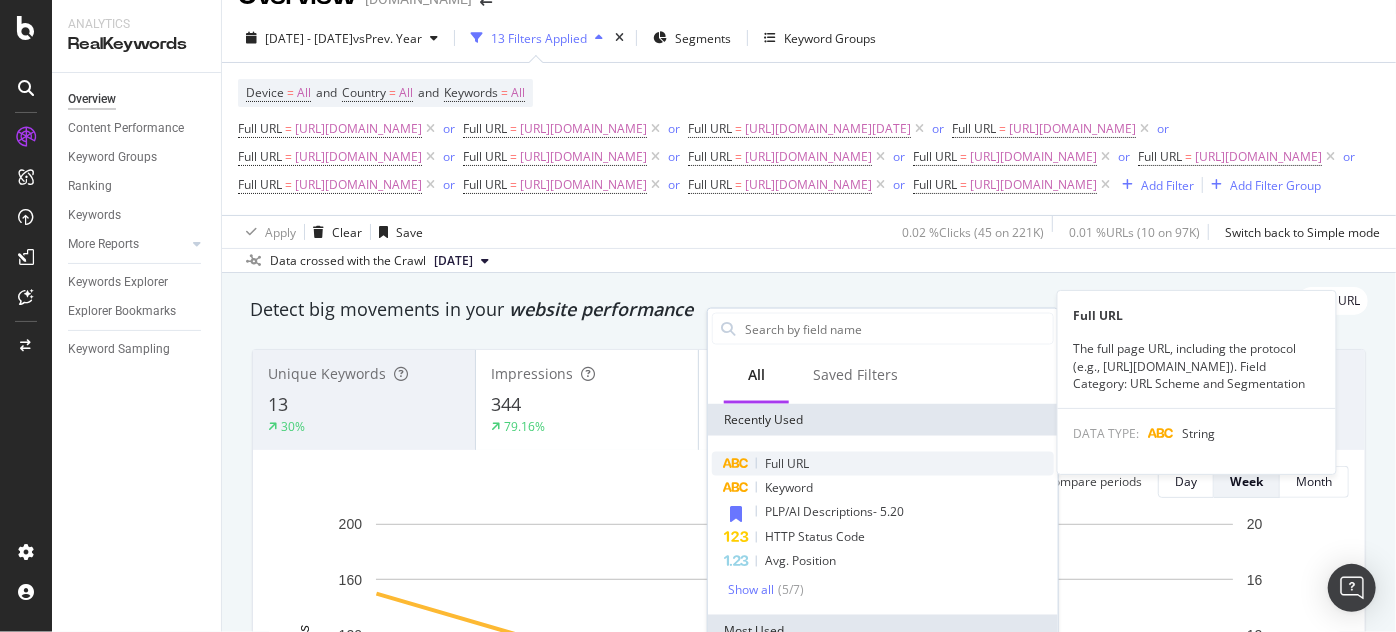 click on "Full URL" at bounding box center [787, 463] 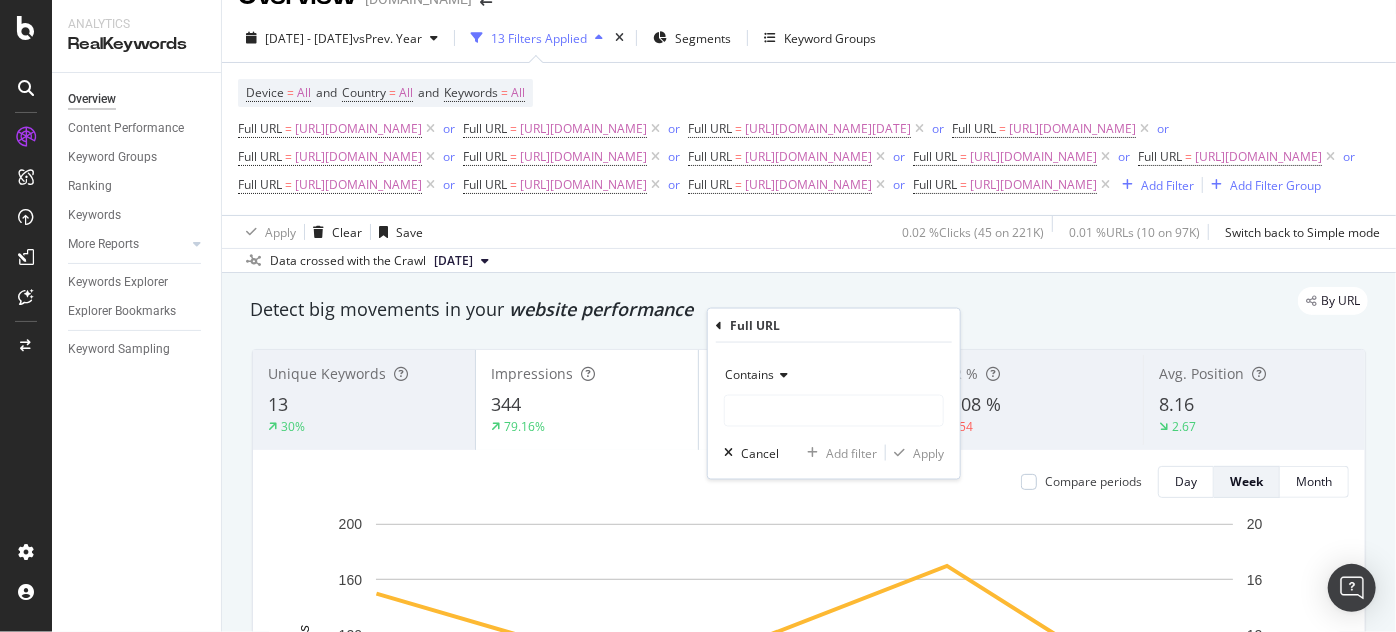 click at bounding box center [781, 375] 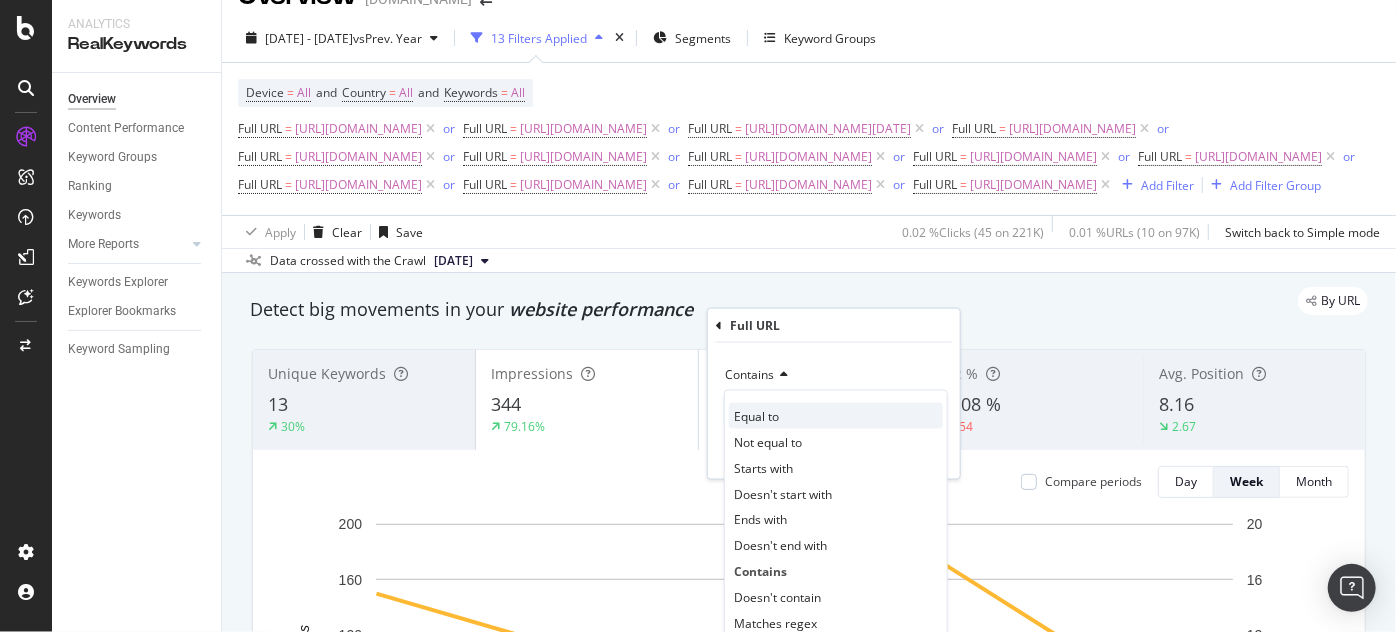 click on "Equal to" at bounding box center (756, 415) 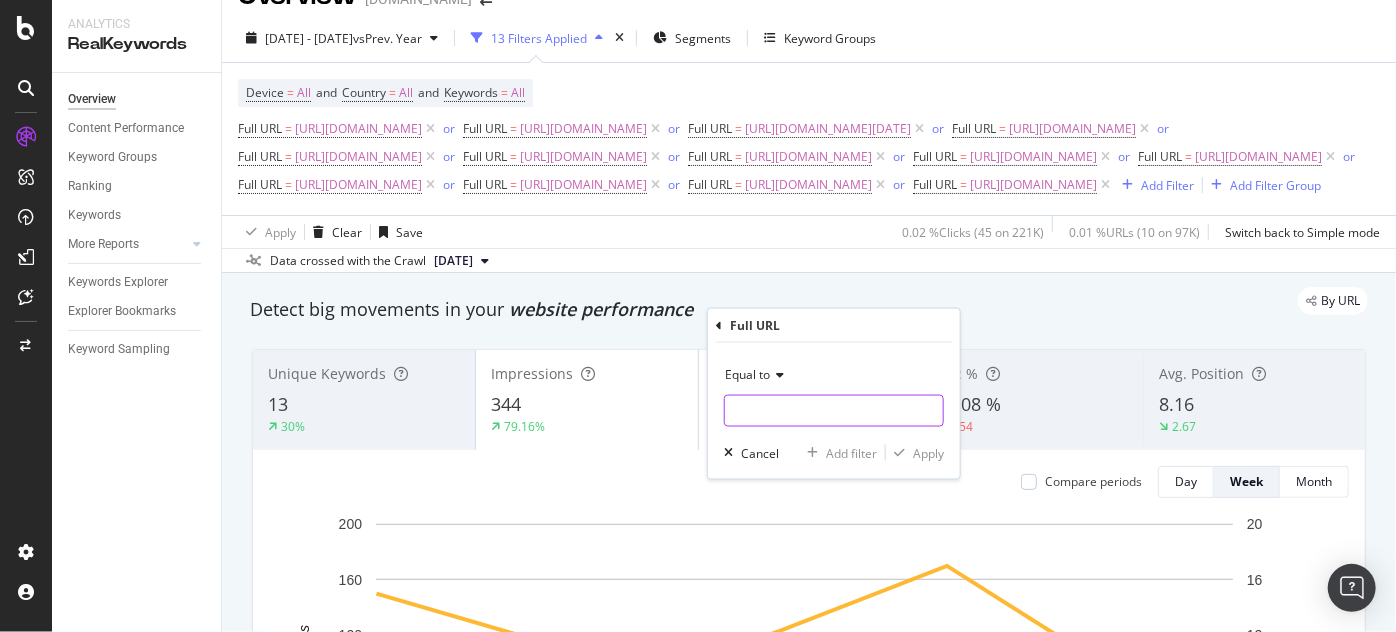click at bounding box center (834, 411) 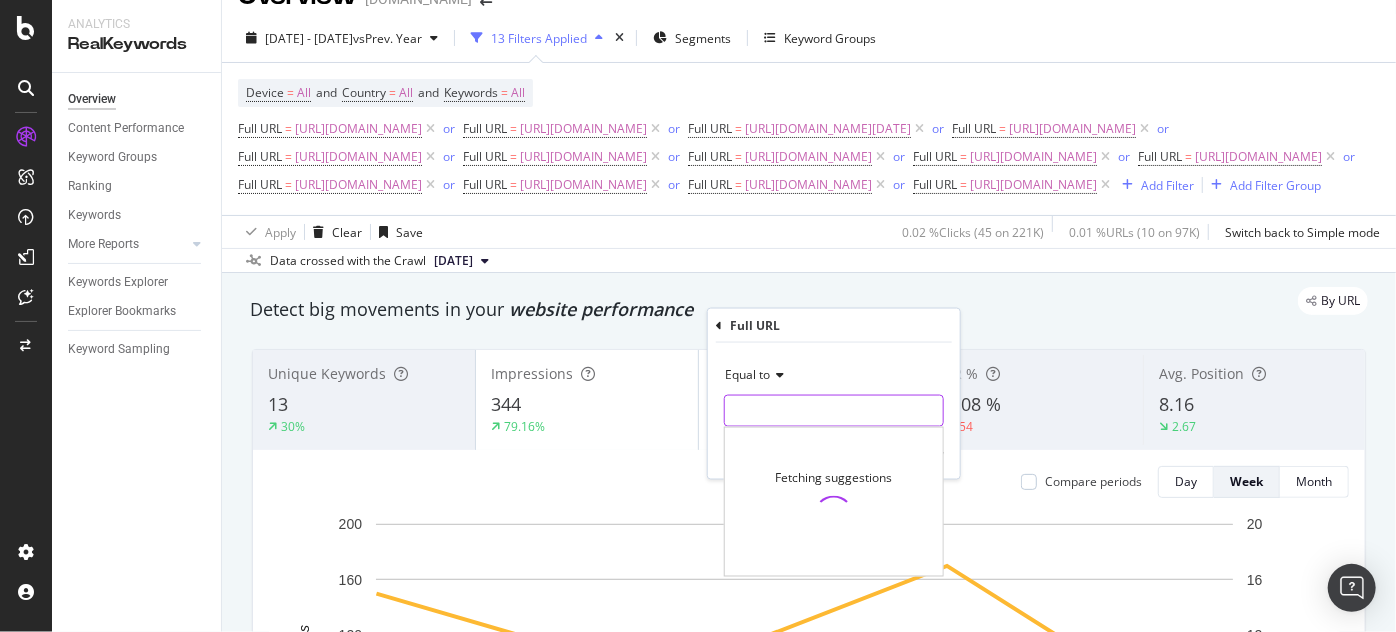 paste on "[URL][DOMAIN_NAME]" 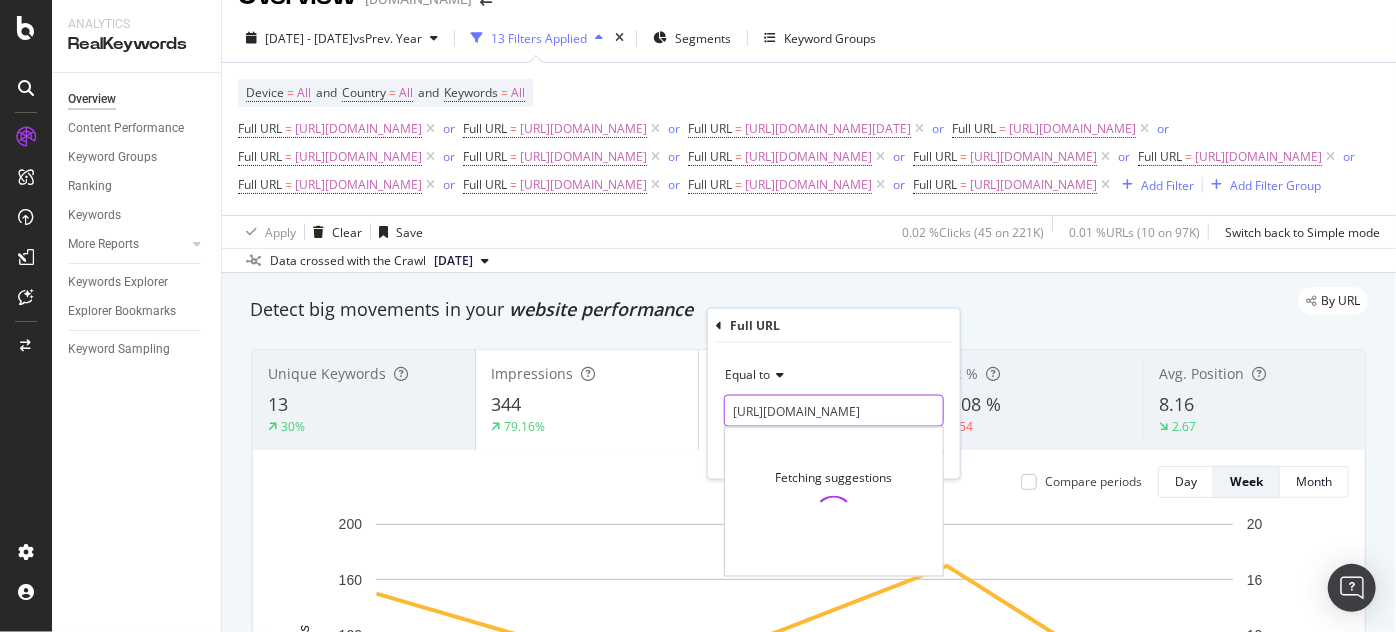 scroll, scrollTop: 0, scrollLeft: 168, axis: horizontal 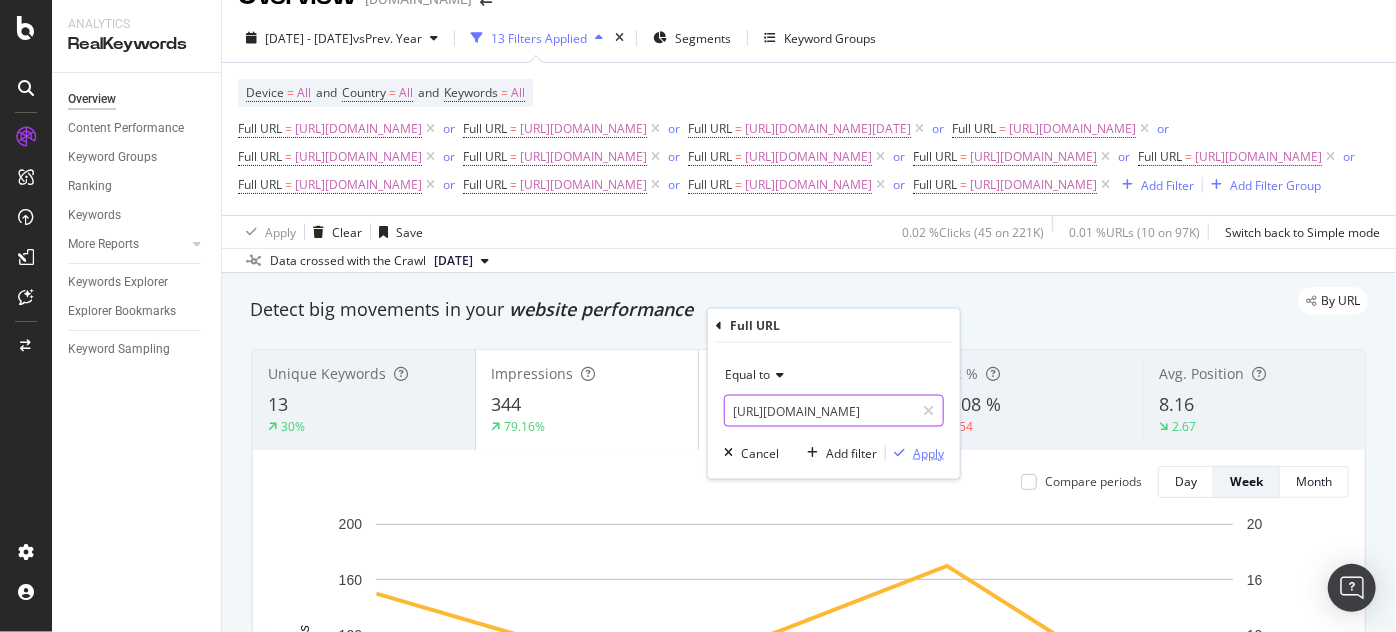 type on "[URL][DOMAIN_NAME]" 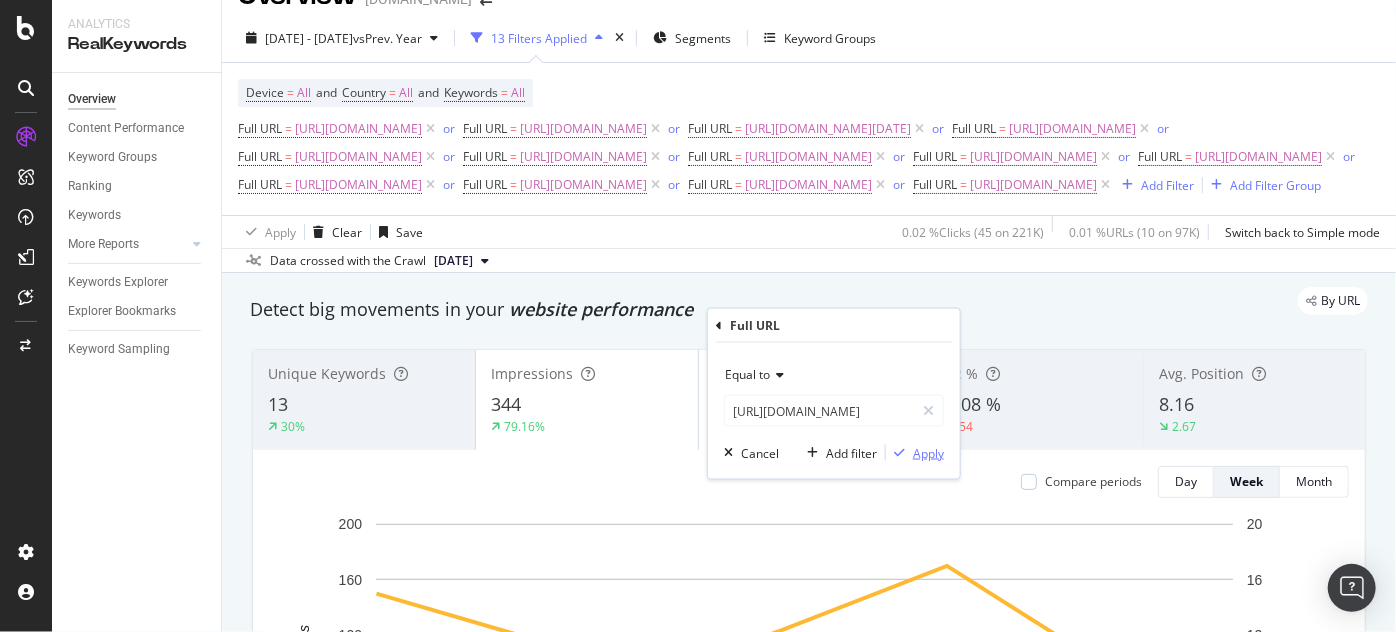 scroll, scrollTop: 0, scrollLeft: 0, axis: both 